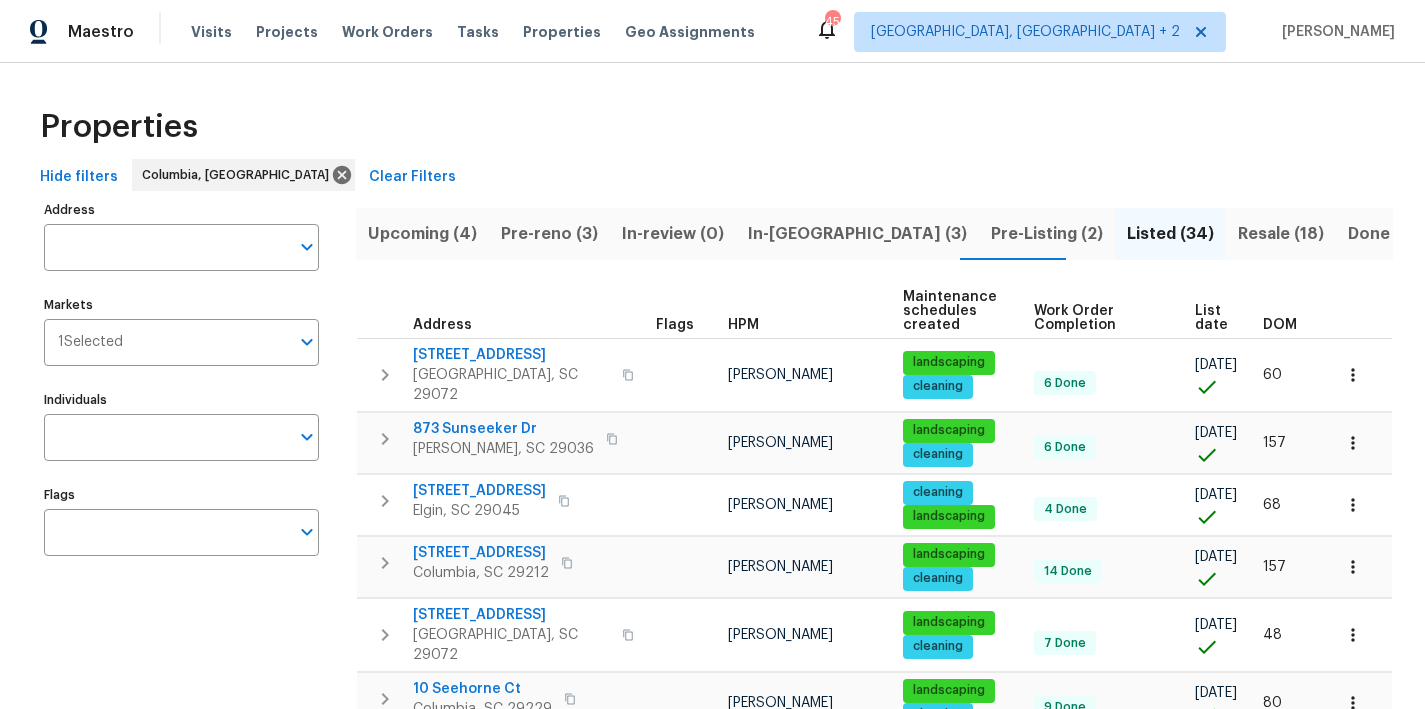 scroll, scrollTop: 0, scrollLeft: 0, axis: both 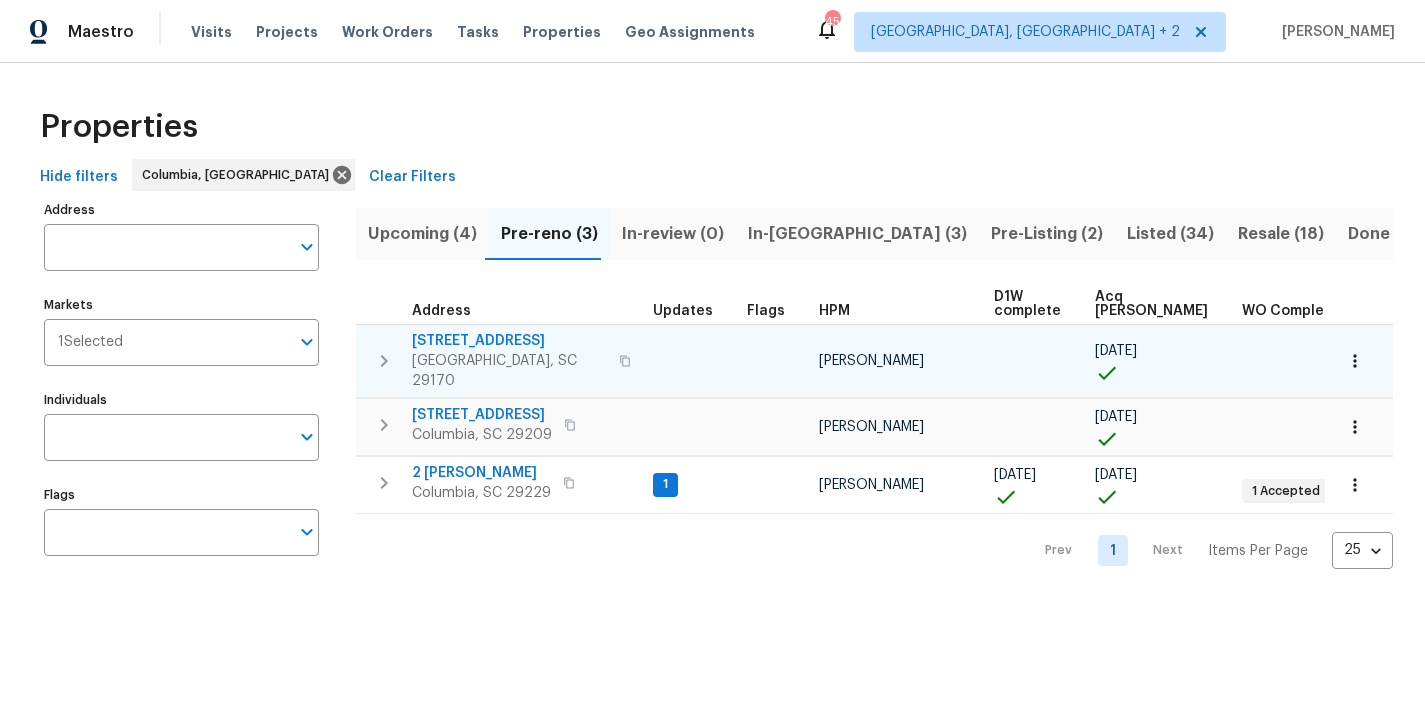 click at bounding box center (1355, 361) 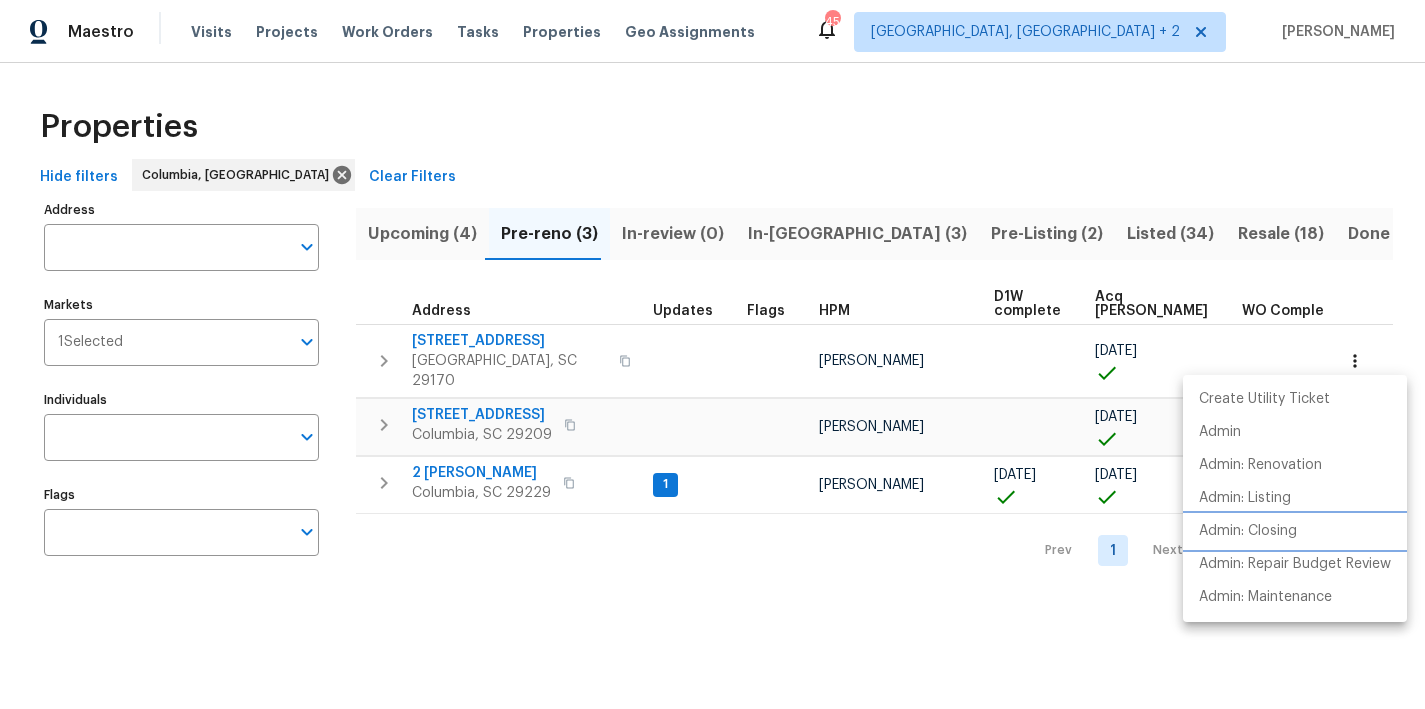 click on "Admin: Closing" at bounding box center (1248, 531) 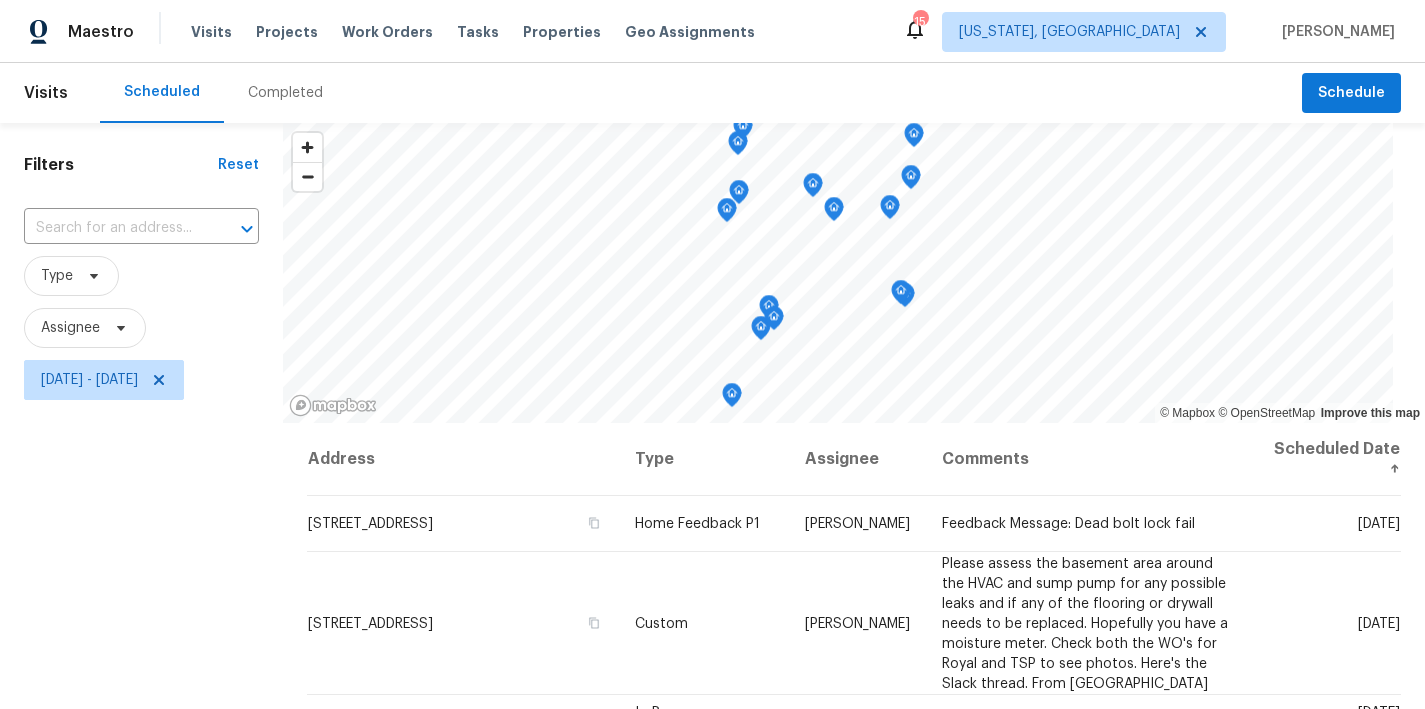 scroll, scrollTop: 0, scrollLeft: 0, axis: both 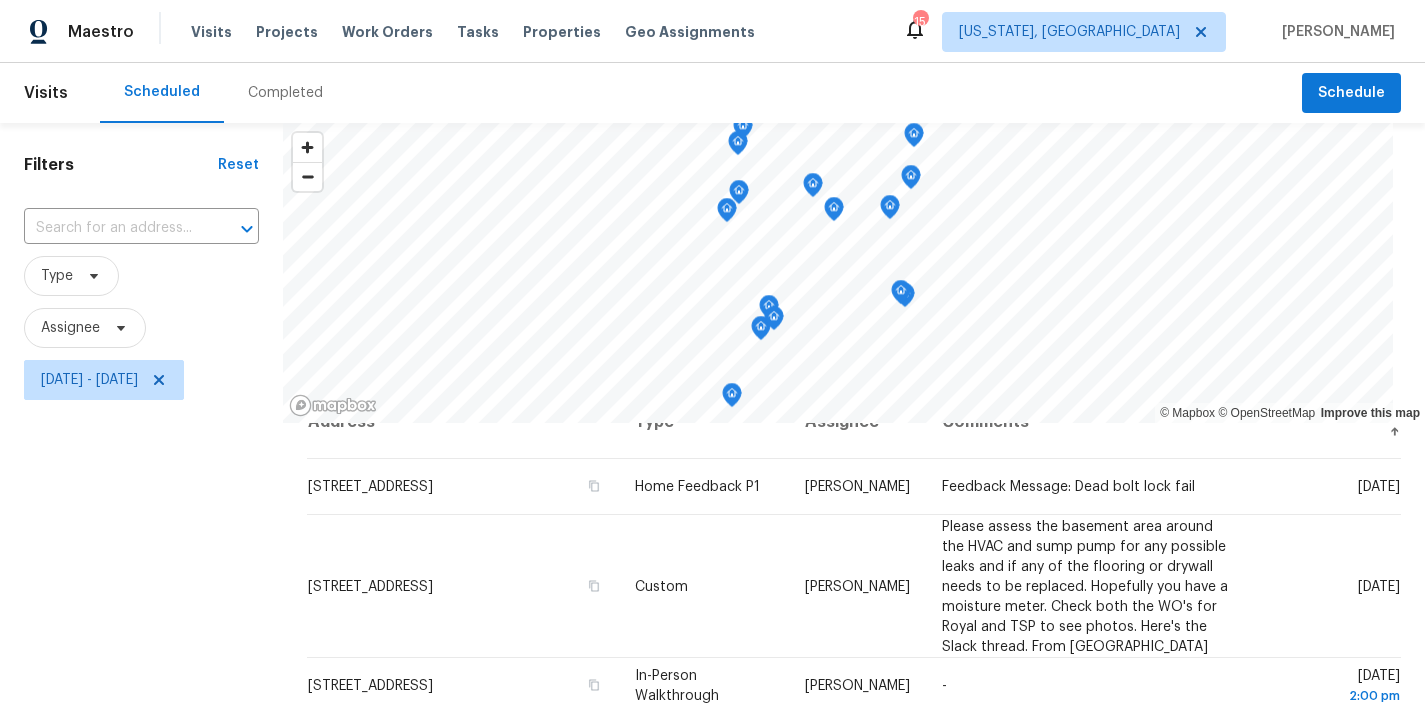 click on "Type" at bounding box center [141, 276] 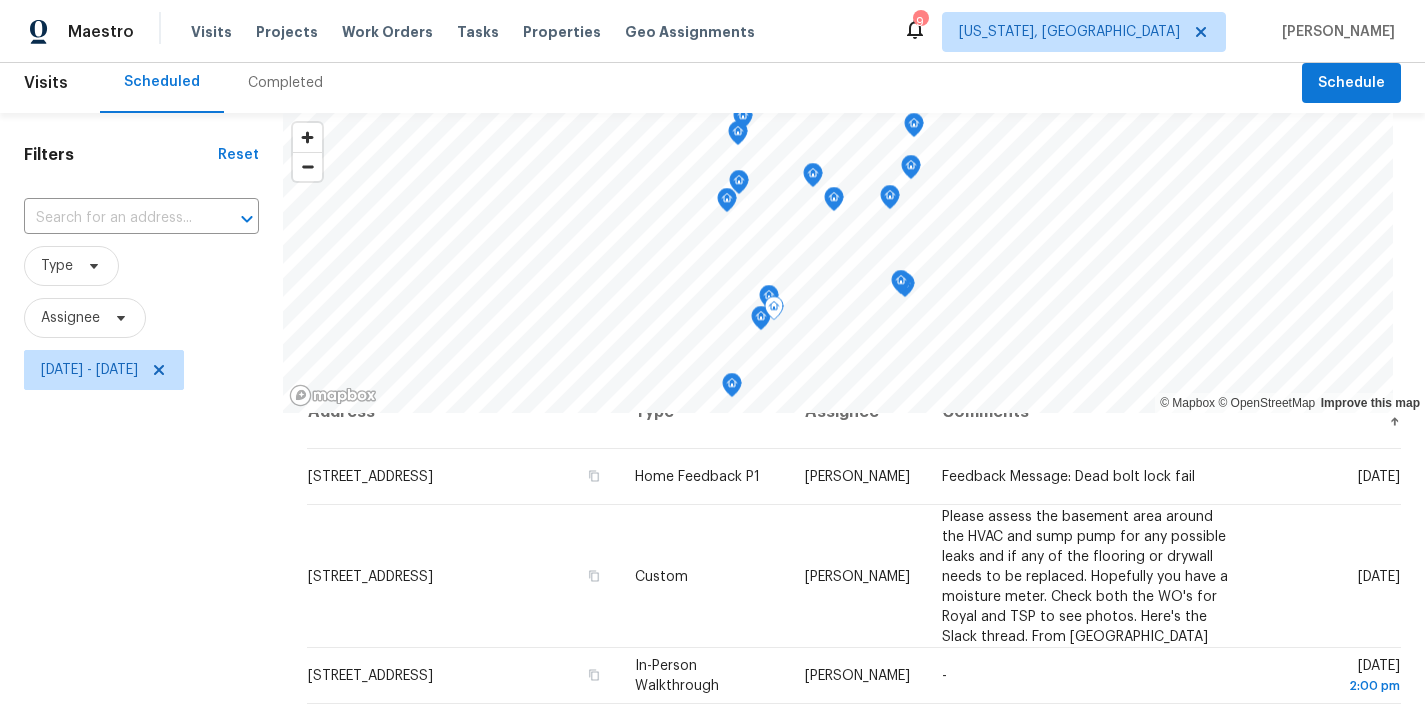scroll, scrollTop: 0, scrollLeft: 0, axis: both 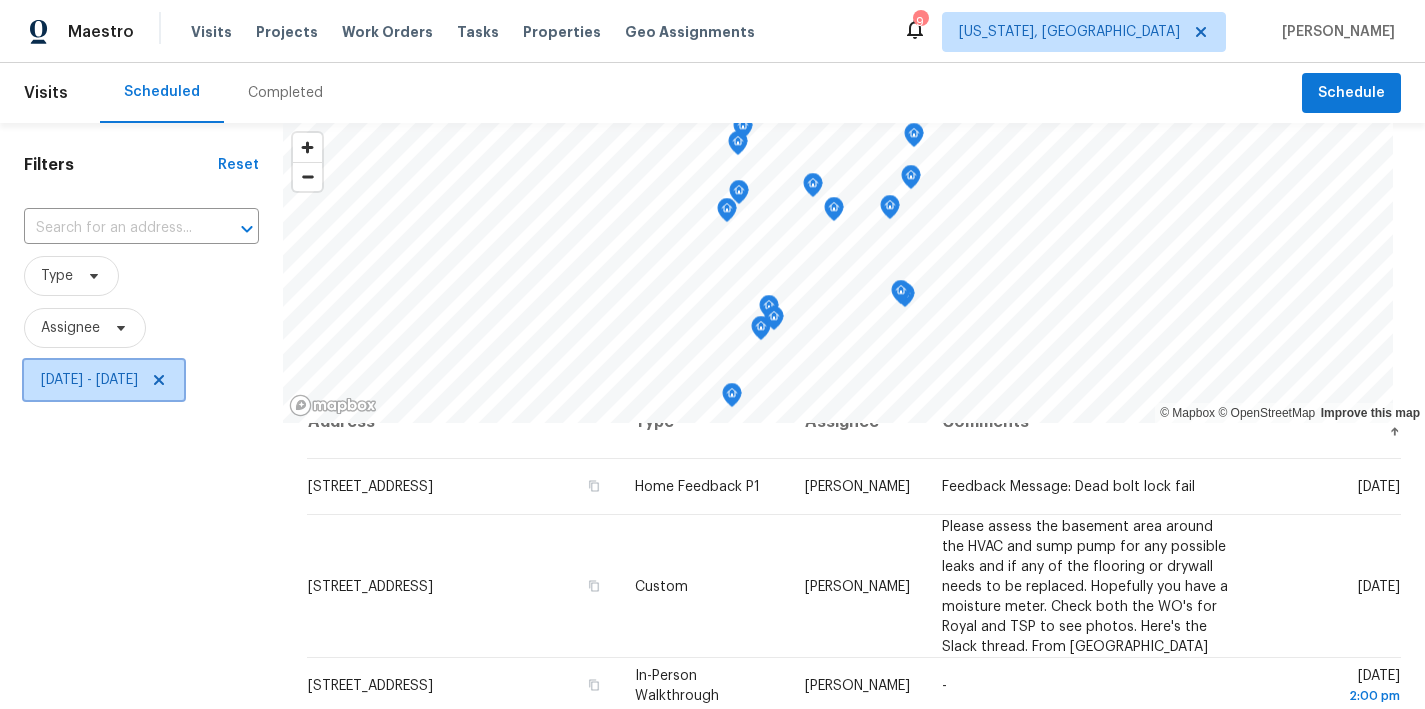 click 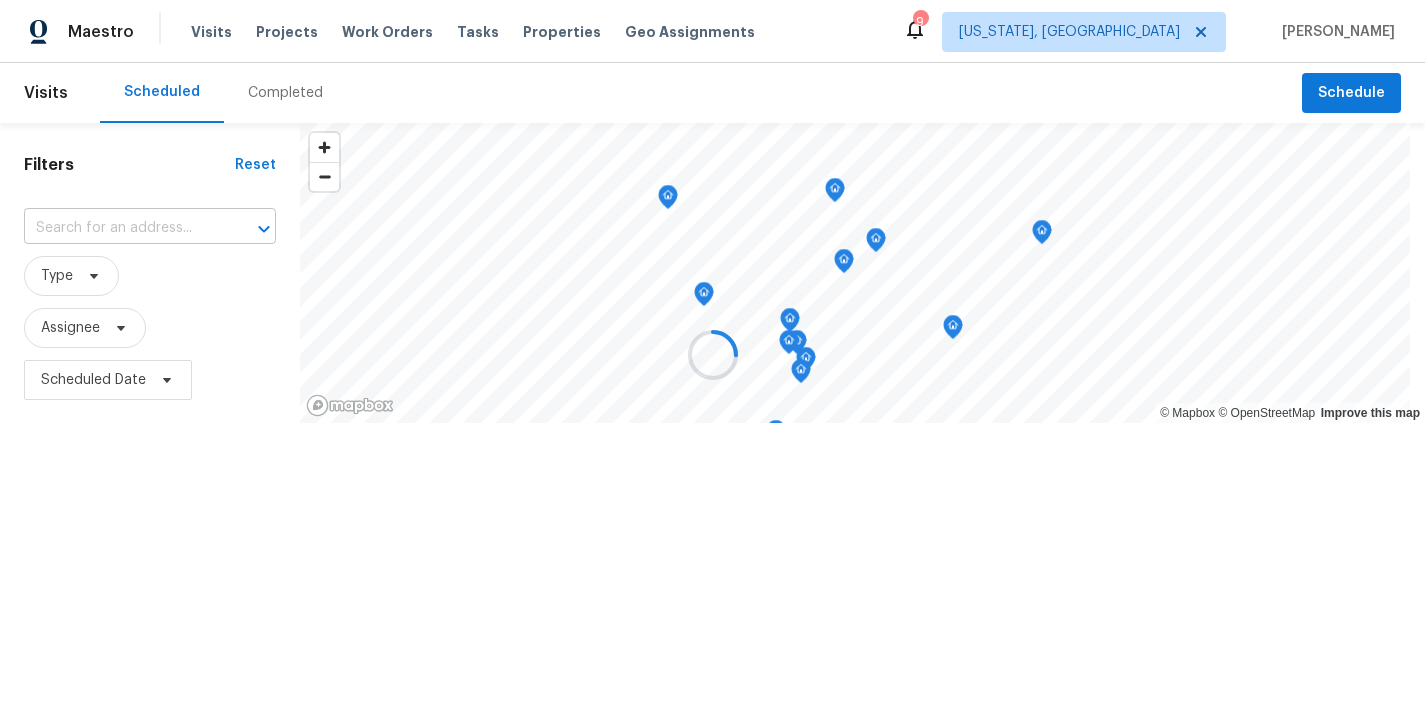 click at bounding box center [122, 228] 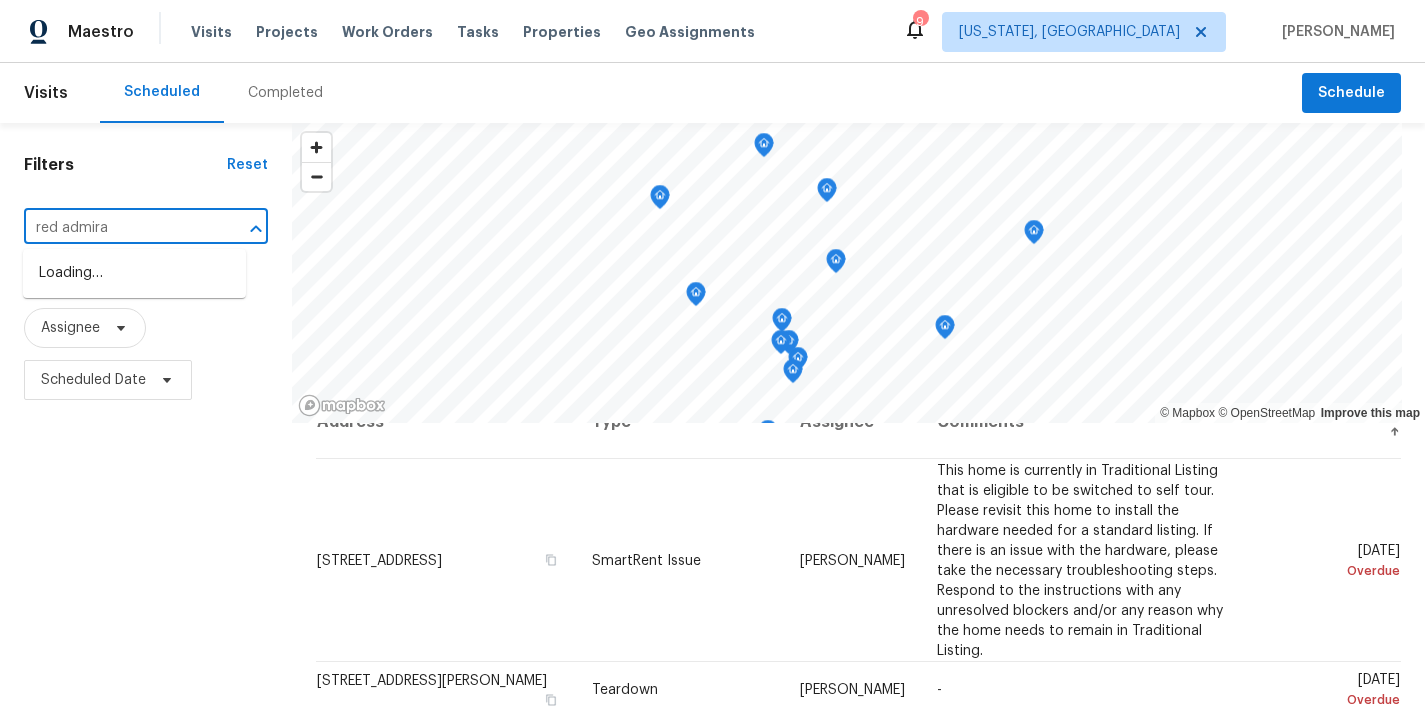 type on "red admiral" 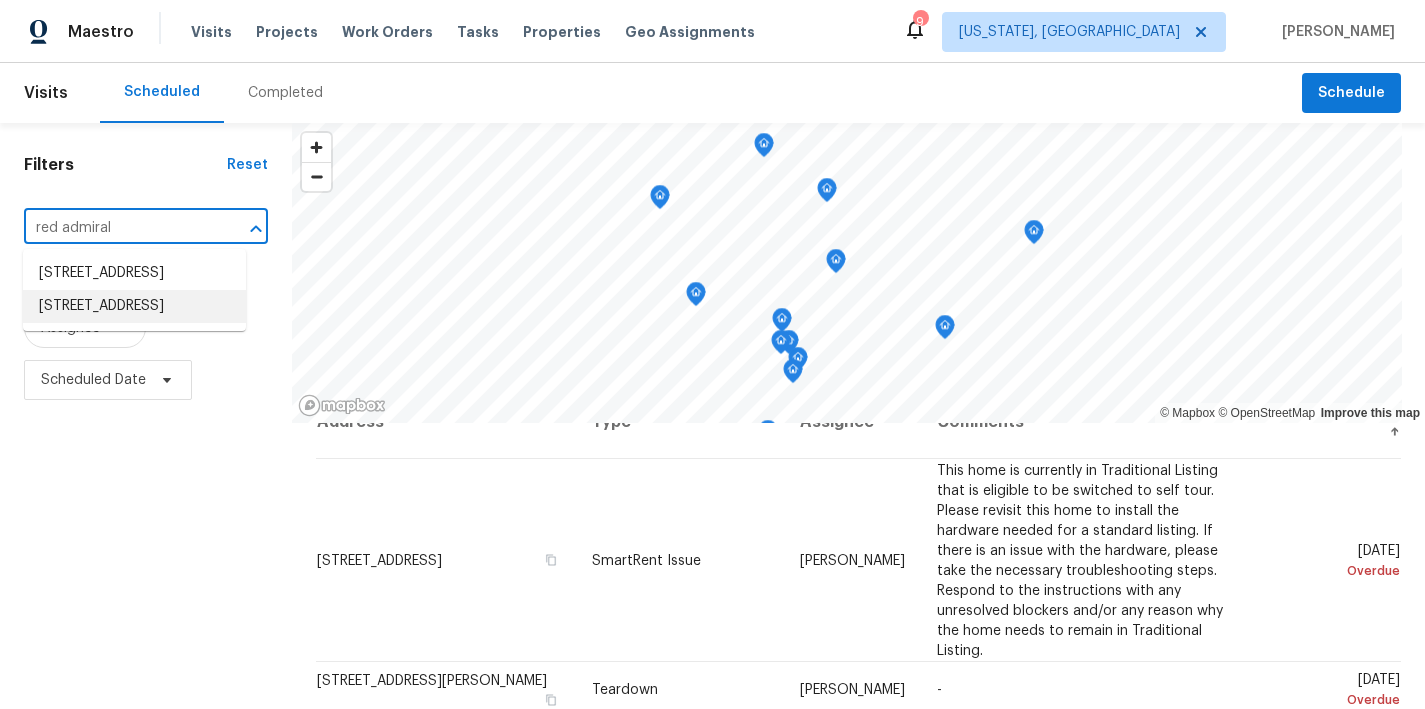 click on "4675 Red Admiral Way # 149, Fairfax, VA 22033" at bounding box center (134, 306) 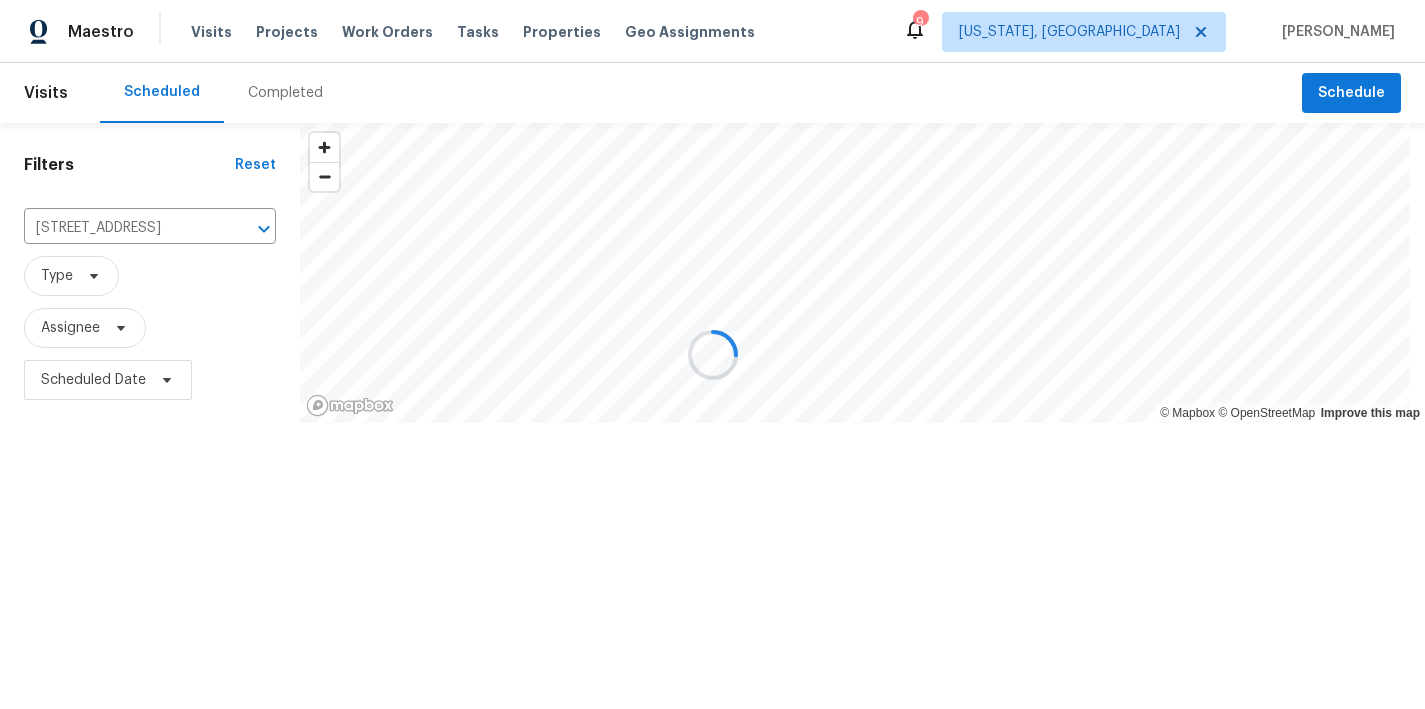 scroll, scrollTop: 0, scrollLeft: 0, axis: both 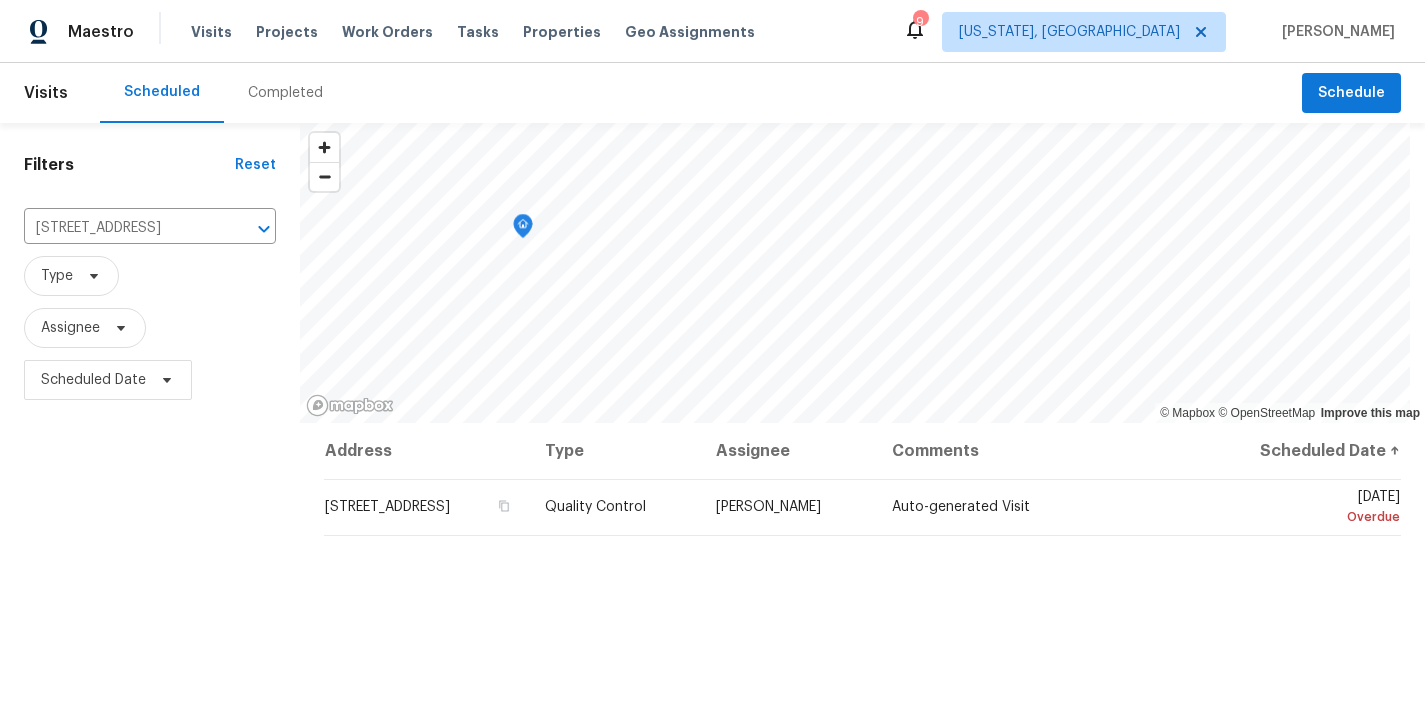 click on "Filters Reset 4675 Red Admiral Way # 149, Fairfax, VA 22033 ​ Type Assignee Scheduled Date" at bounding box center (150, 556) 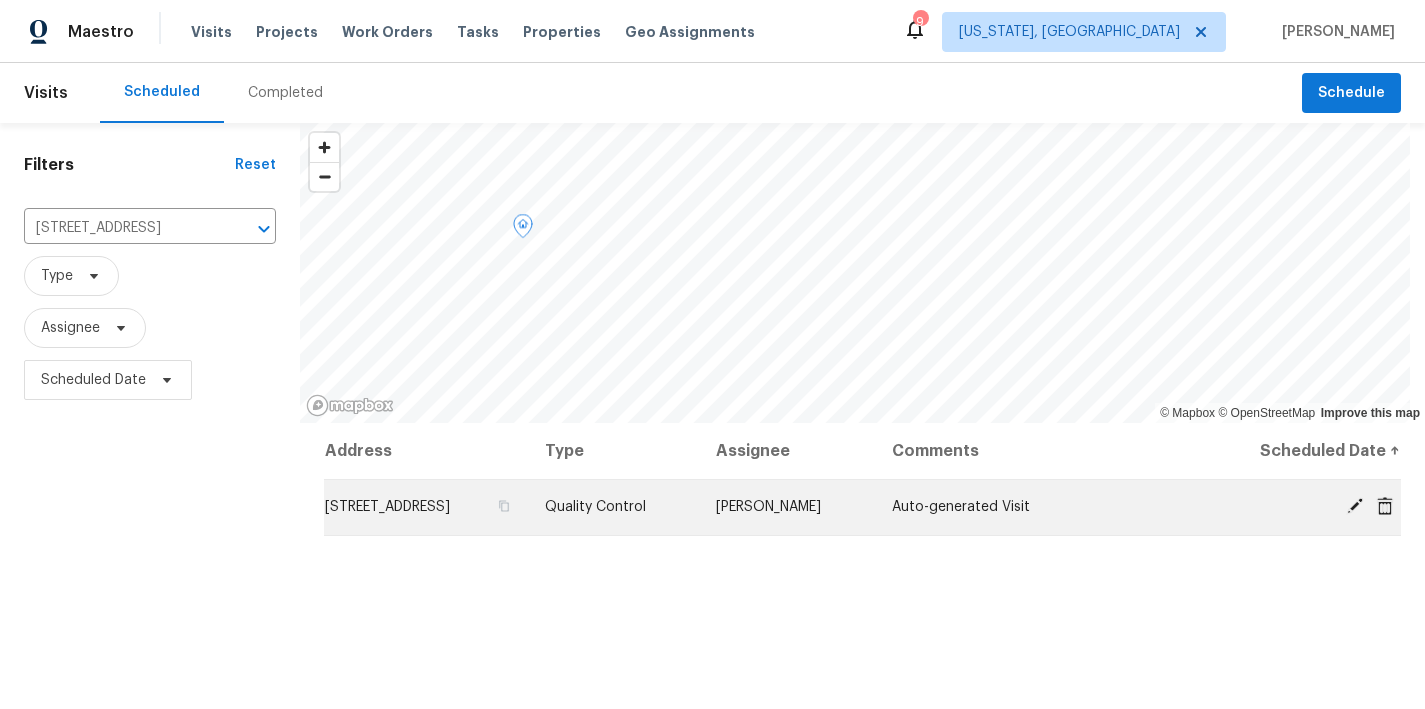click 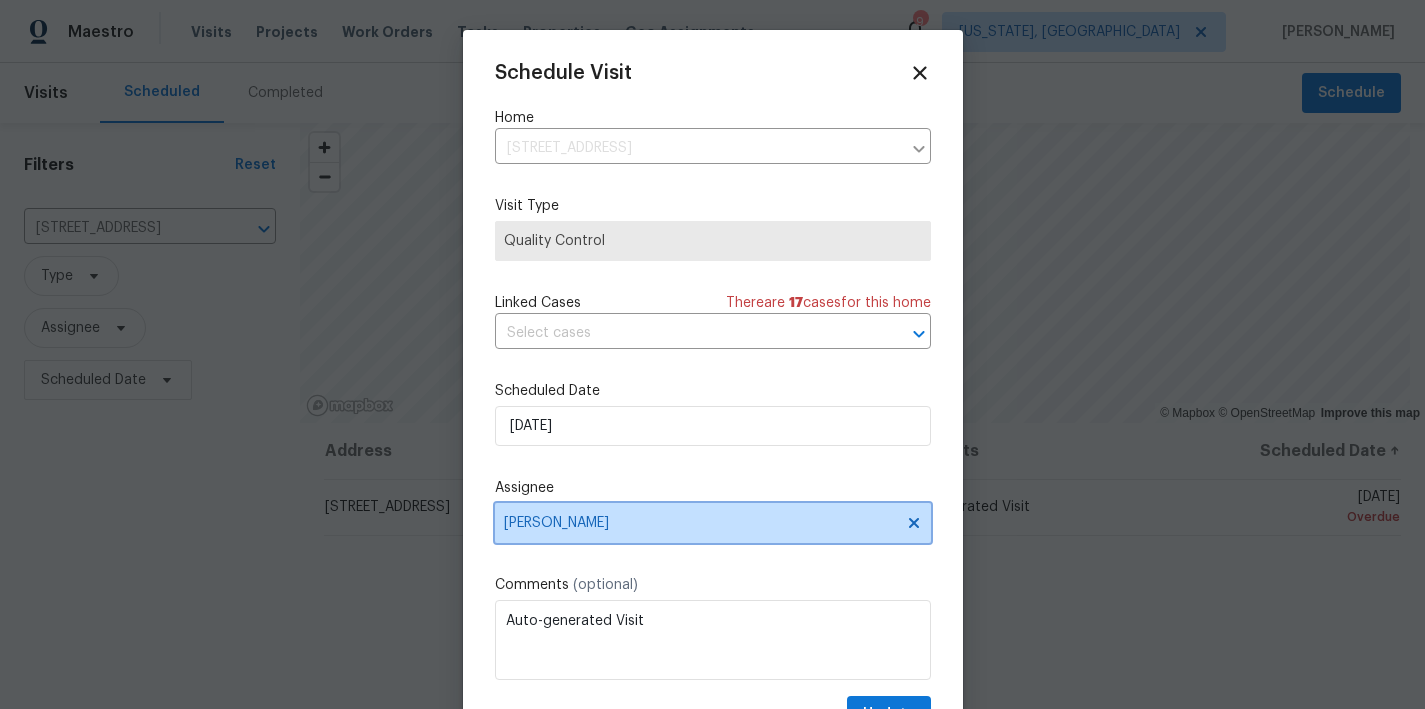 click on "Nicolas Campuzano" at bounding box center [700, 523] 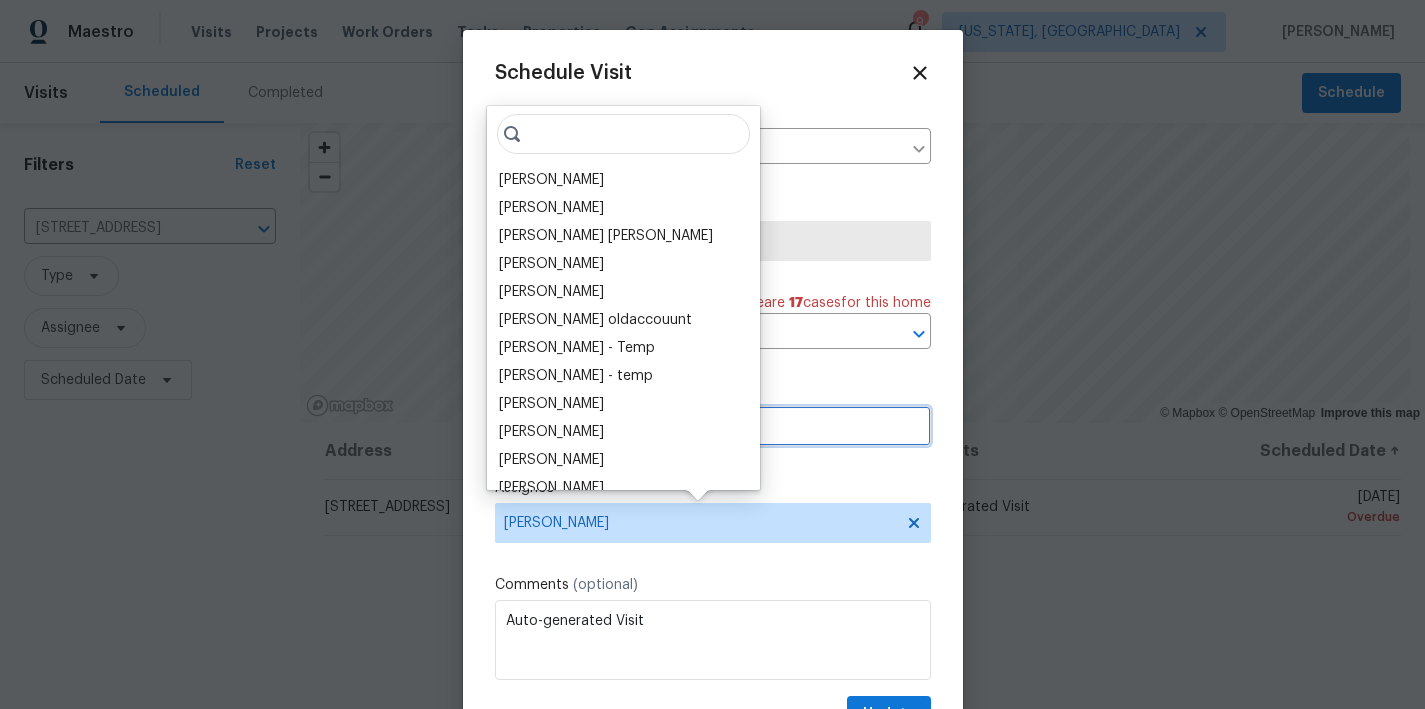 click on "7/17/2025" at bounding box center (713, 426) 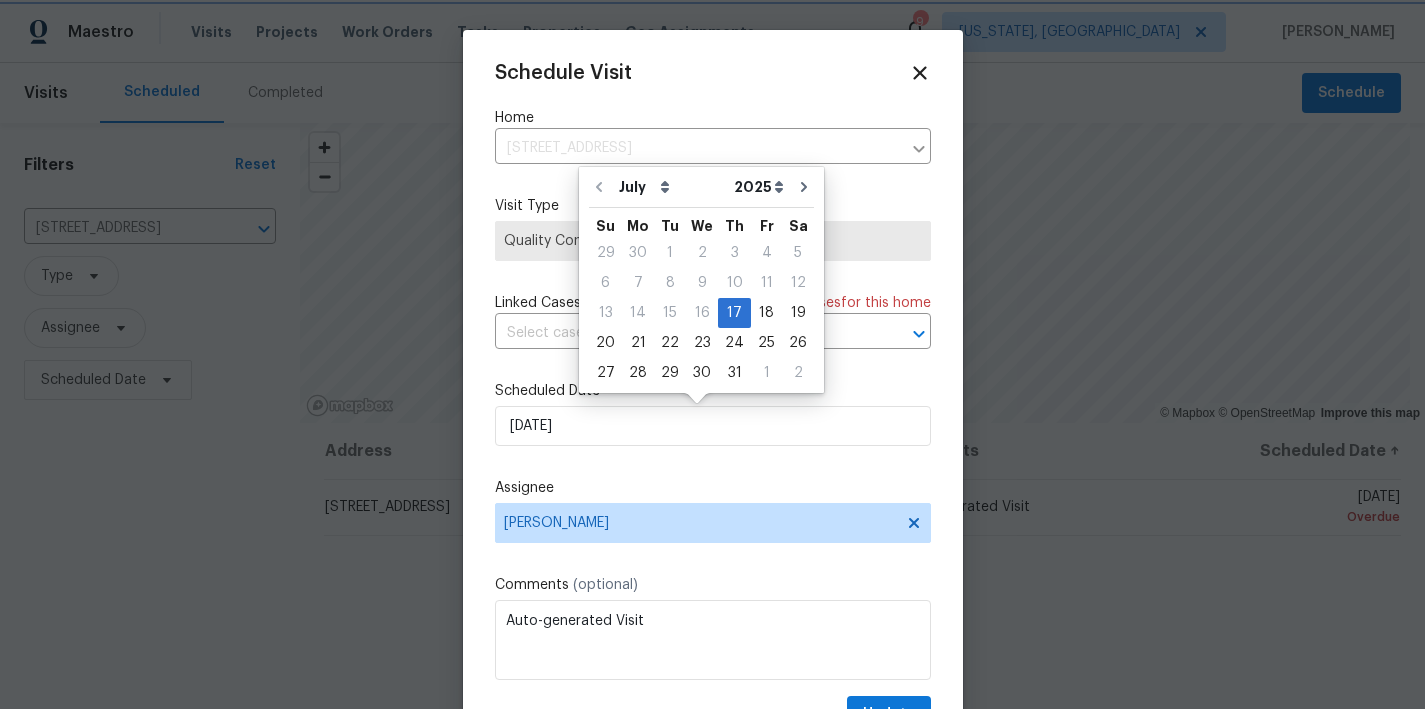 drag, startPoint x: 905, startPoint y: 71, endPoint x: 896, endPoint y: 79, distance: 12.0415945 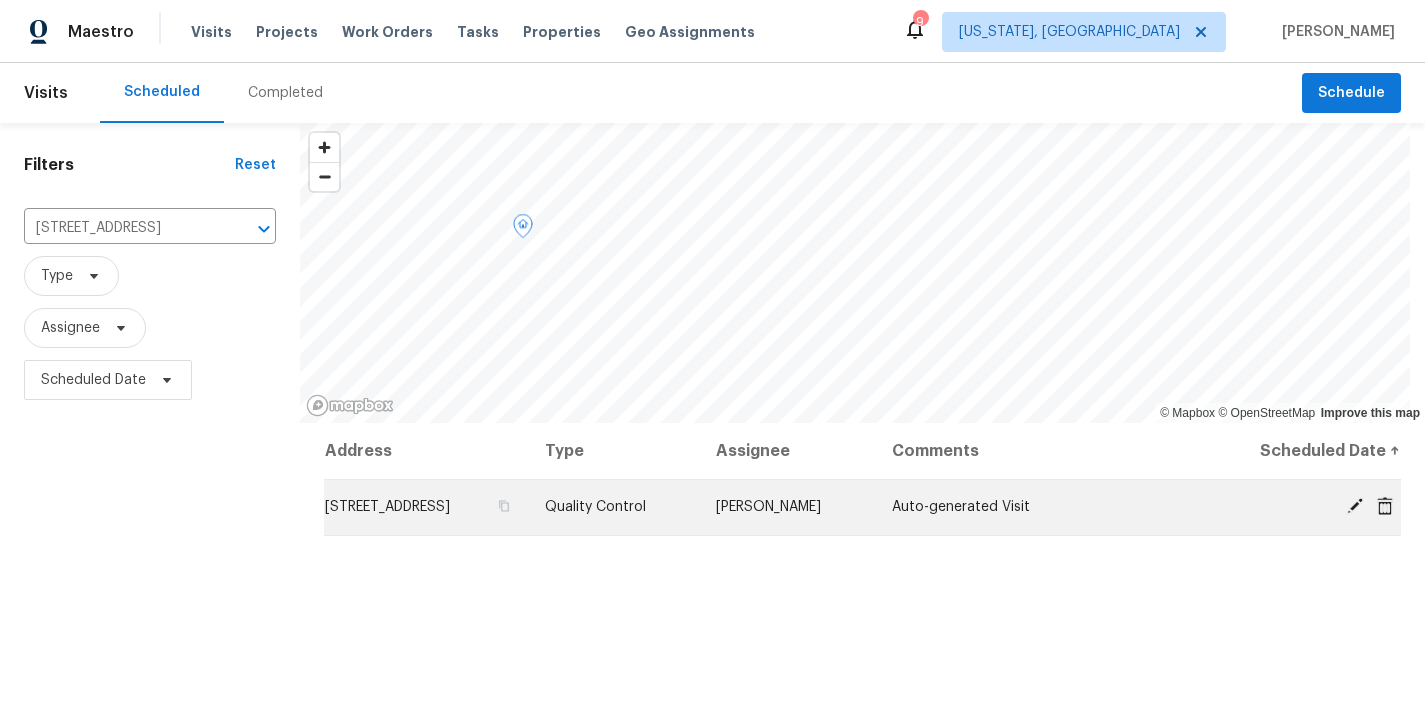 click 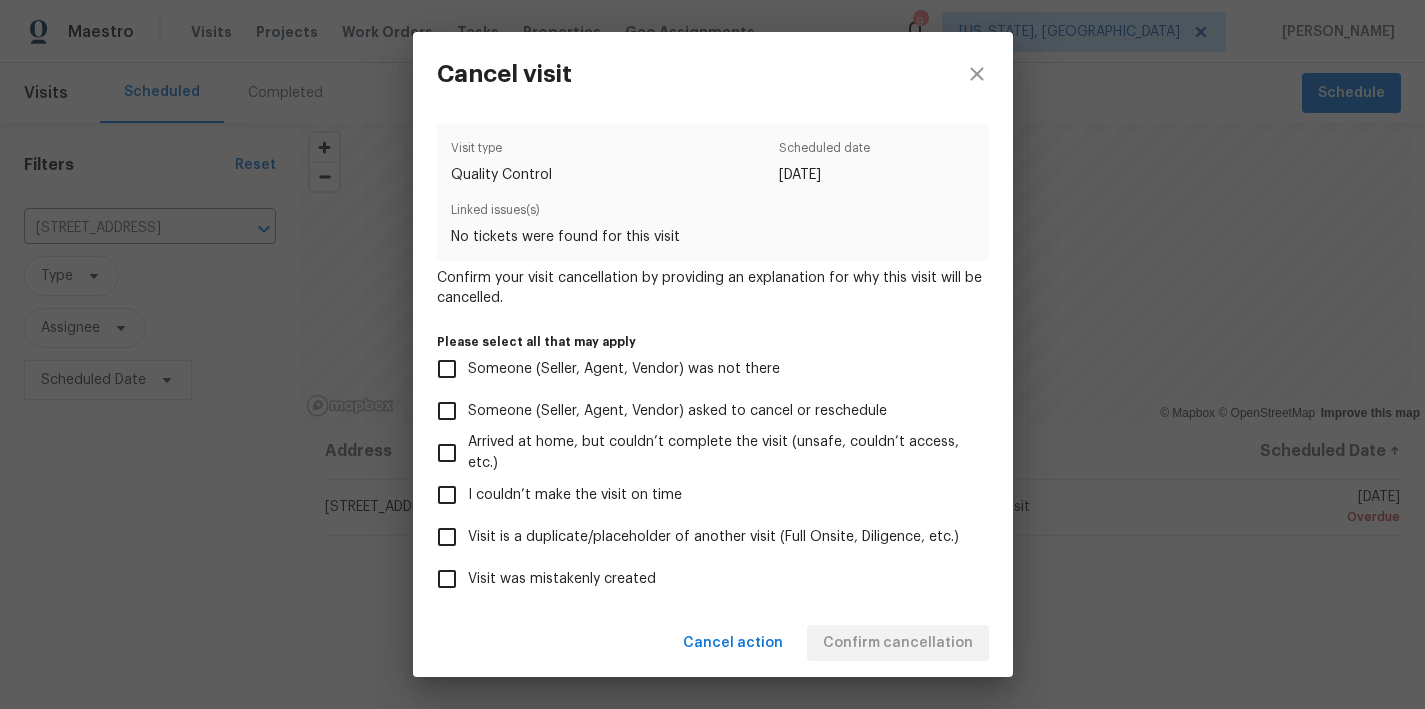 click on "Visit was mistakenly created" at bounding box center (562, 579) 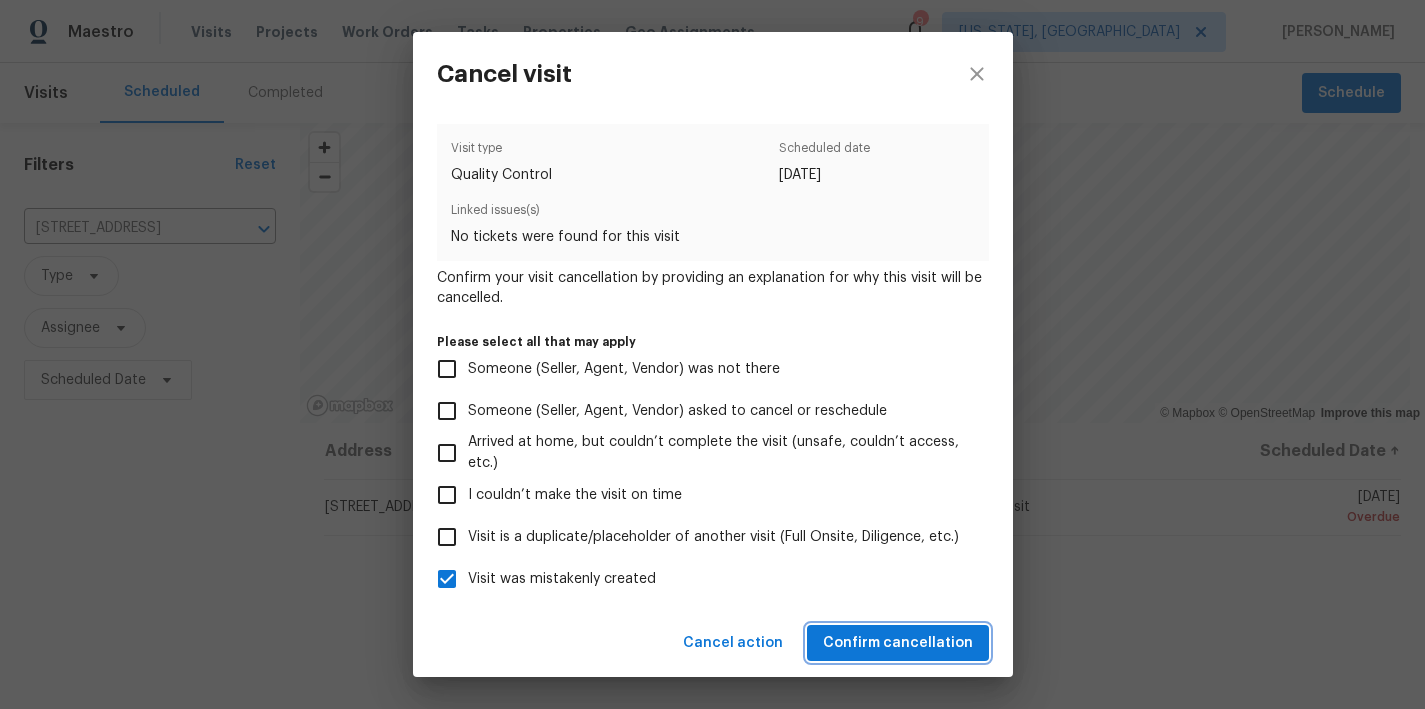click on "Confirm cancellation" at bounding box center (898, 643) 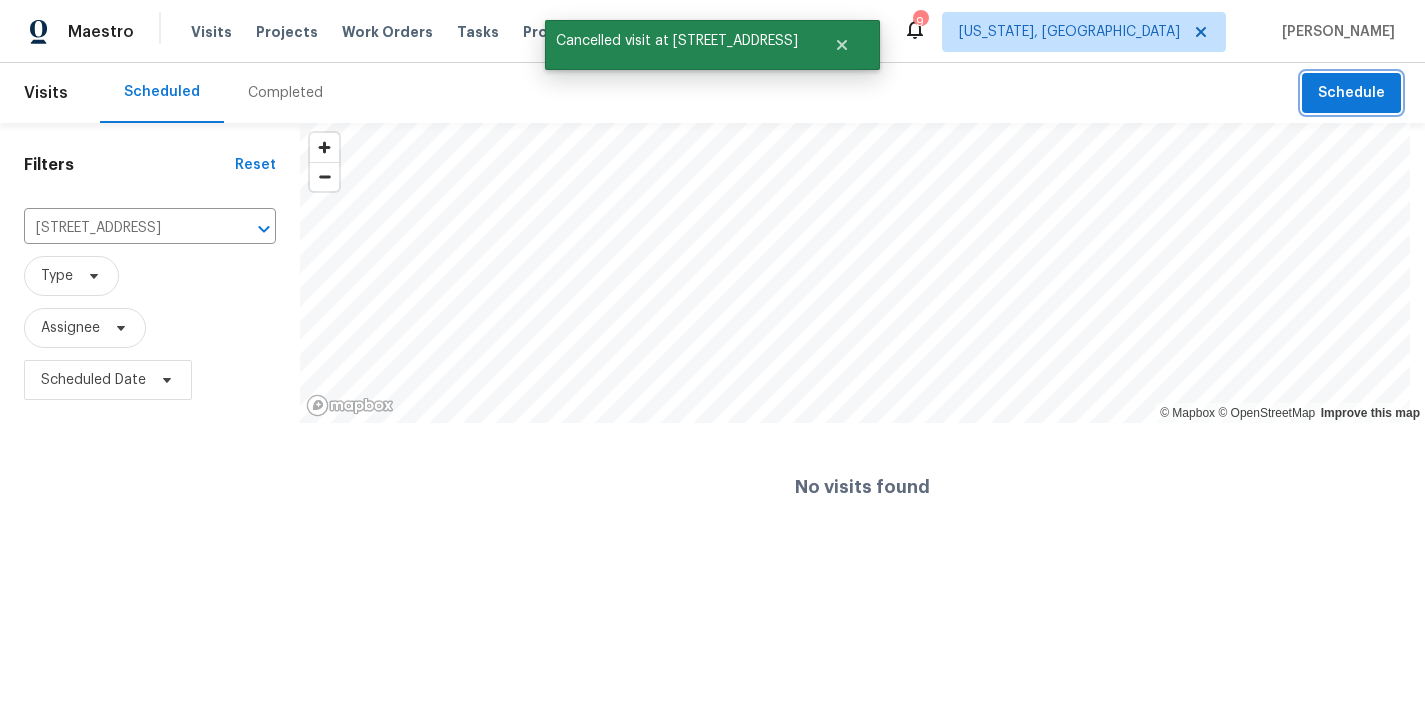 click on "Schedule" at bounding box center [1351, 93] 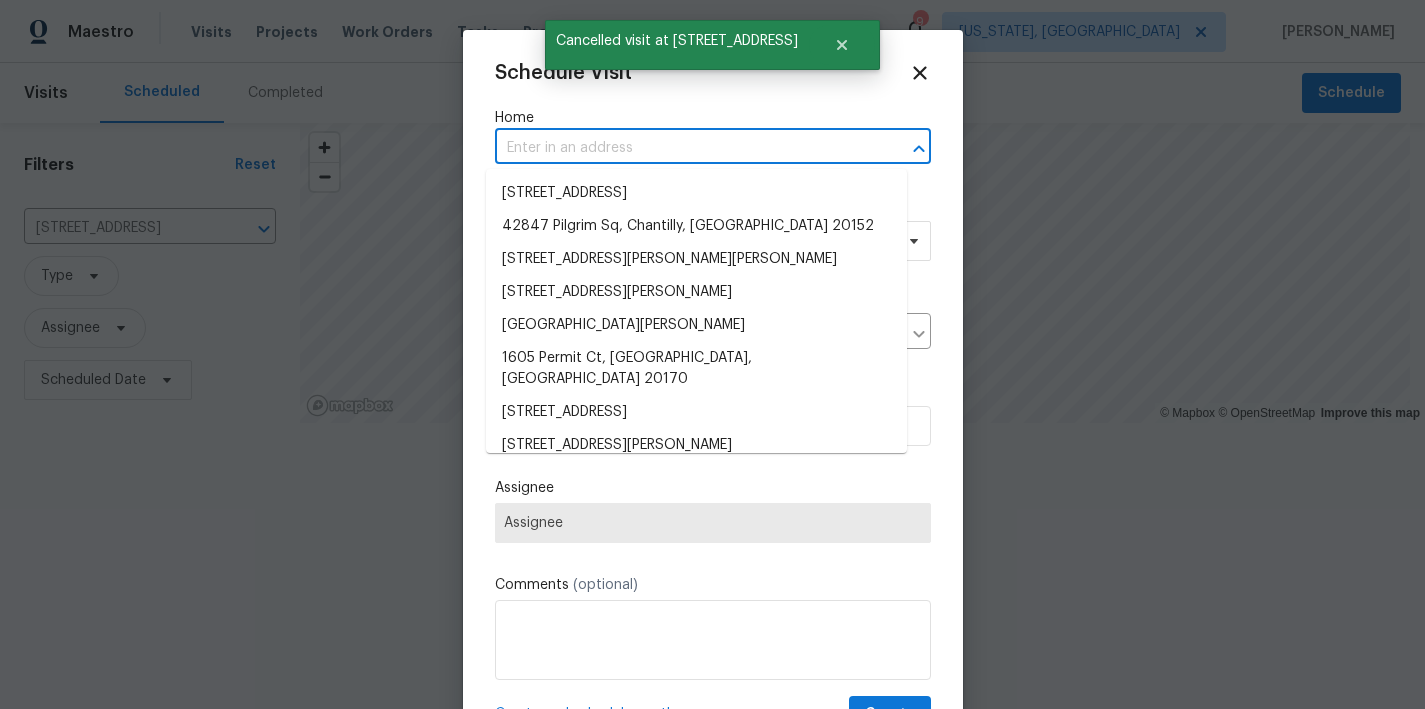 click at bounding box center [685, 148] 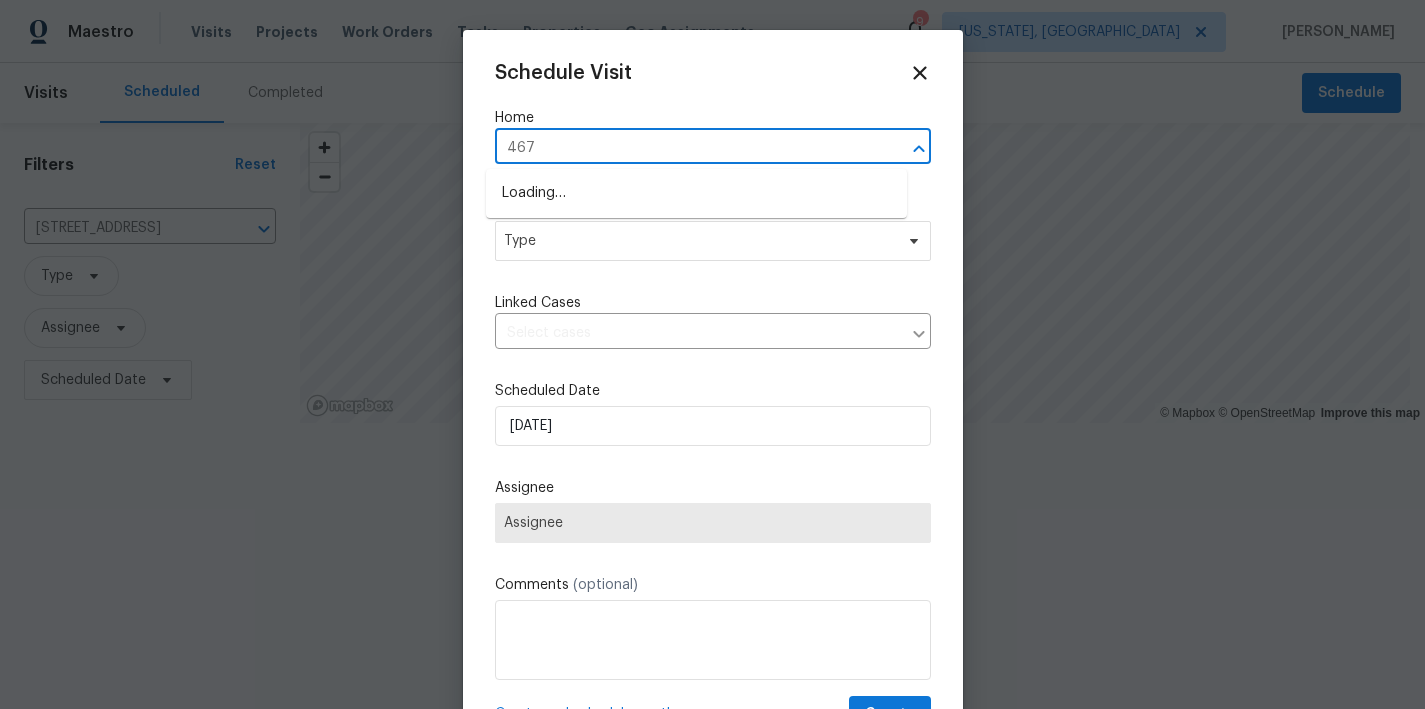 type on "4675" 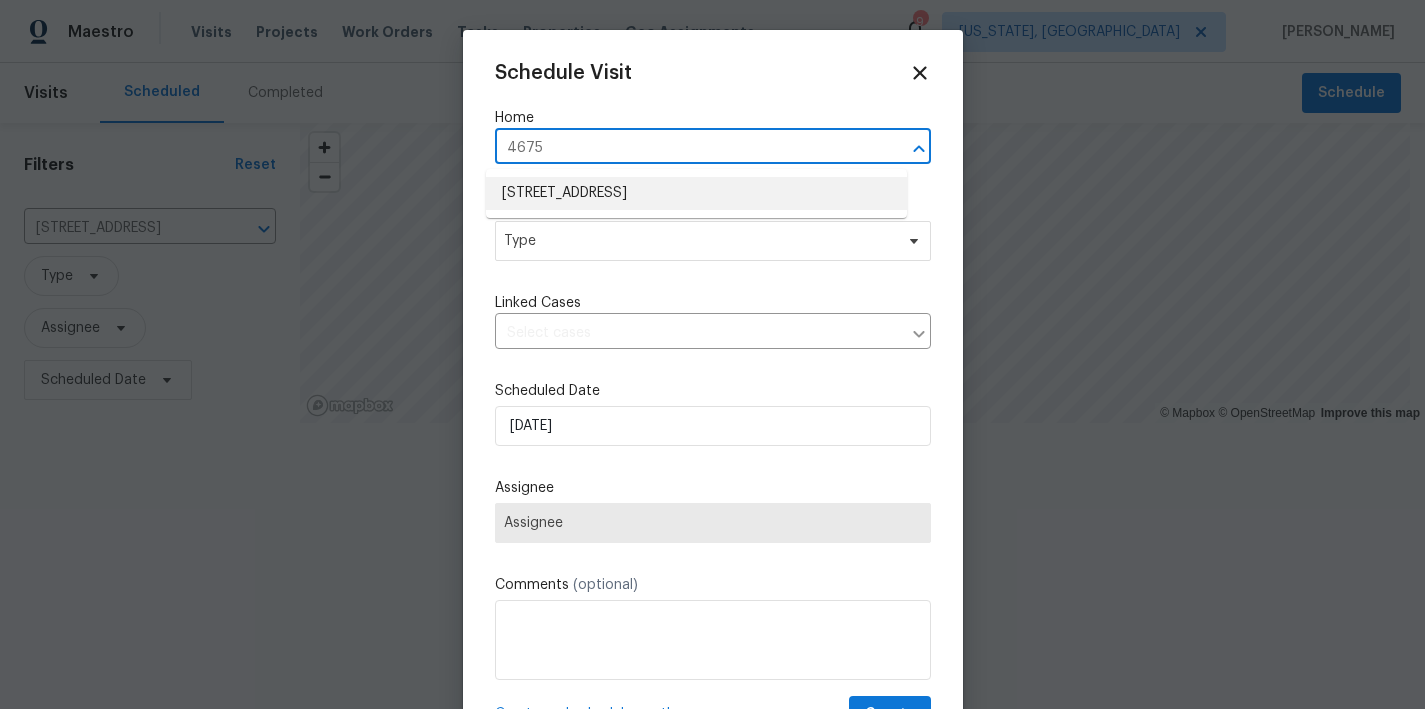 click on "[STREET_ADDRESS]" at bounding box center [696, 193] 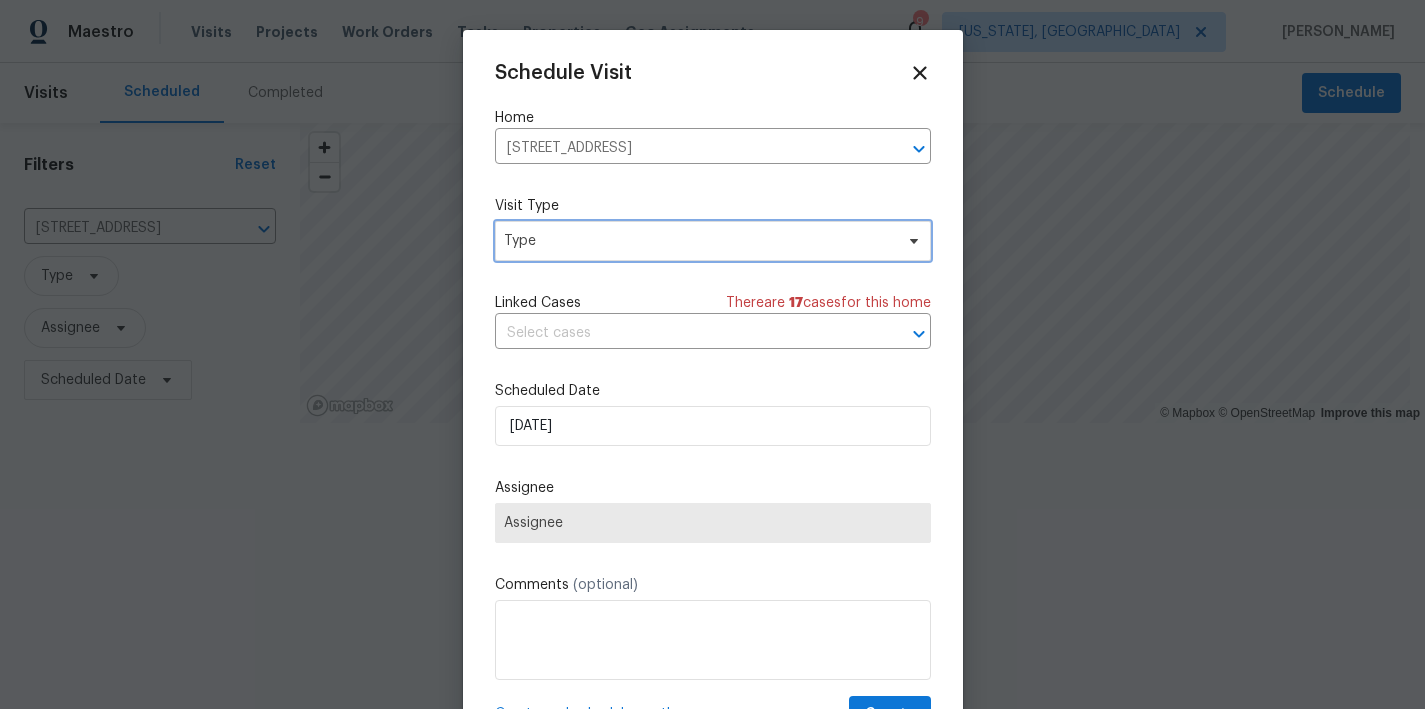 click on "Type" at bounding box center (698, 241) 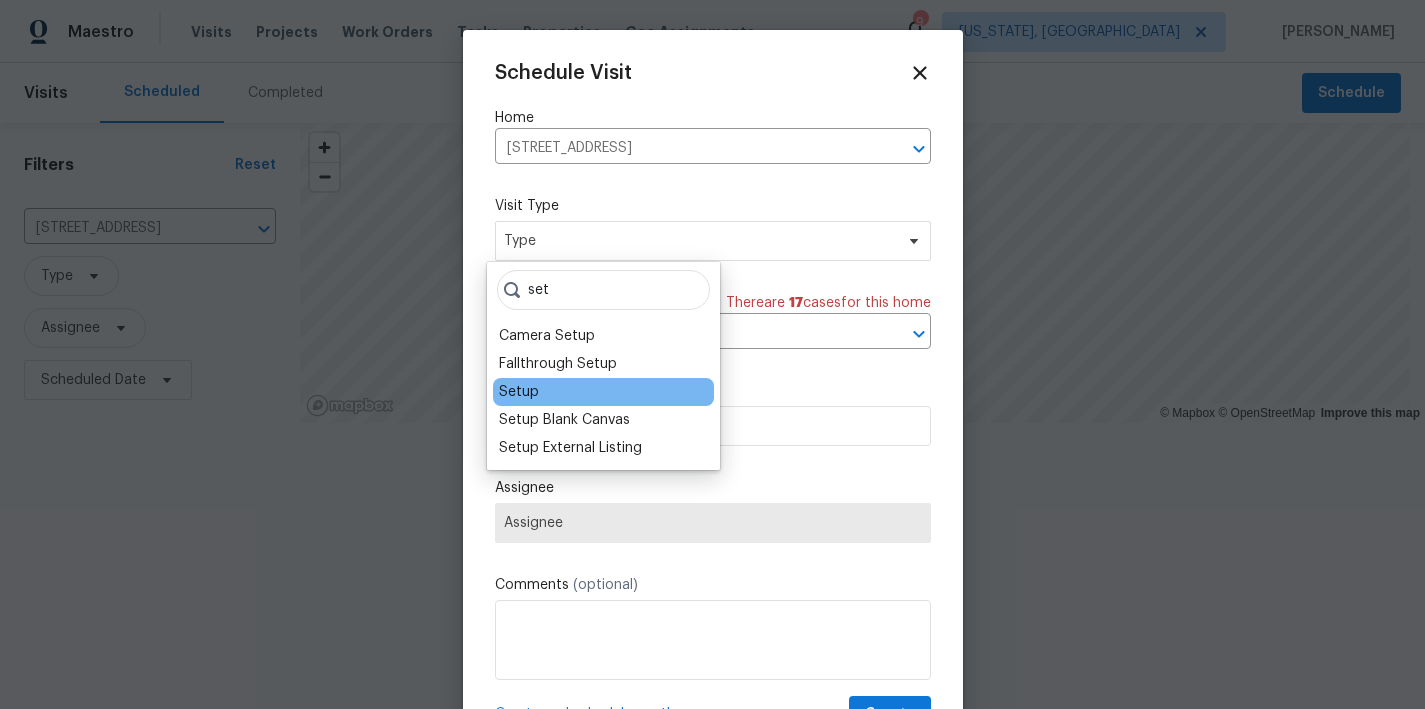 type on "set" 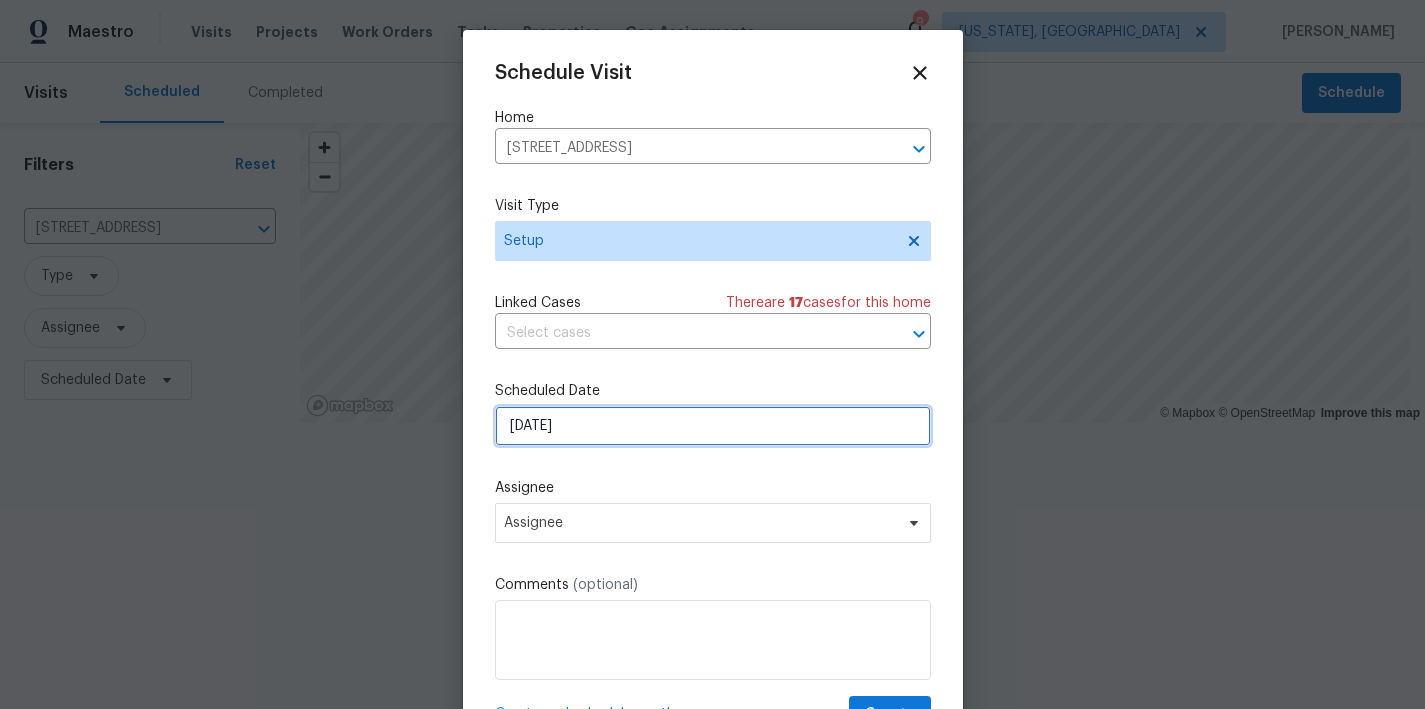 click on "[DATE]" at bounding box center [713, 426] 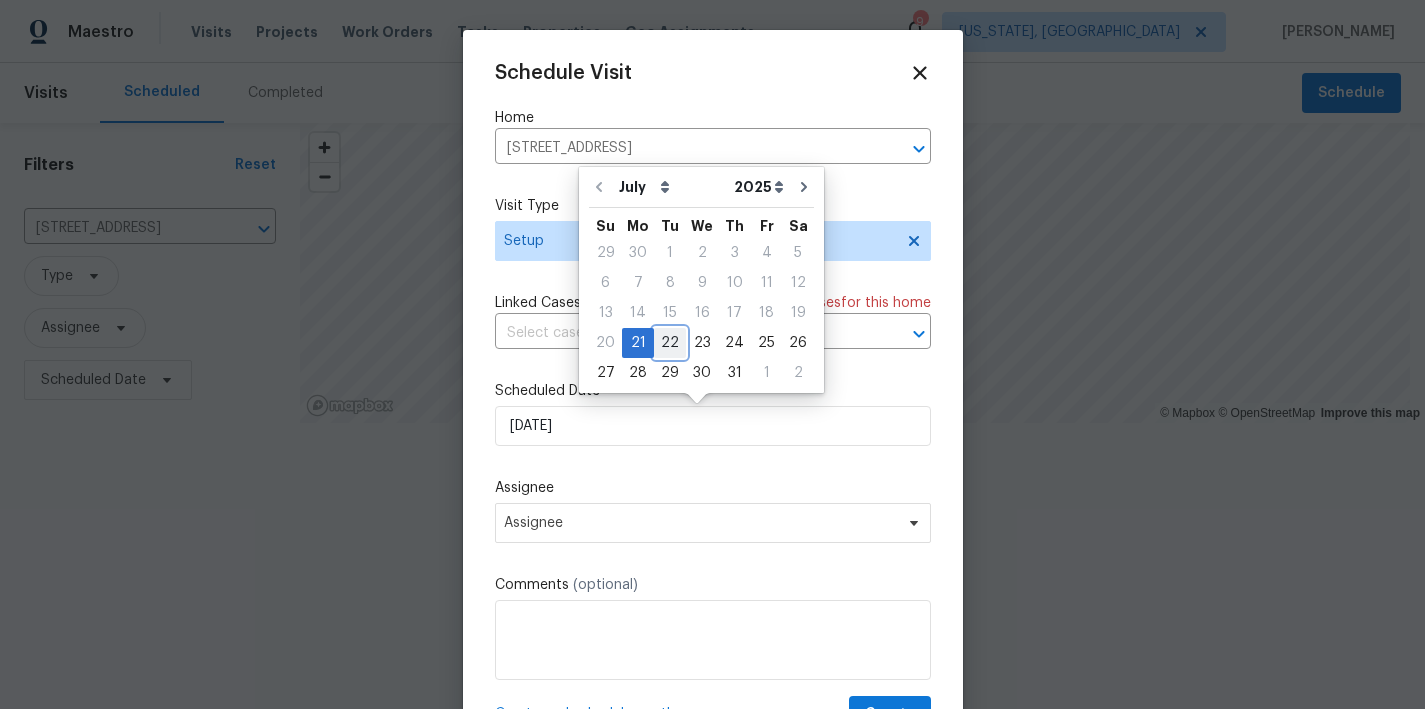 click on "22" at bounding box center [670, 343] 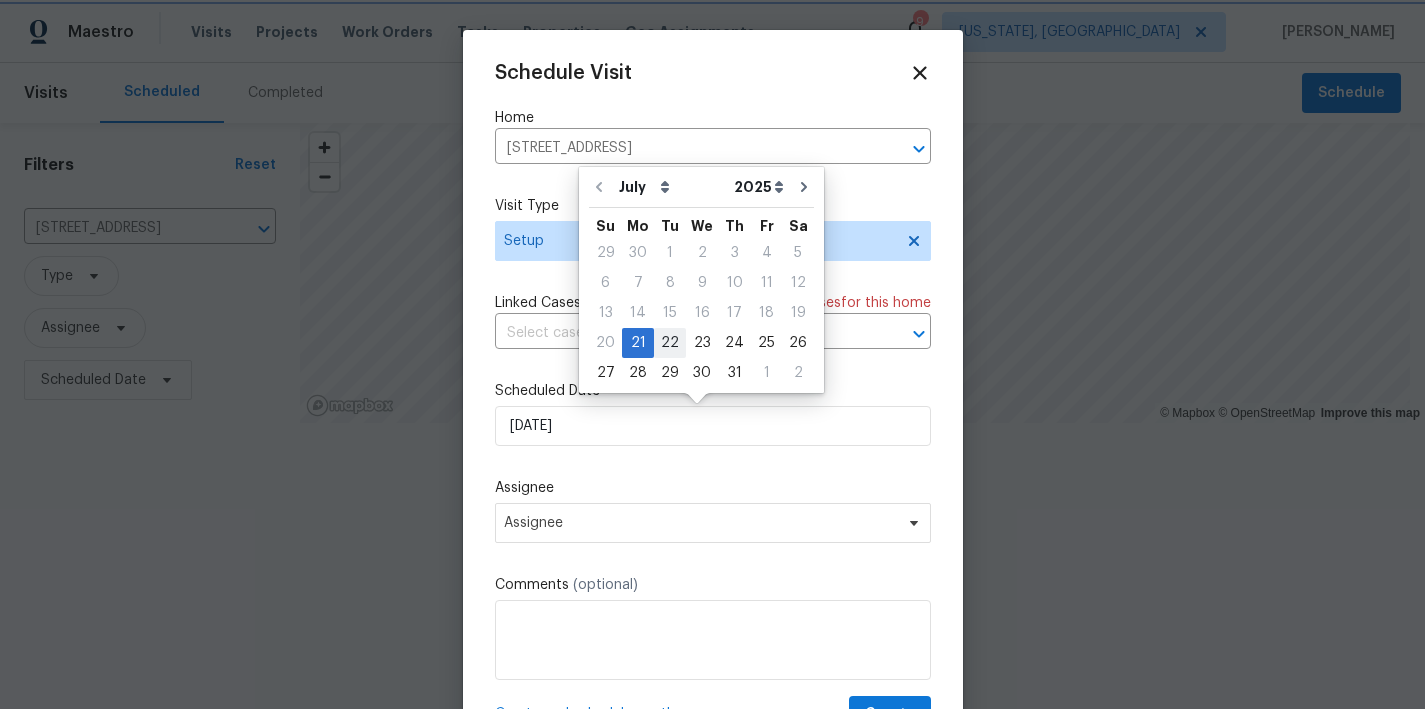 type on "7/22/2025" 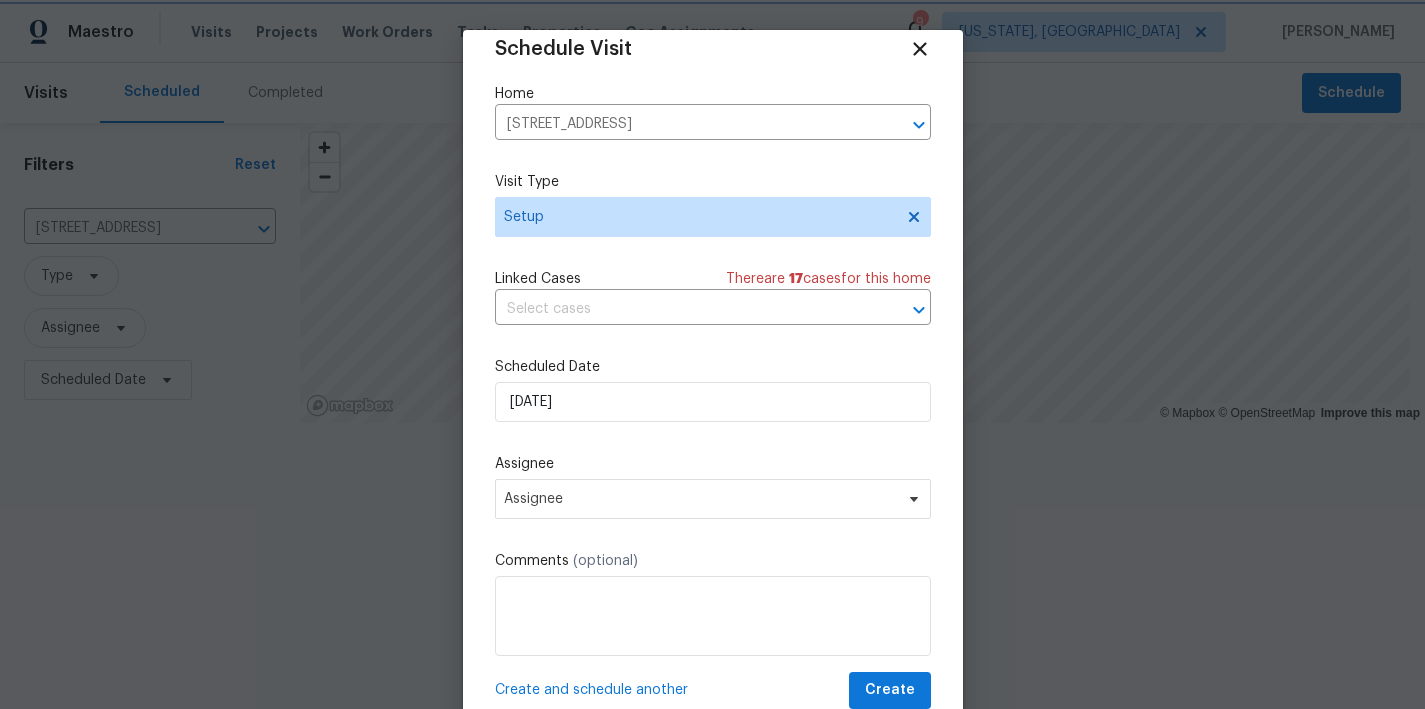 scroll, scrollTop: 36, scrollLeft: 0, axis: vertical 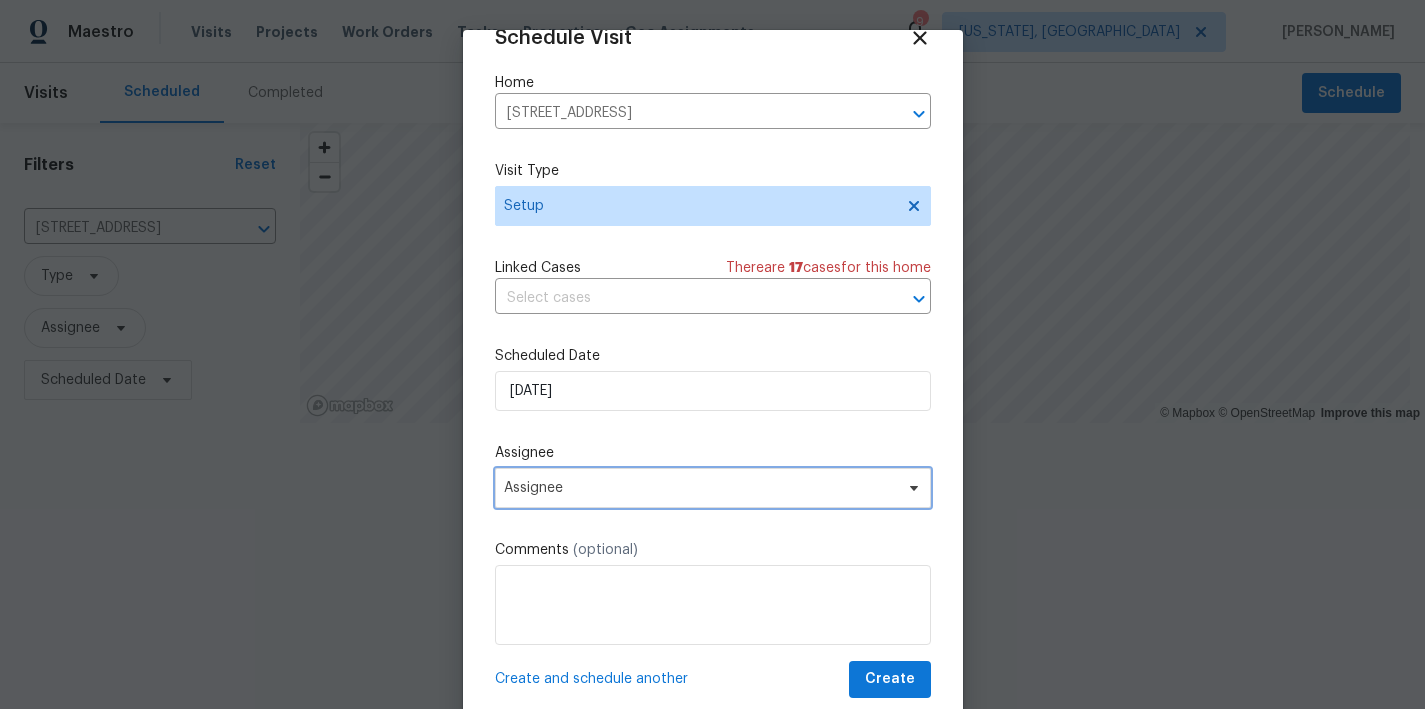 click on "Assignee" at bounding box center [713, 488] 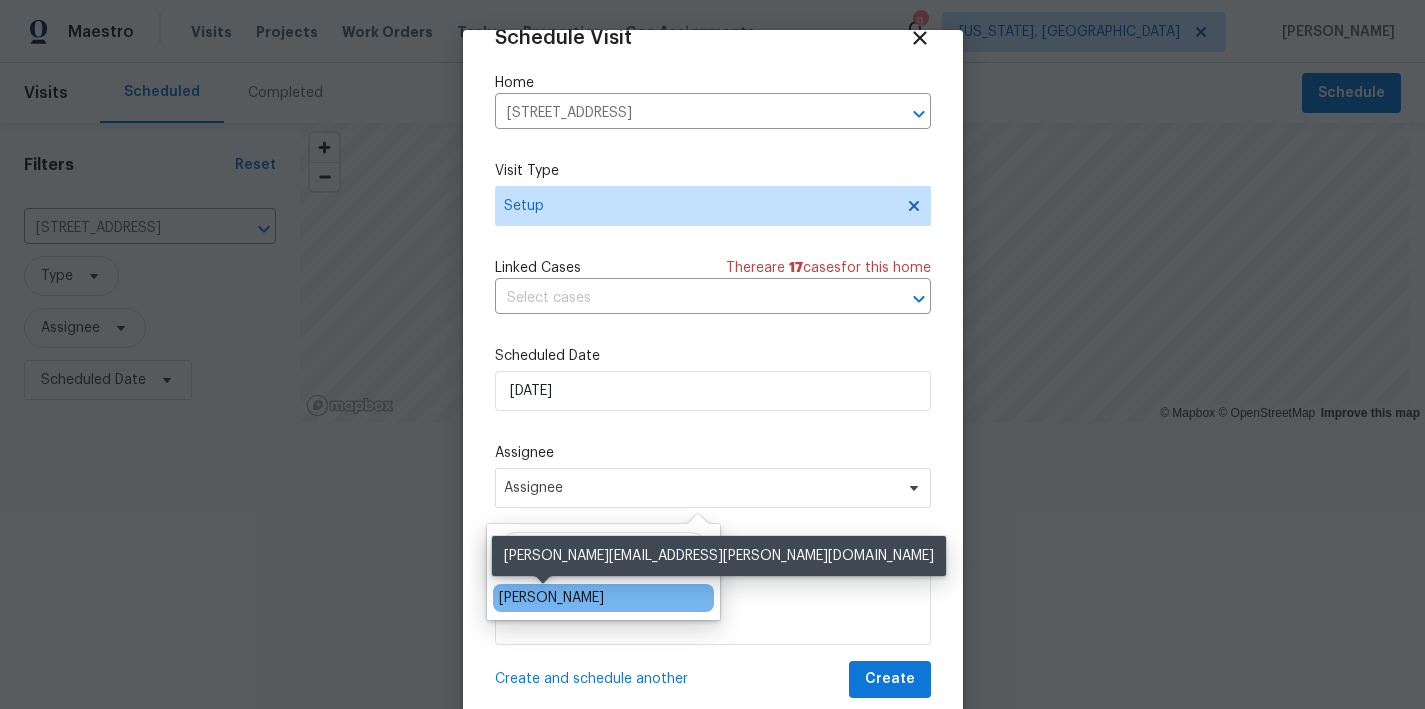 type on "nelson" 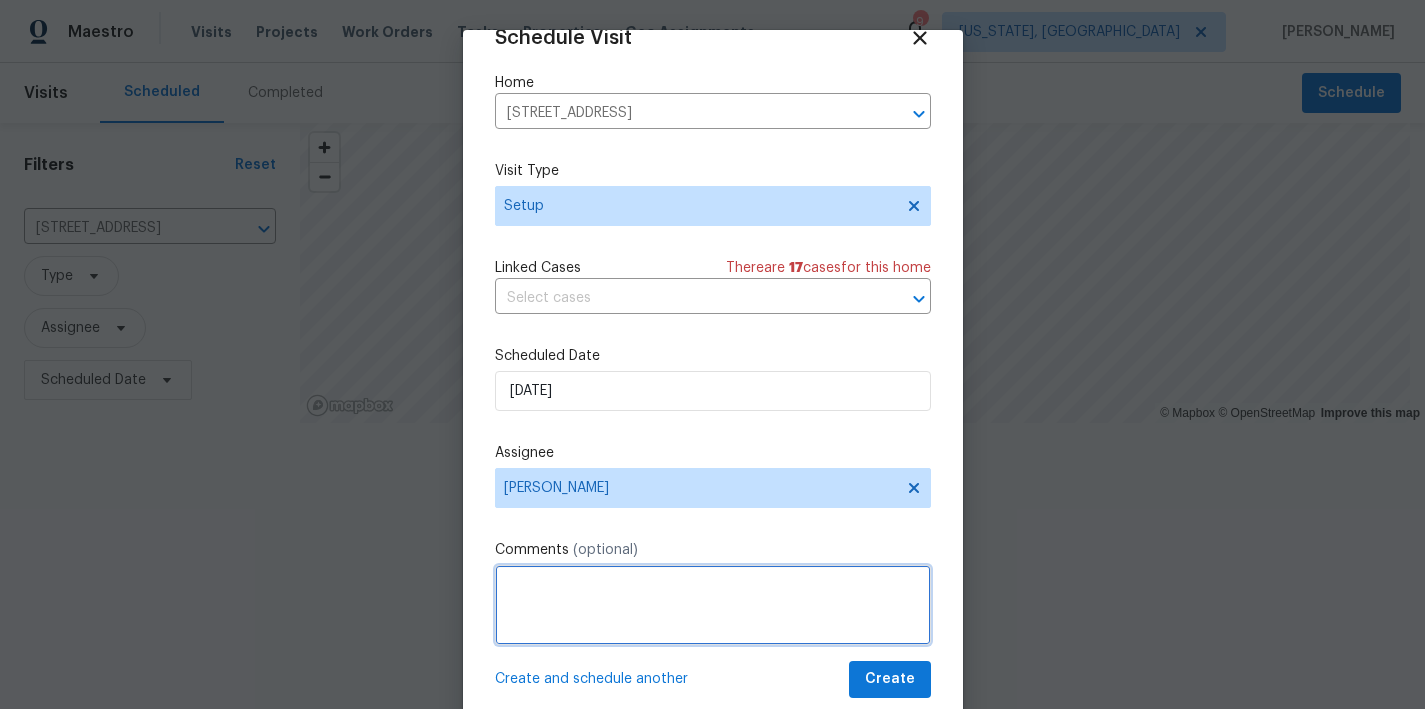 click at bounding box center [713, 605] 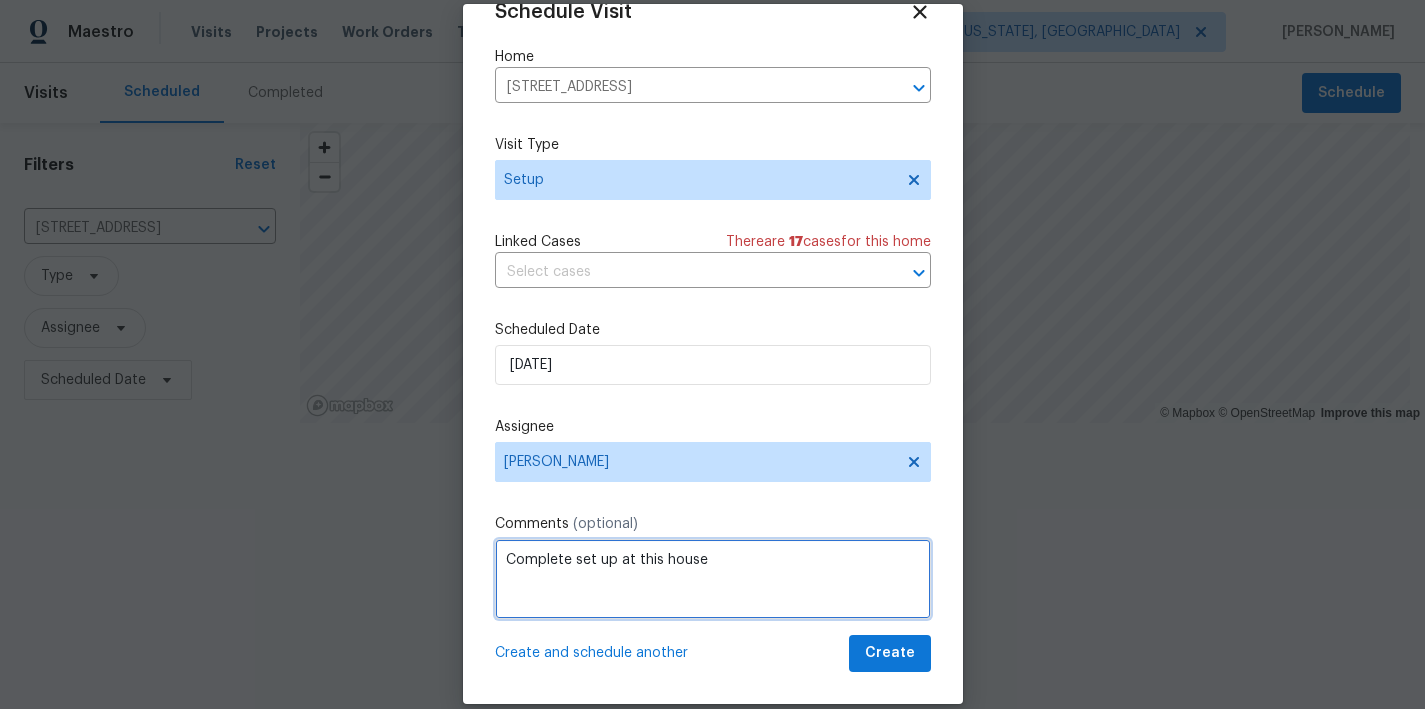 scroll, scrollTop: 51, scrollLeft: 0, axis: vertical 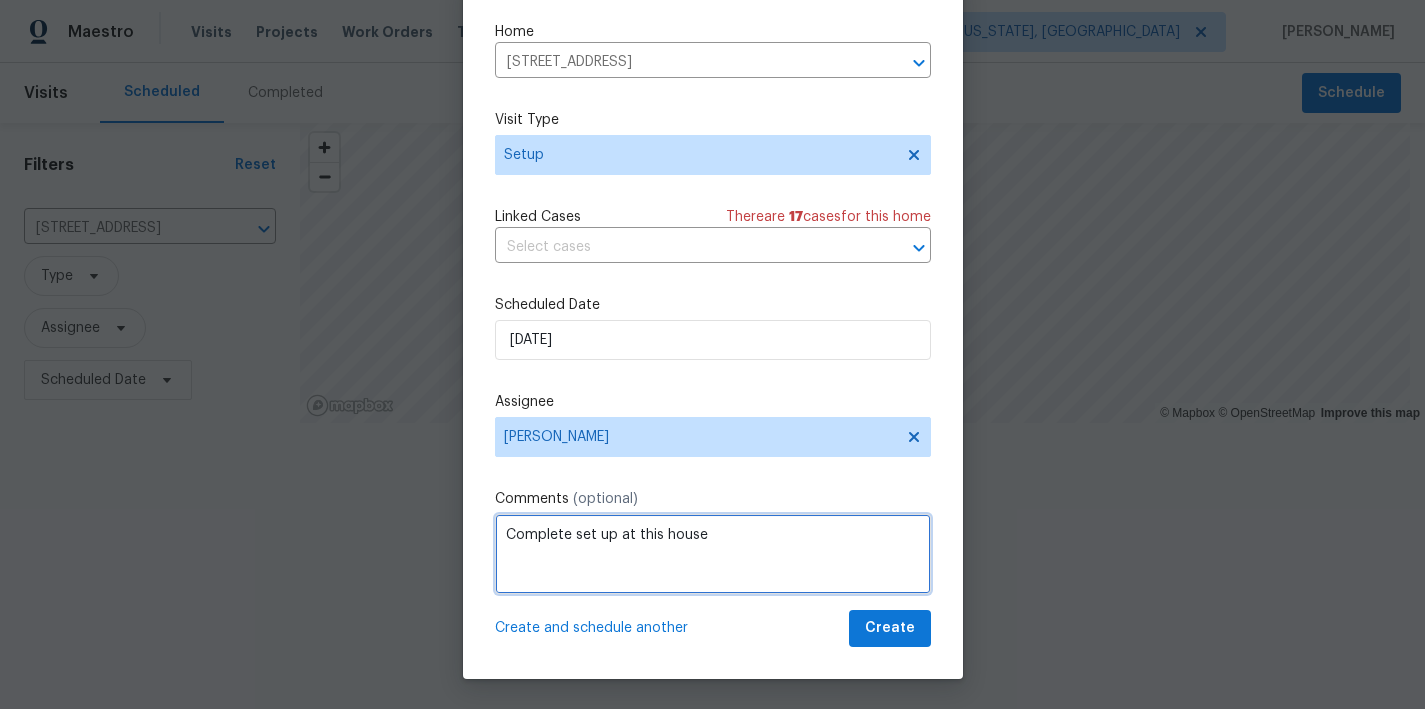 type on "Complete set up at this house" 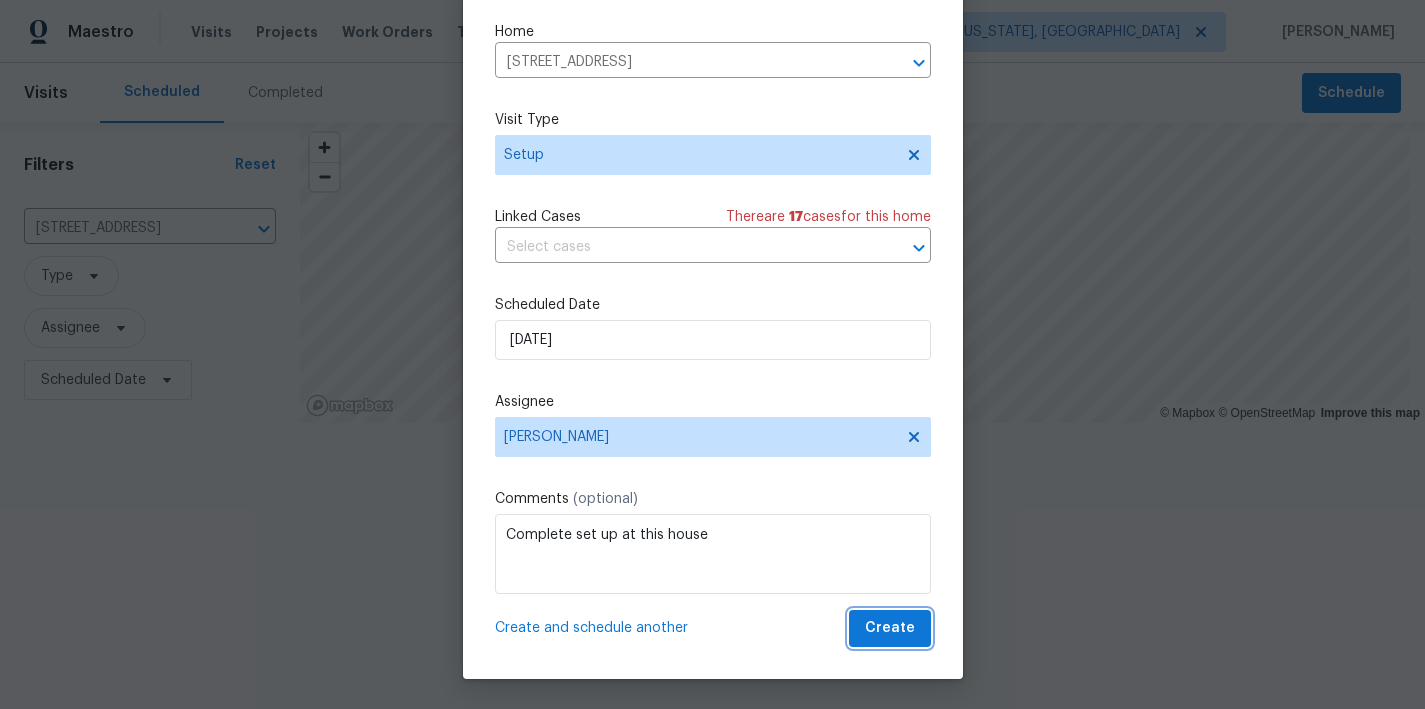 click on "Create" at bounding box center [890, 628] 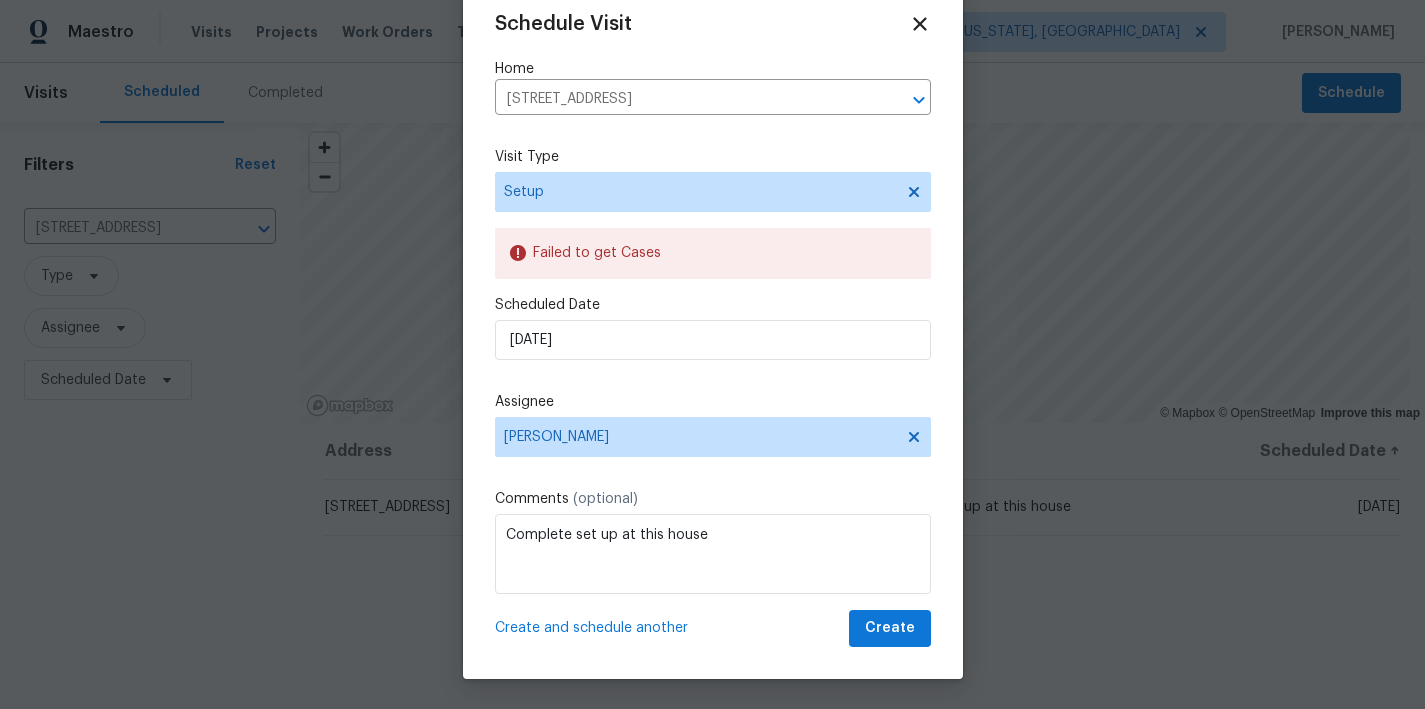 scroll, scrollTop: 0, scrollLeft: 0, axis: both 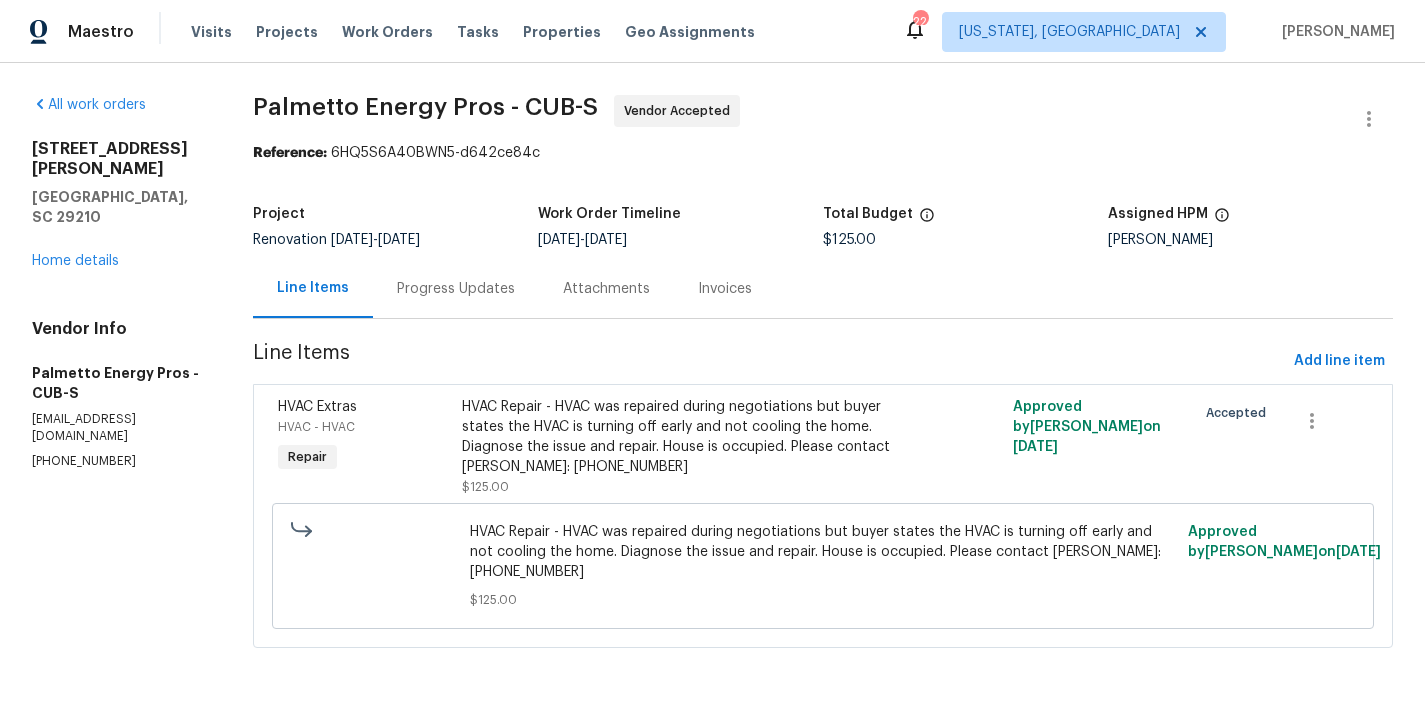 click on "All work orders 1003 Statler Rd Columbia, SC 29210 Home details Vendor Info Palmetto Energy Pros - CUB-S jgreen2500@rocketmail.com (864) 380-8678" at bounding box center (118, 282) 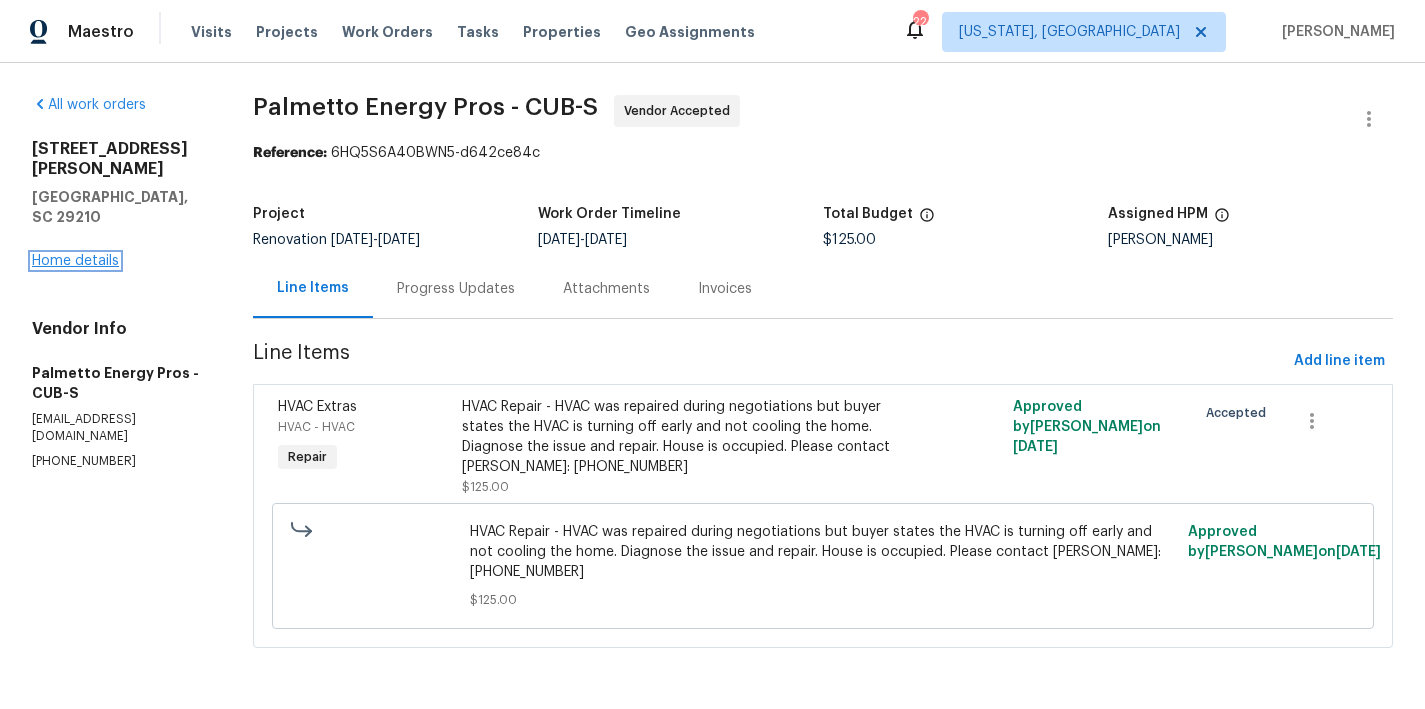 click on "Home details" at bounding box center [75, 261] 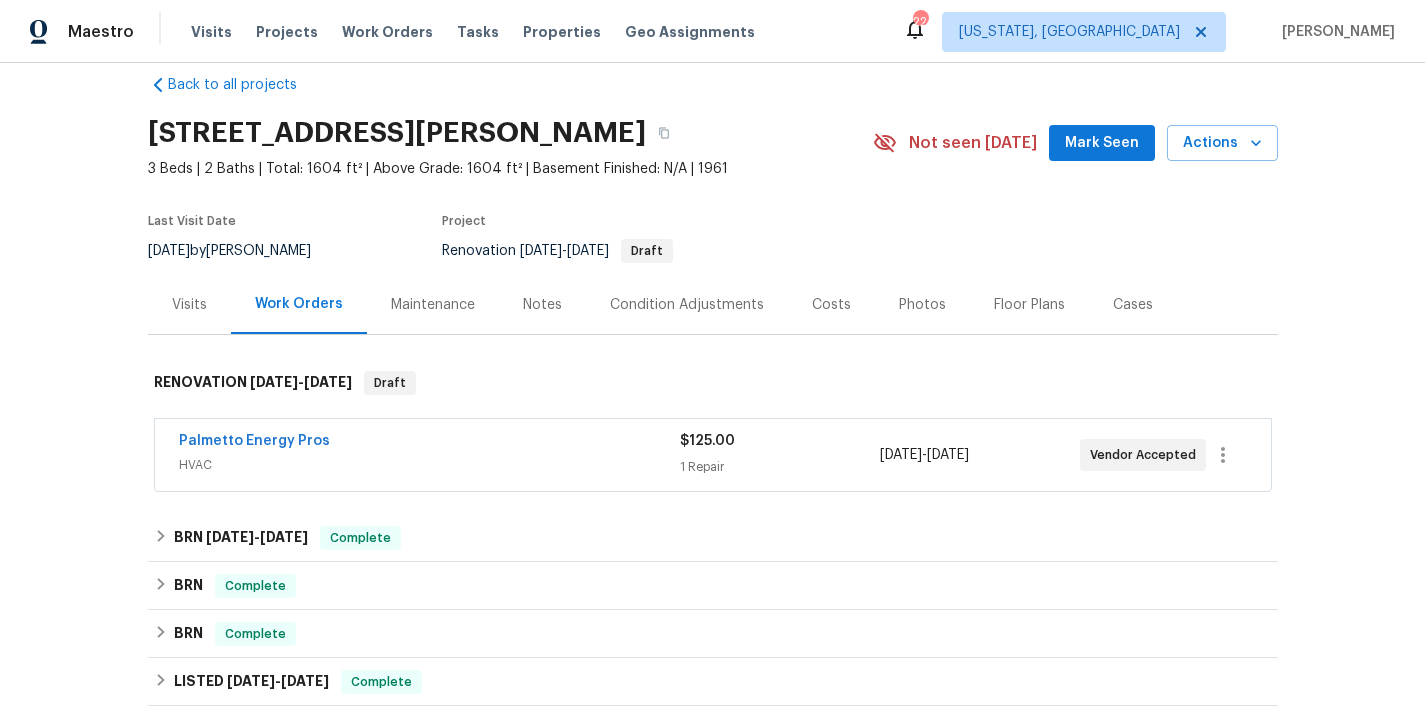 scroll, scrollTop: 0, scrollLeft: 0, axis: both 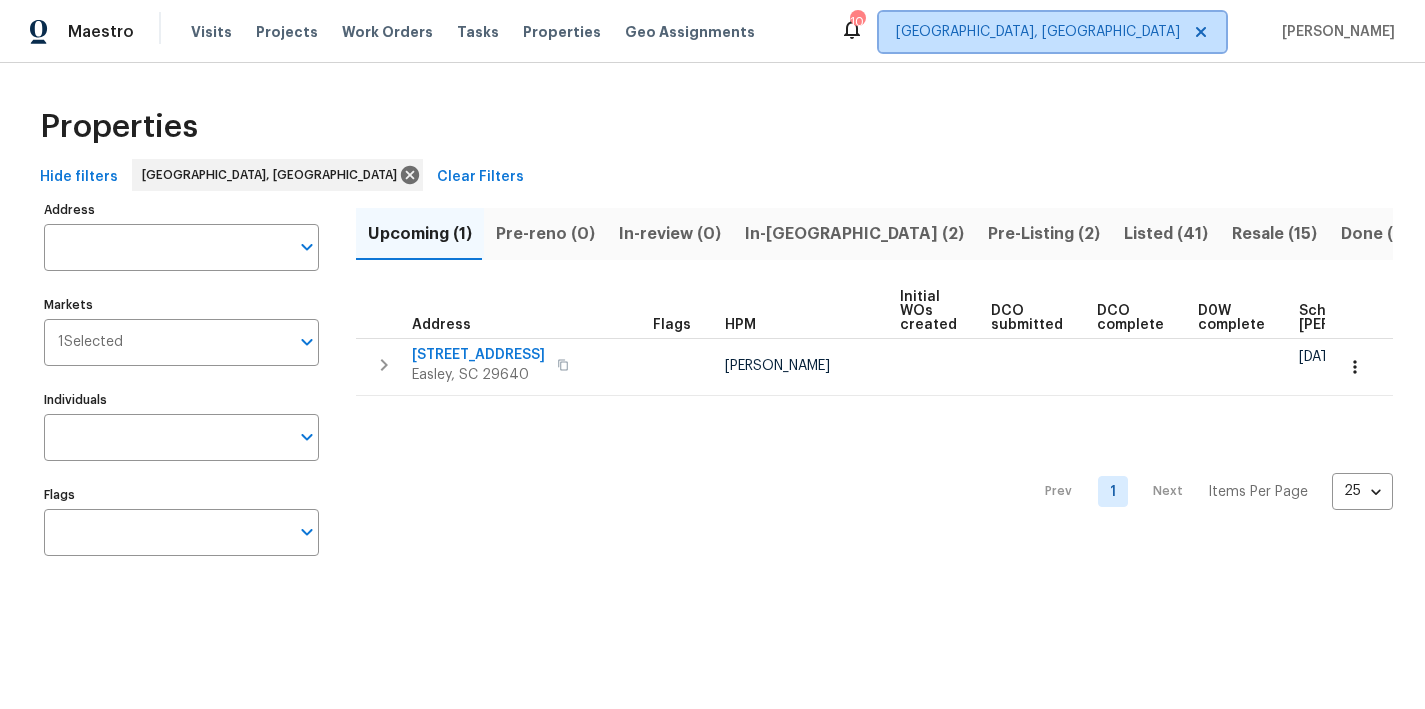 click on "Greenville, SC" at bounding box center [1038, 32] 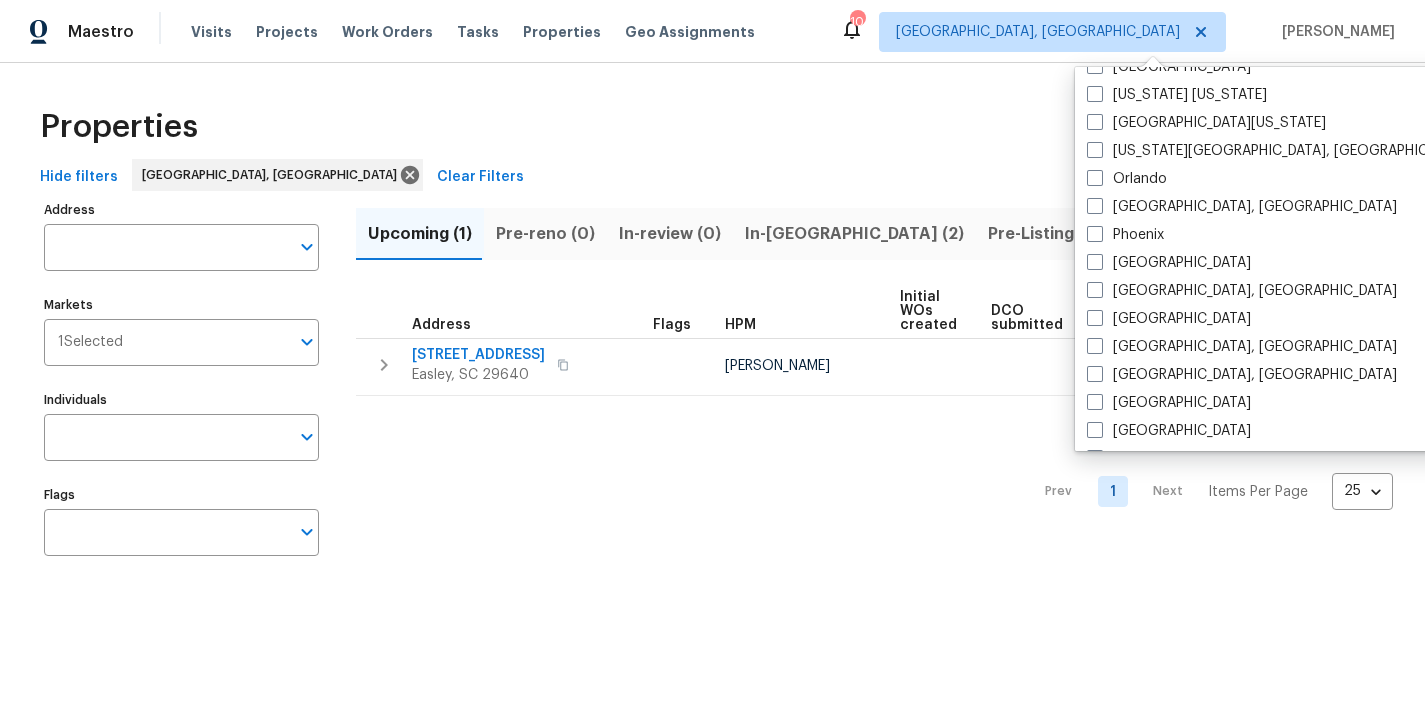 scroll, scrollTop: 1340, scrollLeft: 0, axis: vertical 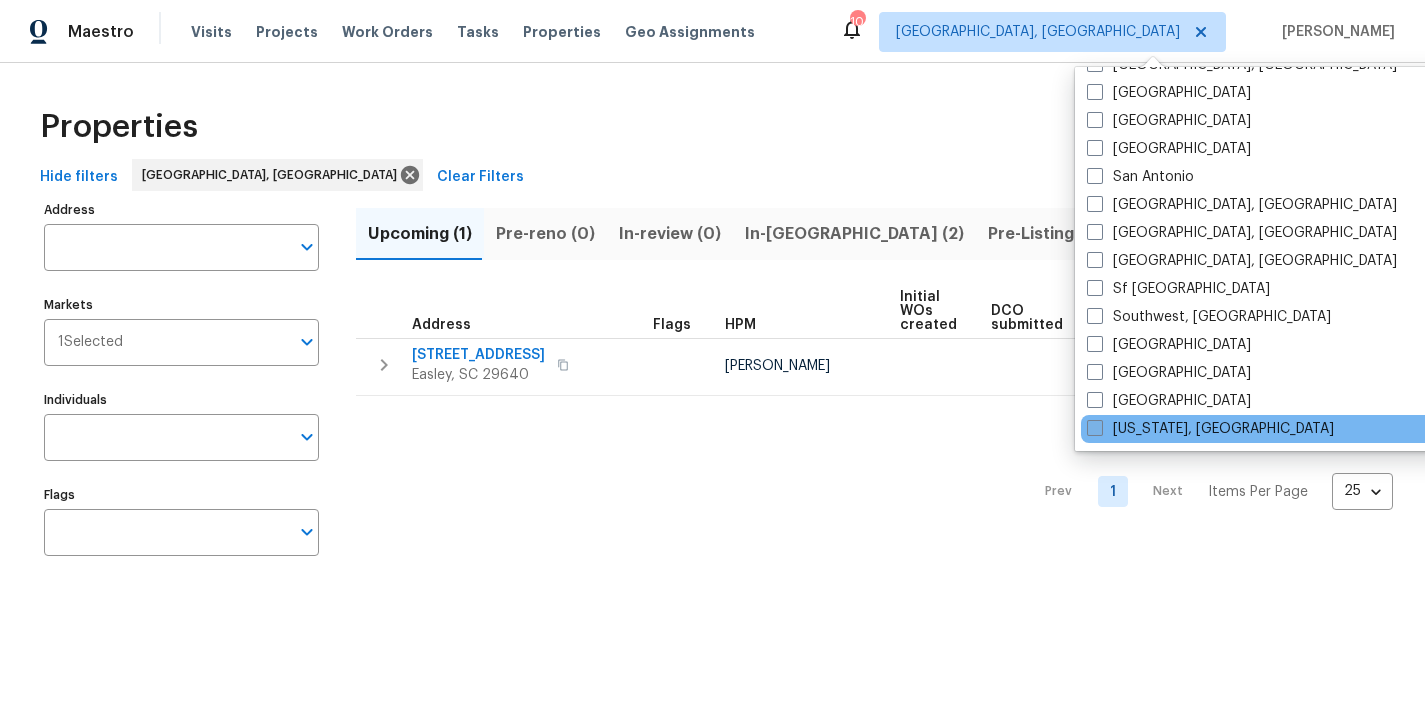 click on "[US_STATE], [GEOGRAPHIC_DATA]" at bounding box center (1210, 429) 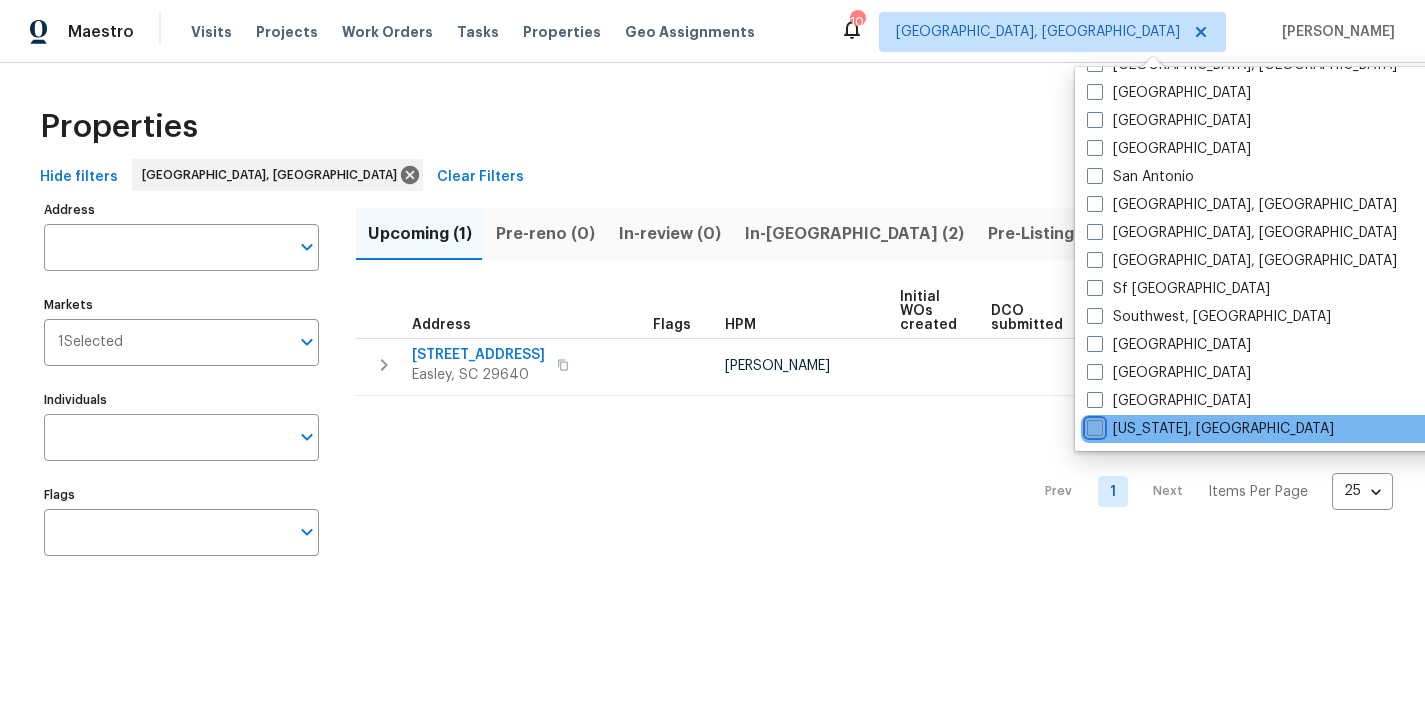 click on "[US_STATE], [GEOGRAPHIC_DATA]" at bounding box center (1093, 425) 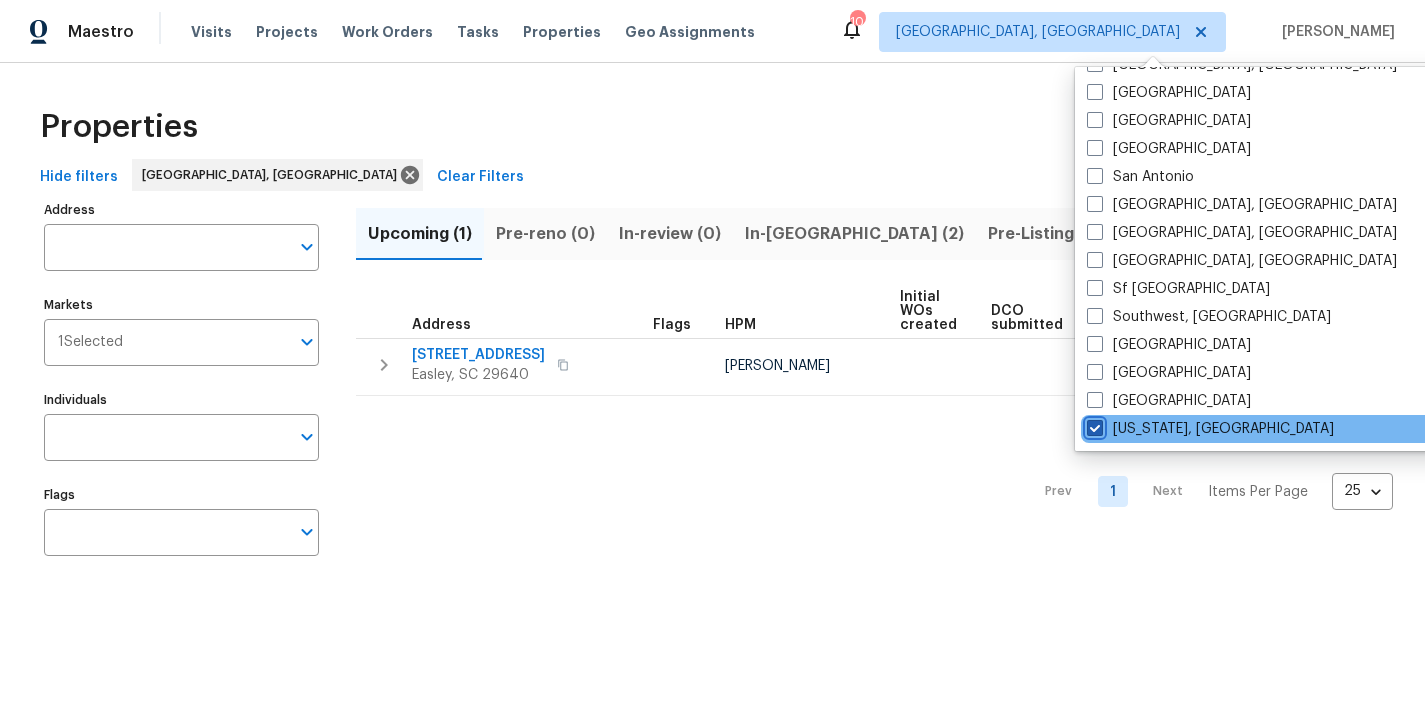checkbox on "true" 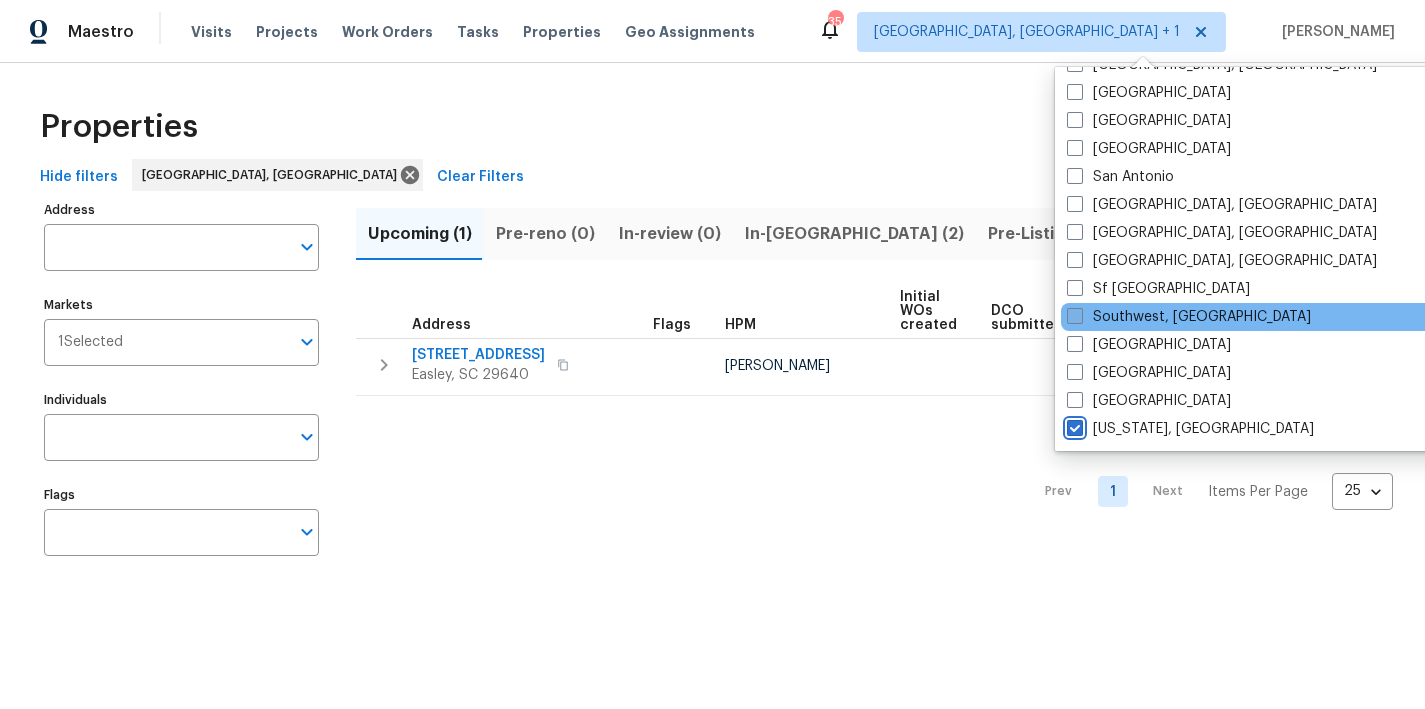 scroll, scrollTop: 0, scrollLeft: 0, axis: both 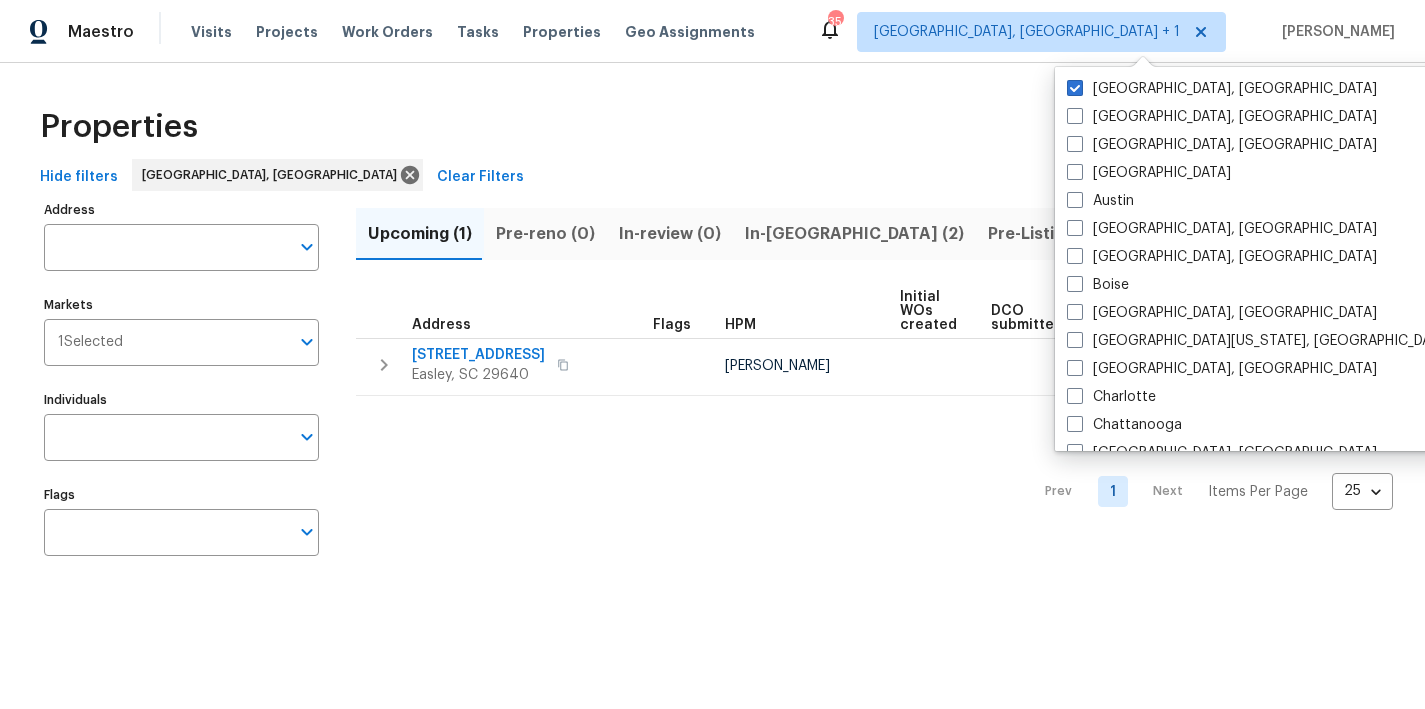 click at bounding box center (1075, 88) 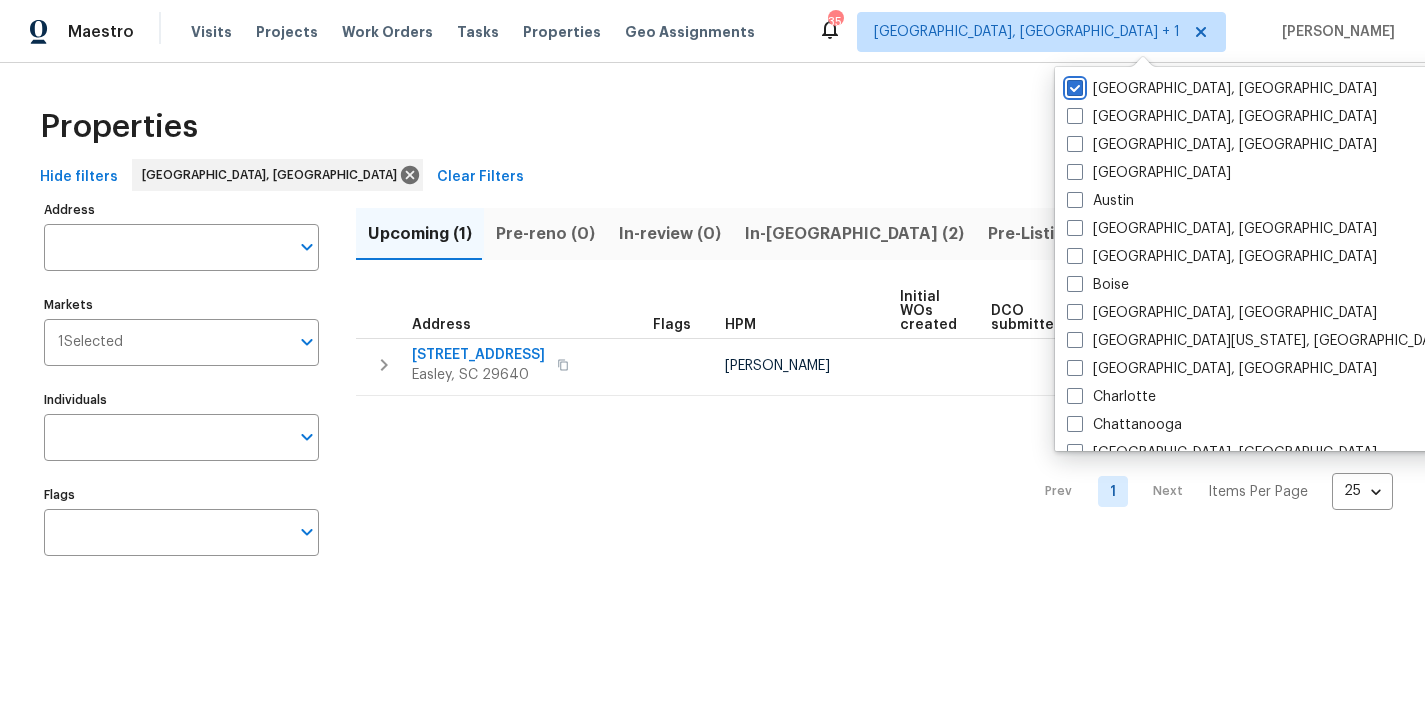 click on "Greenville, SC" at bounding box center (1073, 85) 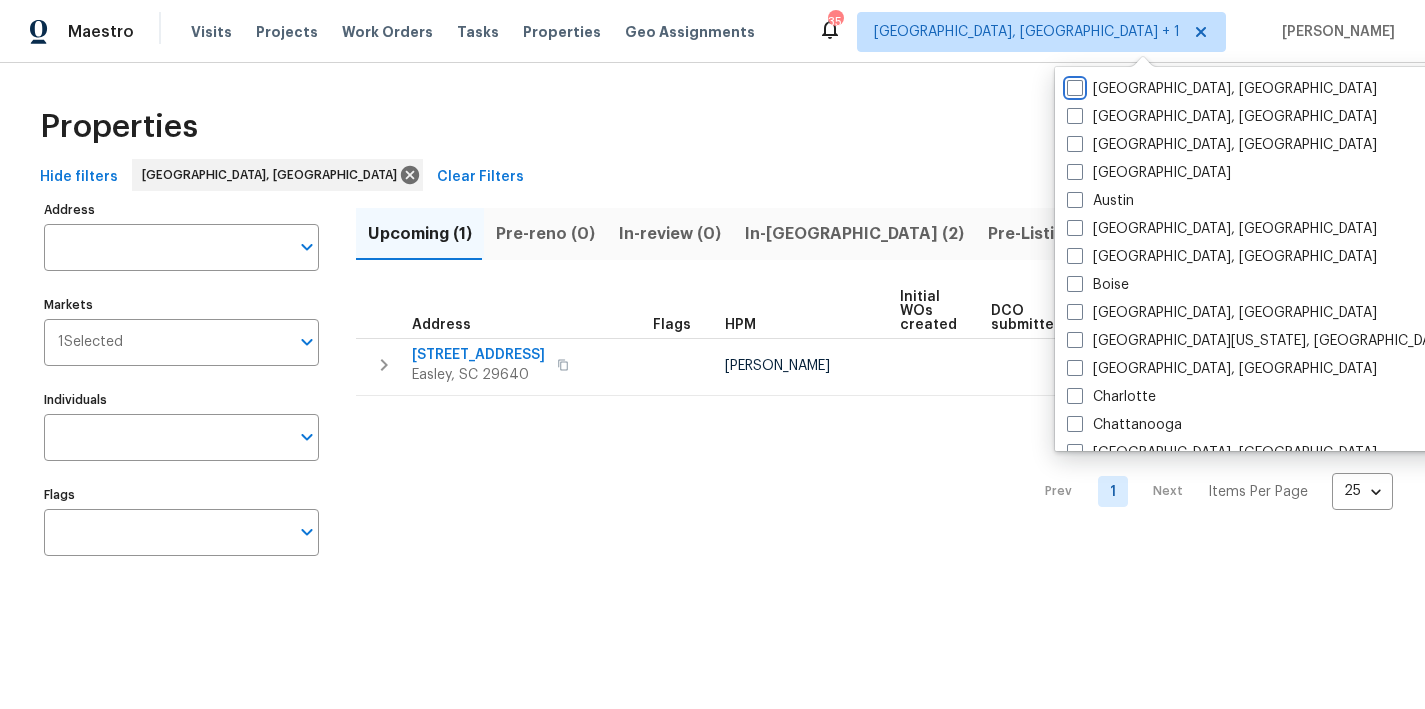 checkbox on "false" 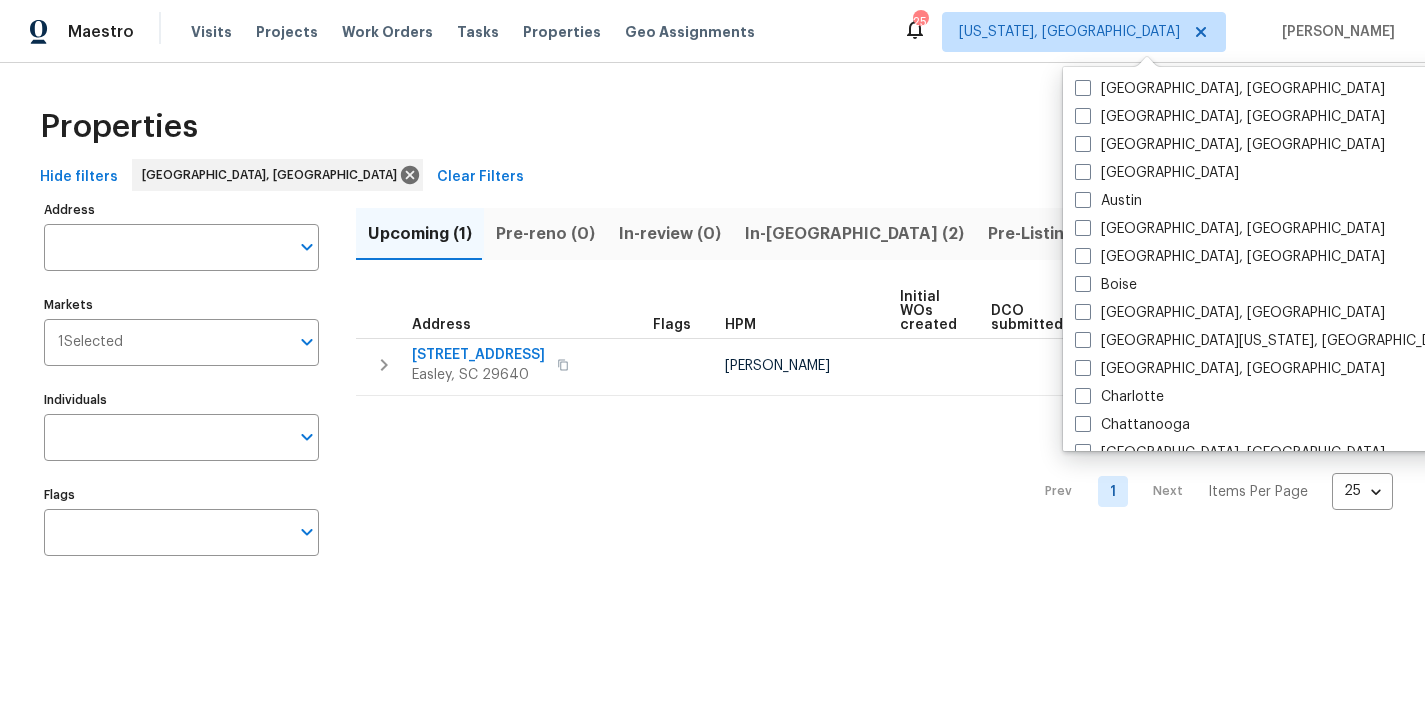 click on "Maestro Visits Projects Work Orders Tasks Properties Geo Assignments 25 Washington, DC Nicholas Russell" at bounding box center [712, 31] 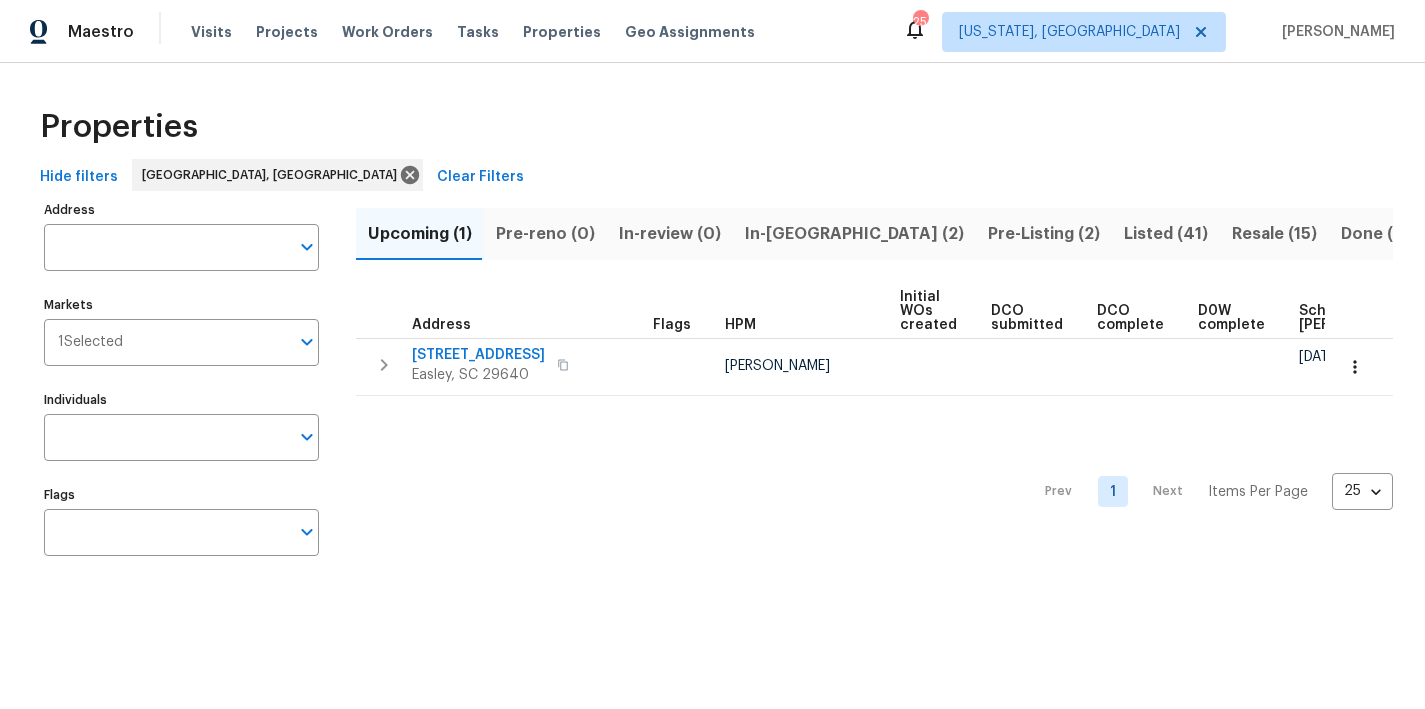click on "Properties" at bounding box center (712, 127) 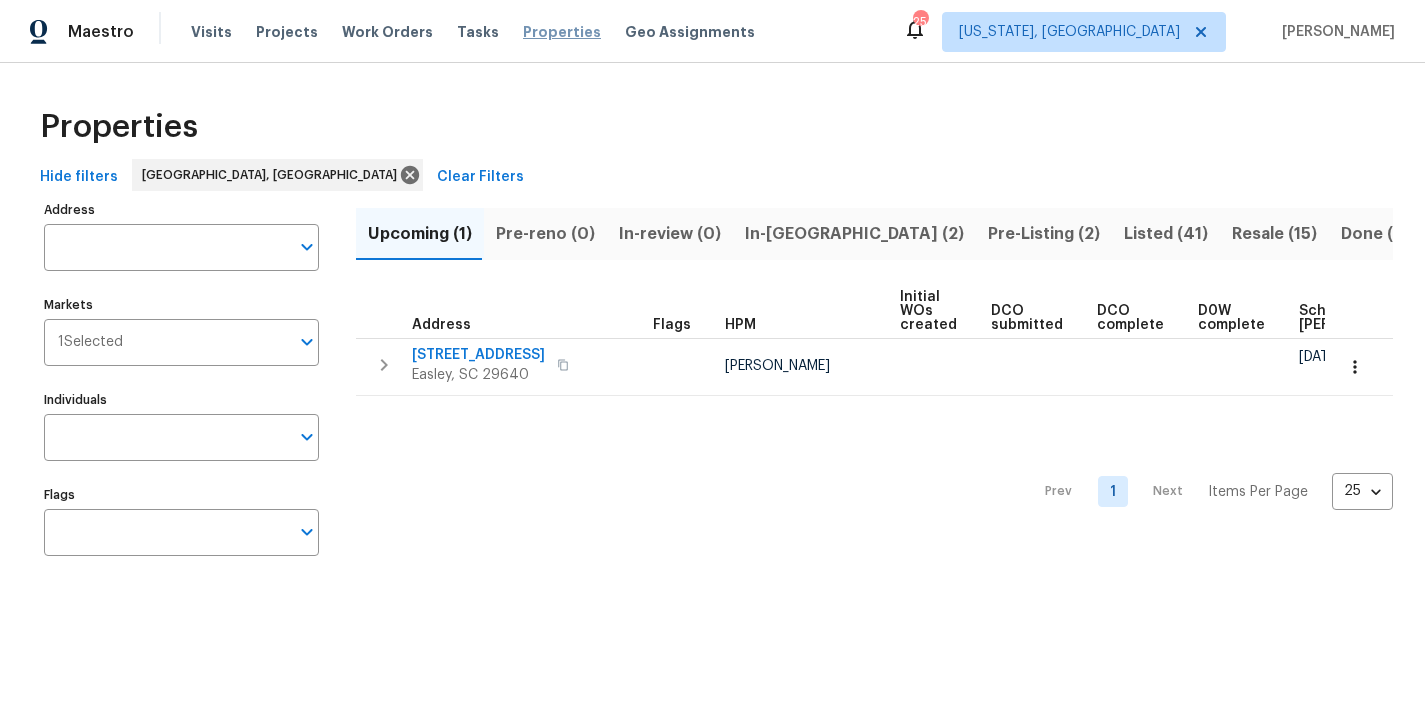 click on "Properties" at bounding box center (562, 32) 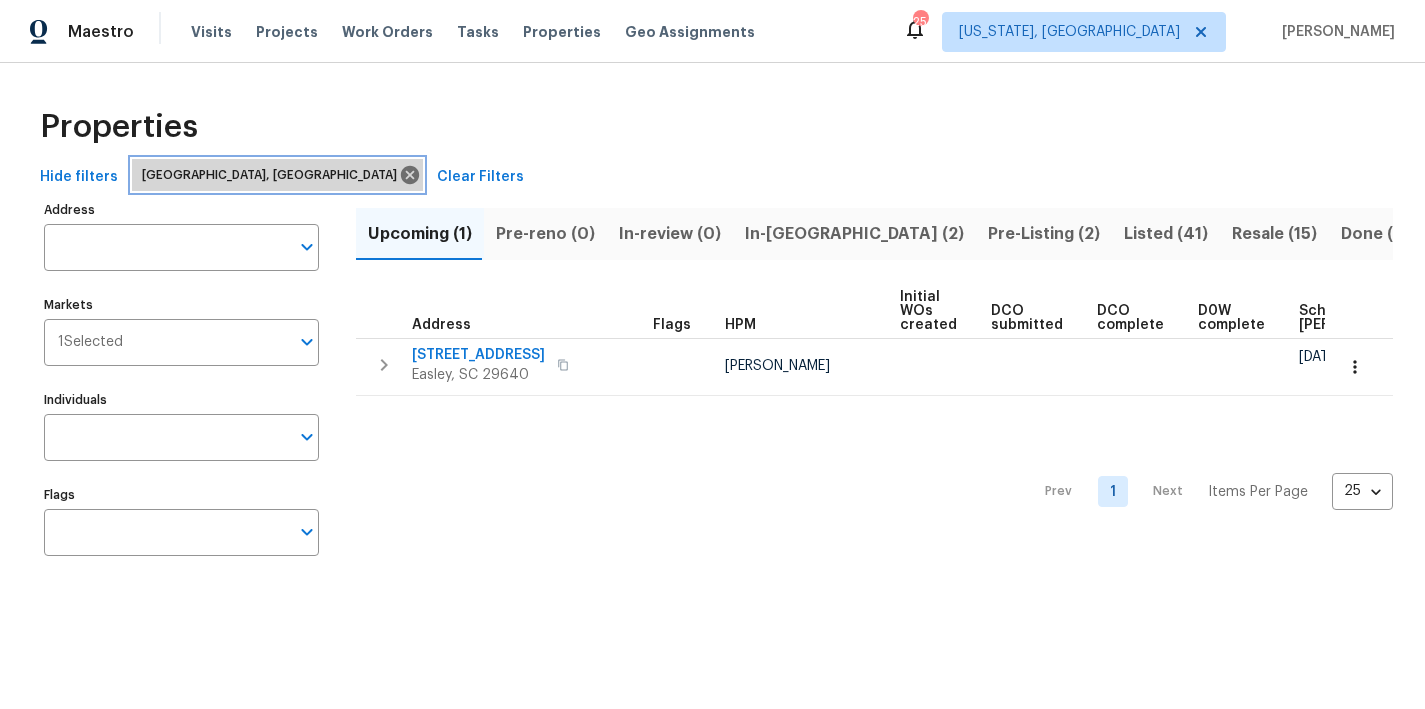 click on "Greenville, SC" at bounding box center [273, 175] 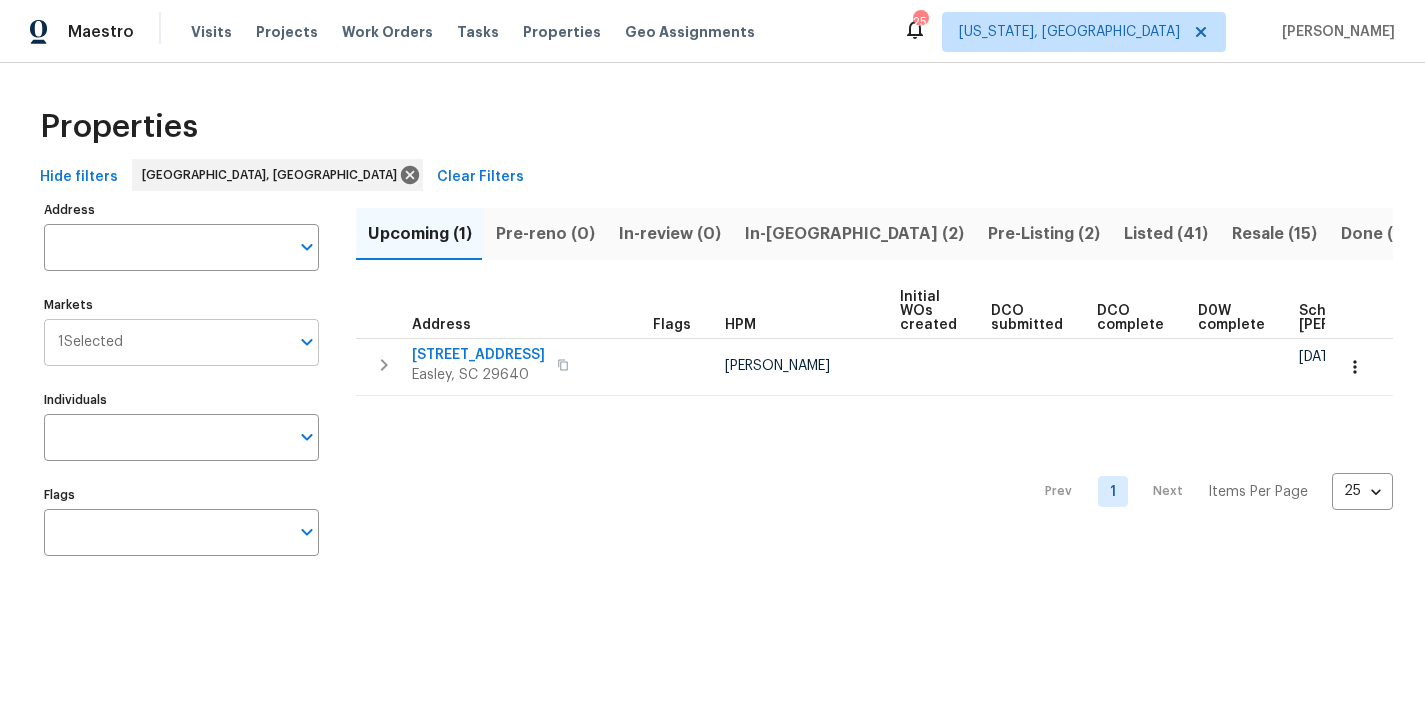 click on "Markets" at bounding box center (206, 342) 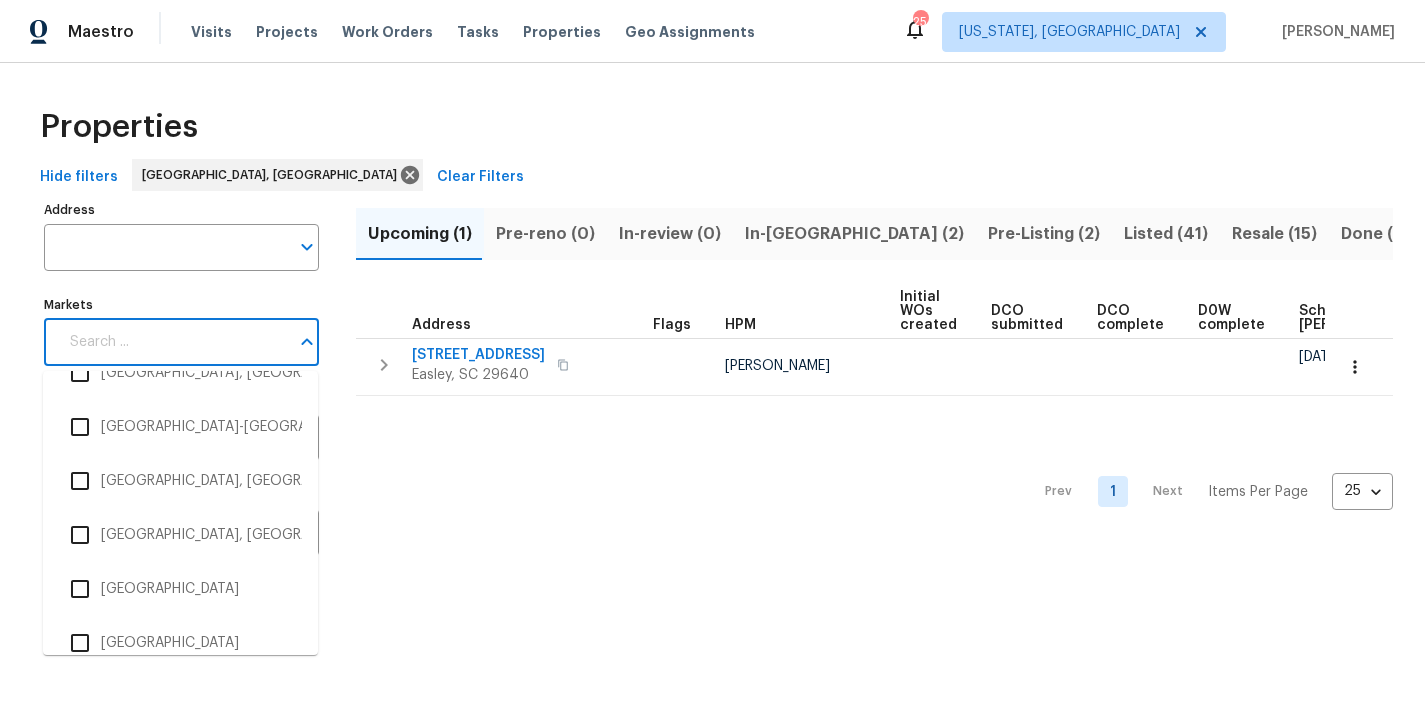 scroll, scrollTop: 4106, scrollLeft: 0, axis: vertical 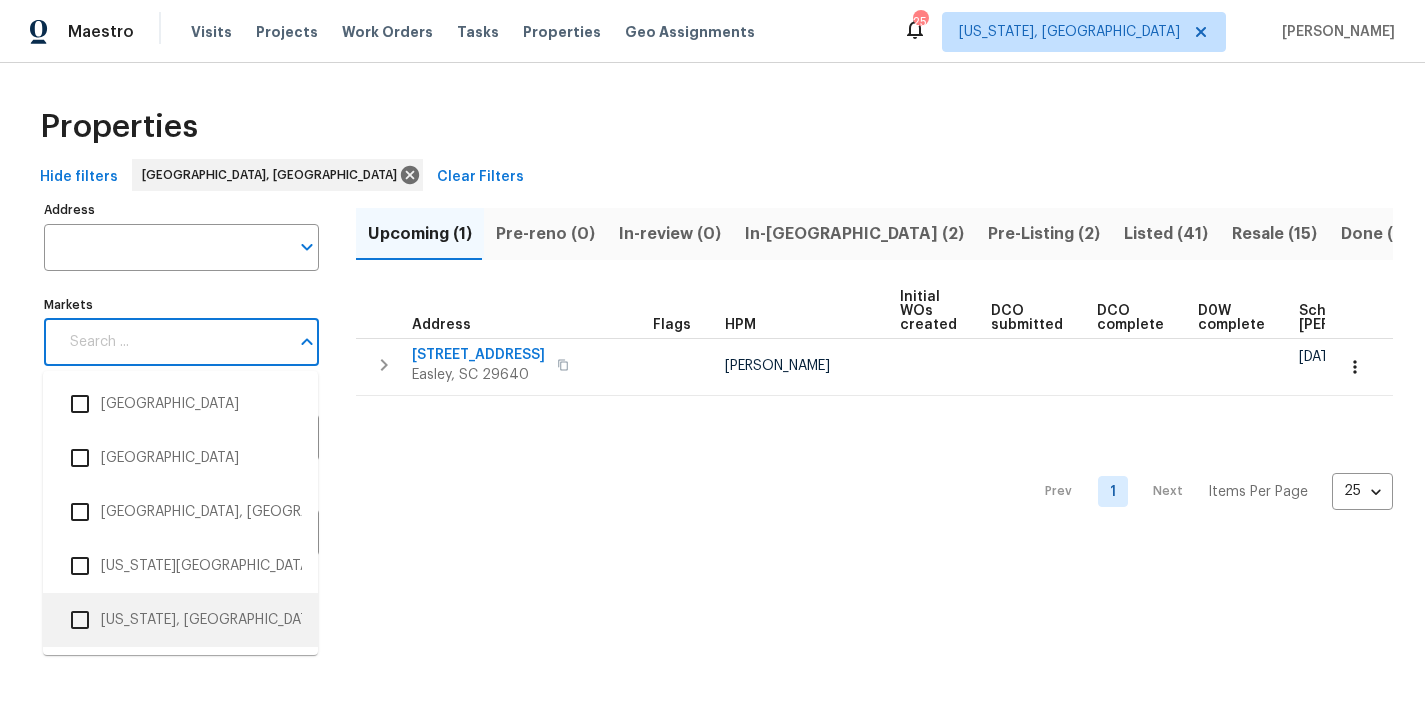click at bounding box center (80, 620) 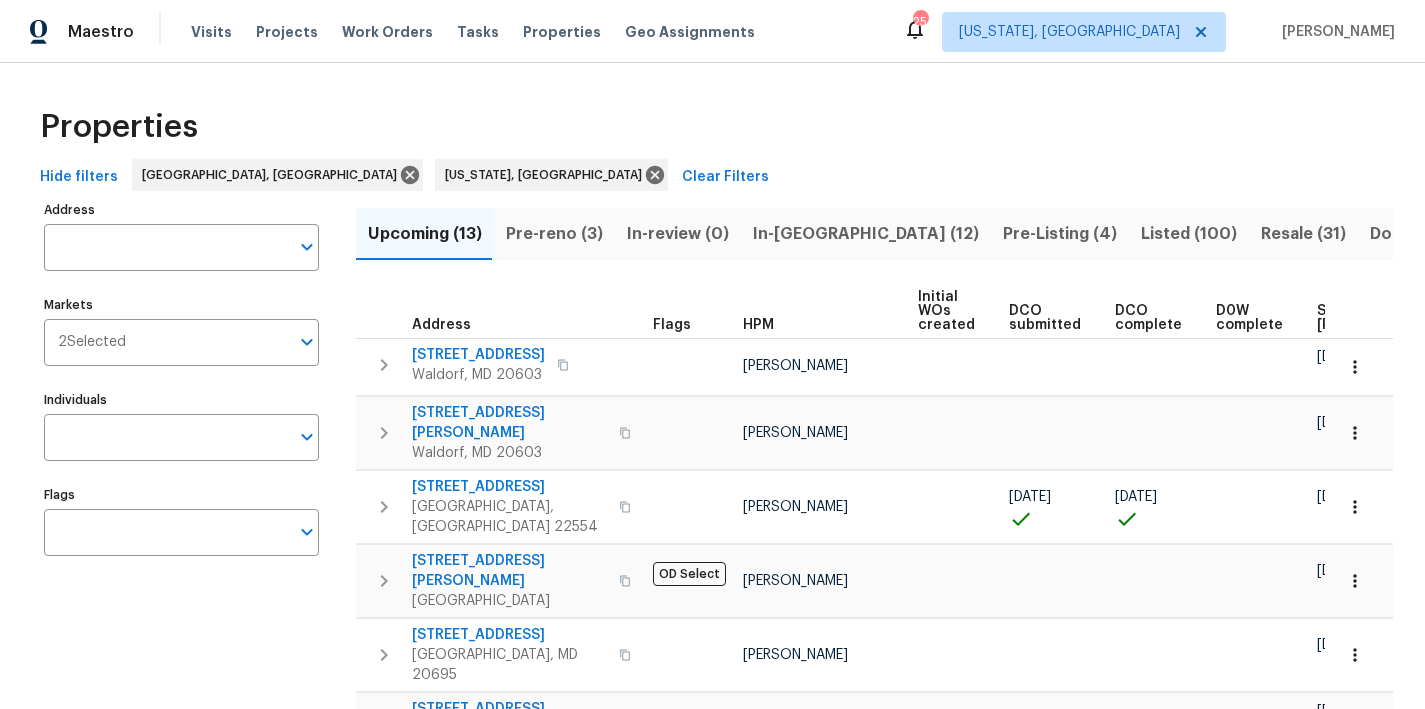 click on "2  Selected Markets" at bounding box center [181, 342] 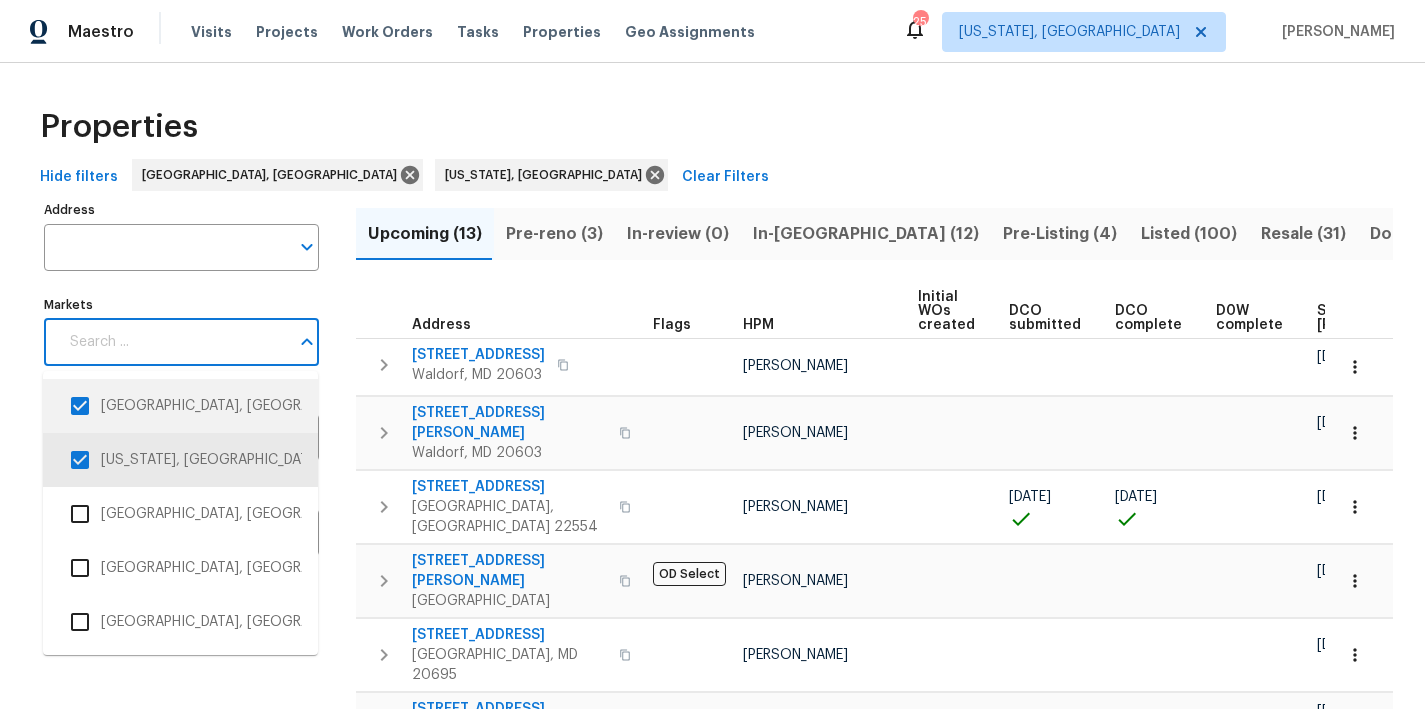 click at bounding box center [80, 406] 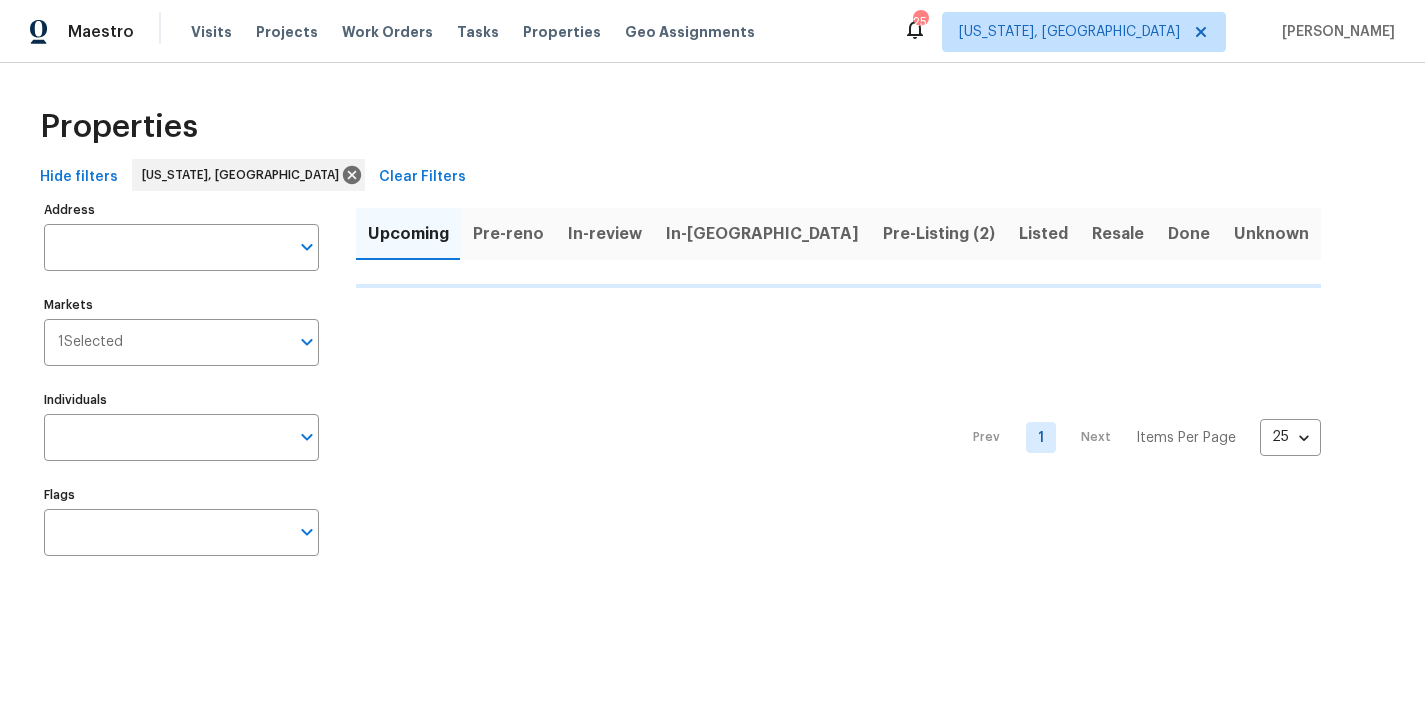 click on "Properties" at bounding box center (712, 127) 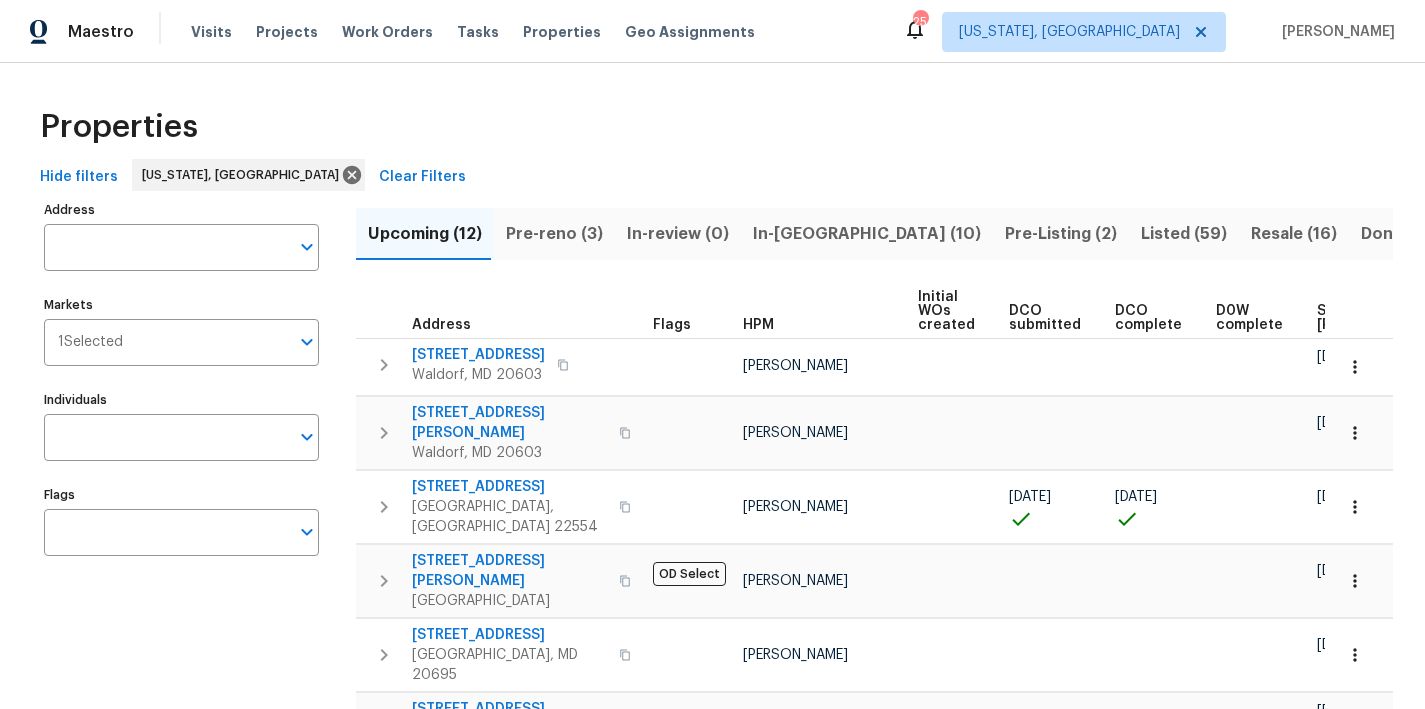 click on "In-reno (10)" at bounding box center [867, 234] 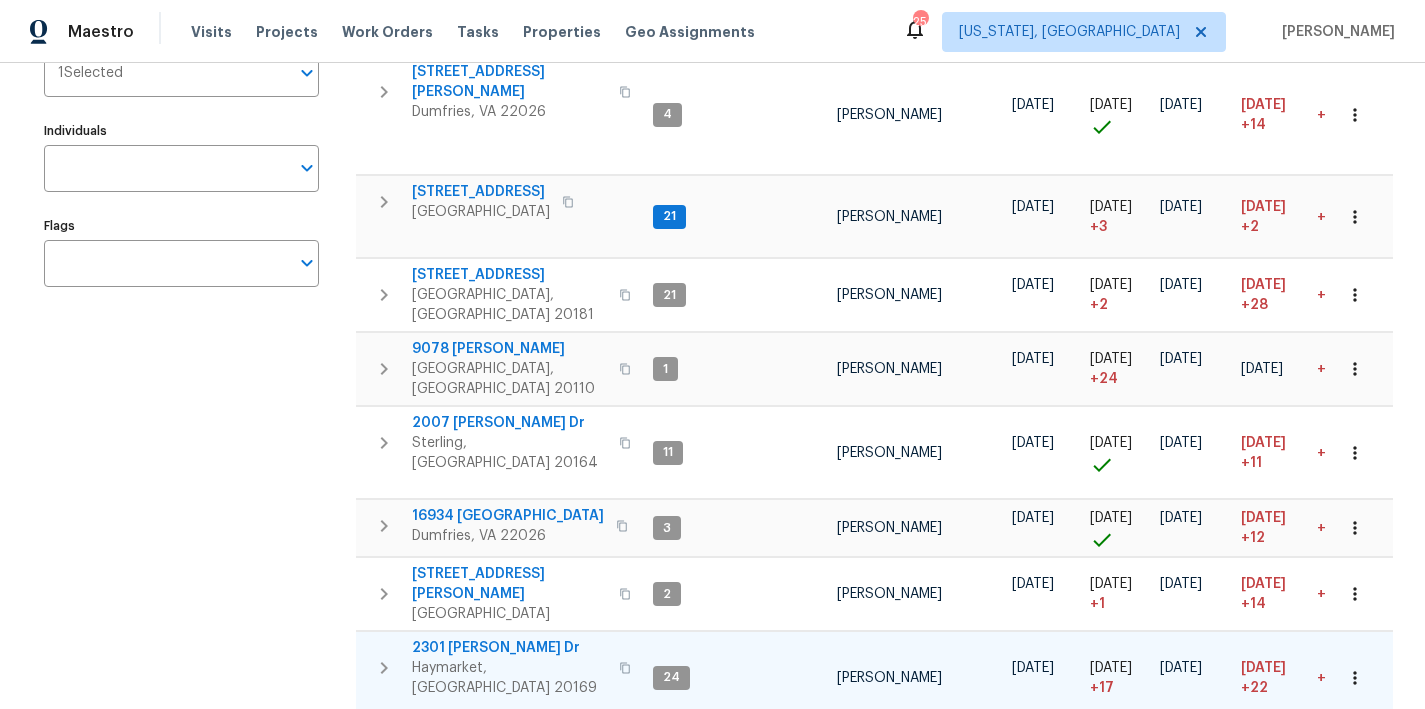 scroll, scrollTop: 184, scrollLeft: 0, axis: vertical 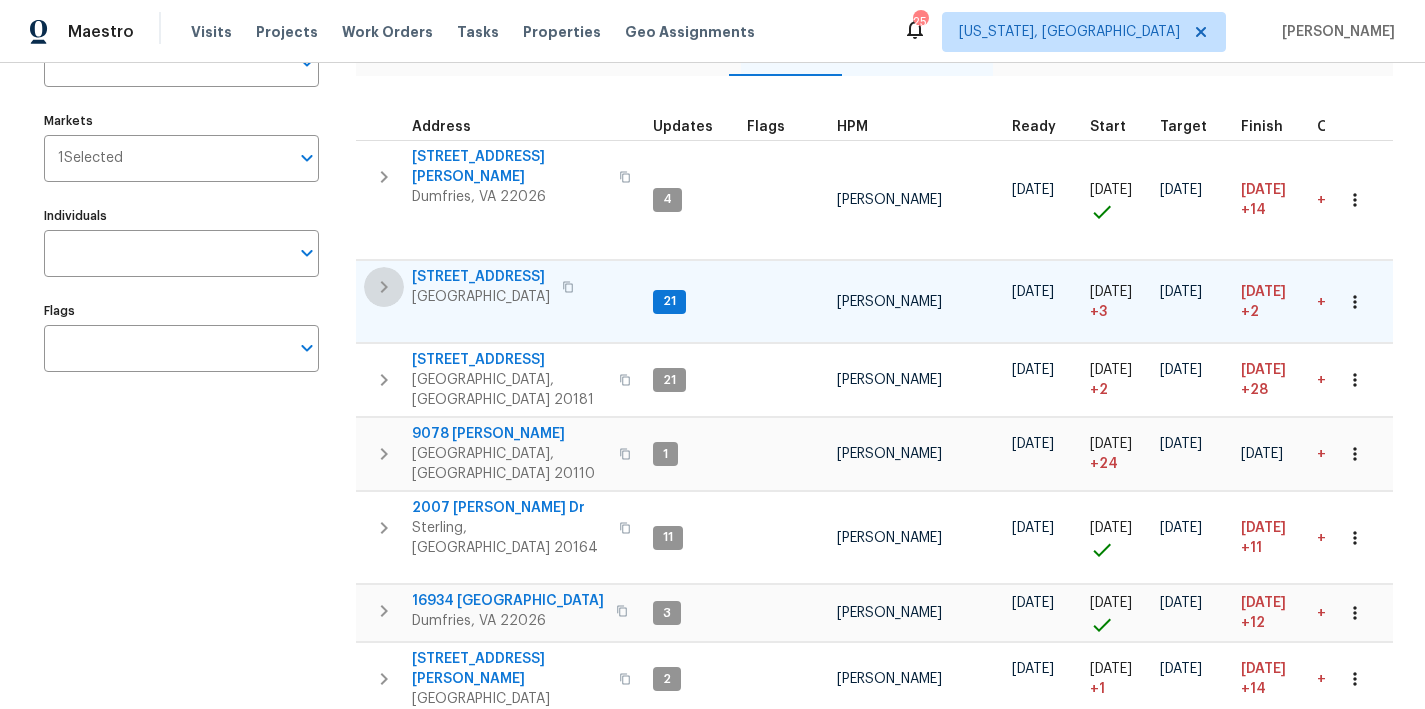 click 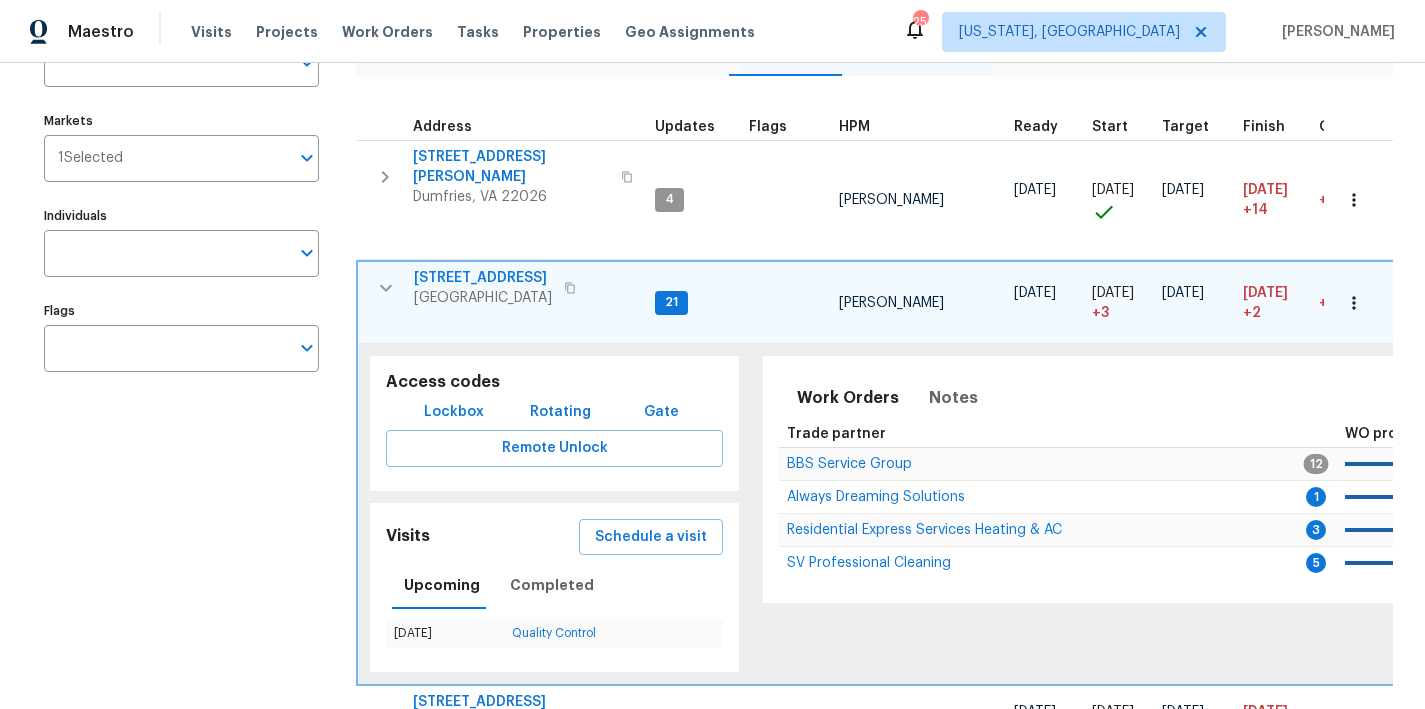 click 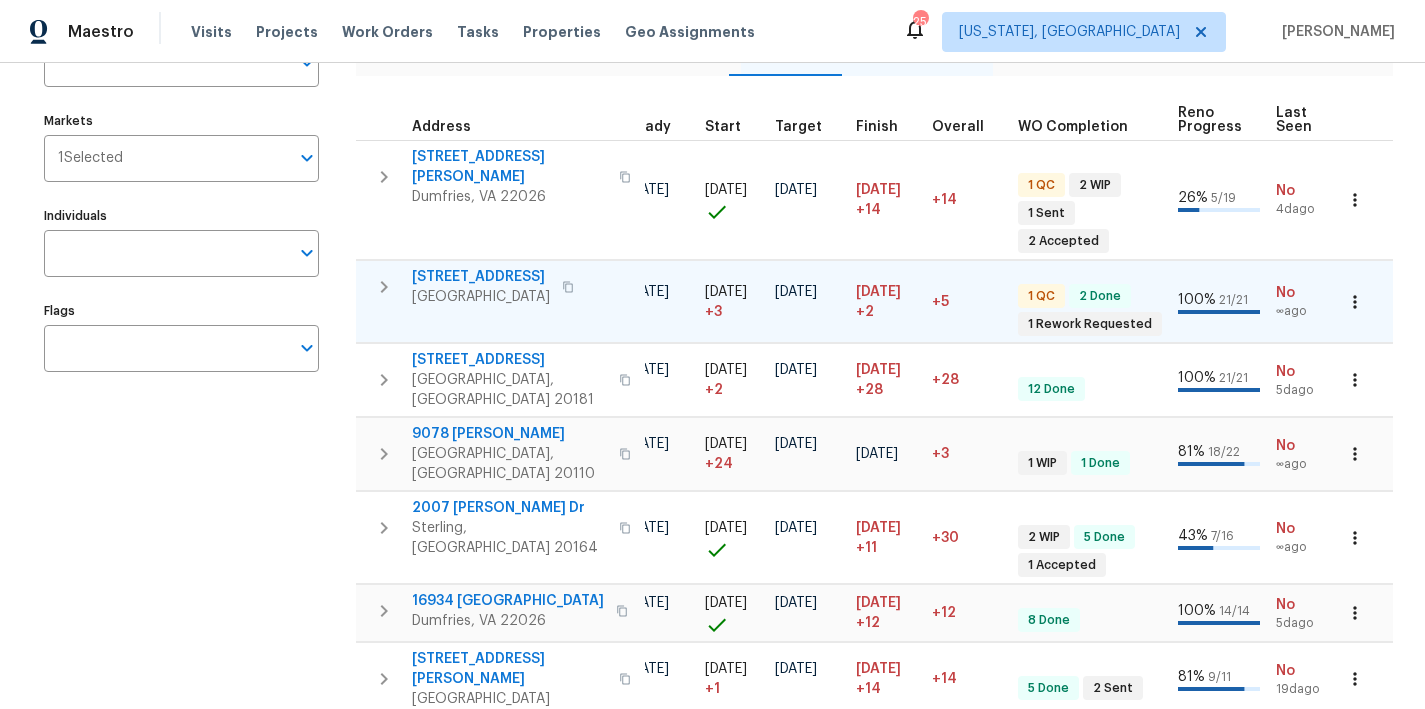 scroll, scrollTop: 0, scrollLeft: 699, axis: horizontal 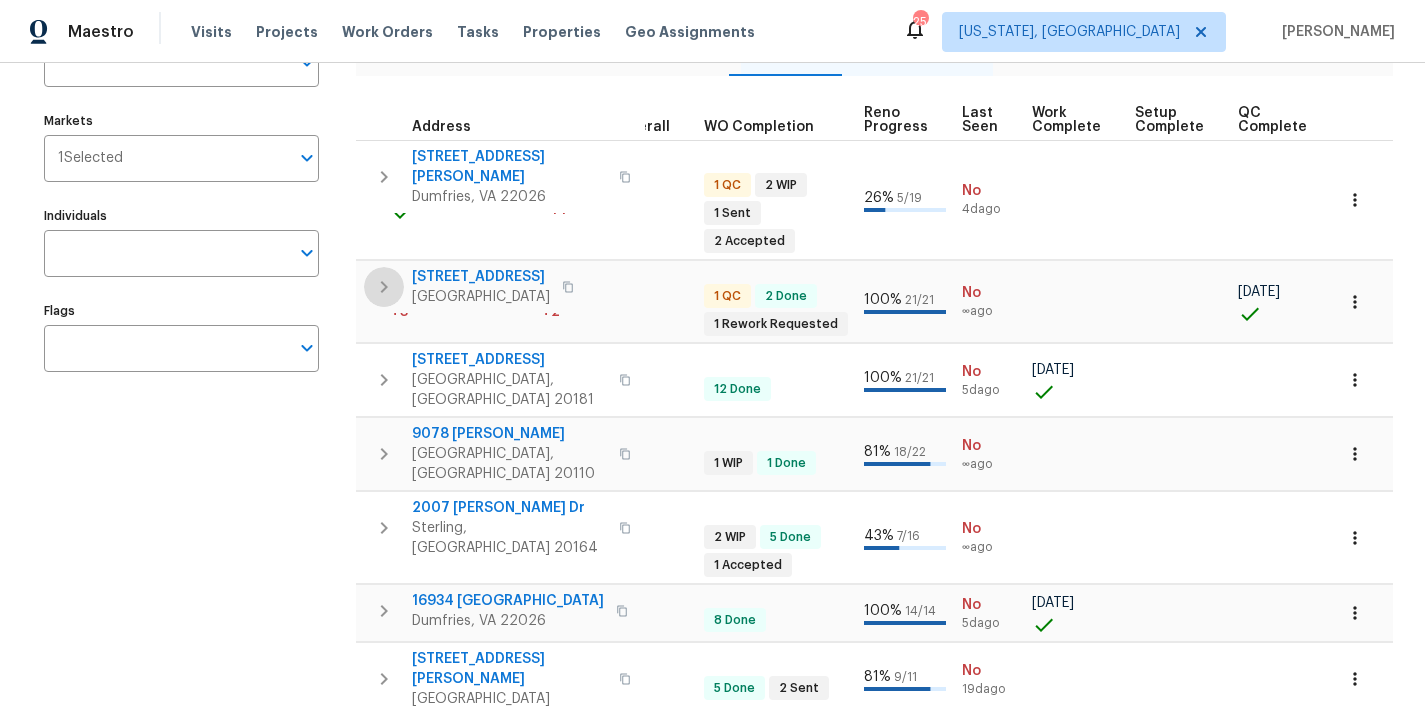 click 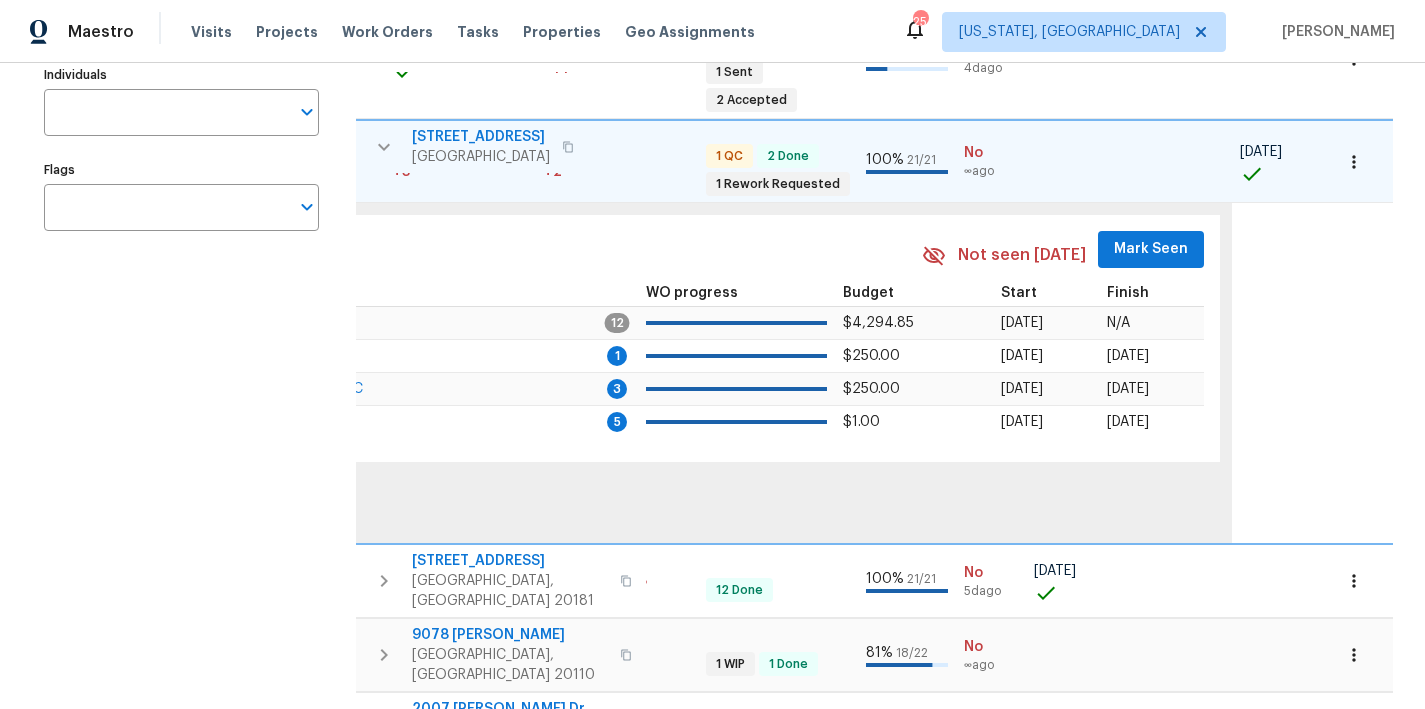 scroll, scrollTop: 321, scrollLeft: 0, axis: vertical 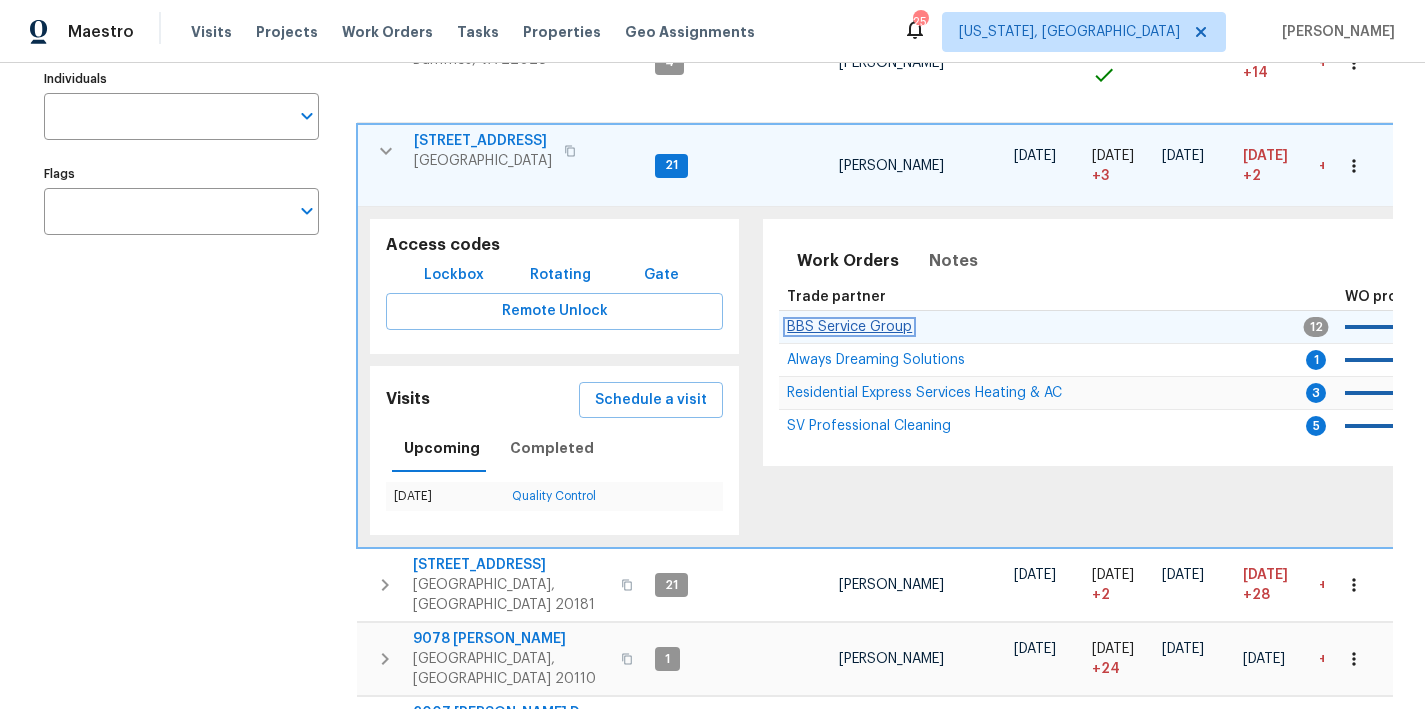 click on "BBS Service Group" at bounding box center [849, 327] 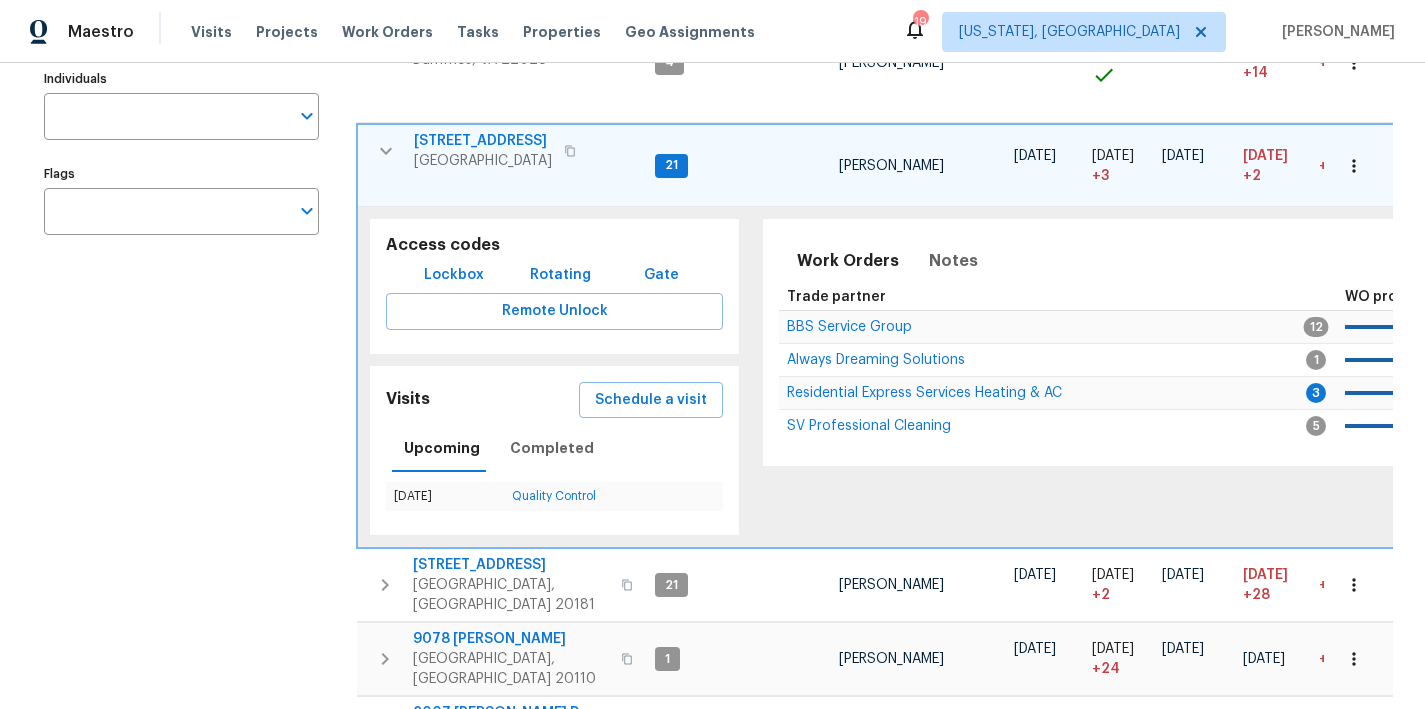 click at bounding box center (386, 151) 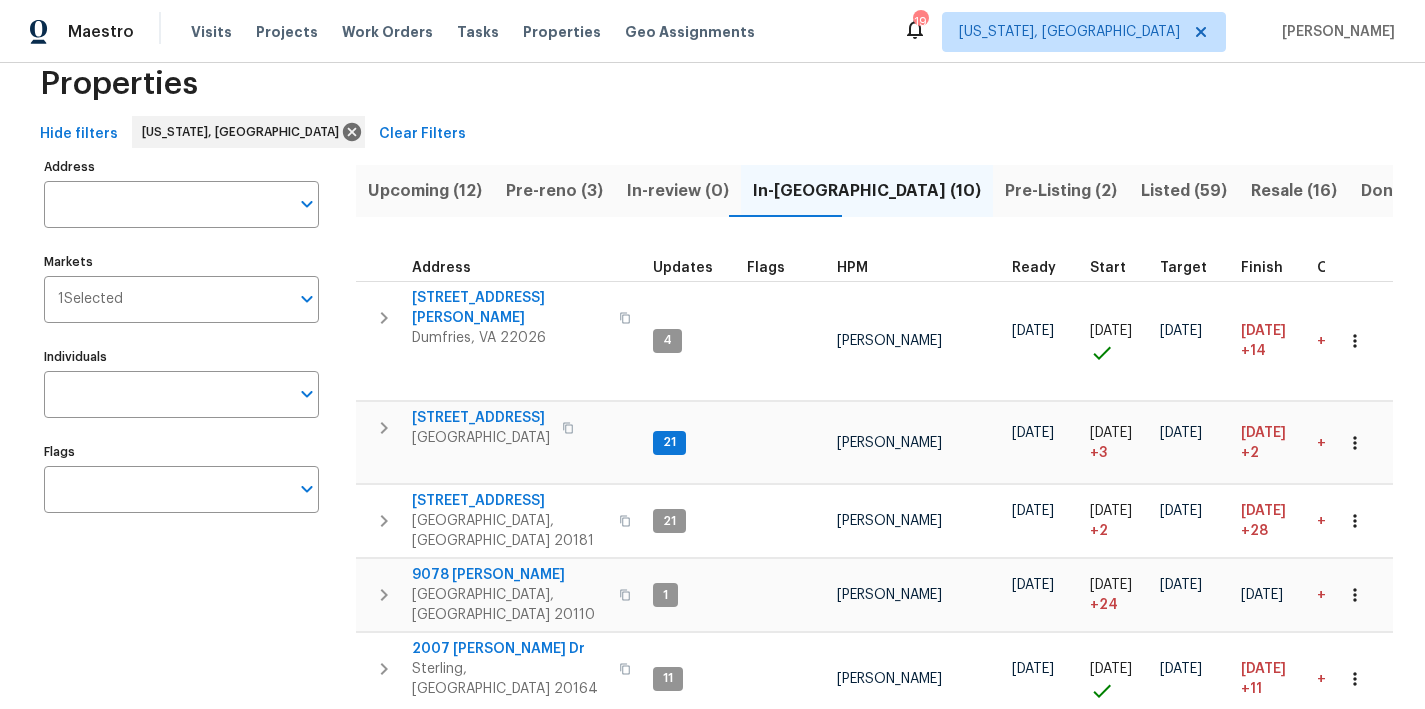 scroll, scrollTop: 0, scrollLeft: 0, axis: both 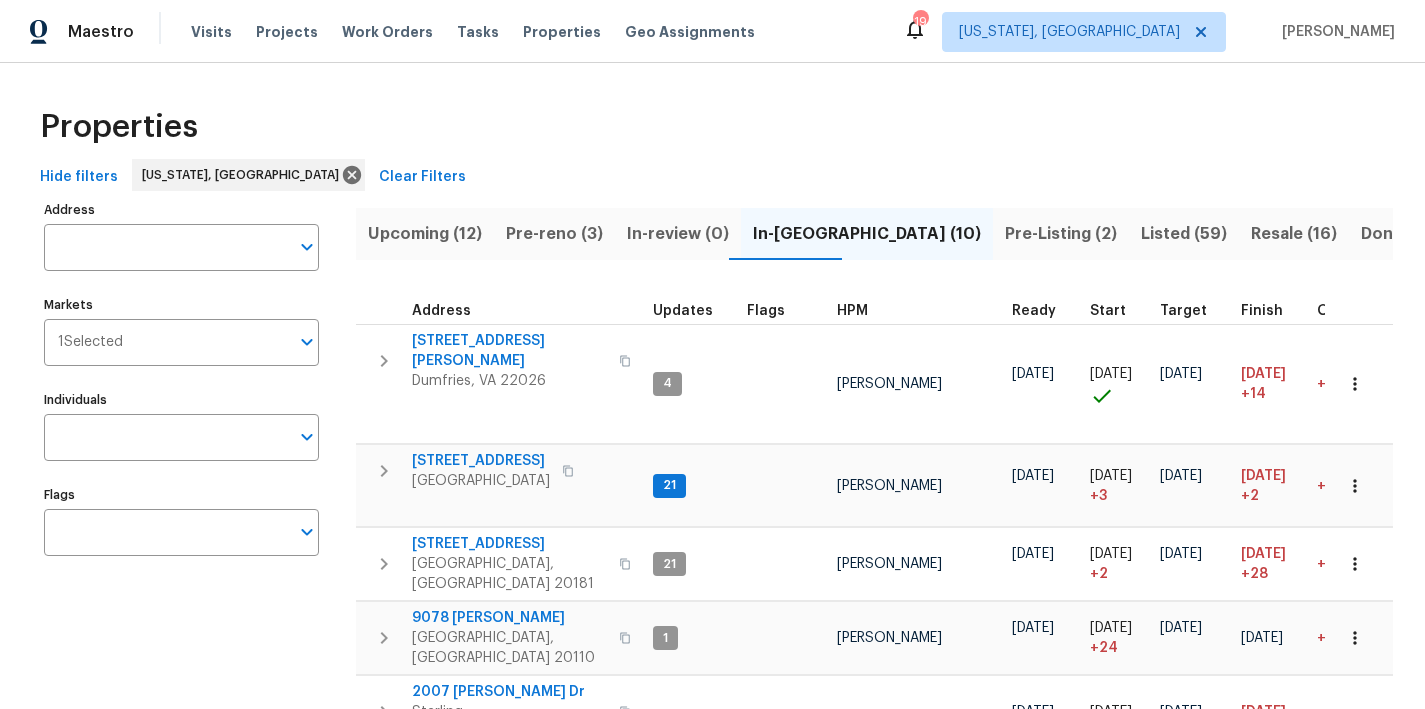 click on "Properties" at bounding box center (712, 127) 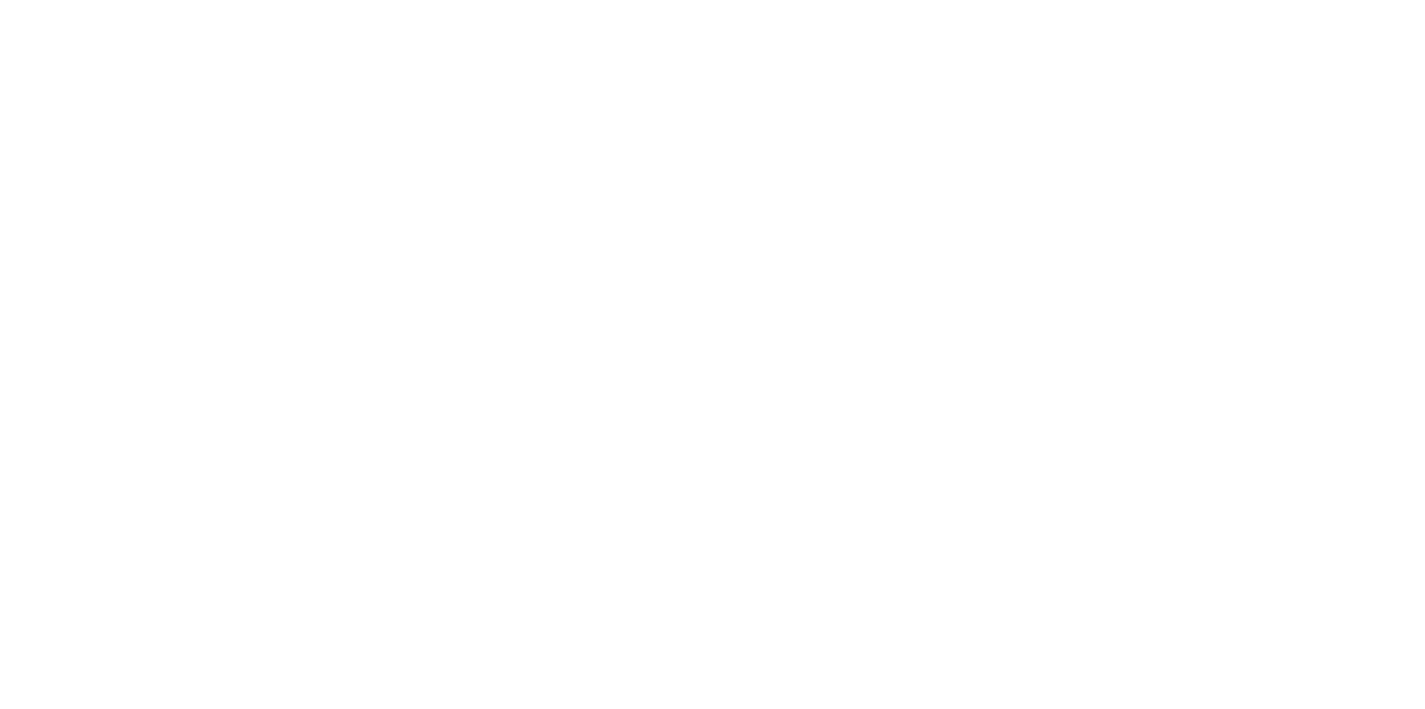 scroll, scrollTop: 0, scrollLeft: 0, axis: both 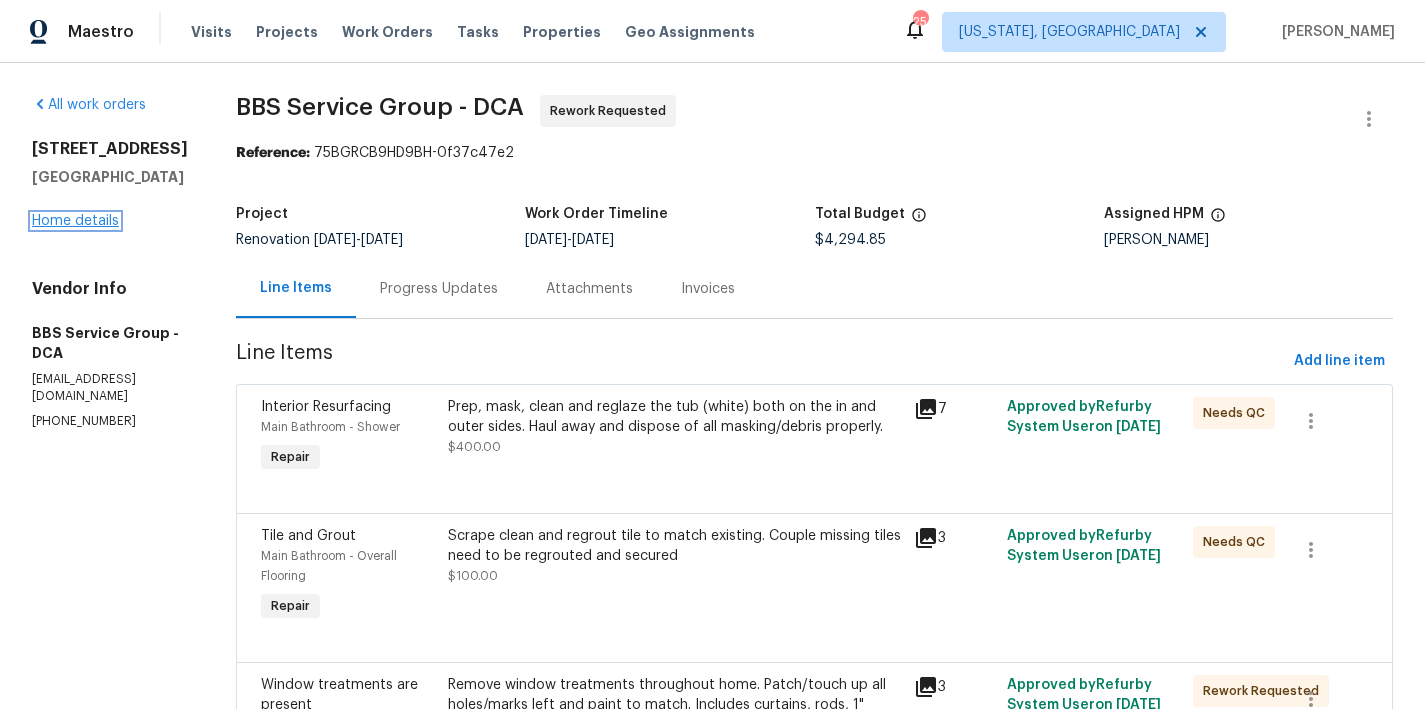 click on "Home details" at bounding box center [75, 221] 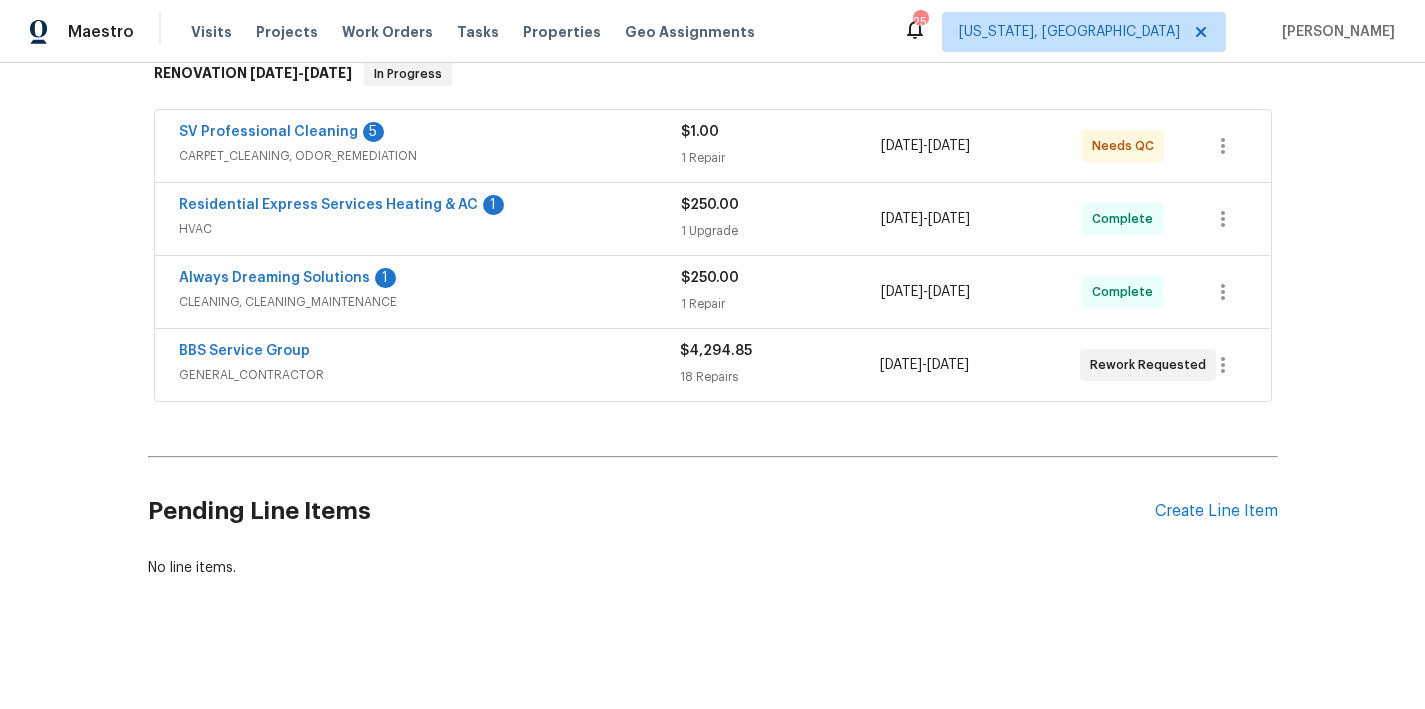 scroll, scrollTop: 318, scrollLeft: 0, axis: vertical 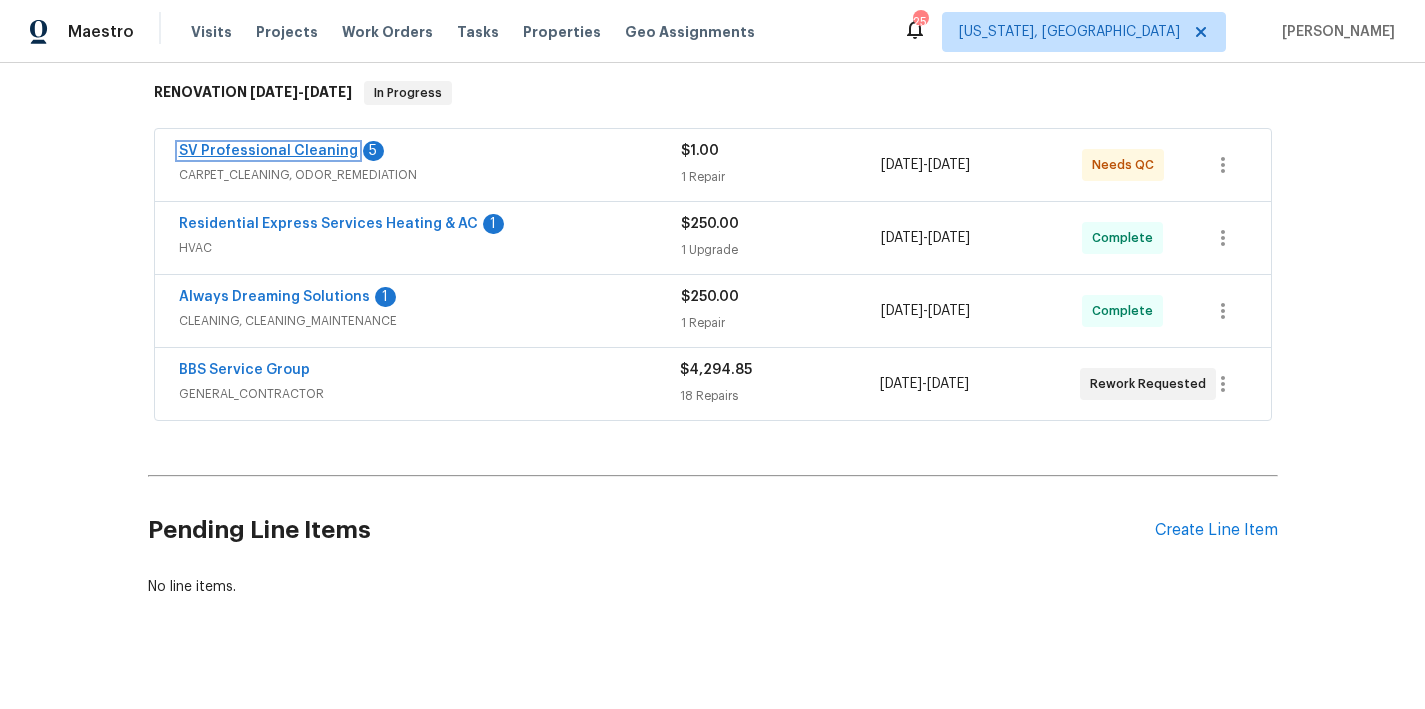 click on "SV Professional Cleaning" at bounding box center [268, 151] 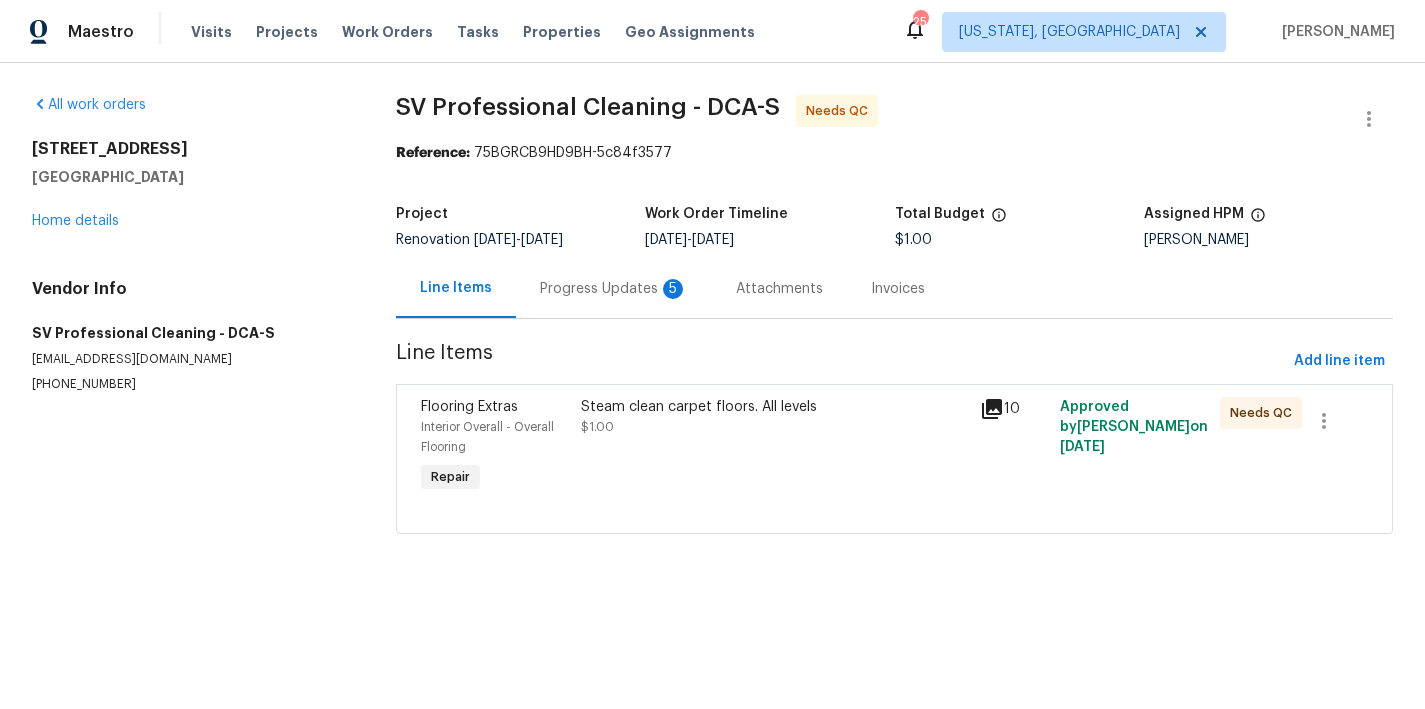 click on "Progress Updates 5" at bounding box center [614, 289] 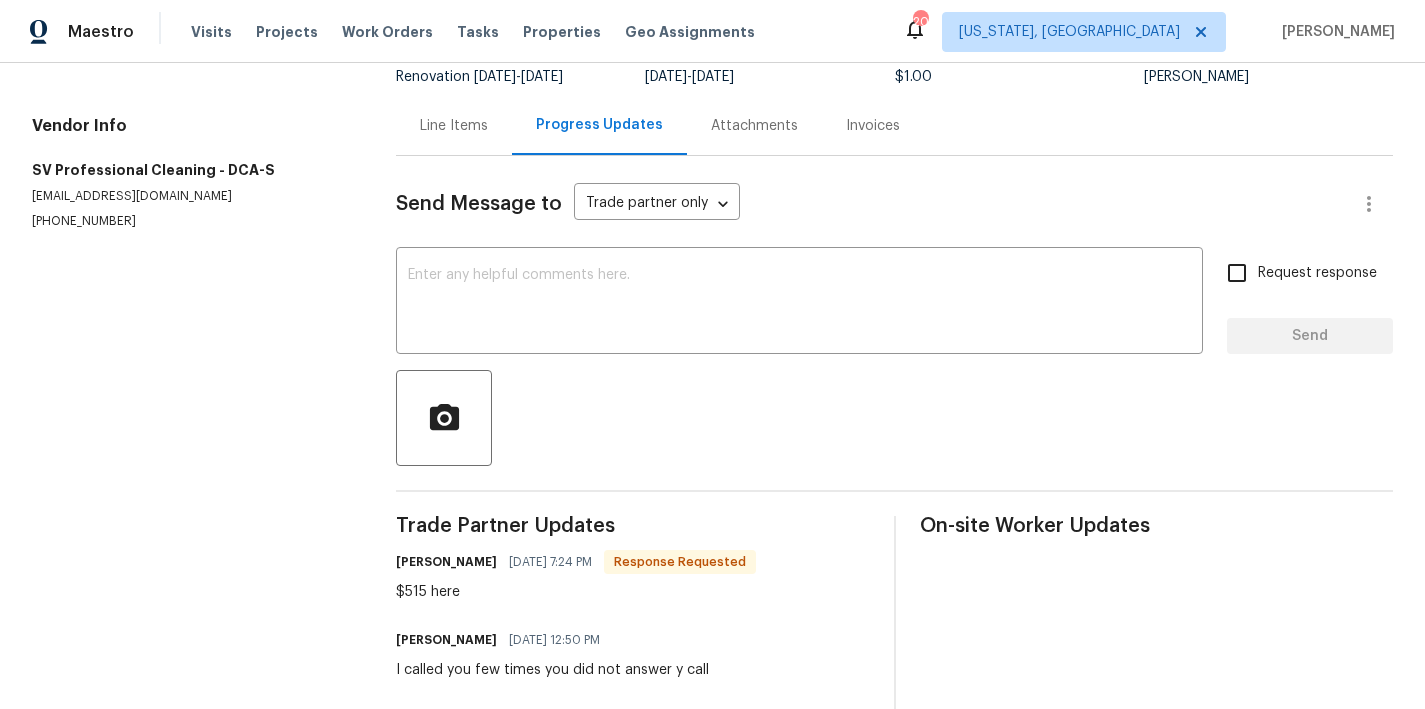scroll, scrollTop: 60, scrollLeft: 0, axis: vertical 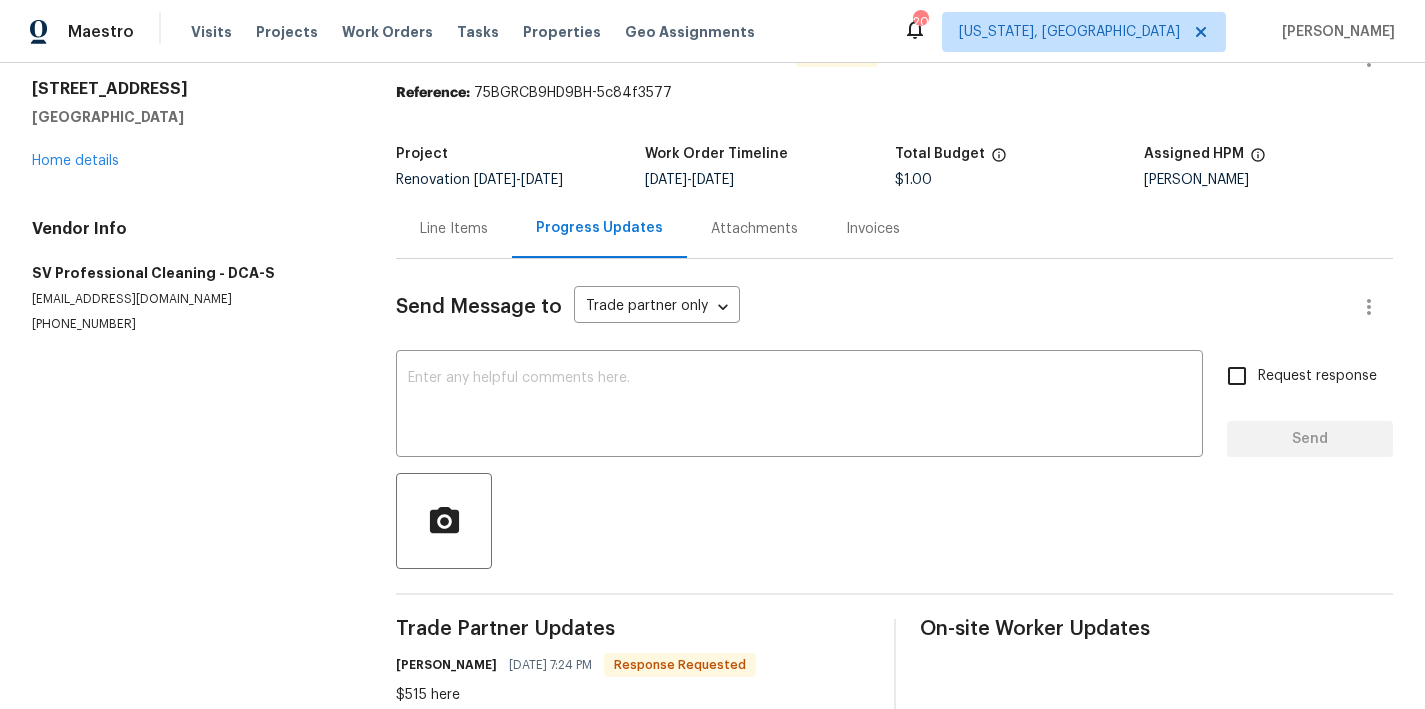 click on "Line Items" at bounding box center (454, 229) 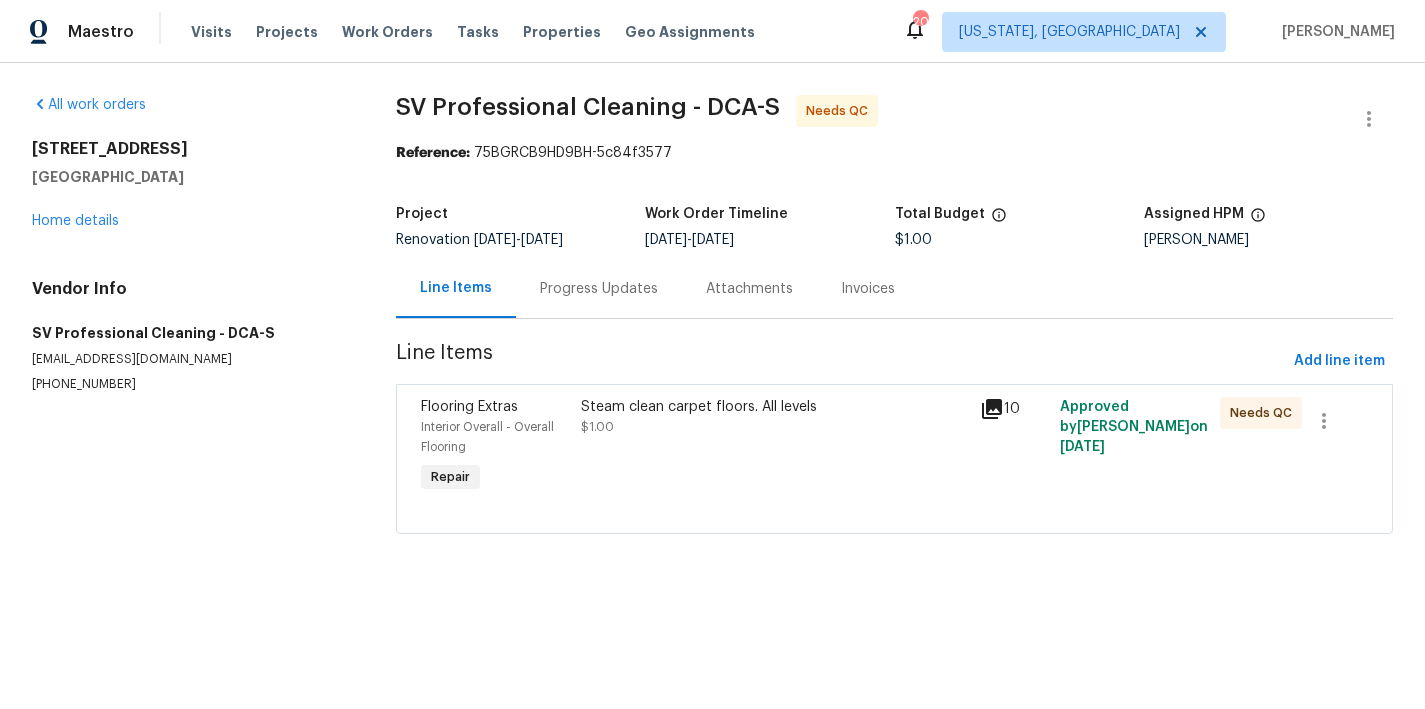 click on "Steam clean carpet floors. All levels" at bounding box center (775, 407) 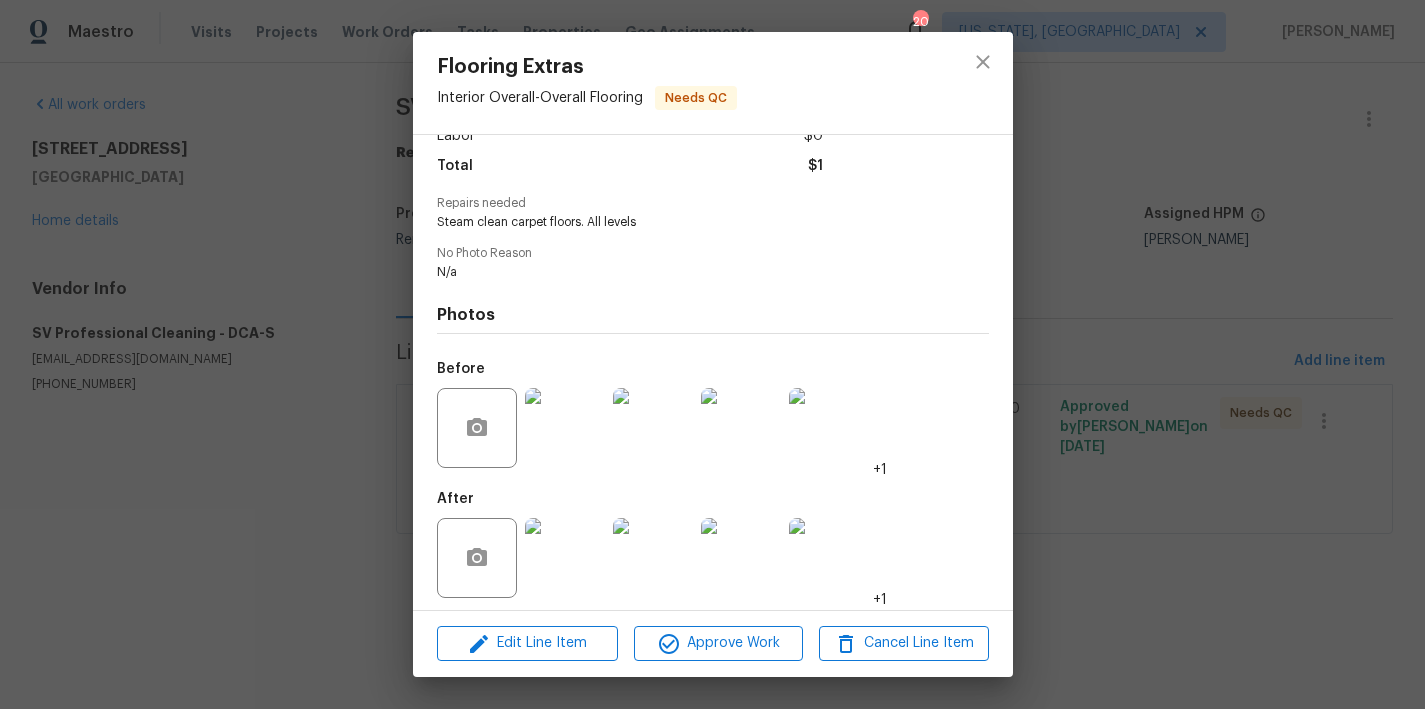 scroll, scrollTop: 161, scrollLeft: 0, axis: vertical 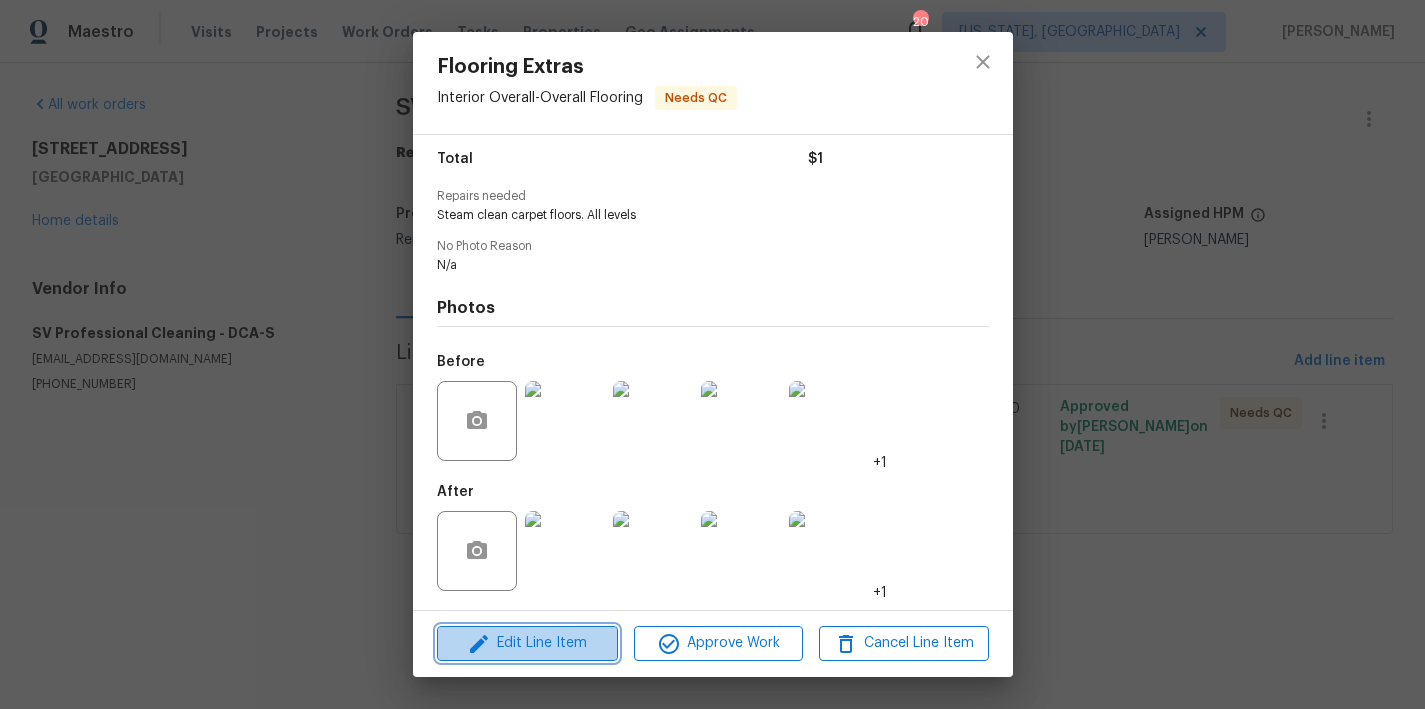 click on "Edit Line Item" at bounding box center [527, 643] 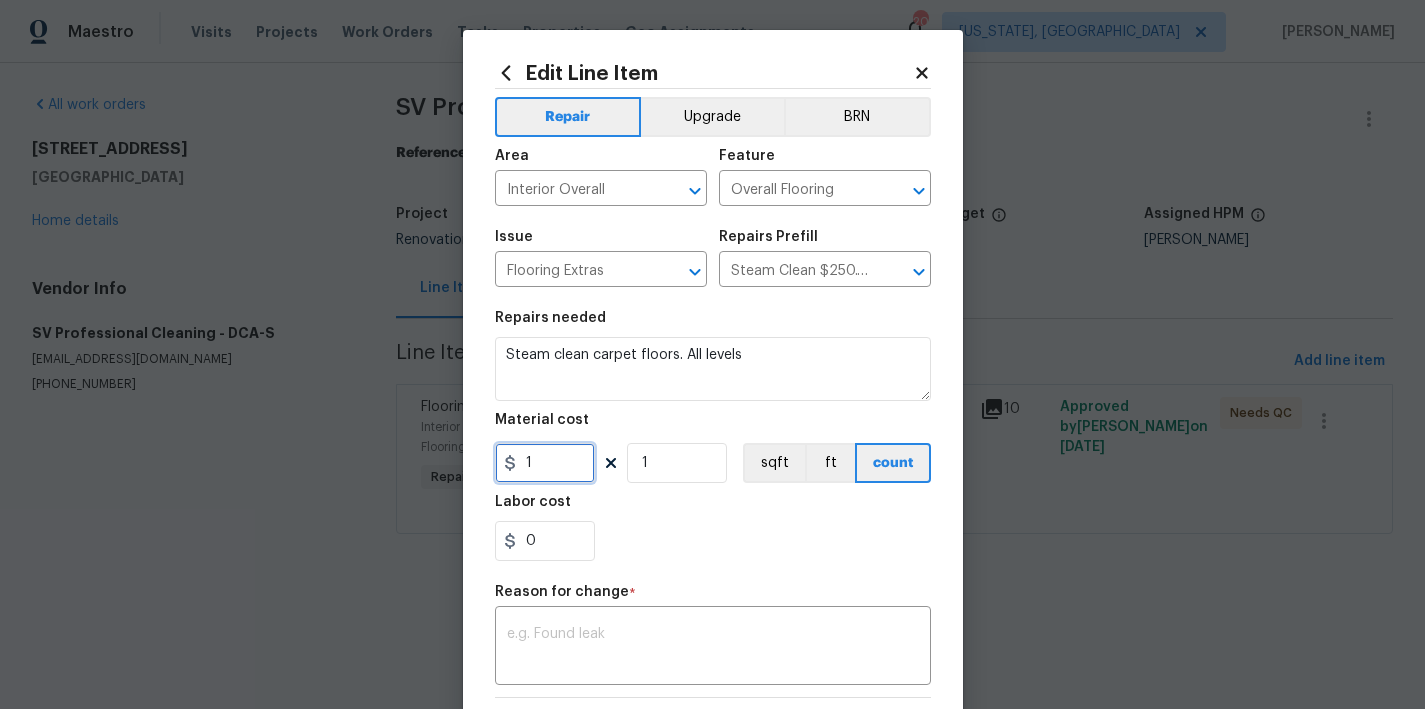 click on "1" at bounding box center [545, 463] 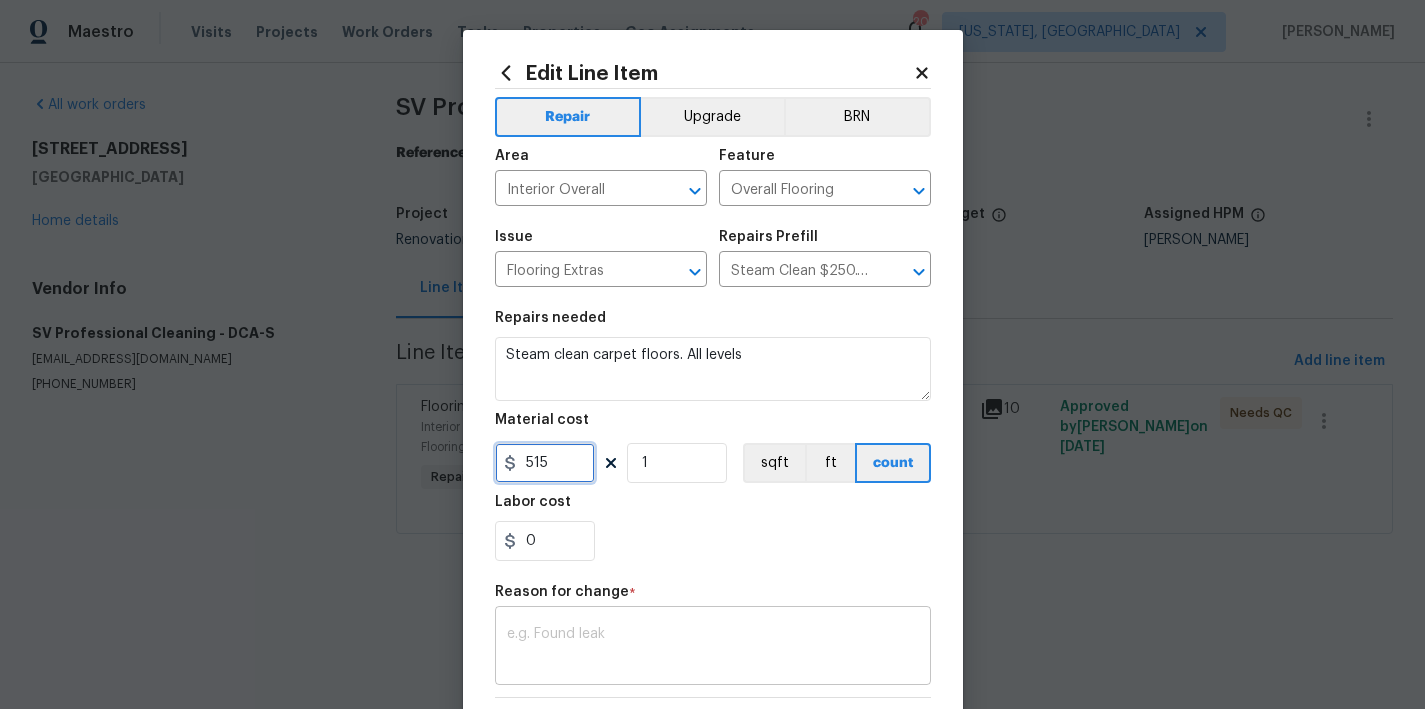 type on "515" 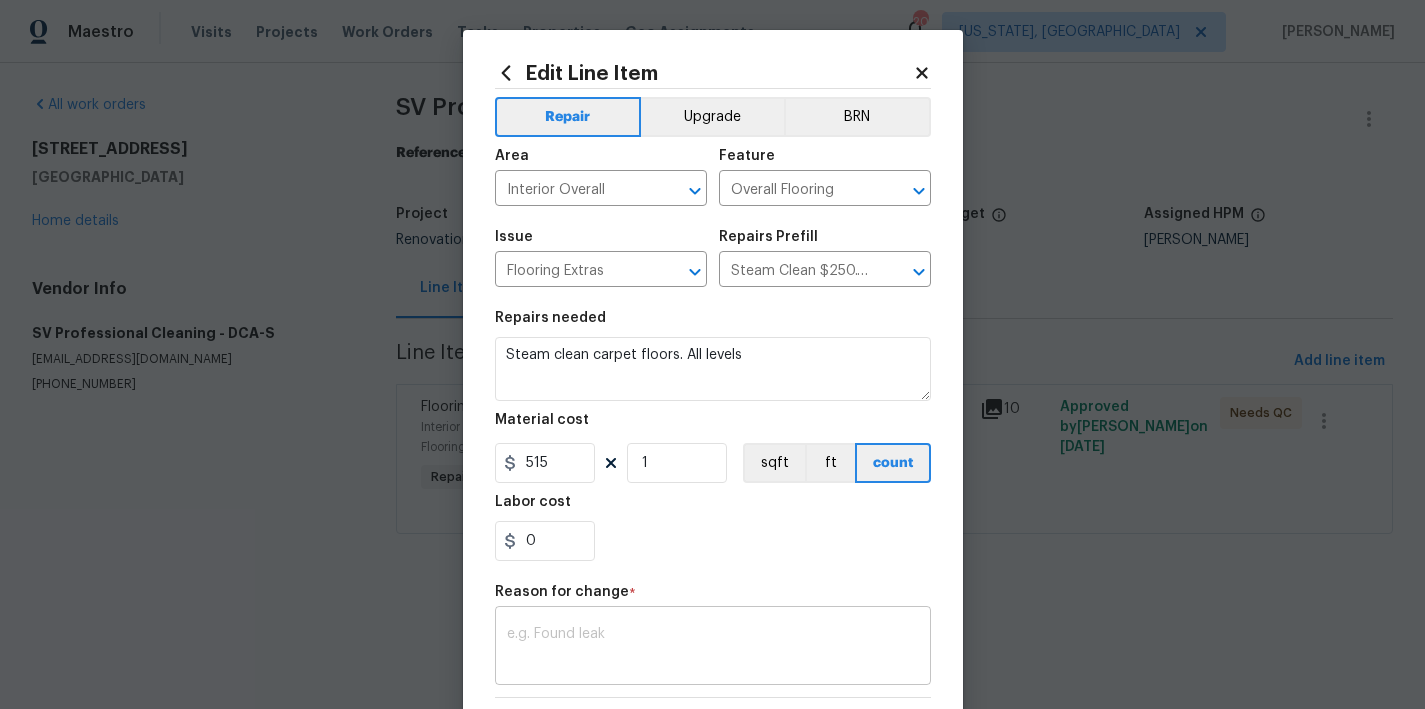 click at bounding box center [713, 648] 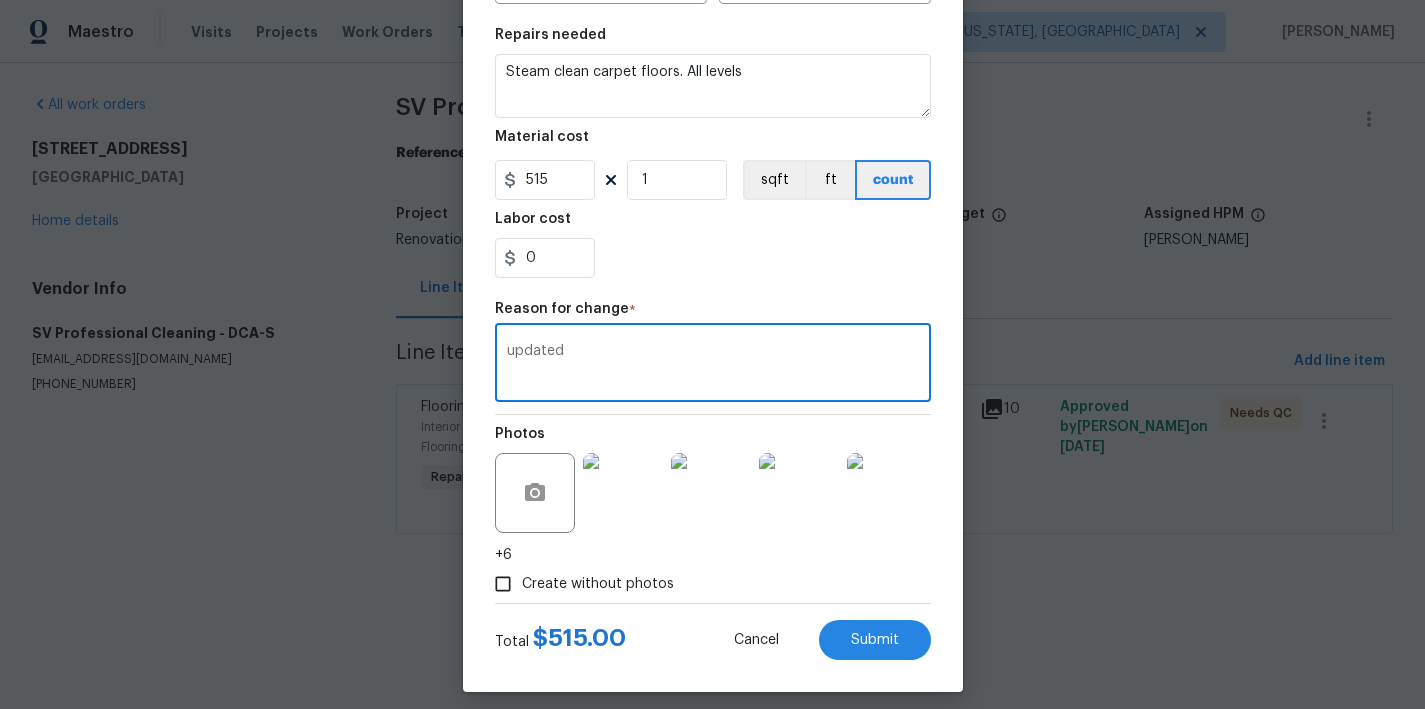 scroll, scrollTop: 297, scrollLeft: 0, axis: vertical 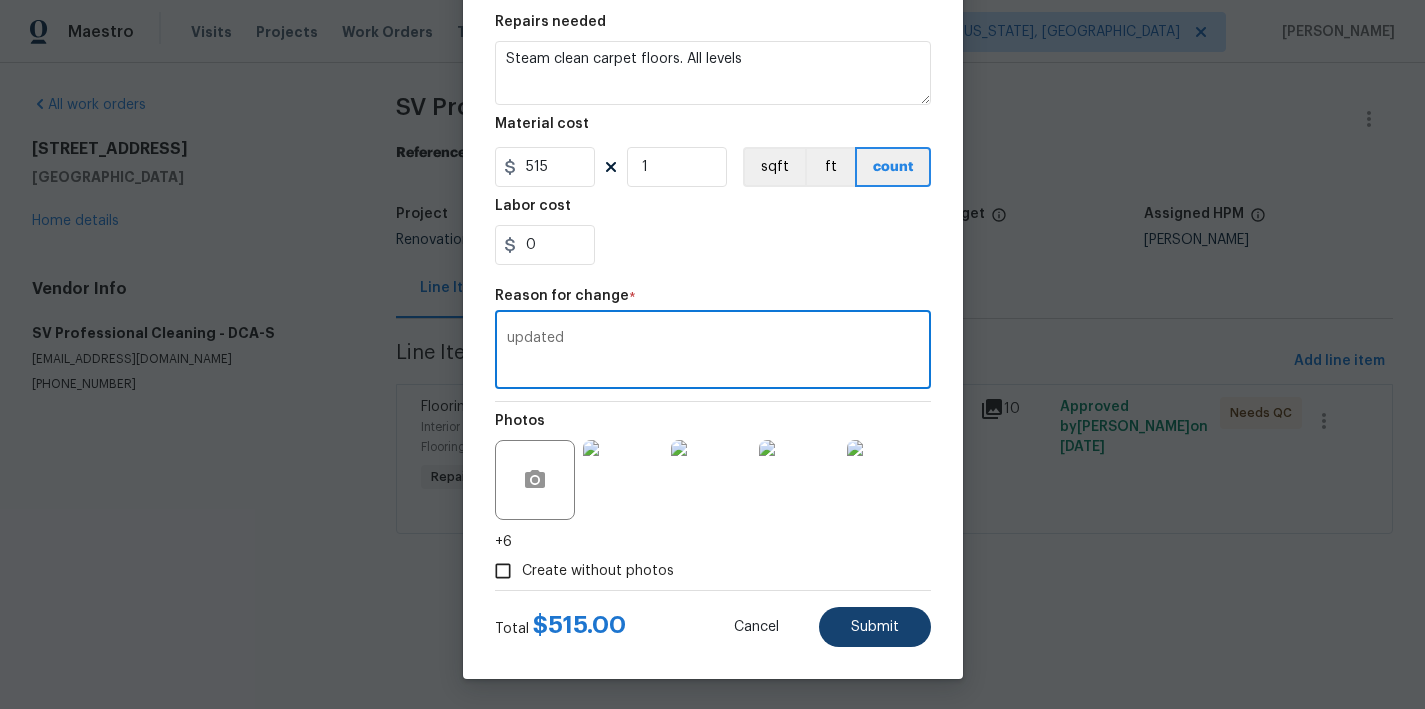 type on "updated" 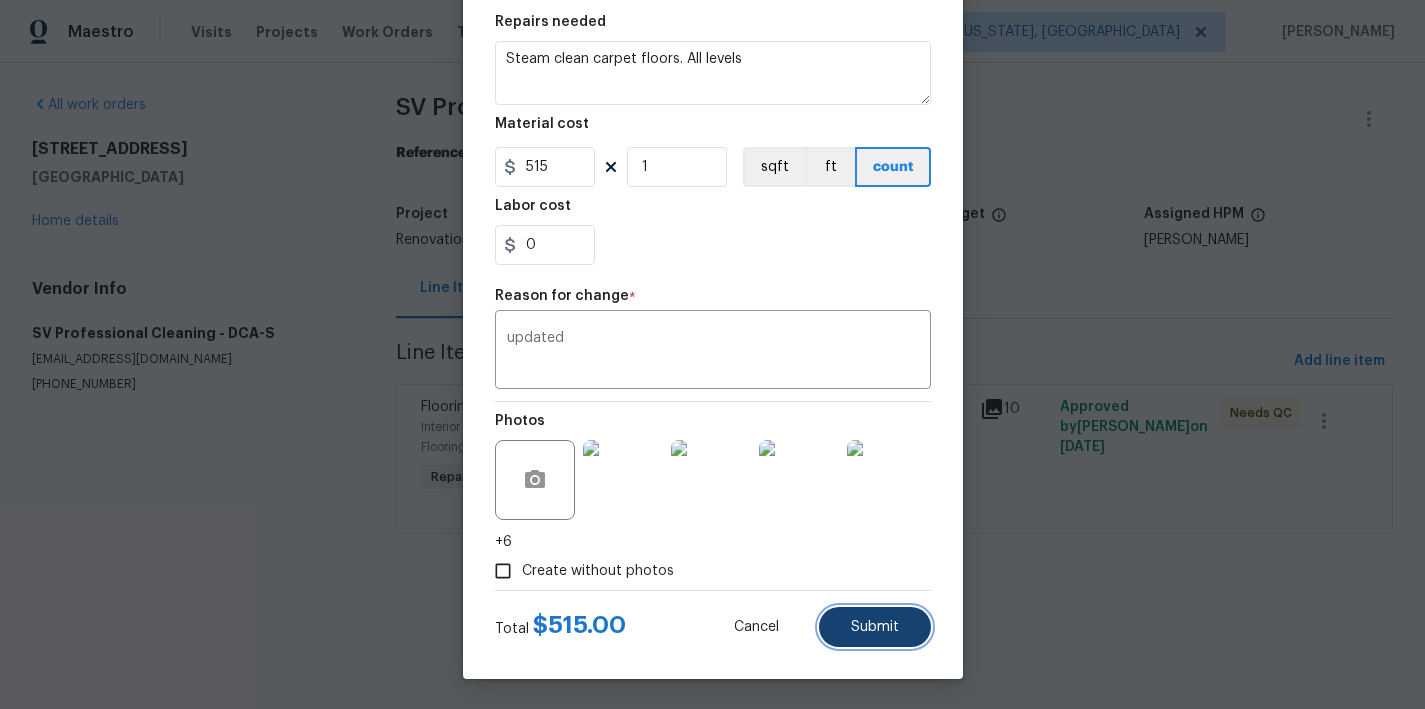 click on "Submit" at bounding box center (875, 627) 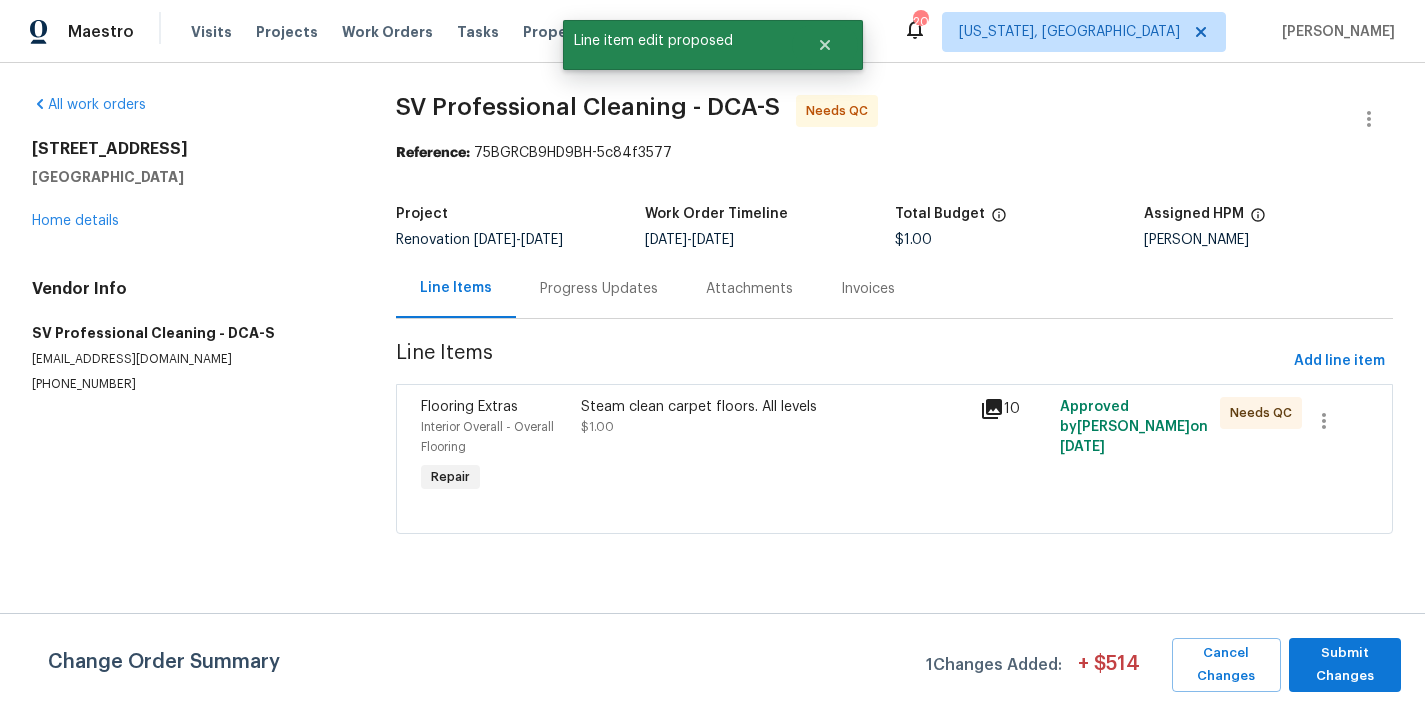 scroll, scrollTop: 0, scrollLeft: 0, axis: both 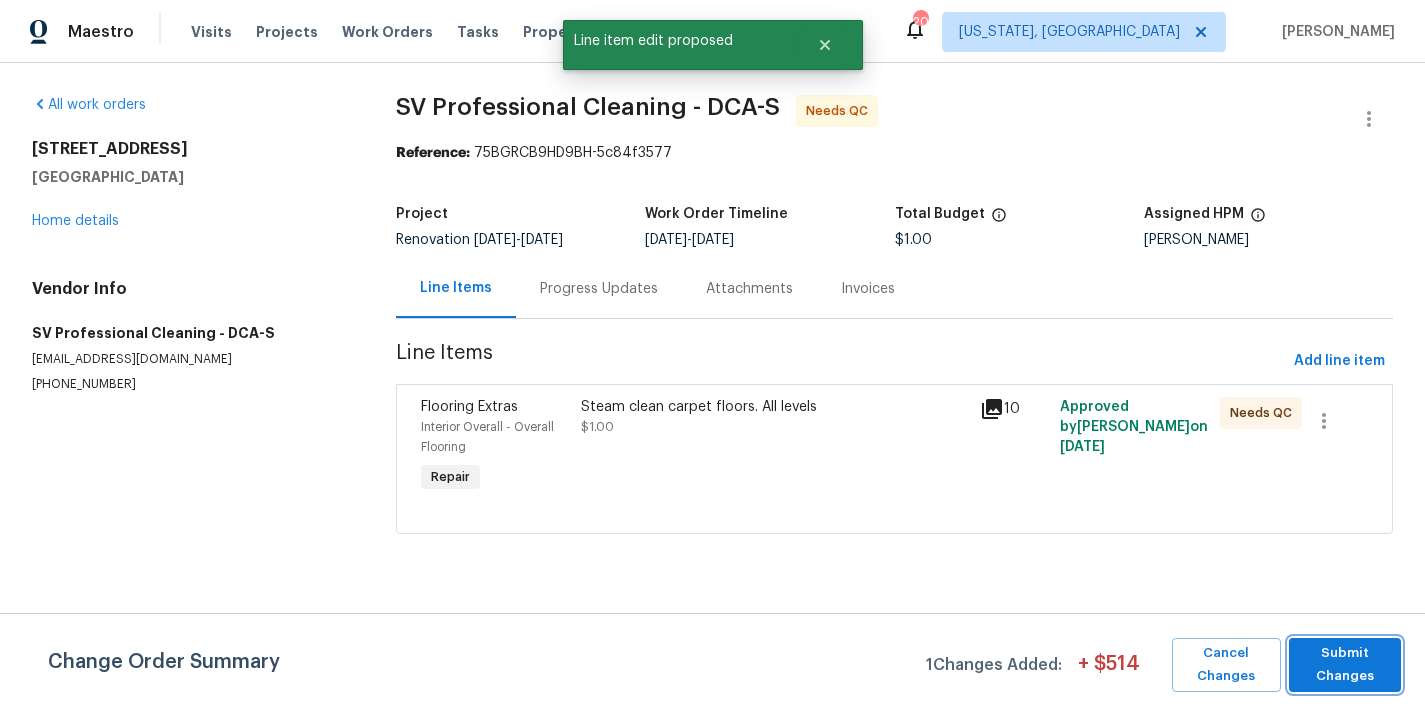 click on "Submit Changes" at bounding box center [1345, 665] 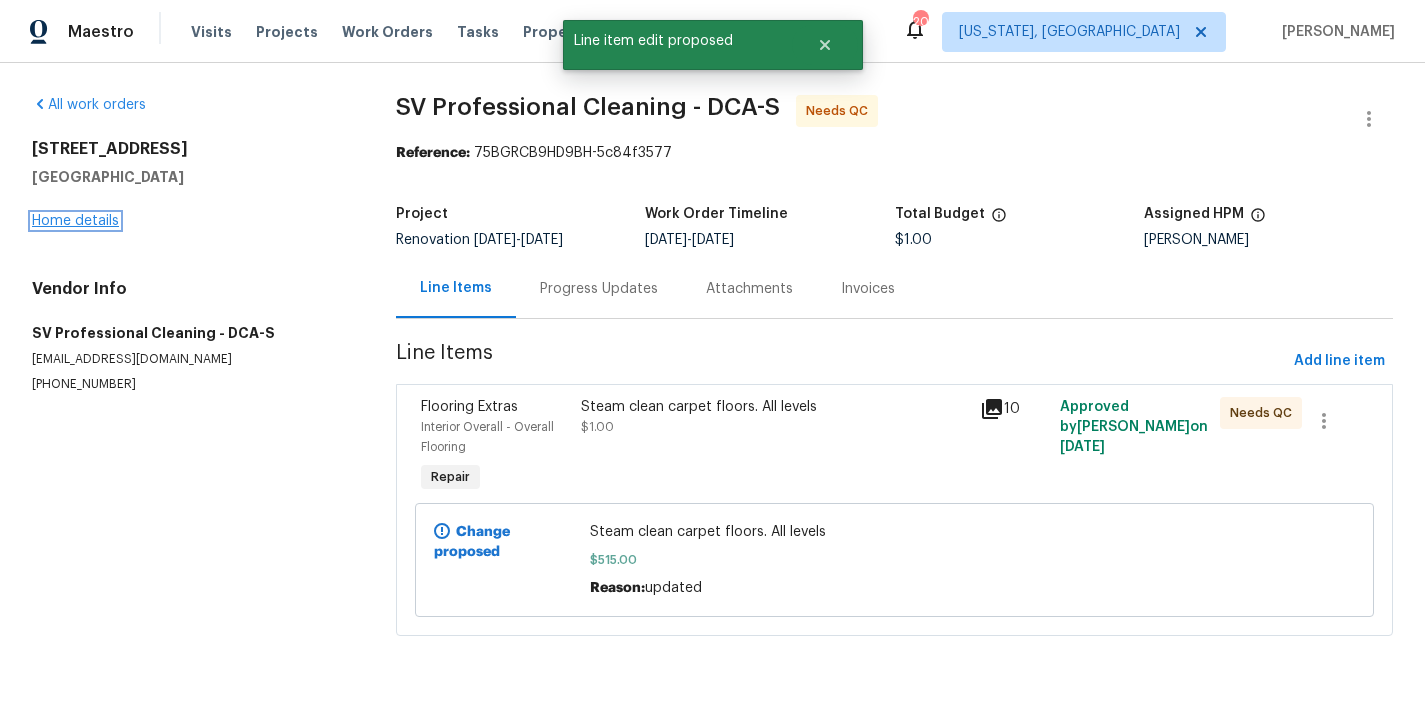 click on "Home details" at bounding box center (75, 221) 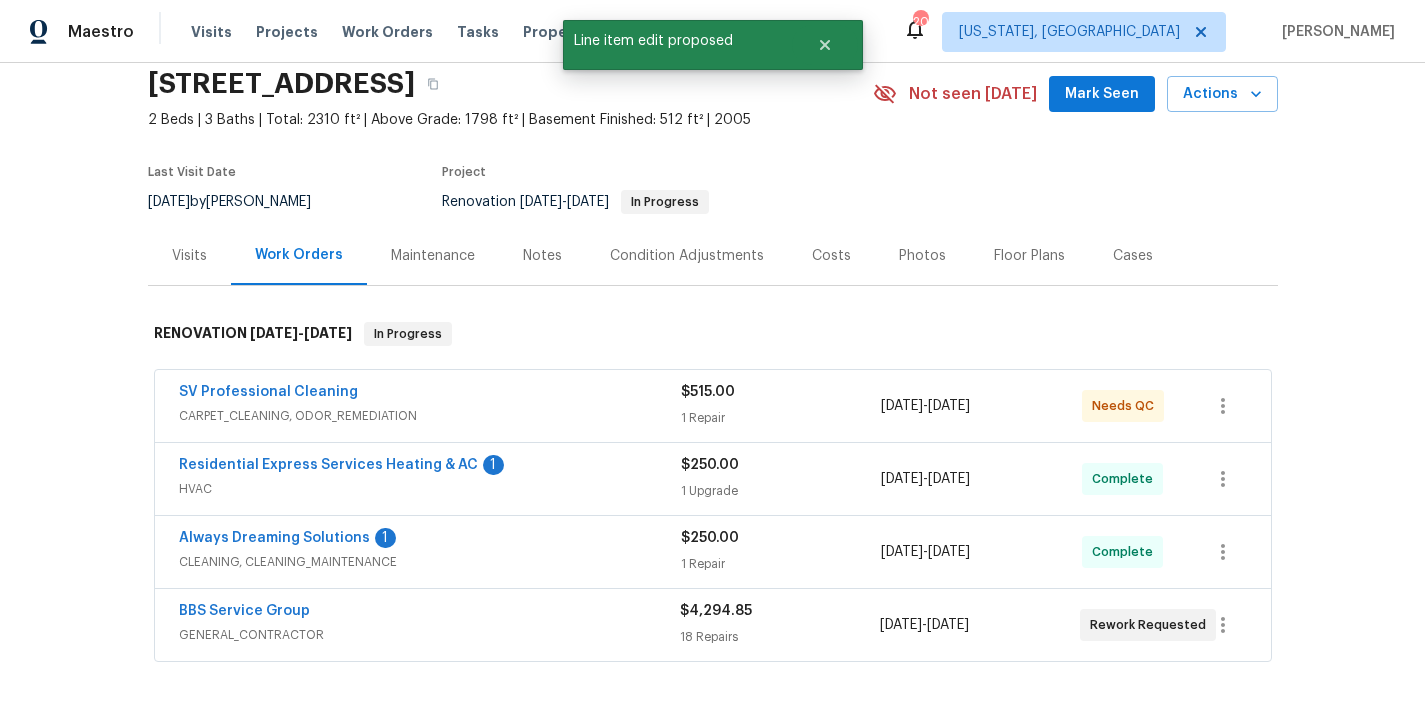 scroll, scrollTop: 178, scrollLeft: 0, axis: vertical 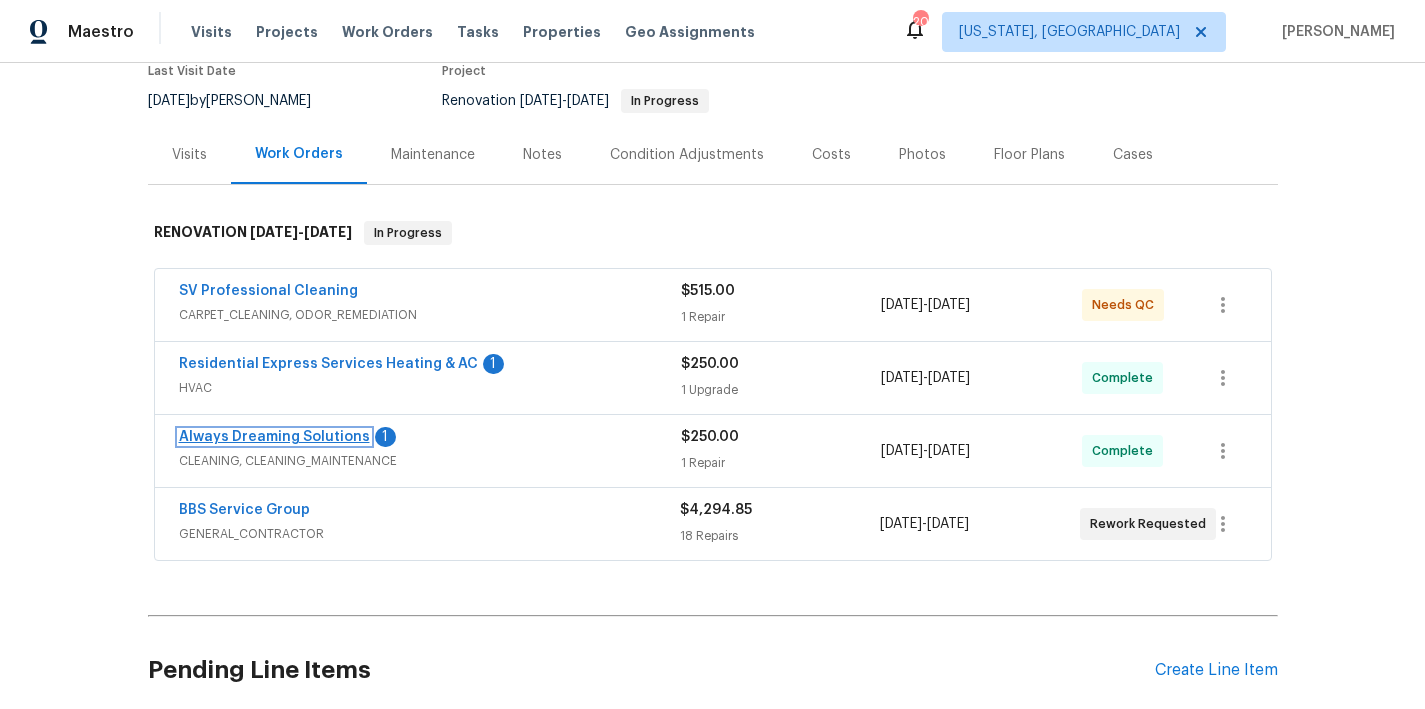 click on "Always Dreaming Solutions" at bounding box center (274, 437) 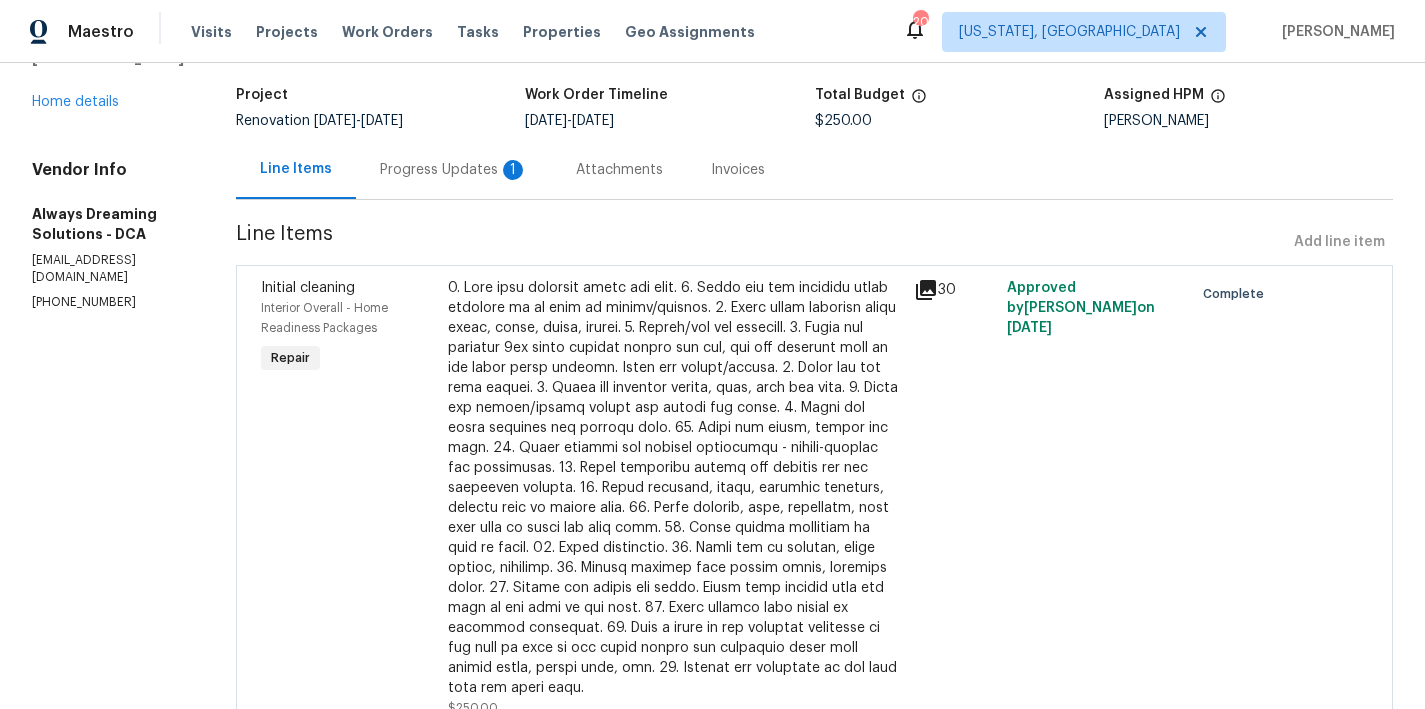 scroll, scrollTop: 0, scrollLeft: 0, axis: both 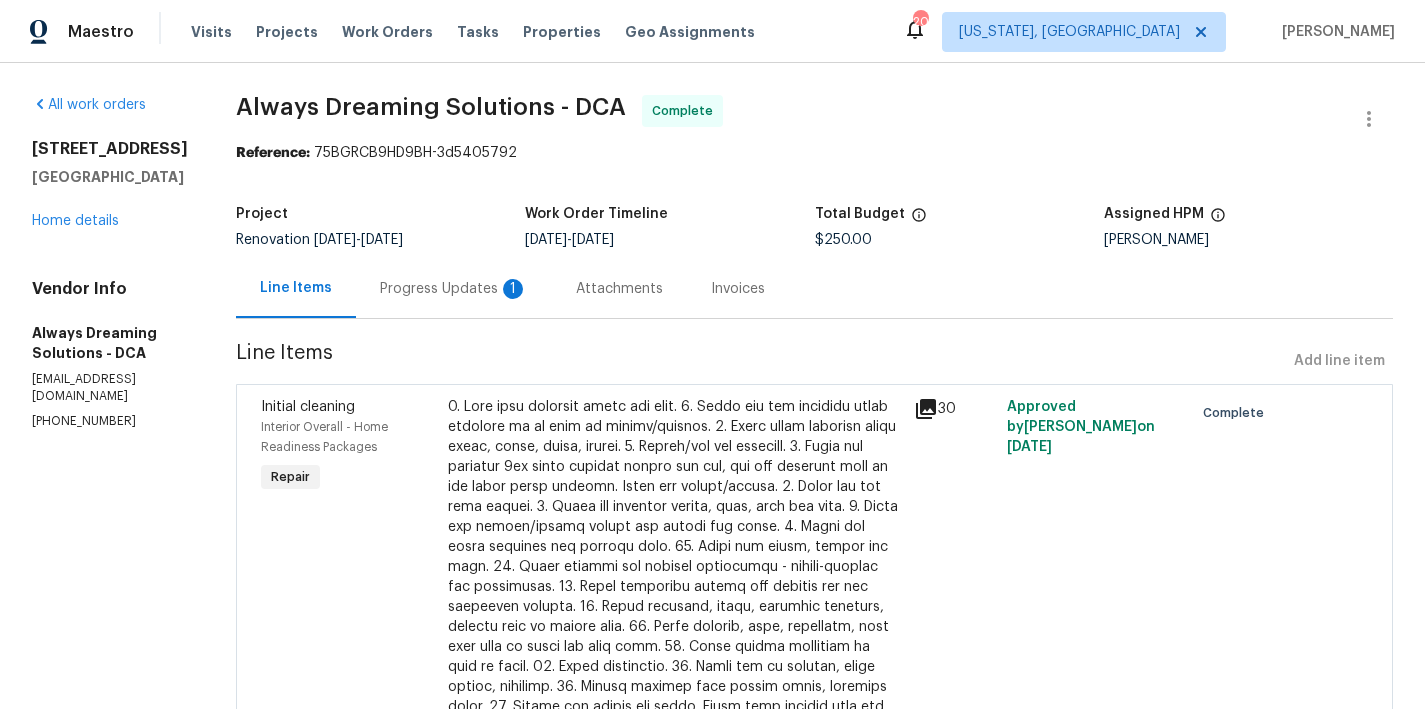 click on "Progress Updates 1" at bounding box center [454, 289] 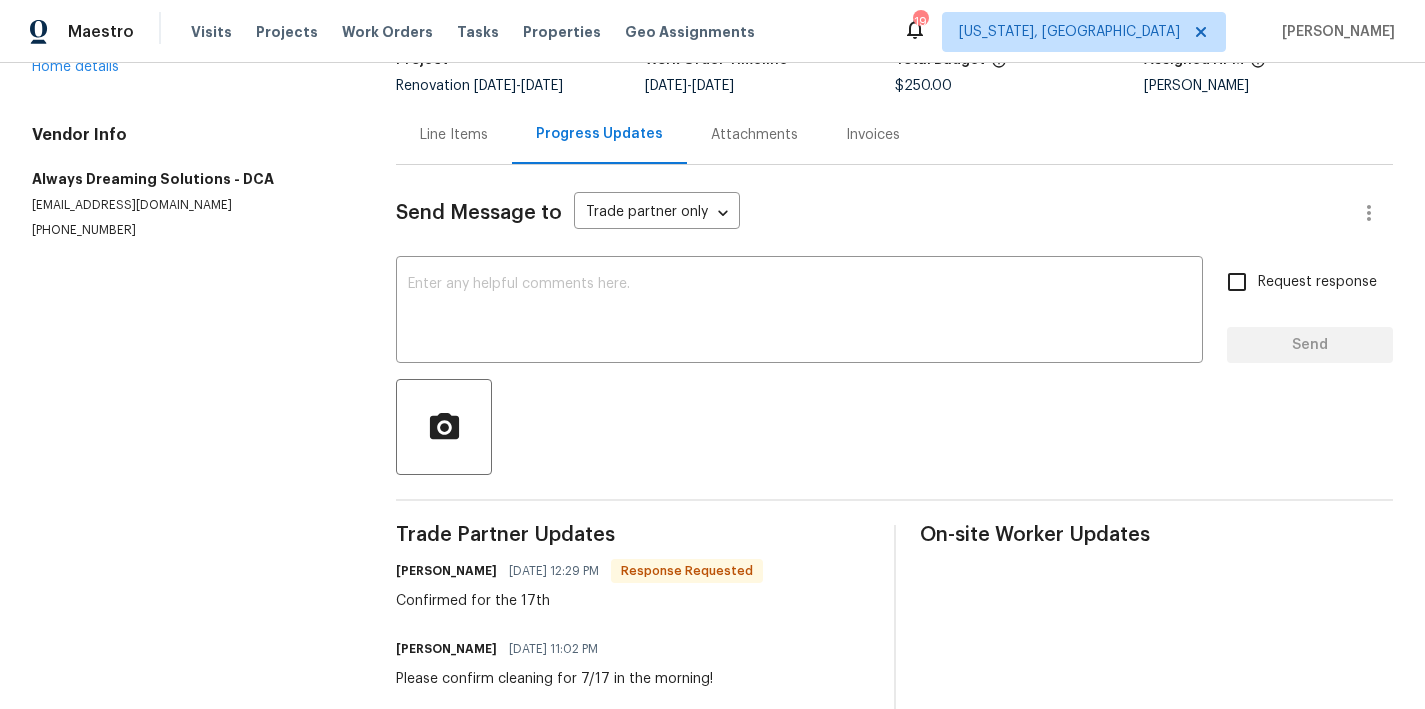scroll, scrollTop: 205, scrollLeft: 0, axis: vertical 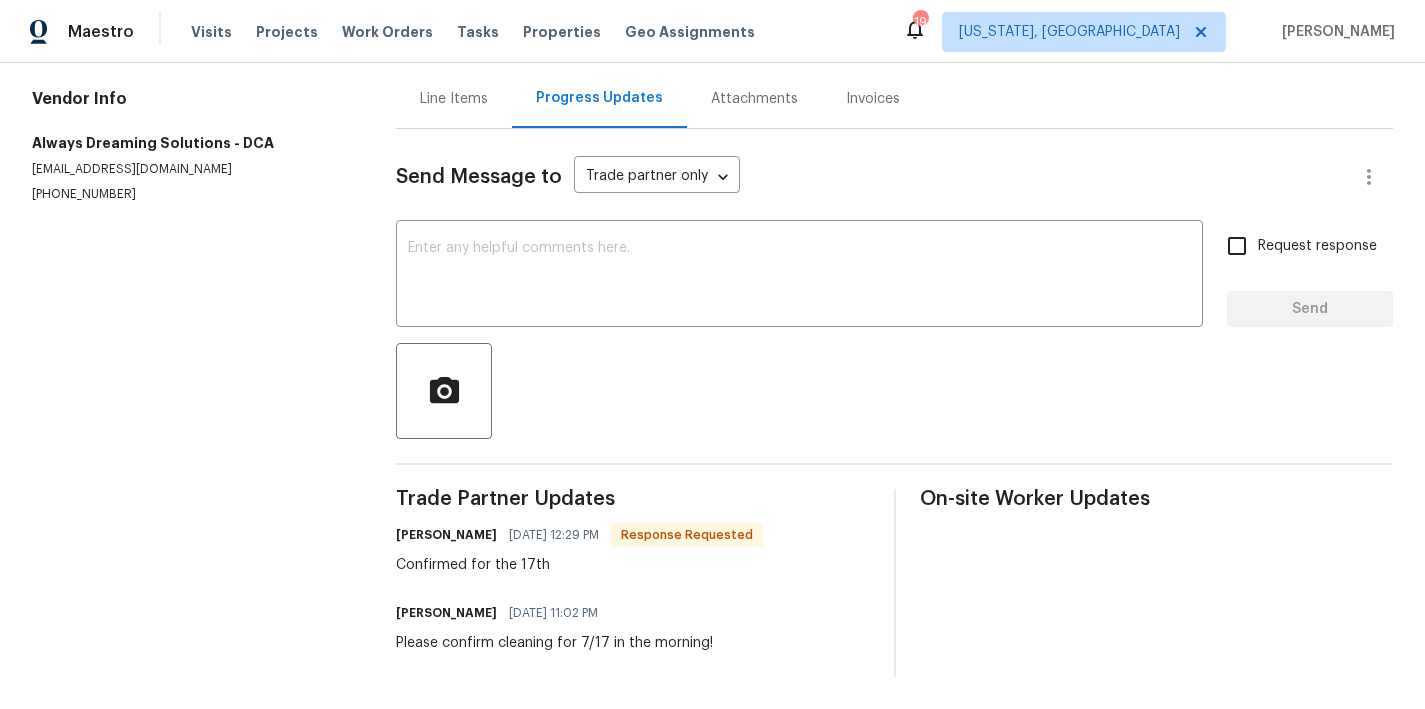 click on "Please confirm cleaning for 7/17 in the morning!" at bounding box center [554, 643] 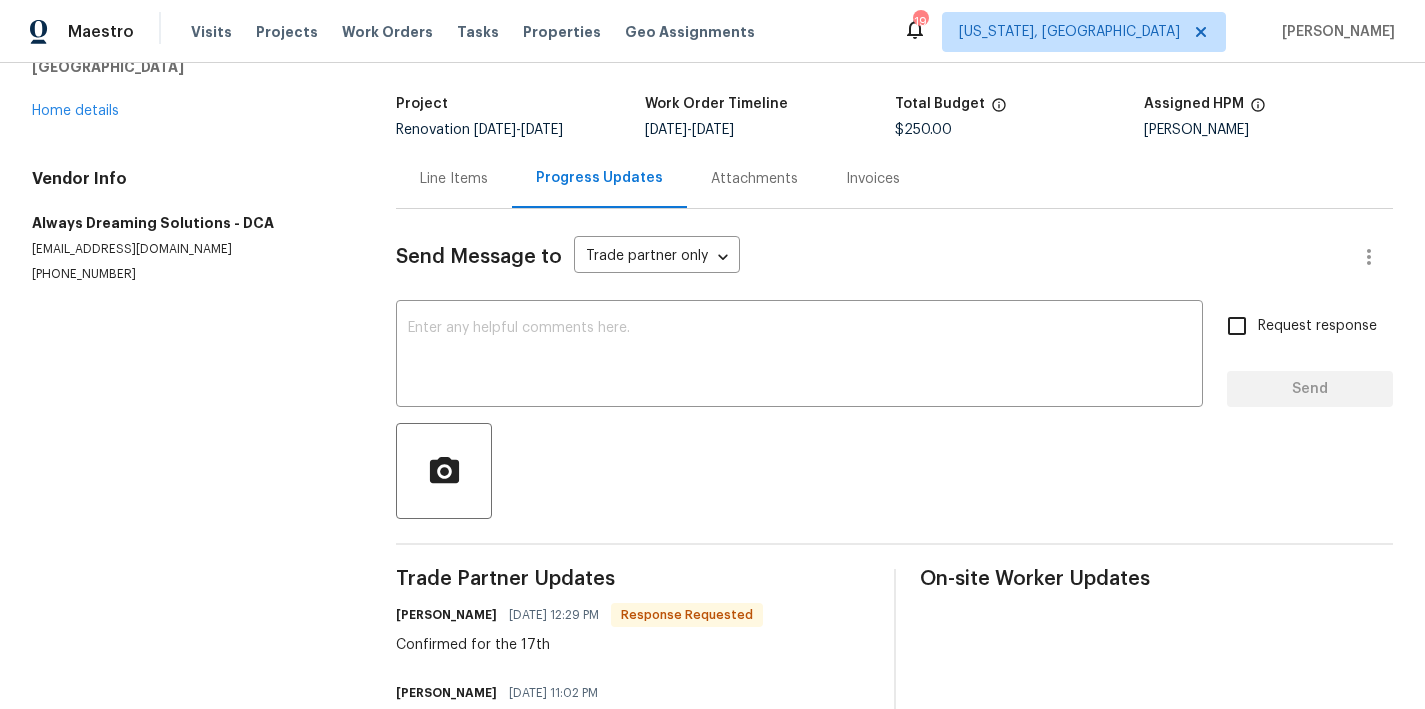 scroll, scrollTop: 0, scrollLeft: 0, axis: both 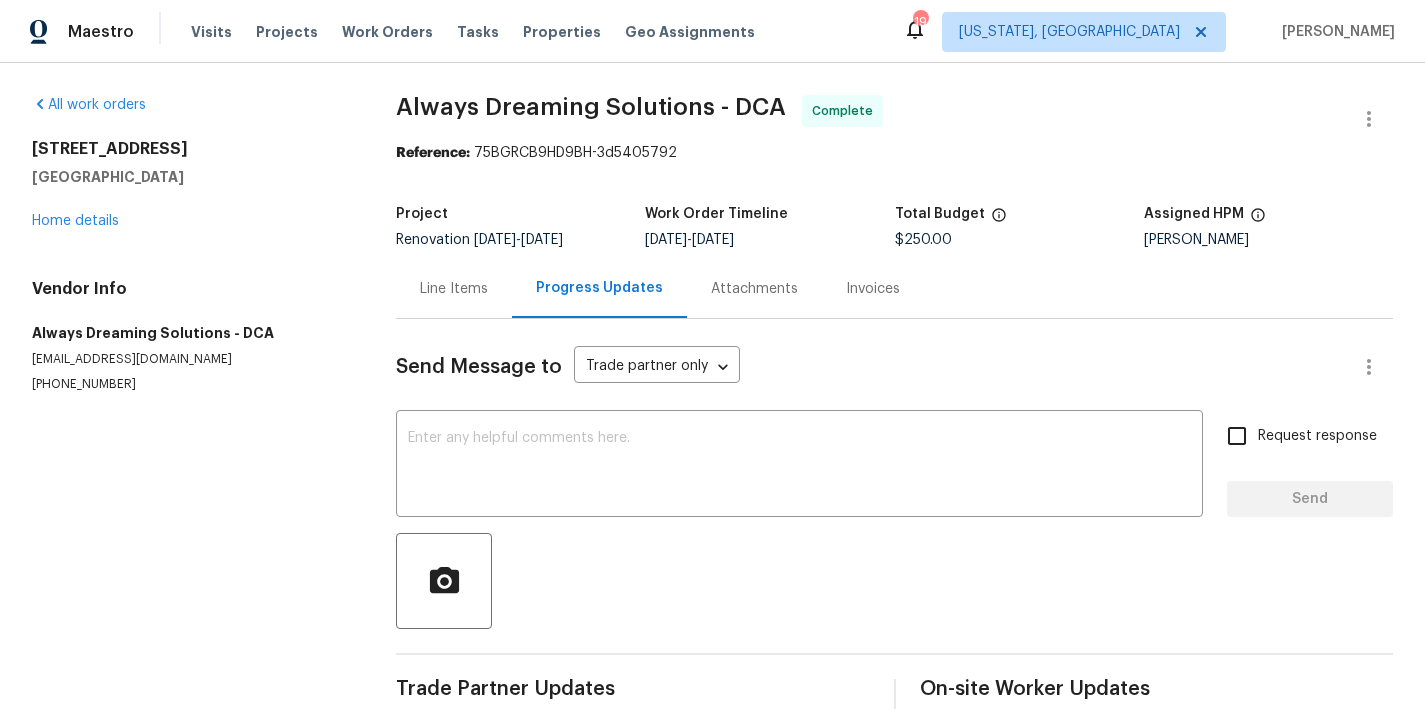 click on "Line Items" at bounding box center [454, 289] 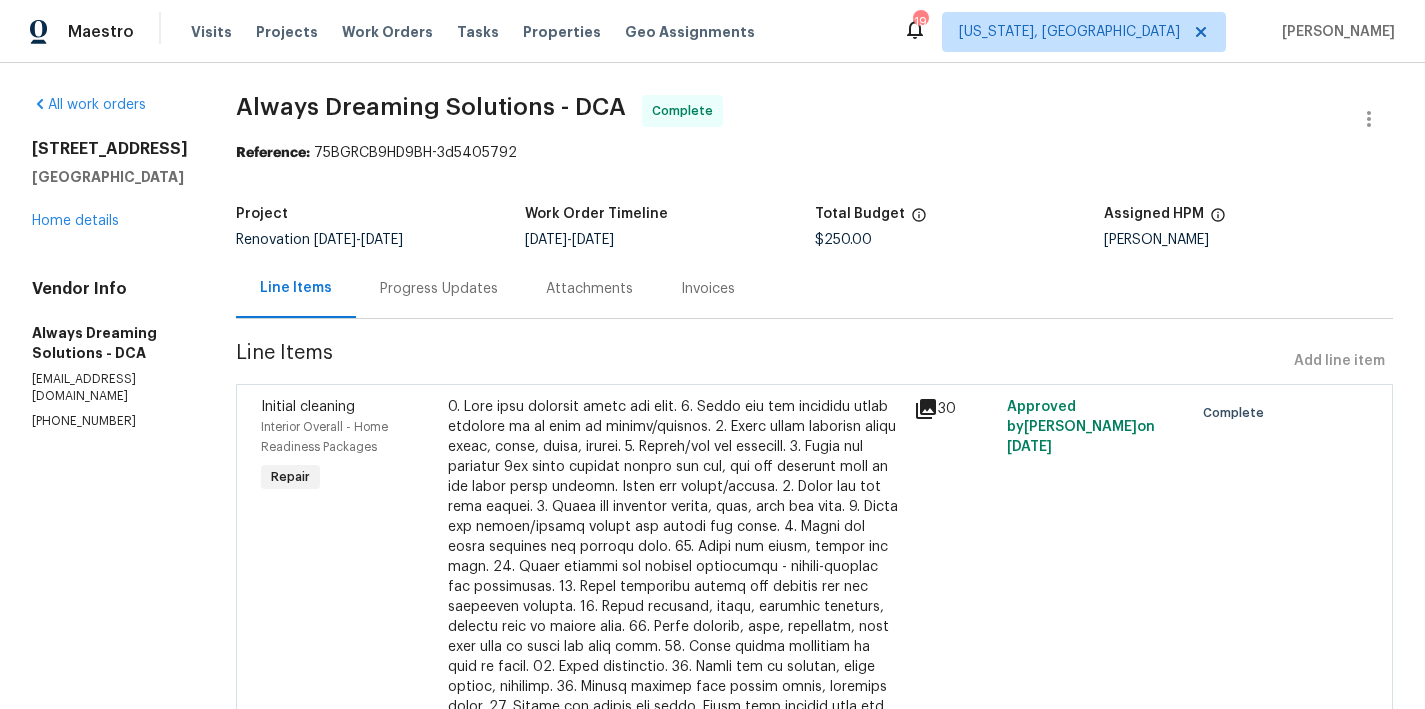 click on "4675 Red Admiral Way # 149 Fairfax, VA 22033 Home details" at bounding box center (110, 185) 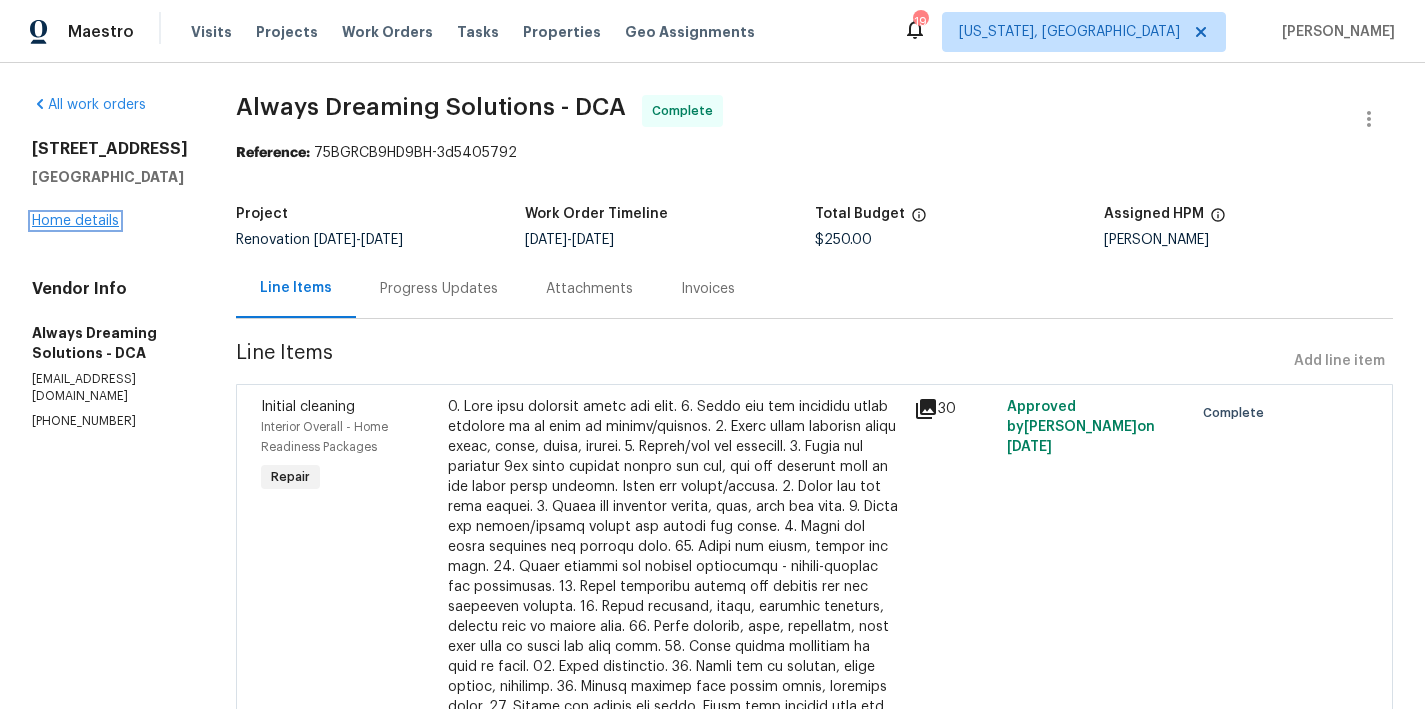 click on "Home details" at bounding box center (75, 221) 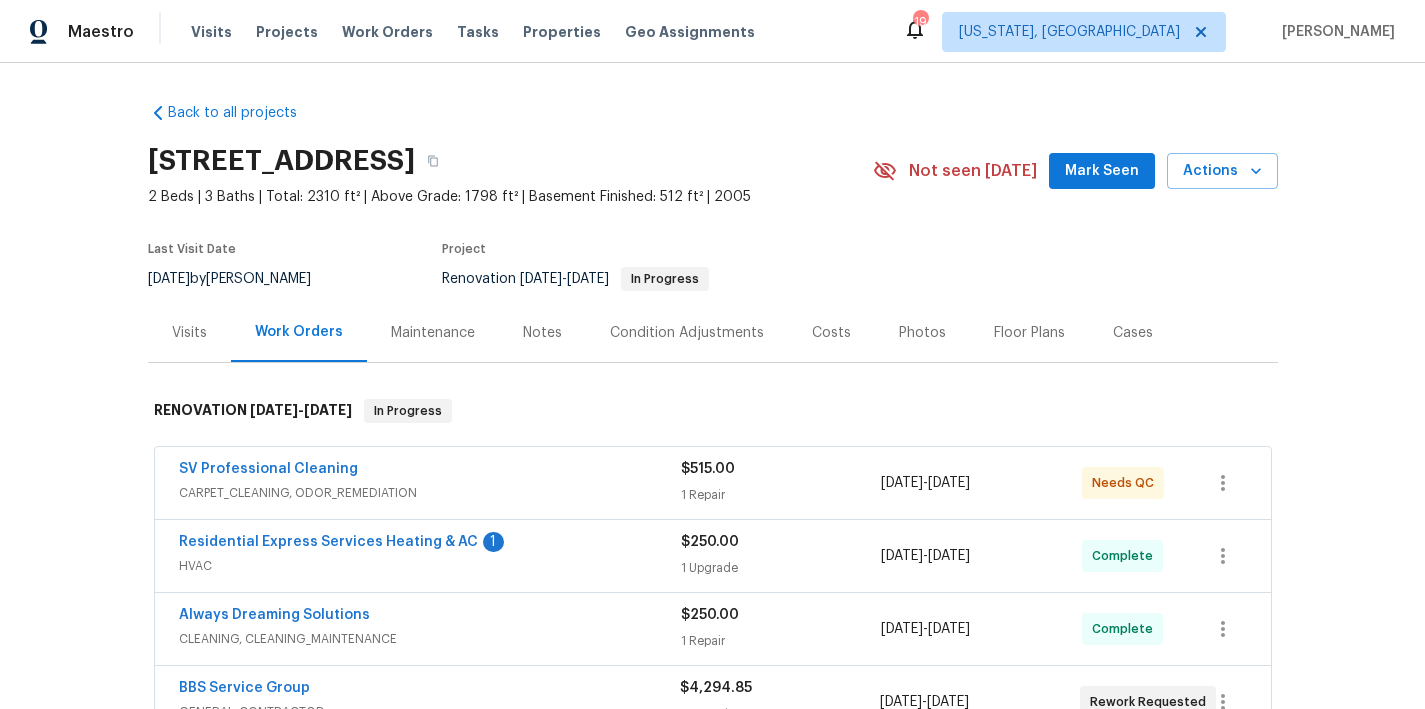 scroll, scrollTop: 357, scrollLeft: 0, axis: vertical 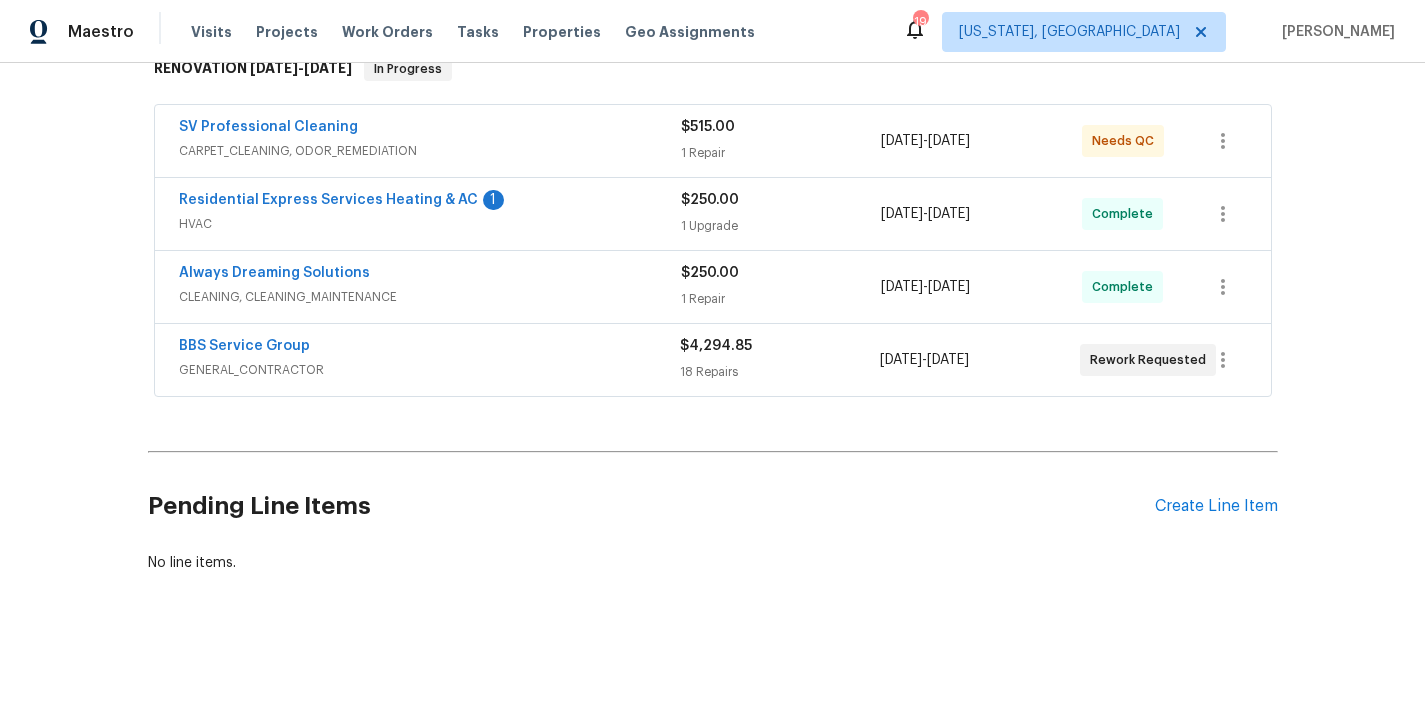 click on "SV Professional Cleaning" at bounding box center (268, 127) 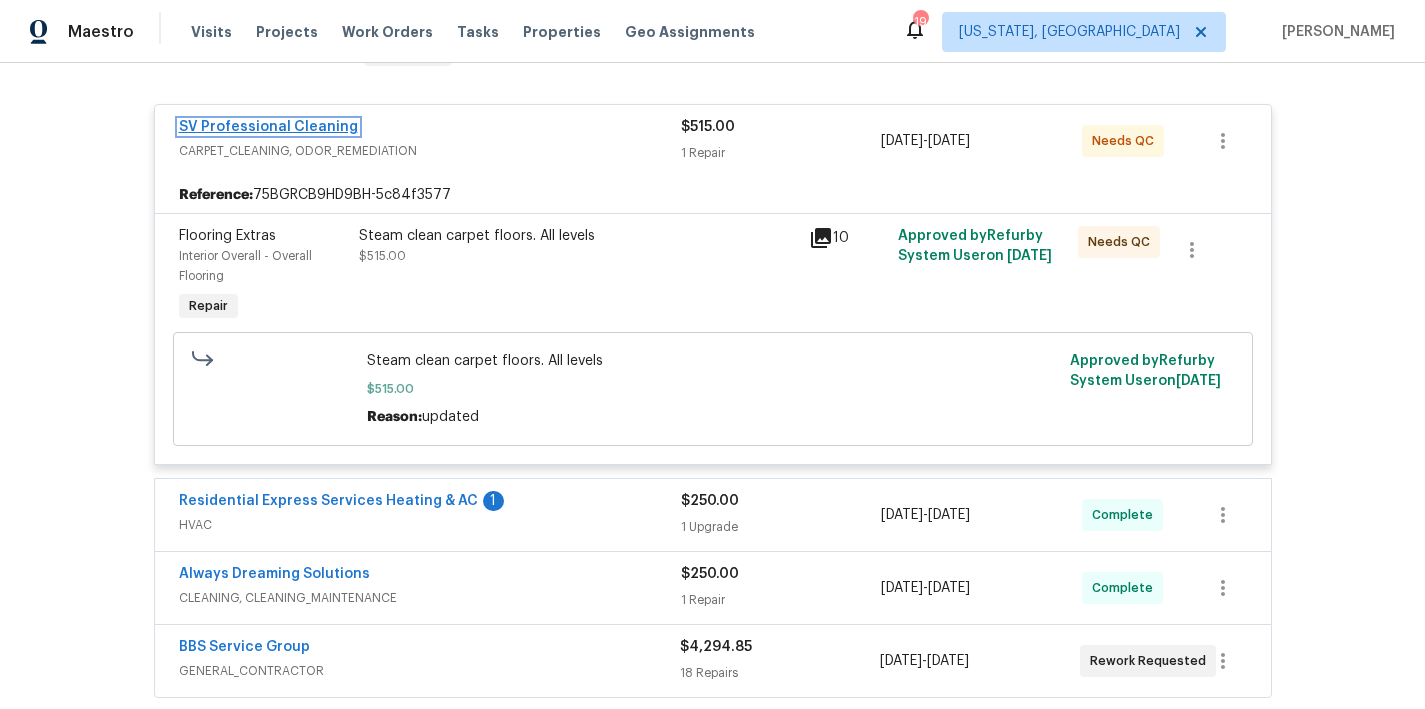 click on "SV Professional Cleaning" at bounding box center [268, 127] 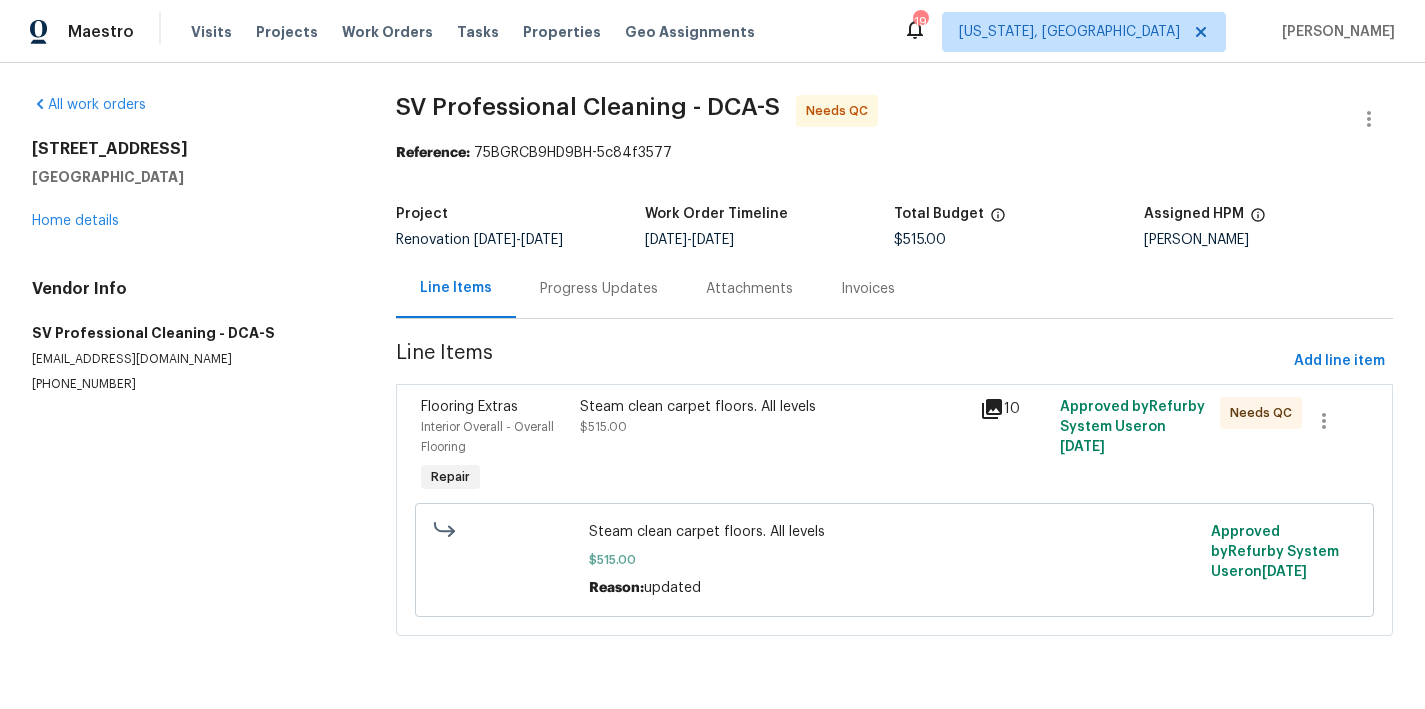 click on "Steam clean carpet floors. All levels $515.00" at bounding box center (774, 447) 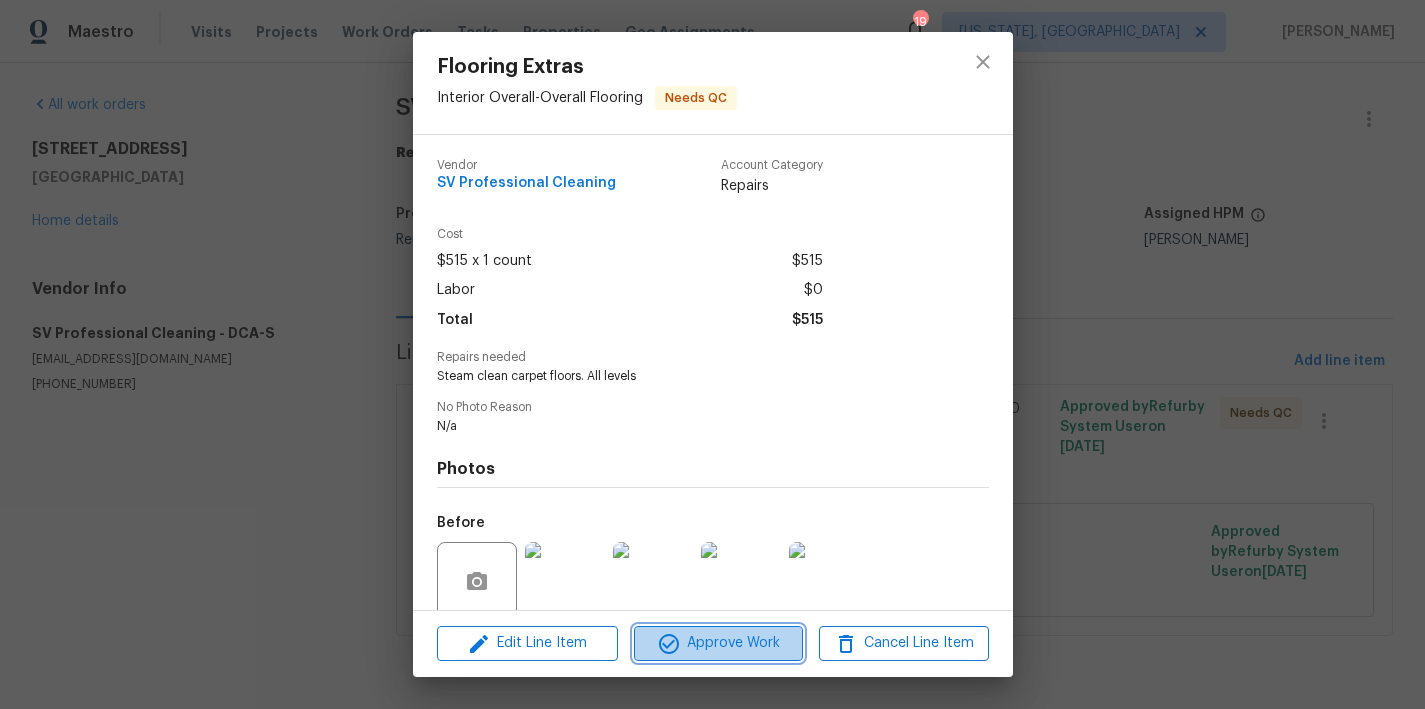 click on "Approve Work" at bounding box center [718, 643] 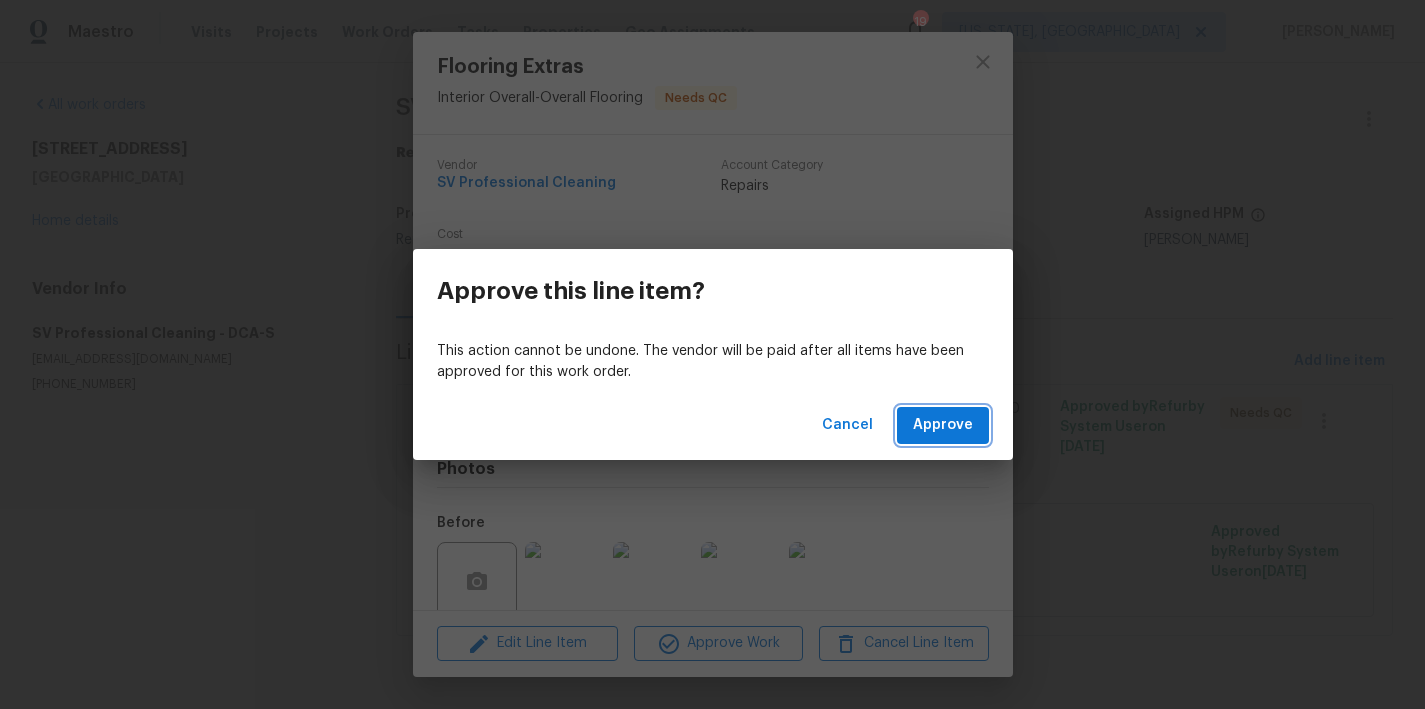 click on "Approve" at bounding box center (943, 425) 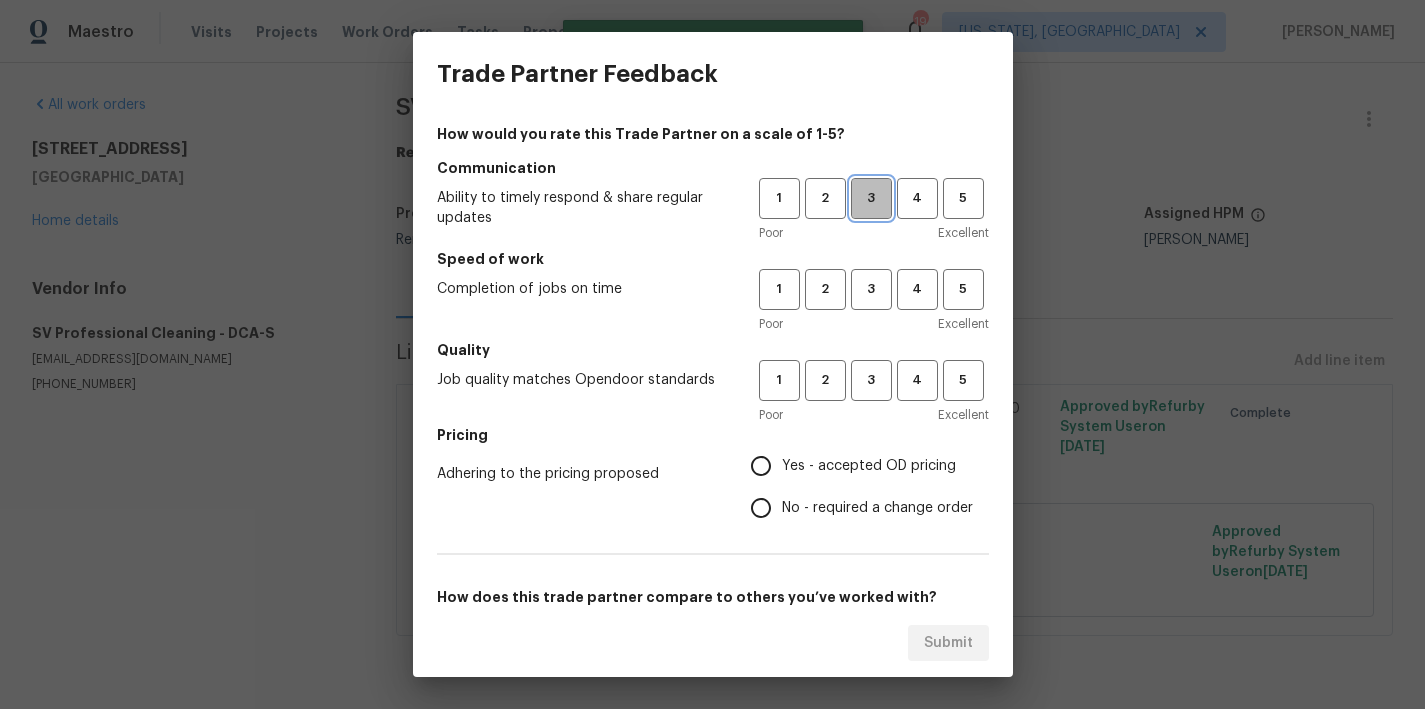 click on "3" at bounding box center [871, 198] 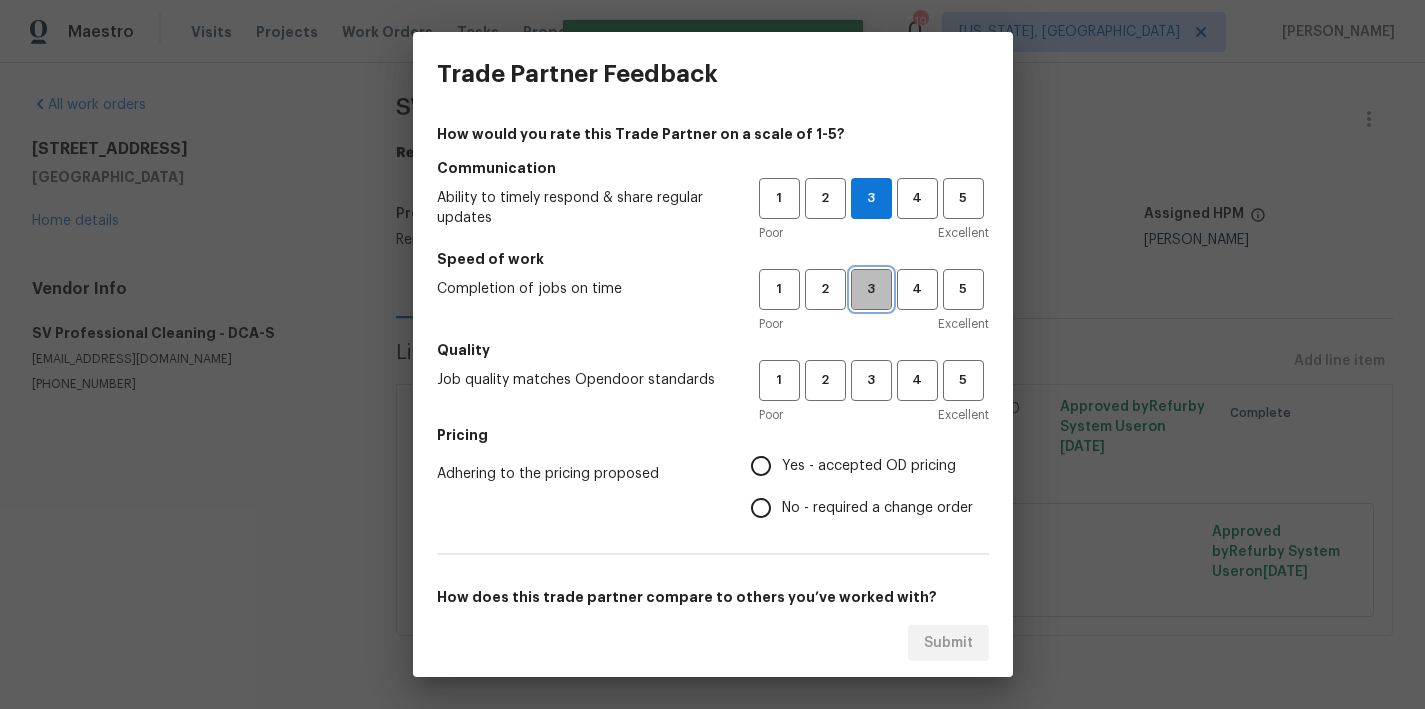 click on "3" at bounding box center [871, 289] 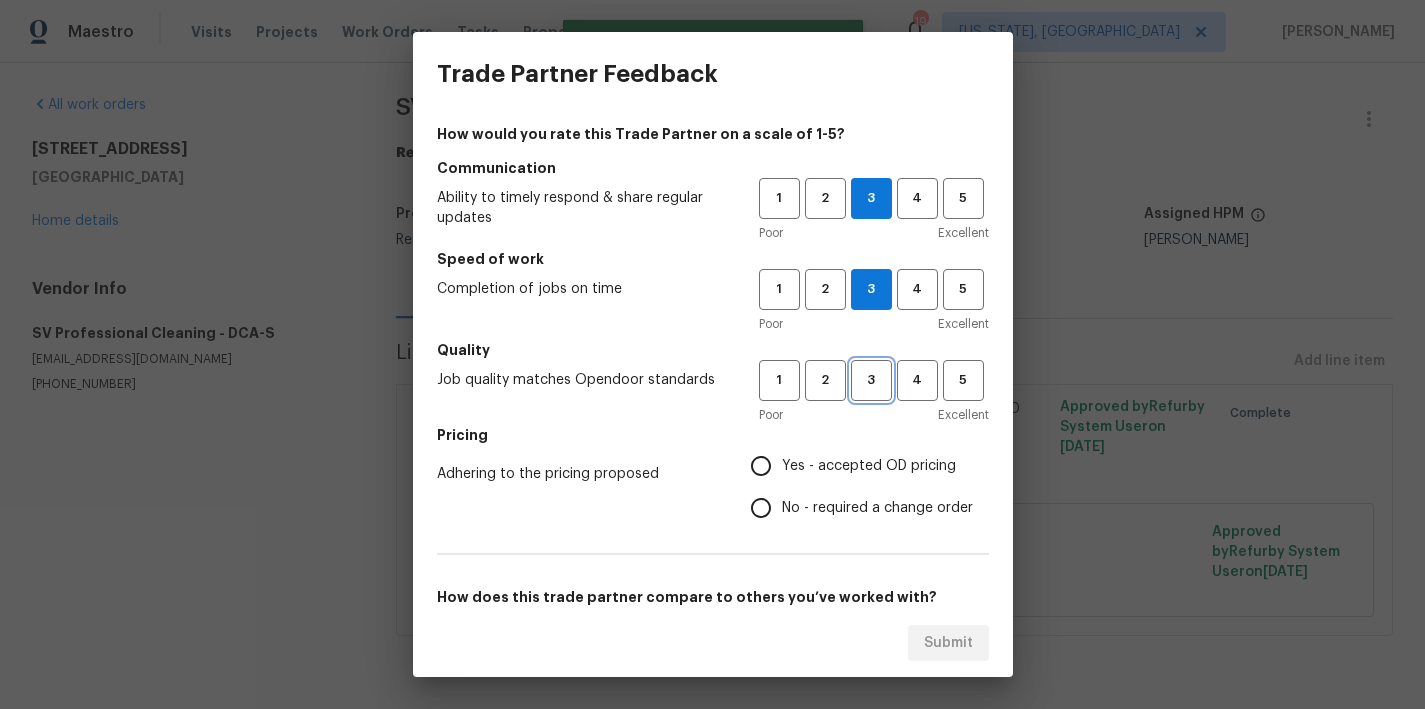 click on "3" at bounding box center [871, 380] 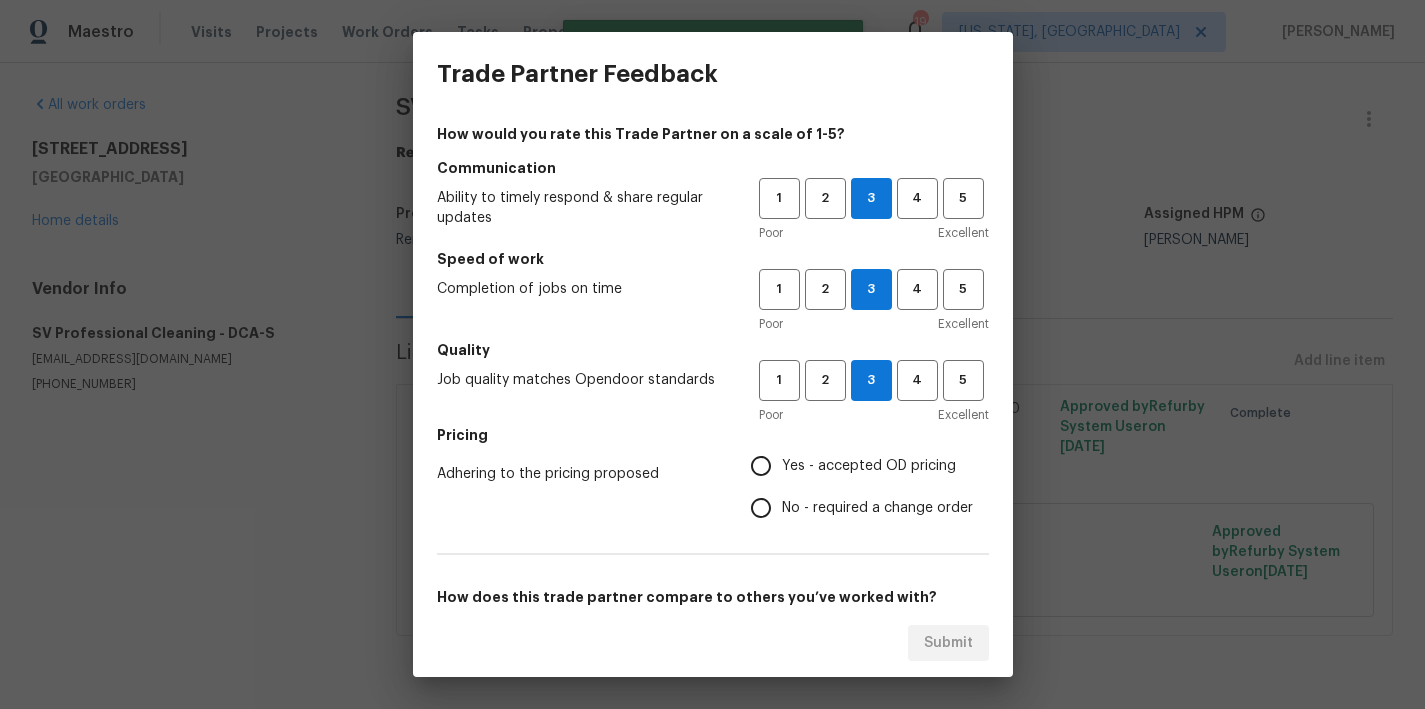 click on "Yes - accepted OD pricing" at bounding box center [761, 466] 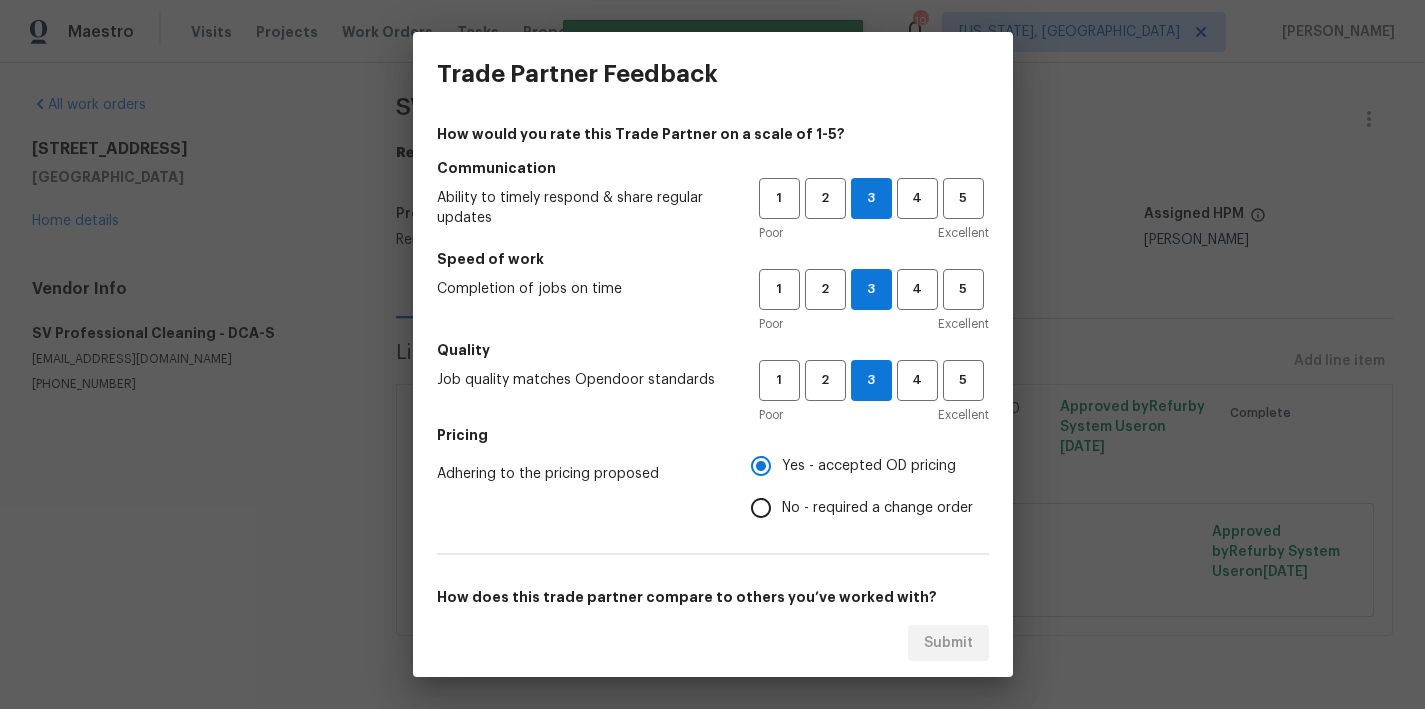 click on "No - required a change order" at bounding box center [761, 508] 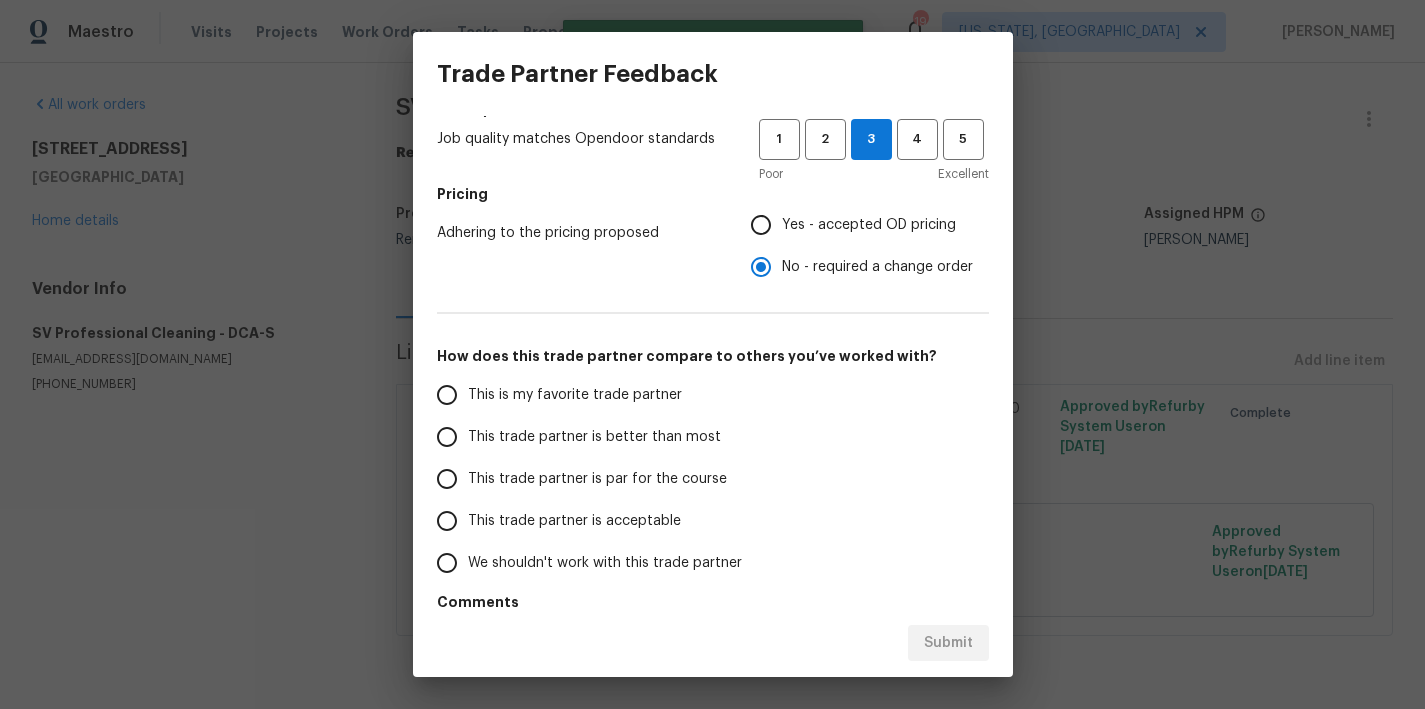 scroll, scrollTop: 306, scrollLeft: 0, axis: vertical 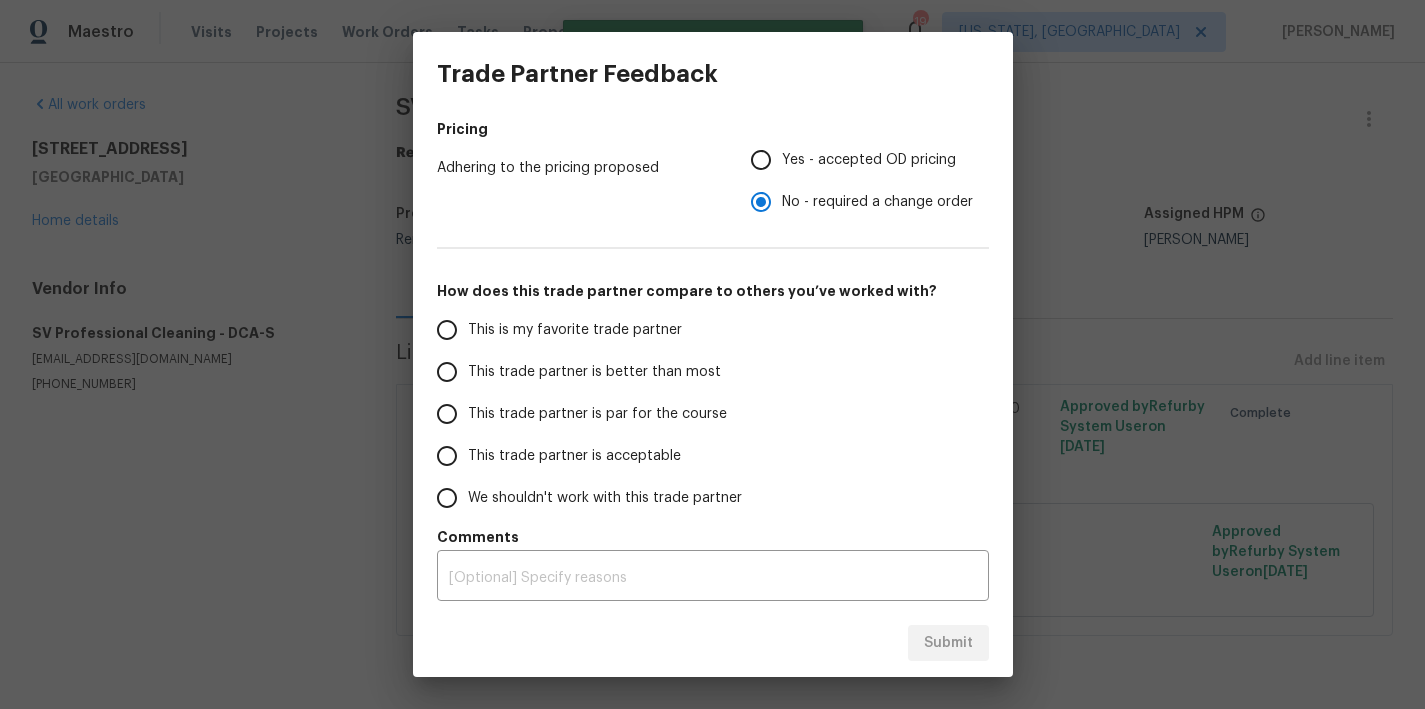 click on "This trade partner is par for the course" at bounding box center [597, 414] 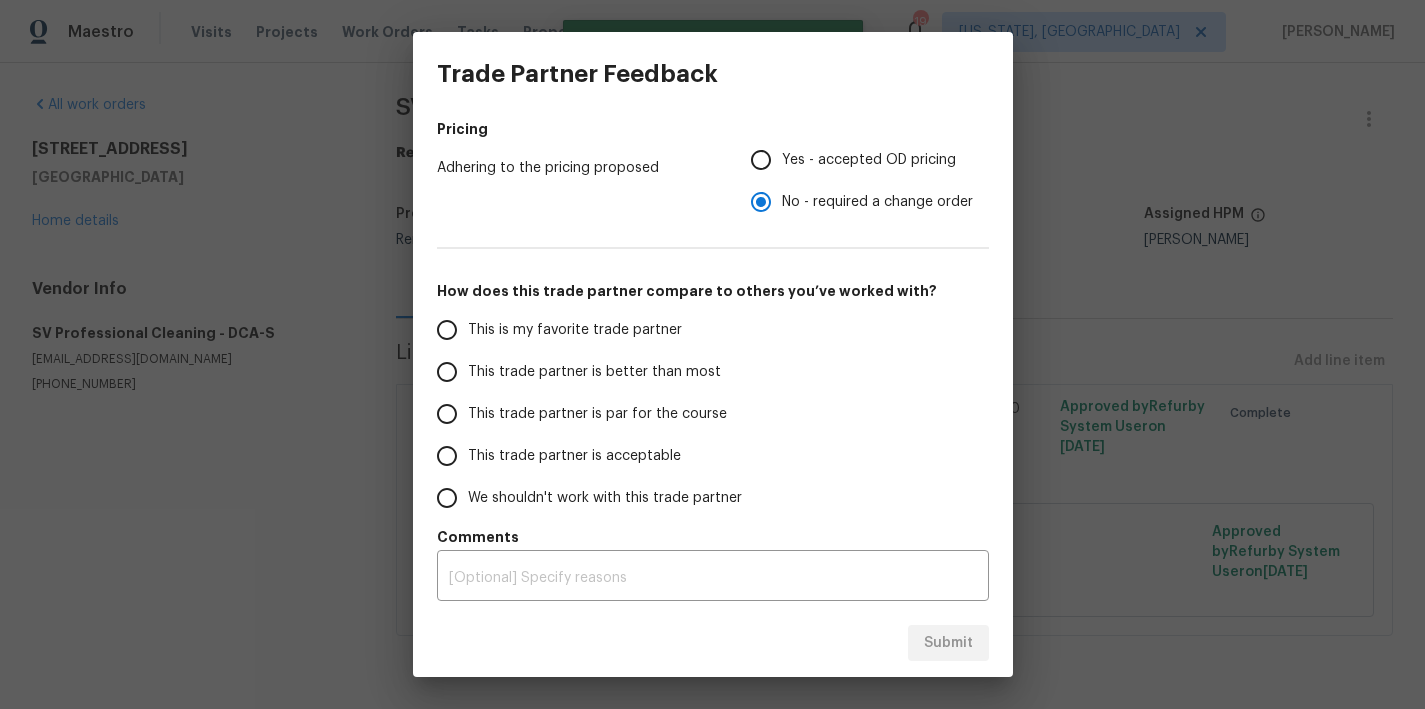 click on "This trade partner is par for the course" at bounding box center (447, 414) 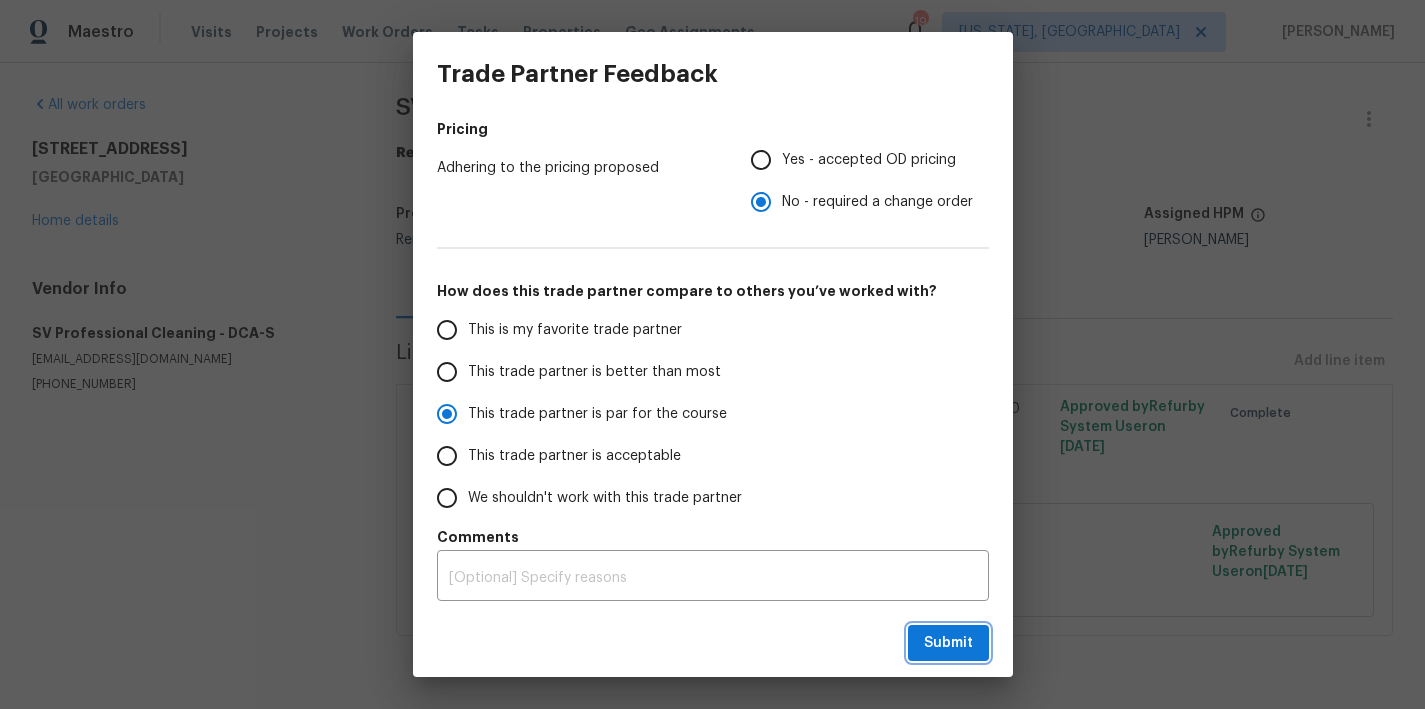 click on "Submit" at bounding box center (948, 643) 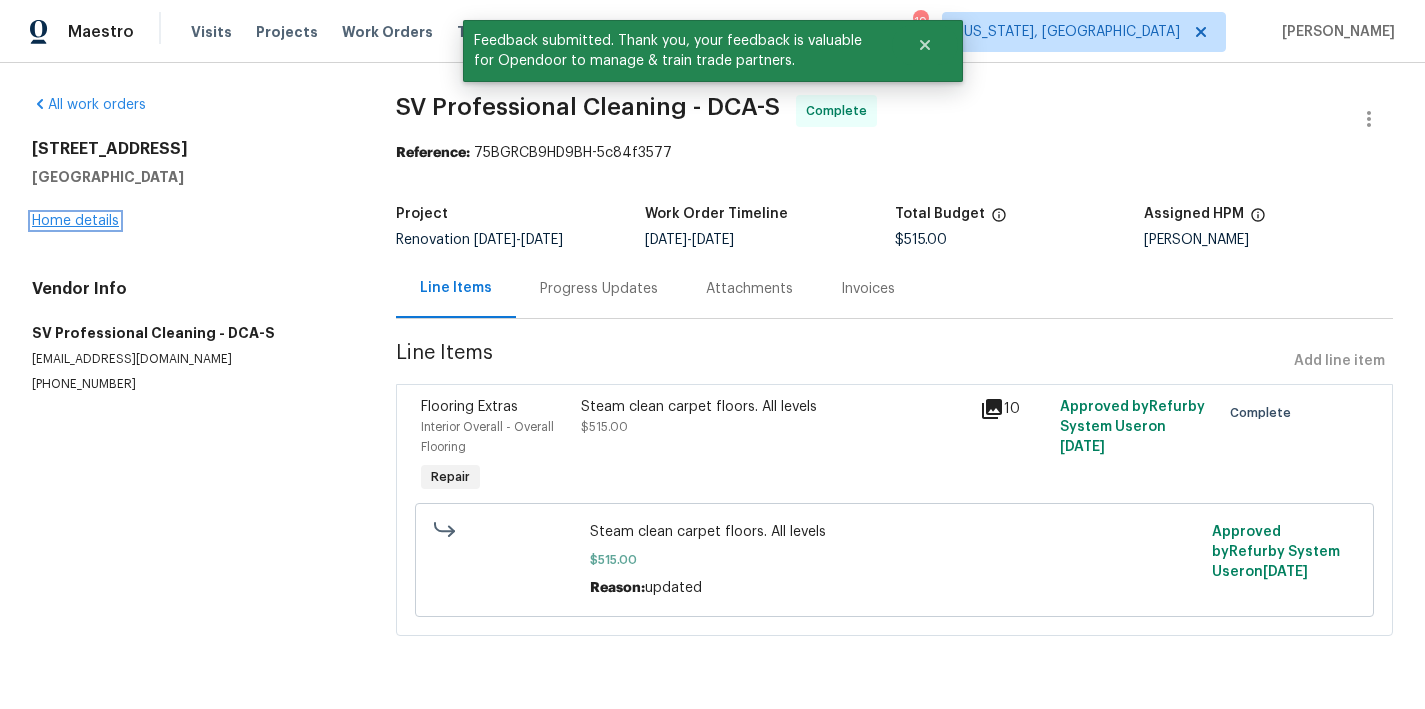 click on "Home details" at bounding box center [75, 221] 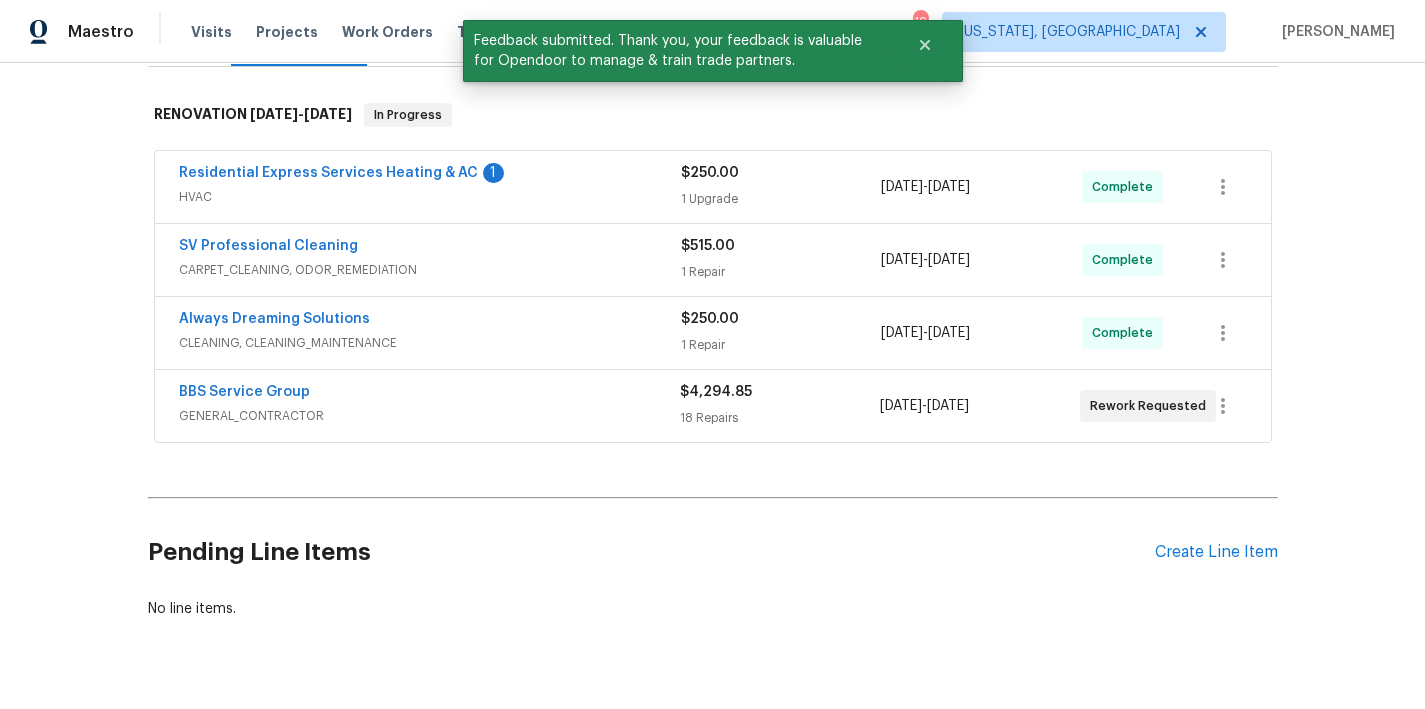 scroll, scrollTop: 208, scrollLeft: 0, axis: vertical 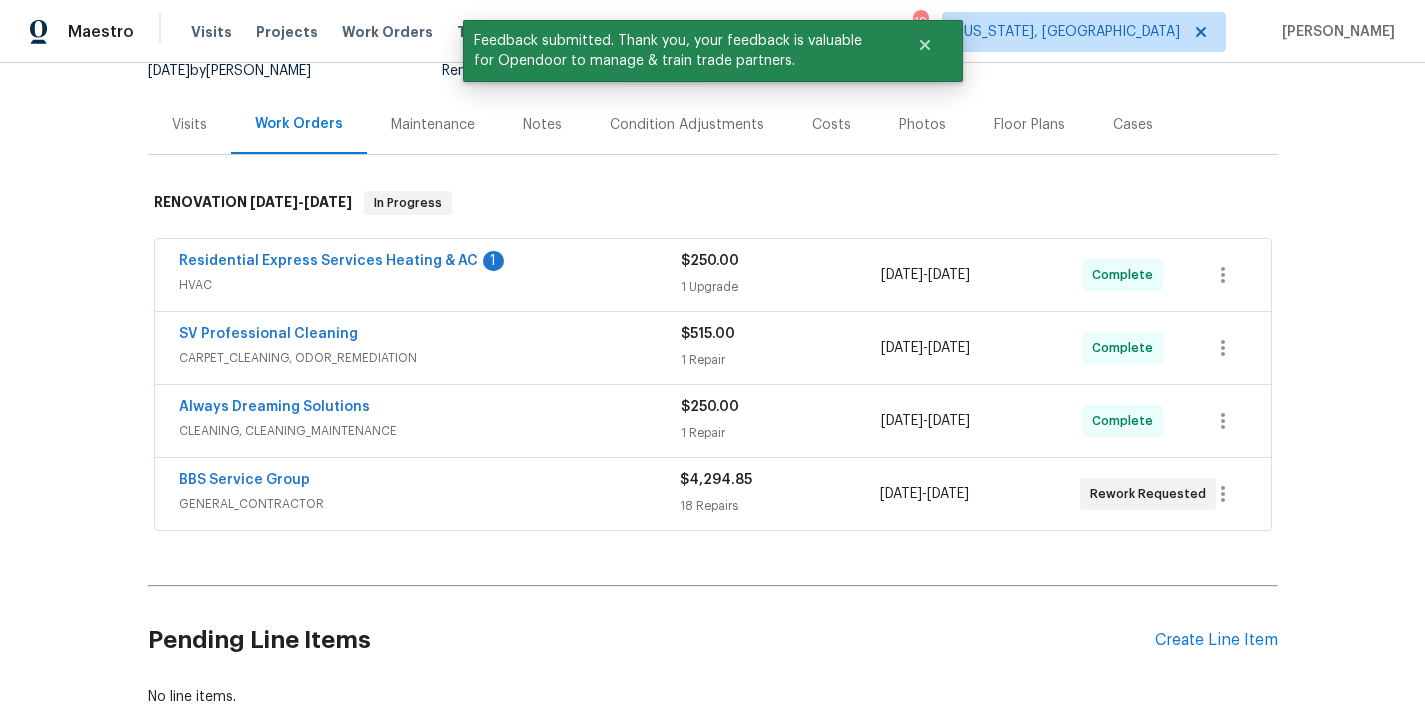 click on "Back to all projects 4675 Red Admiral Way # 149, Fairfax, VA 22033 2 Beds | 3 Baths | Total: 2310 ft² | Above Grade: 1798 ft² | Basement Finished: 512 ft² | 2005 Not seen today Mark Seen Actions Last Visit Date 7/21/2025  by  Raymond Roberts   Project Renovation   7/8/2025  -  7/17/2025 In Progress Visits Work Orders Maintenance Notes Condition Adjustments Costs Photos Floor Plans Cases RENOVATION   7/8/25  -  7/17/25 In Progress Residential Express Services Heating & AC 1 HVAC $250.00 1 Upgrade 7/13/2025  -  7/15/2025 Complete SV Professional Cleaning CARPET_CLEANING, ODOR_REMEDIATION $515.00 1 Repair 7/16/2025  -  7/17/2025 Complete Always Dreaming Solutions CLEANING, CLEANING_MAINTENANCE $250.00 1 Repair 7/17/2025  -  7/17/2025 Complete BBS Service Group GENERAL_CONTRACTOR $4,294.85 18 Repairs 7/10/2025  -  7/15/2025 Rework Requested Pending Line Items Create Line Item No line items." at bounding box center [712, 386] 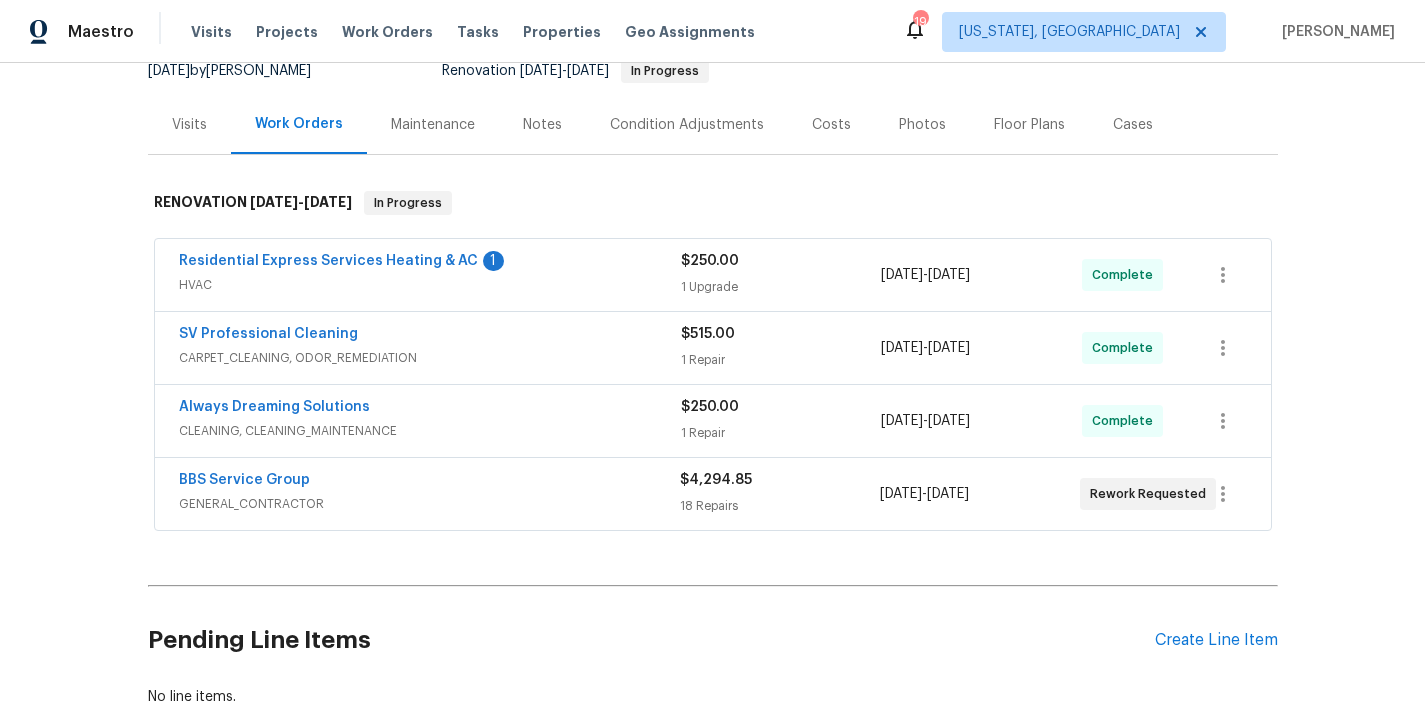 click on "Back to all projects 4675 Red Admiral Way # 149, Fairfax, VA 22033 2 Beds | 3 Baths | Total: 2310 ft² | Above Grade: 1798 ft² | Basement Finished: 512 ft² | 2005 Not seen today Mark Seen Actions Last Visit Date 7/21/2025  by  Raymond Roberts   Project Renovation   7/8/2025  -  7/17/2025 In Progress Visits Work Orders Maintenance Notes Condition Adjustments Costs Photos Floor Plans Cases RENOVATION   7/8/25  -  7/17/25 In Progress Residential Express Services Heating & AC 1 HVAC $250.00 1 Upgrade 7/13/2025  -  7/15/2025 Complete SV Professional Cleaning CARPET_CLEANING, ODOR_REMEDIATION $515.00 1 Repair 7/16/2025  -  7/17/2025 Complete Always Dreaming Solutions CLEANING, CLEANING_MAINTENANCE $250.00 1 Repair 7/17/2025  -  7/17/2025 Complete BBS Service Group GENERAL_CONTRACTOR $4,294.85 18 Repairs 7/10/2025  -  7/15/2025 Rework Requested Pending Line Items Create Line Item No line items." at bounding box center [712, 386] 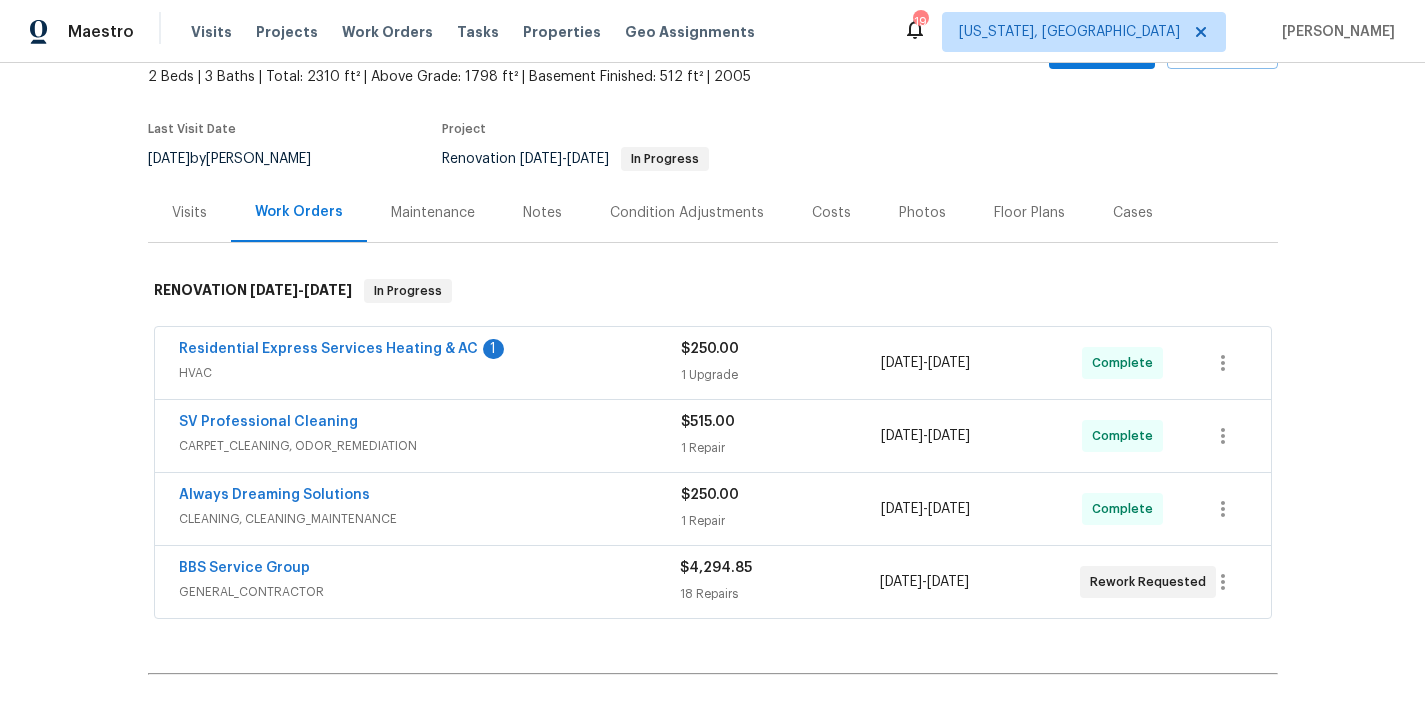 scroll, scrollTop: 120, scrollLeft: 0, axis: vertical 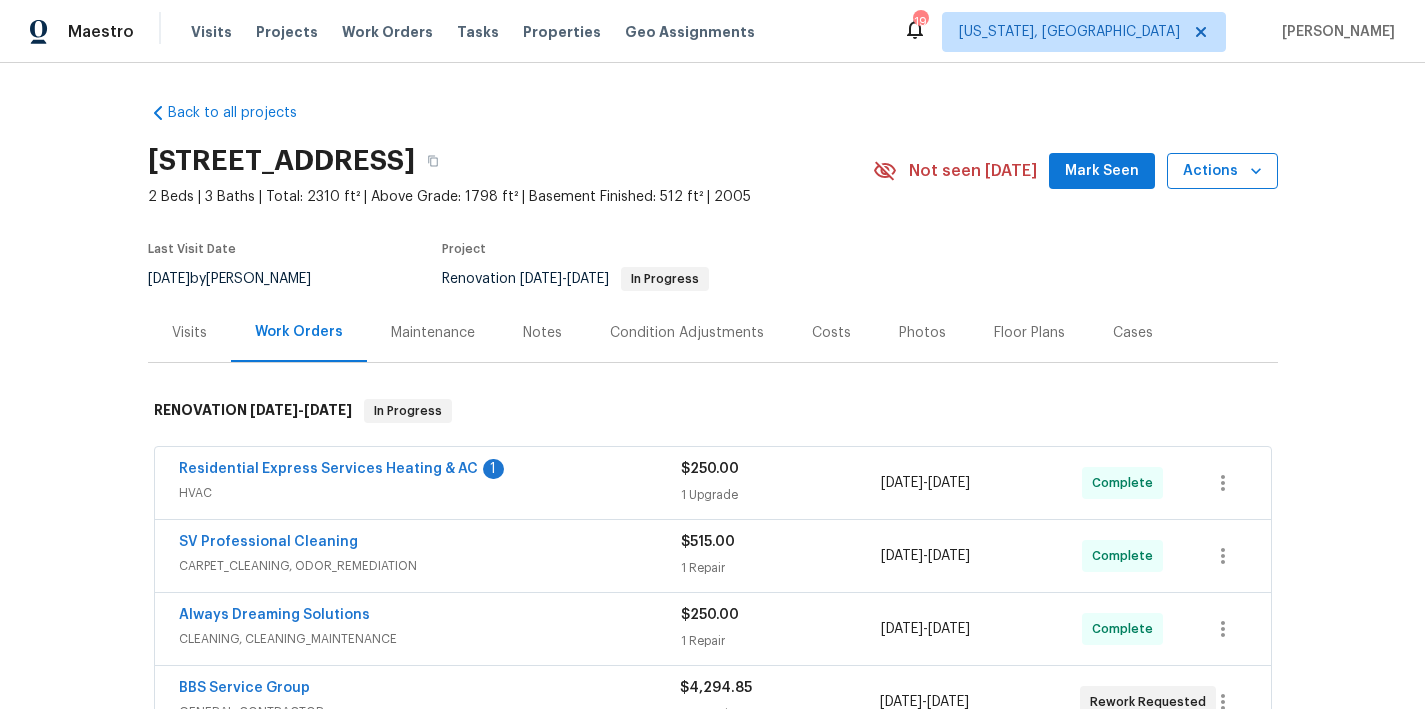 click 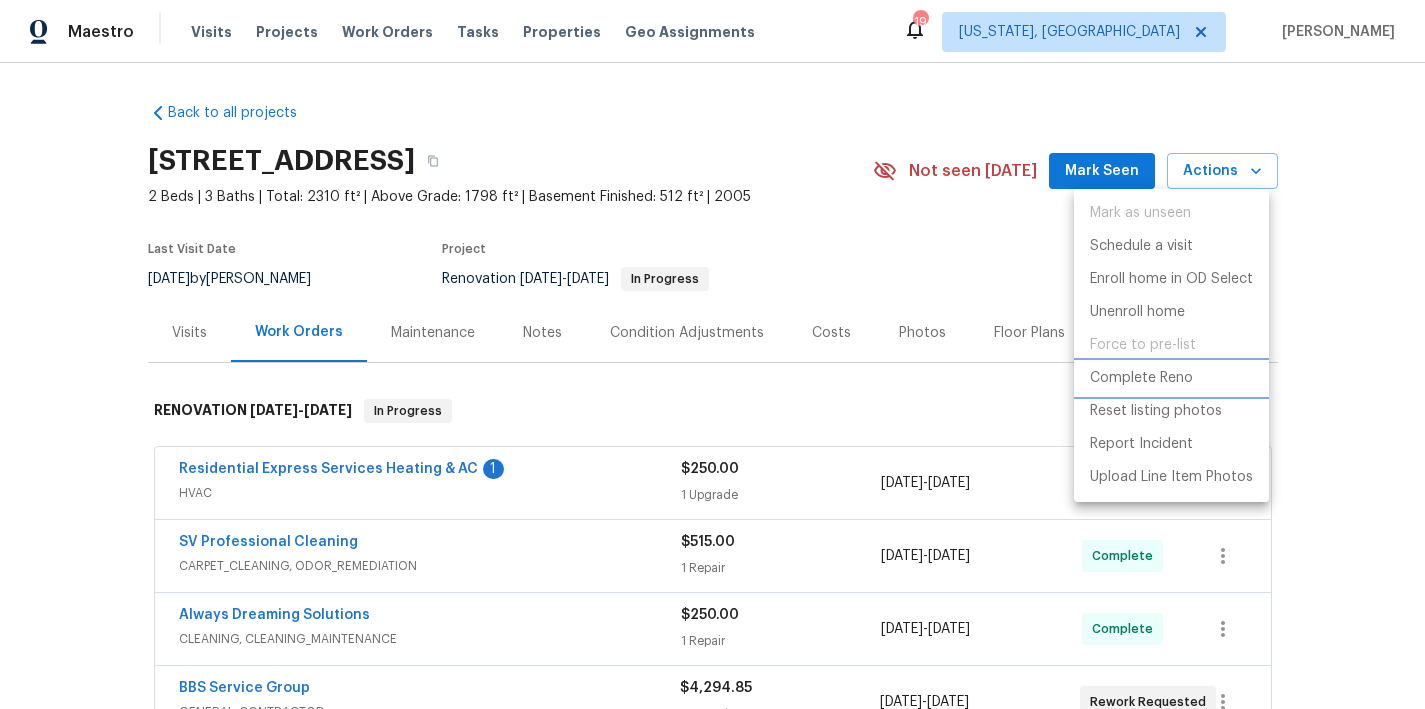 click on "Complete Reno" at bounding box center (1141, 378) 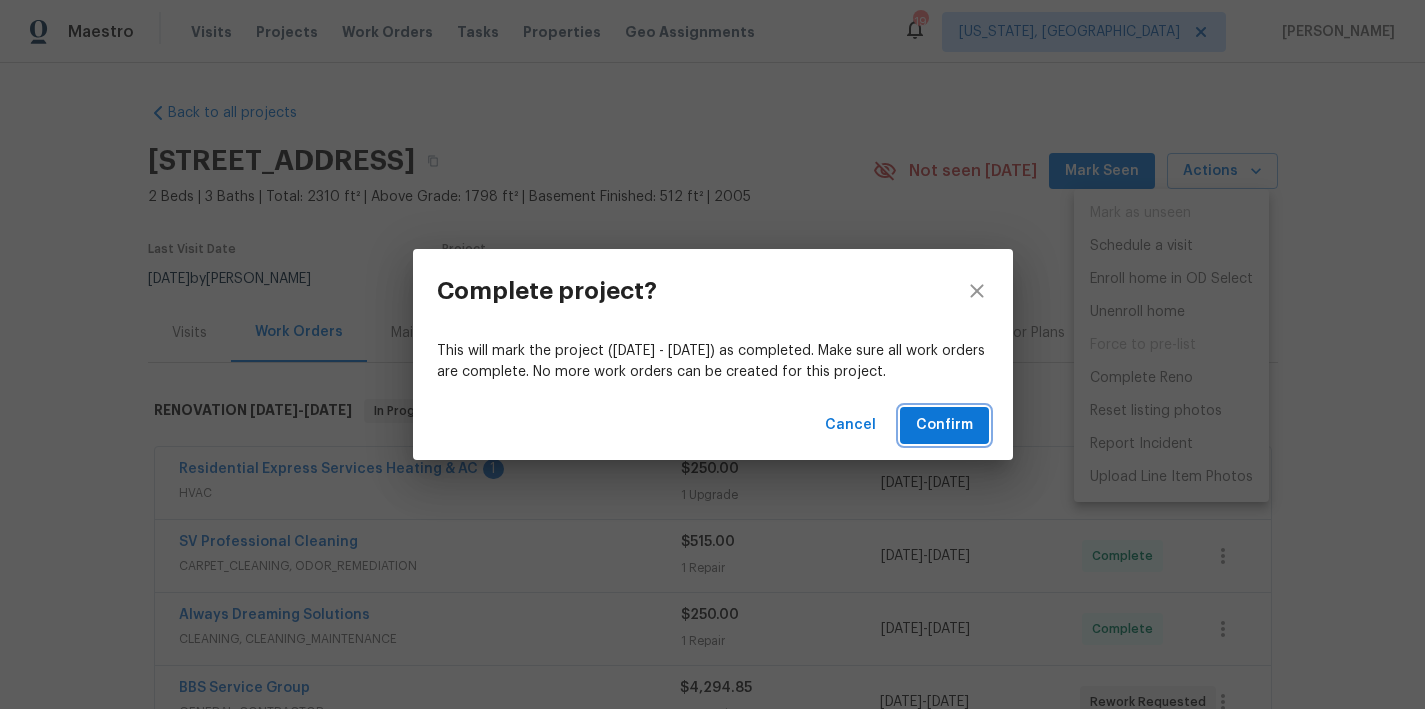 click on "Confirm" at bounding box center [944, 425] 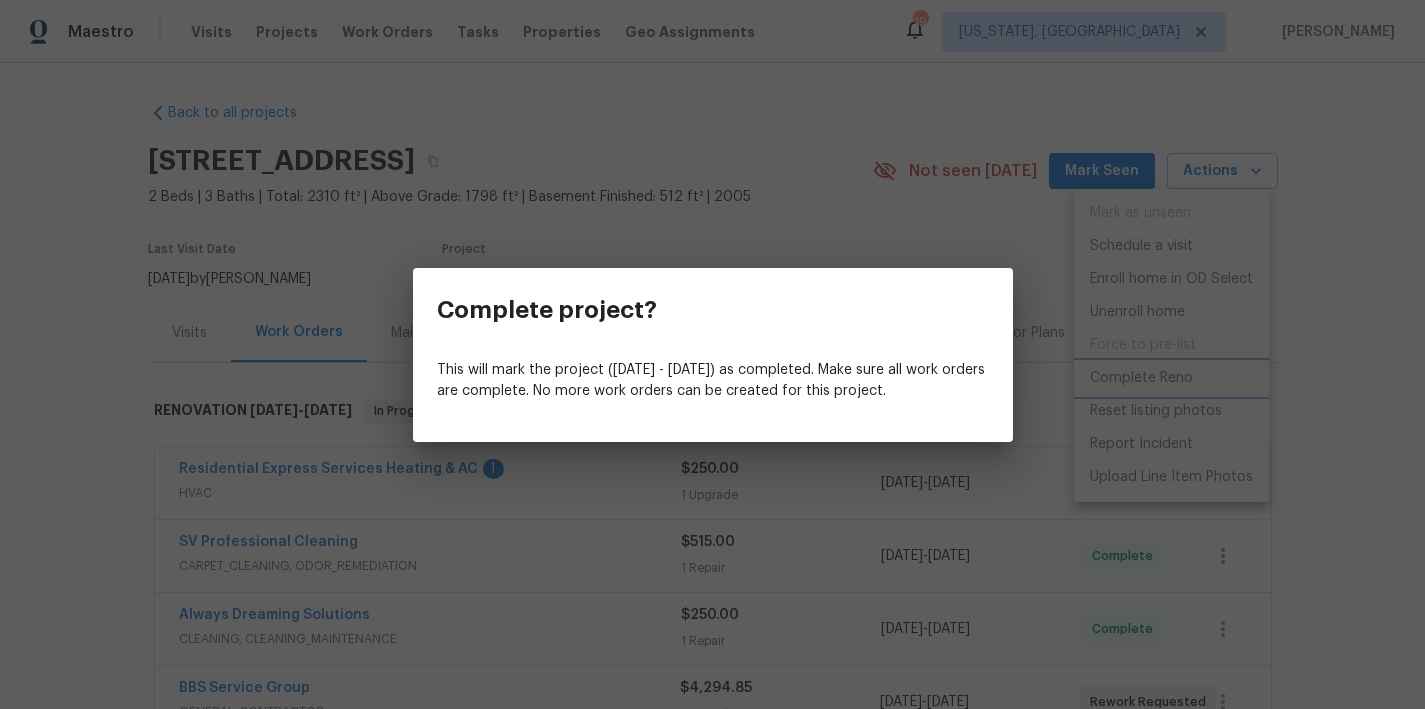 click on "Complete project? This will mark the project (Tue, Jul 08 - Thu, Jul 17) as completed.
Make sure all work orders are complete.
No more work orders can be created for this project." at bounding box center [712, 354] 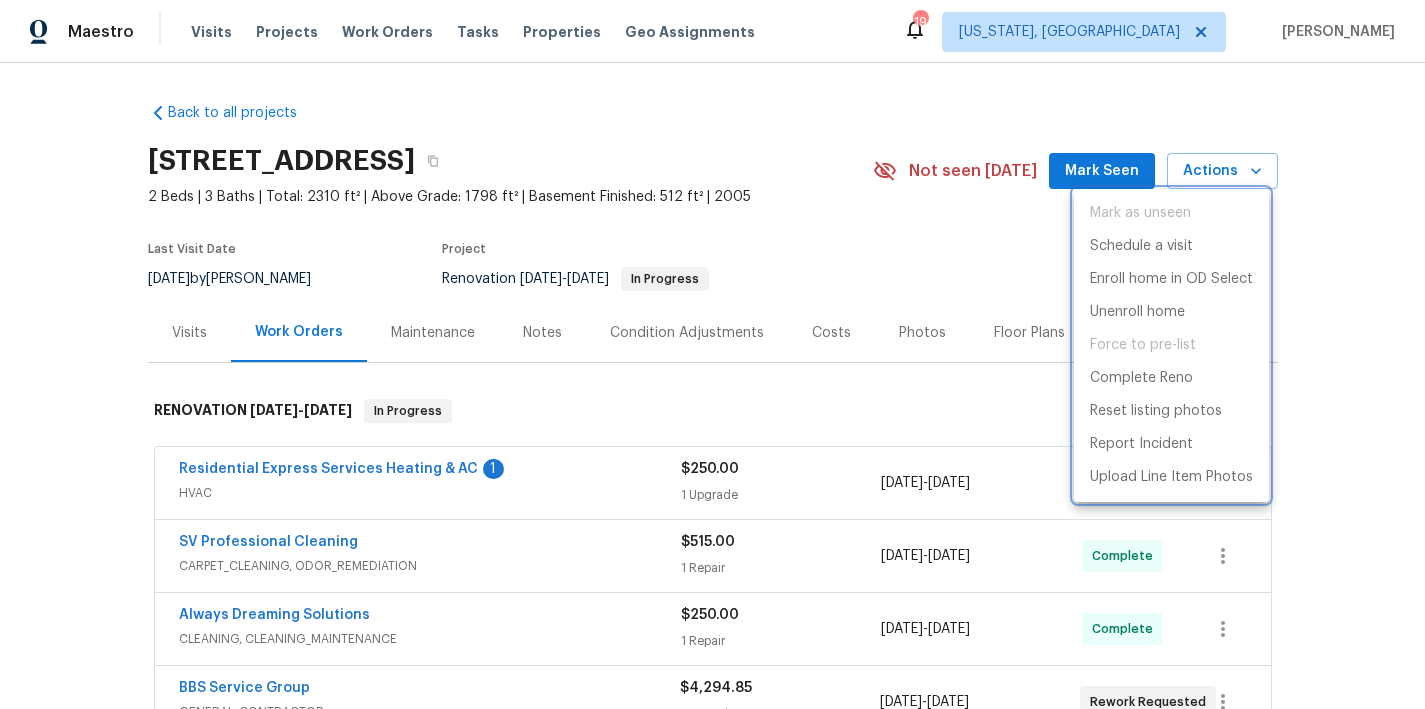click at bounding box center (712, 354) 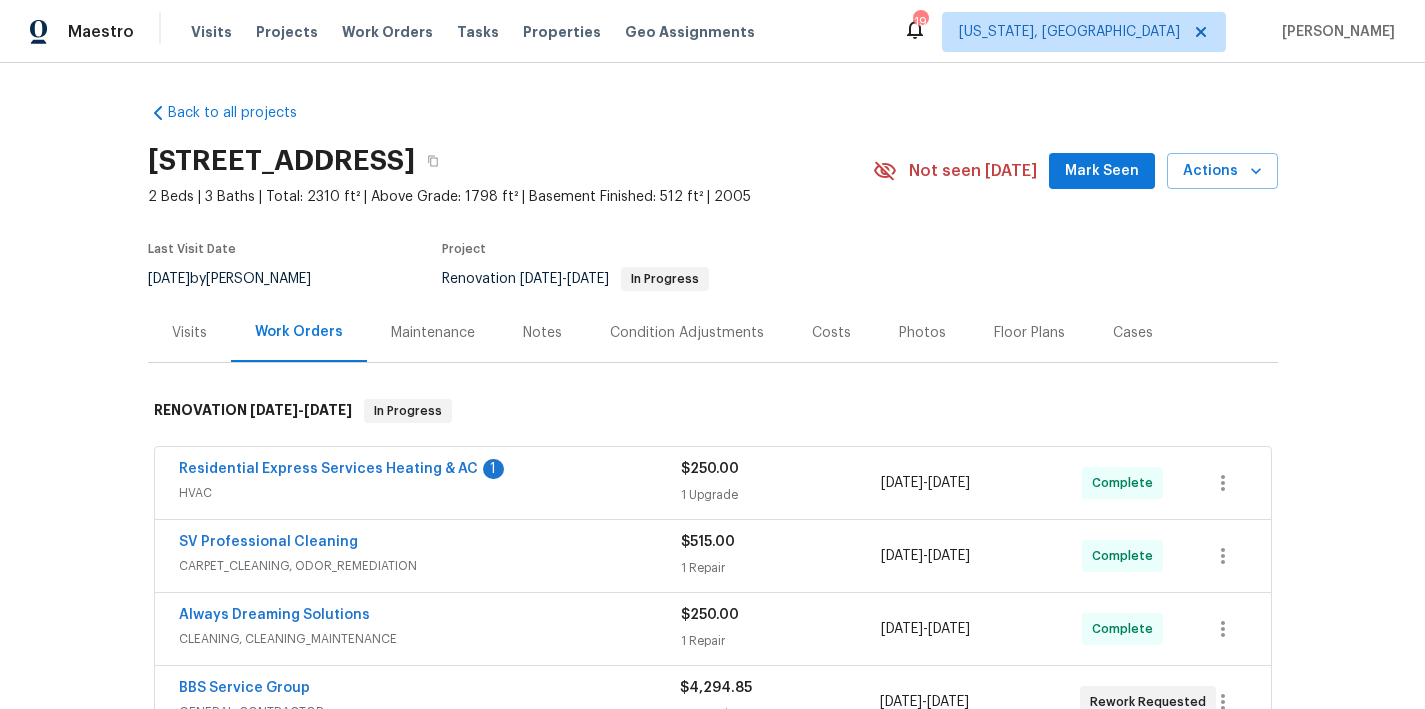 scroll, scrollTop: 175, scrollLeft: 0, axis: vertical 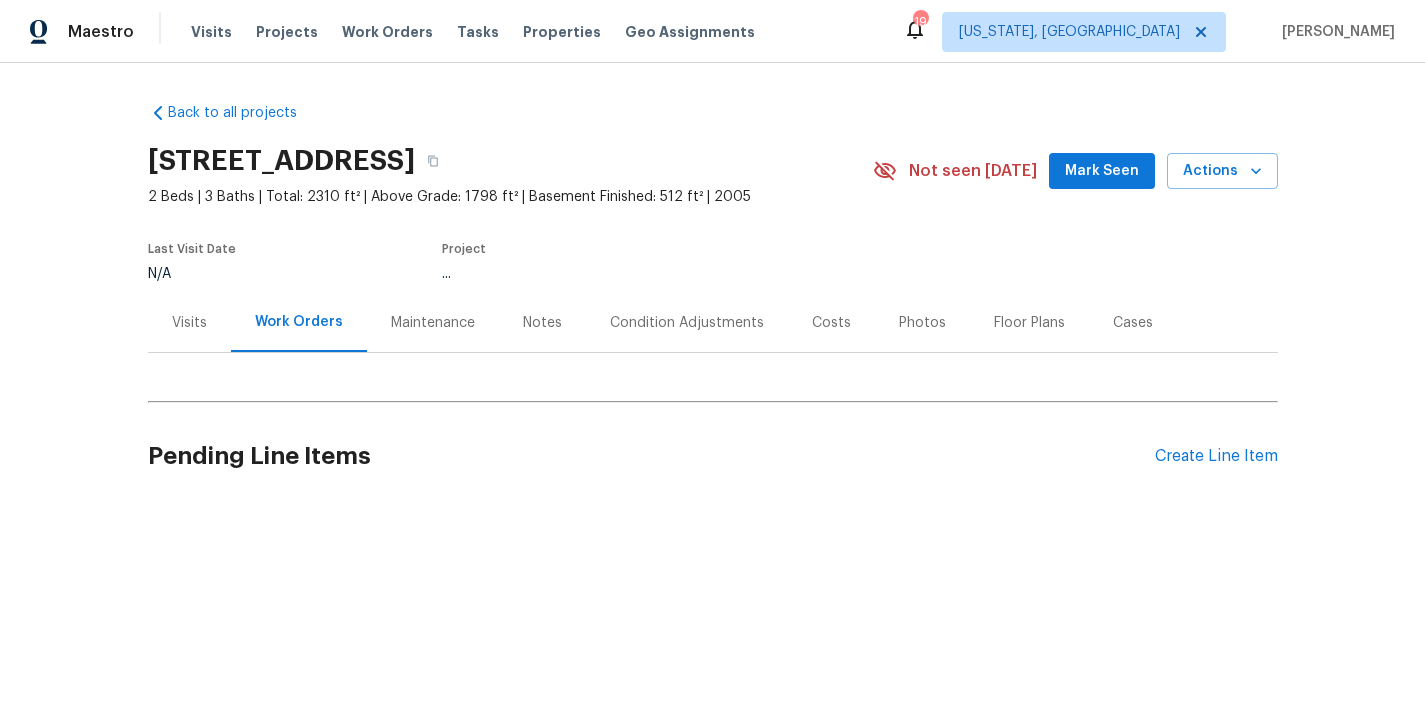 click on "Visits" at bounding box center [189, 323] 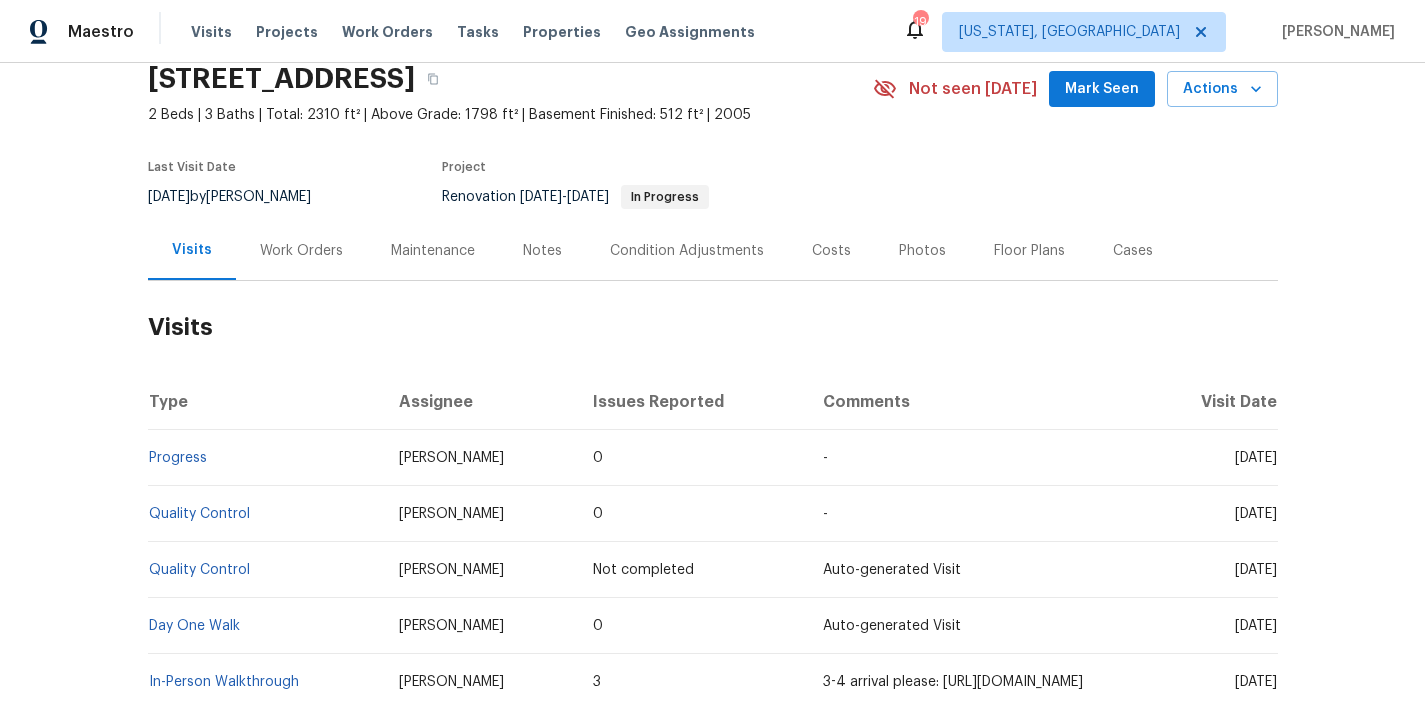 scroll, scrollTop: 0, scrollLeft: 0, axis: both 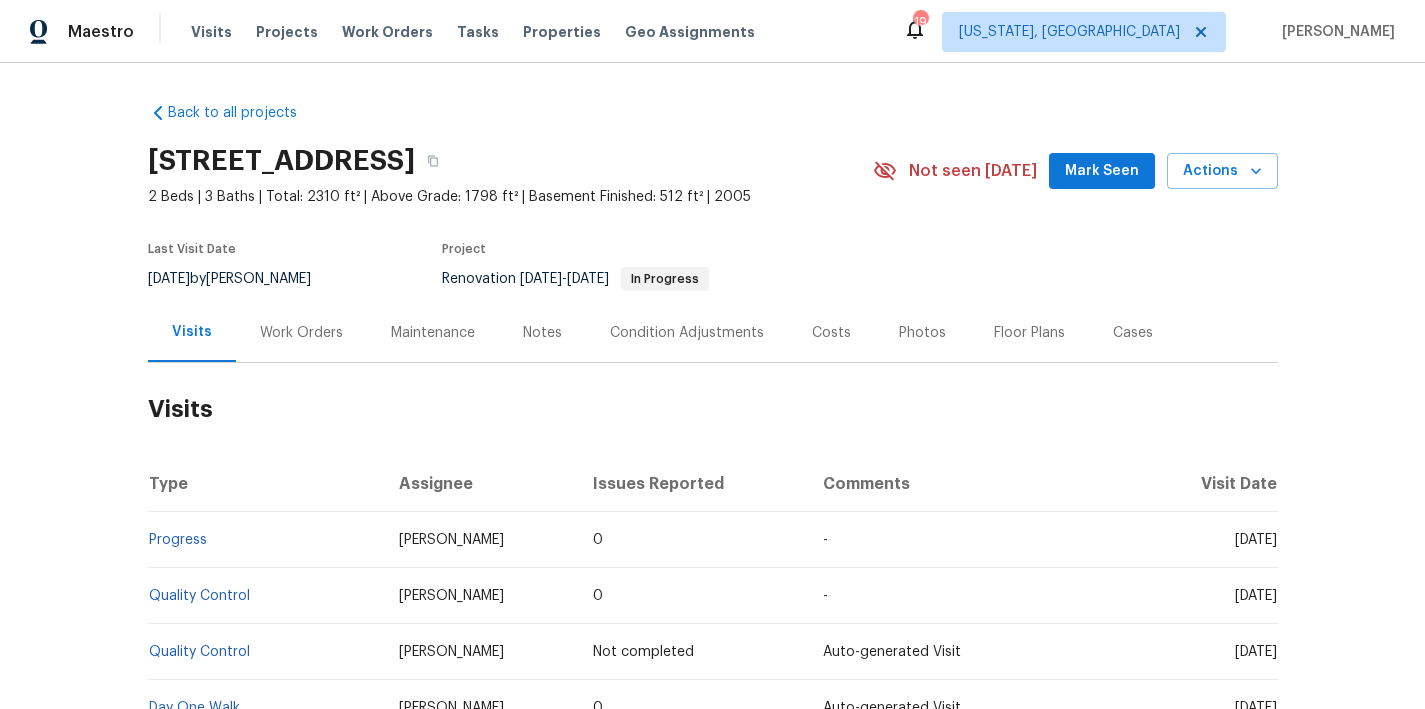click on "Back to all projects [STREET_ADDRESS] 2 Beds | 3 Baths | Total: 2310 ft² | Above Grade: 1798 ft² | Basement Finished: 512 ft² | 2005 Not seen [DATE] Mark Seen Actions Last Visit Date [DATE]  by  [PERSON_NAME]   Project Renovation   [DATE]  -  [DATE] In Progress Visits Work Orders Maintenance Notes Condition Adjustments Costs Photos Floor Plans Cases Visits Type Assignee Issues Reported Comments Visit Date Progress [PERSON_NAME] 0 - [DATE] Quality Control [PERSON_NAME] 0 - [DATE] Quality Control [PERSON_NAME] Not completed Auto-generated Visit [DATE] Day One Walk [PERSON_NAME] 0 Auto-generated Visit [DATE] In-Person Walkthrough [PERSON_NAME] 3 3-4 arrival please: [URL][DOMAIN_NAME]
[DATE]" at bounding box center (713, 447) 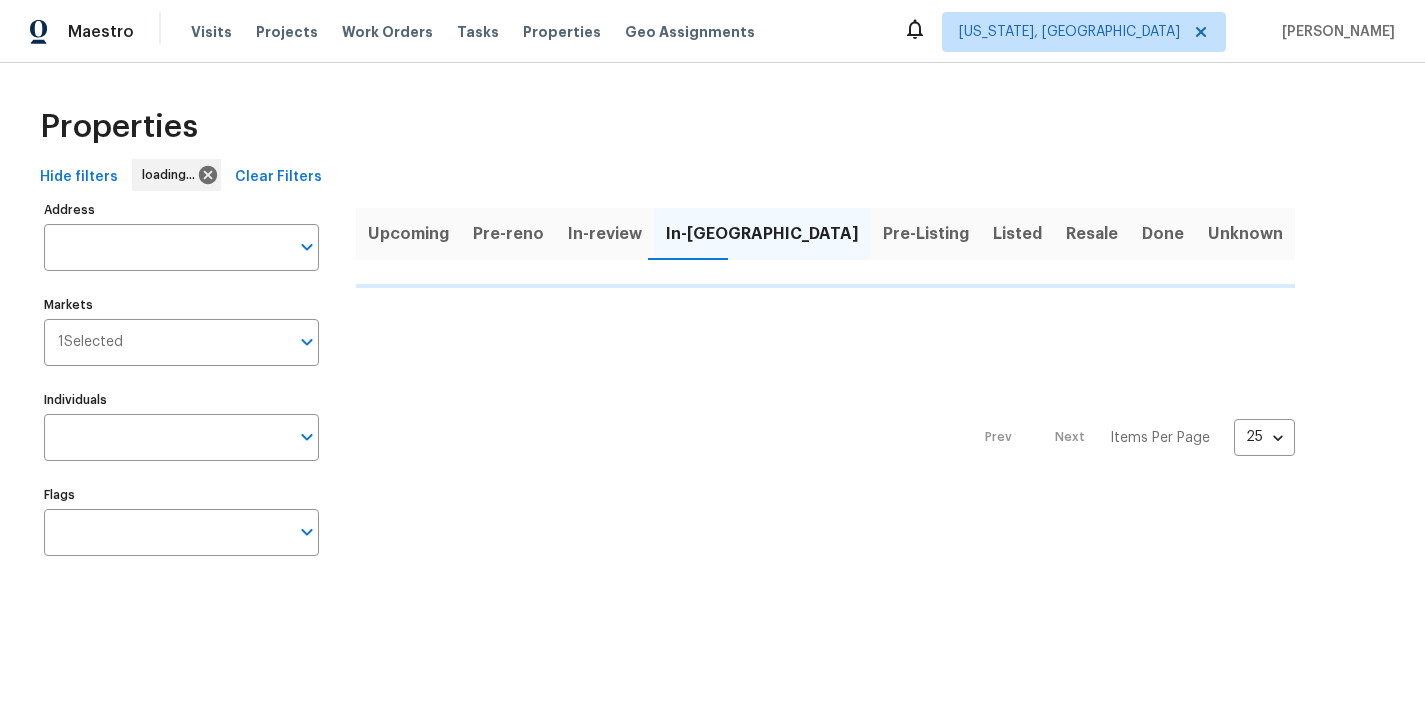 scroll, scrollTop: 0, scrollLeft: 0, axis: both 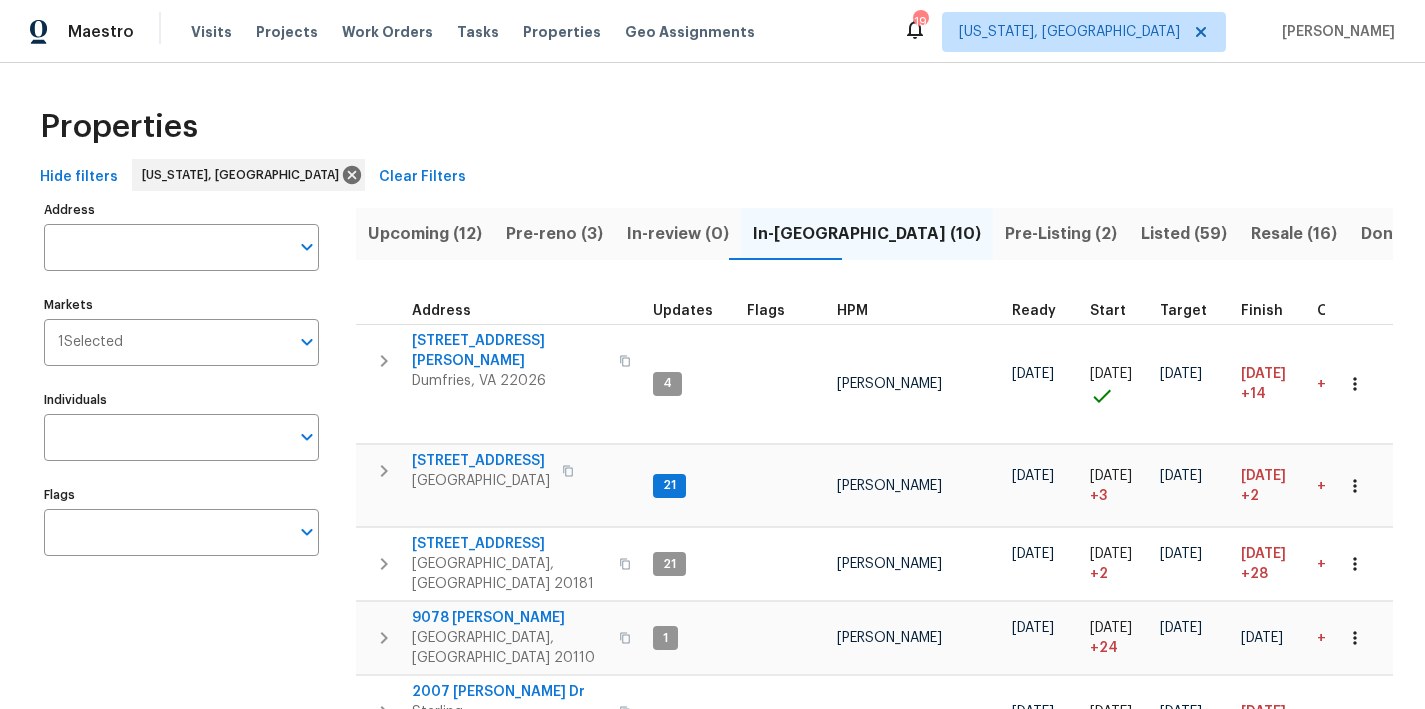 click on "Address Address Markets 1  Selected Markets Individuals Individuals Flags Flags" at bounding box center (194, 702) 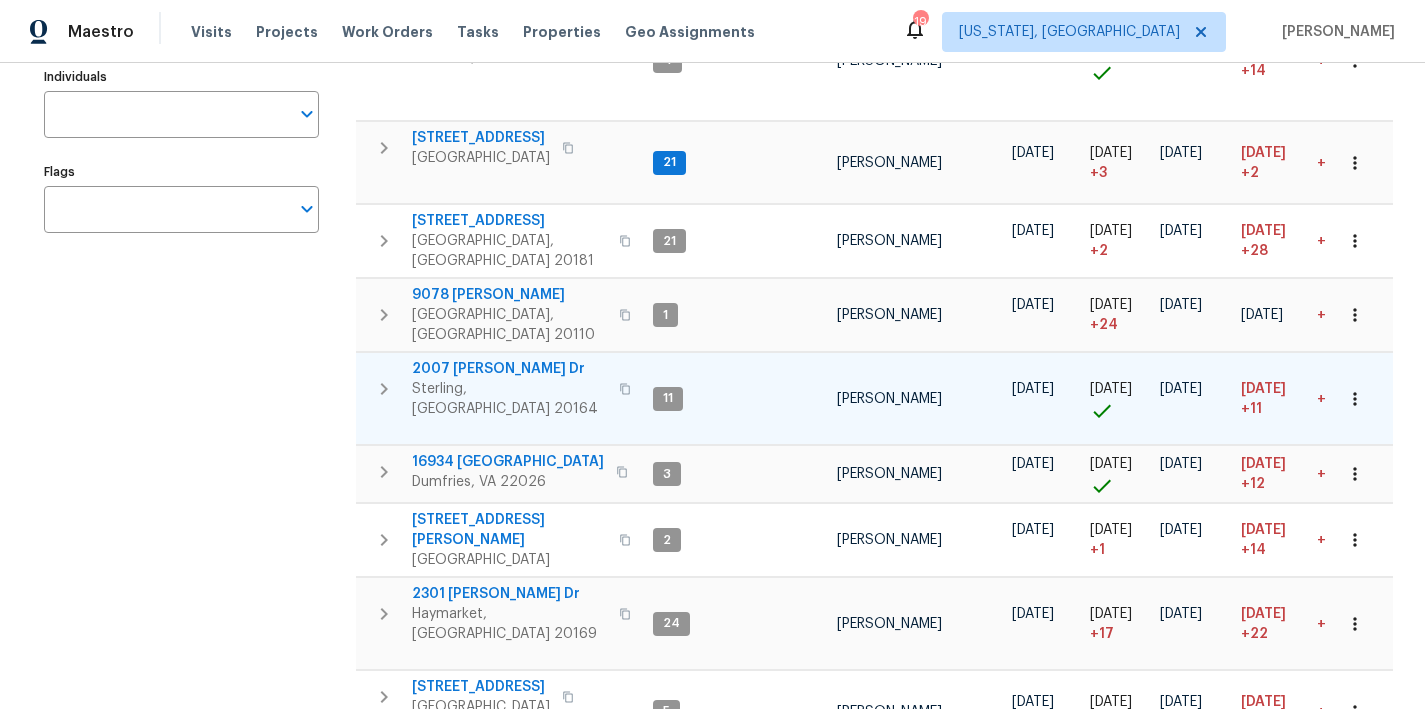 scroll, scrollTop: 0, scrollLeft: 0, axis: both 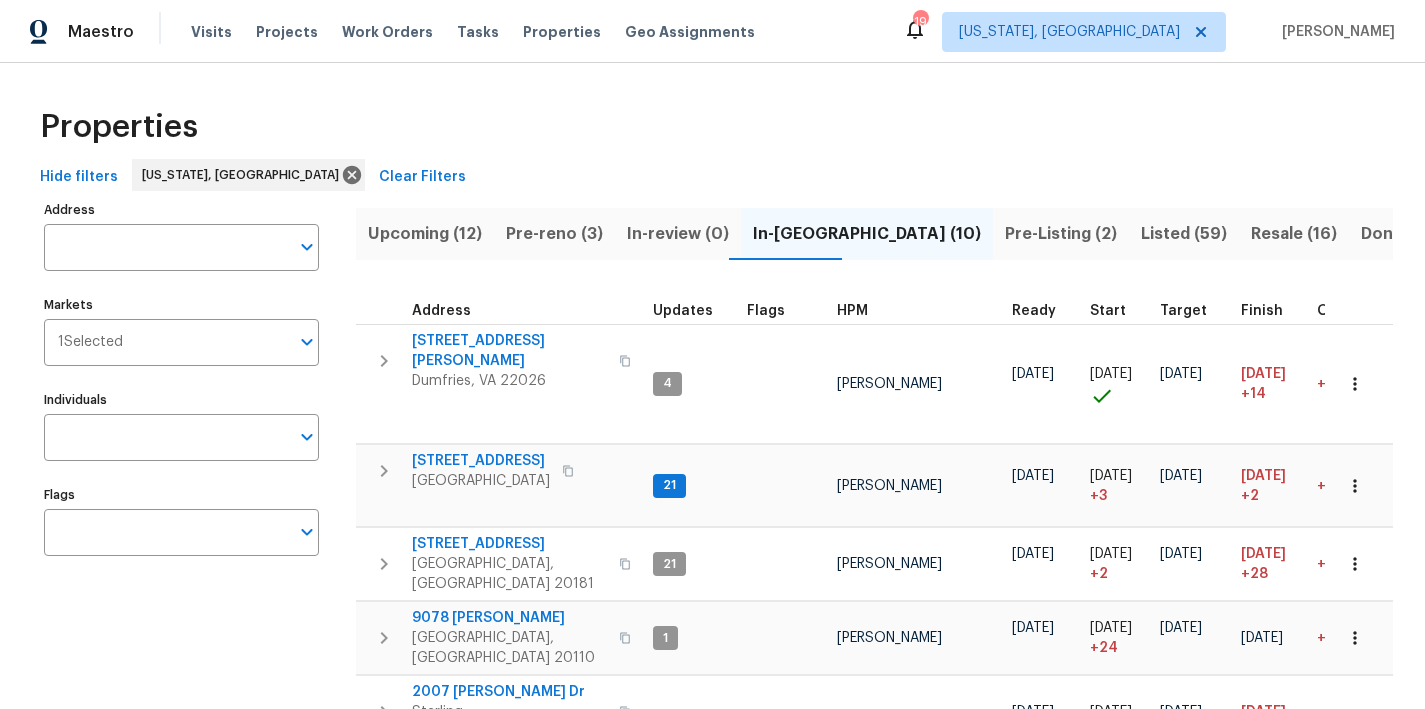 click on "Properties" at bounding box center [712, 127] 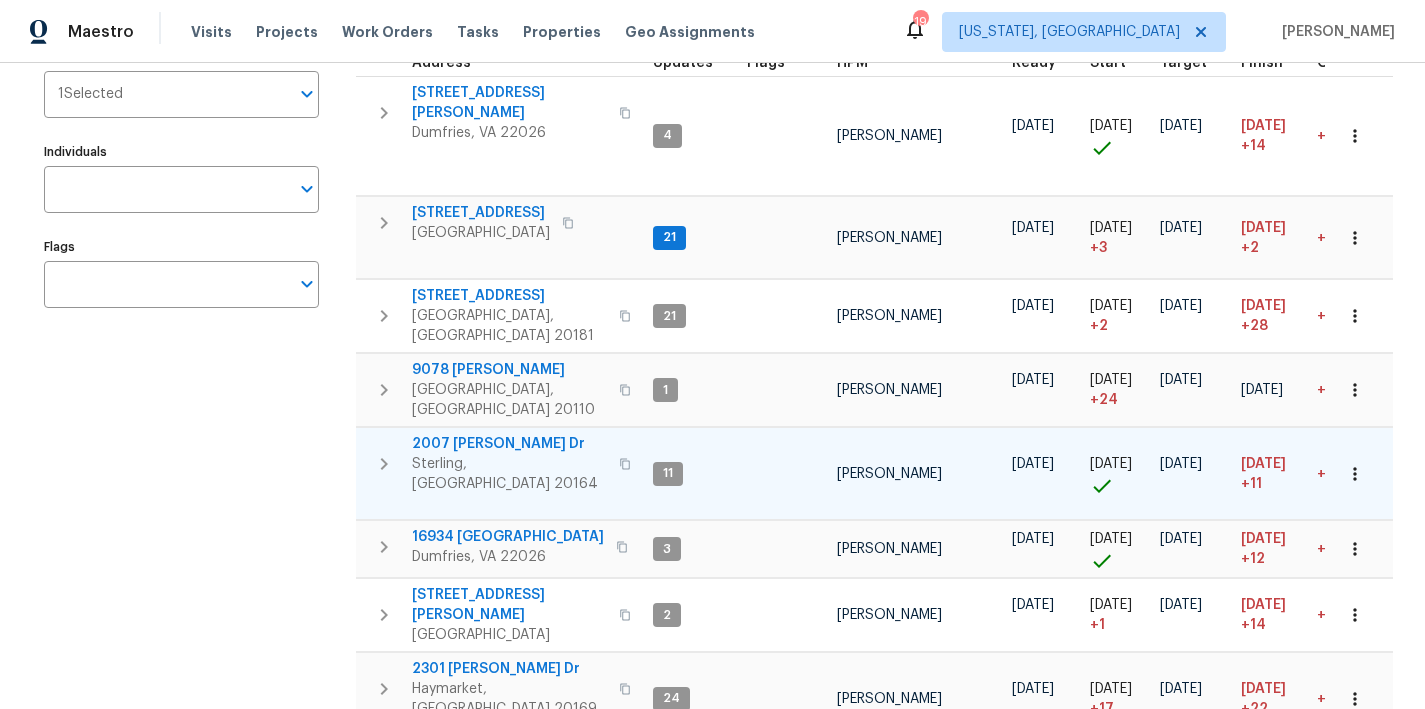 scroll, scrollTop: 247, scrollLeft: 0, axis: vertical 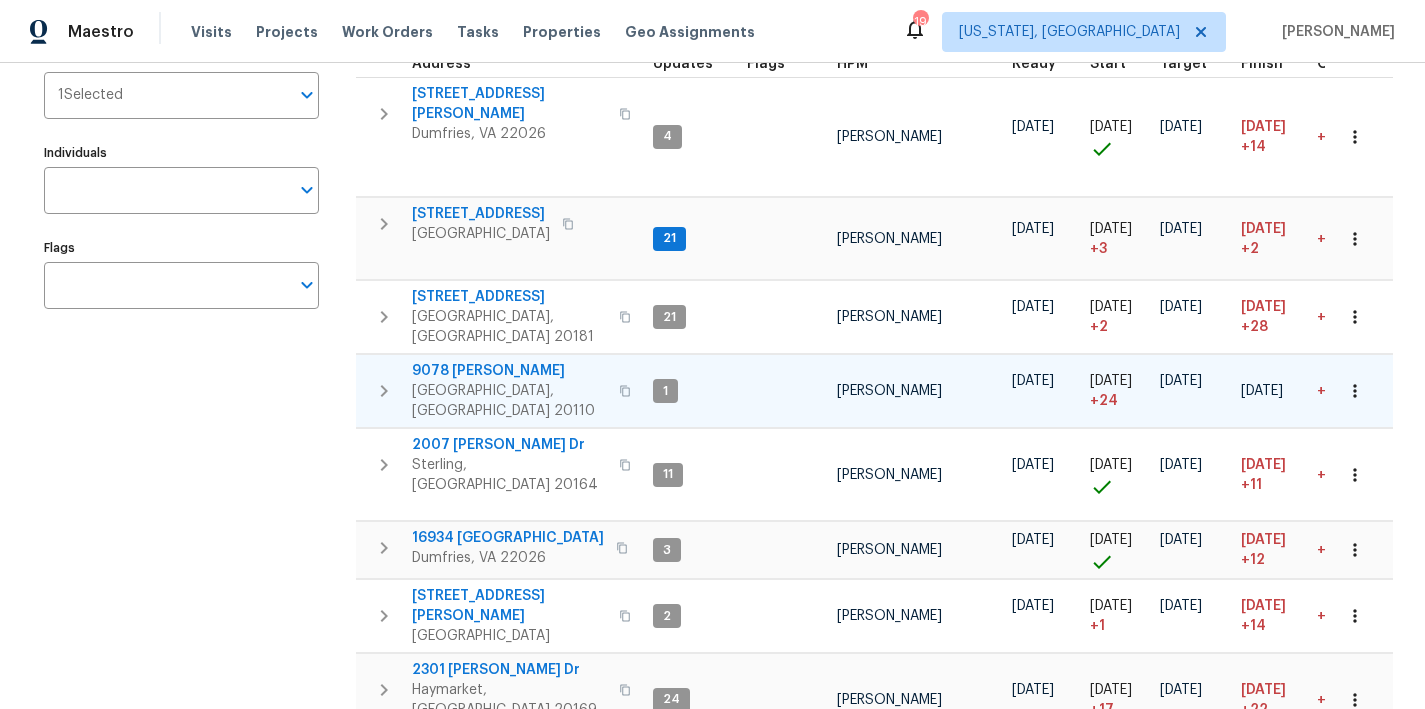click 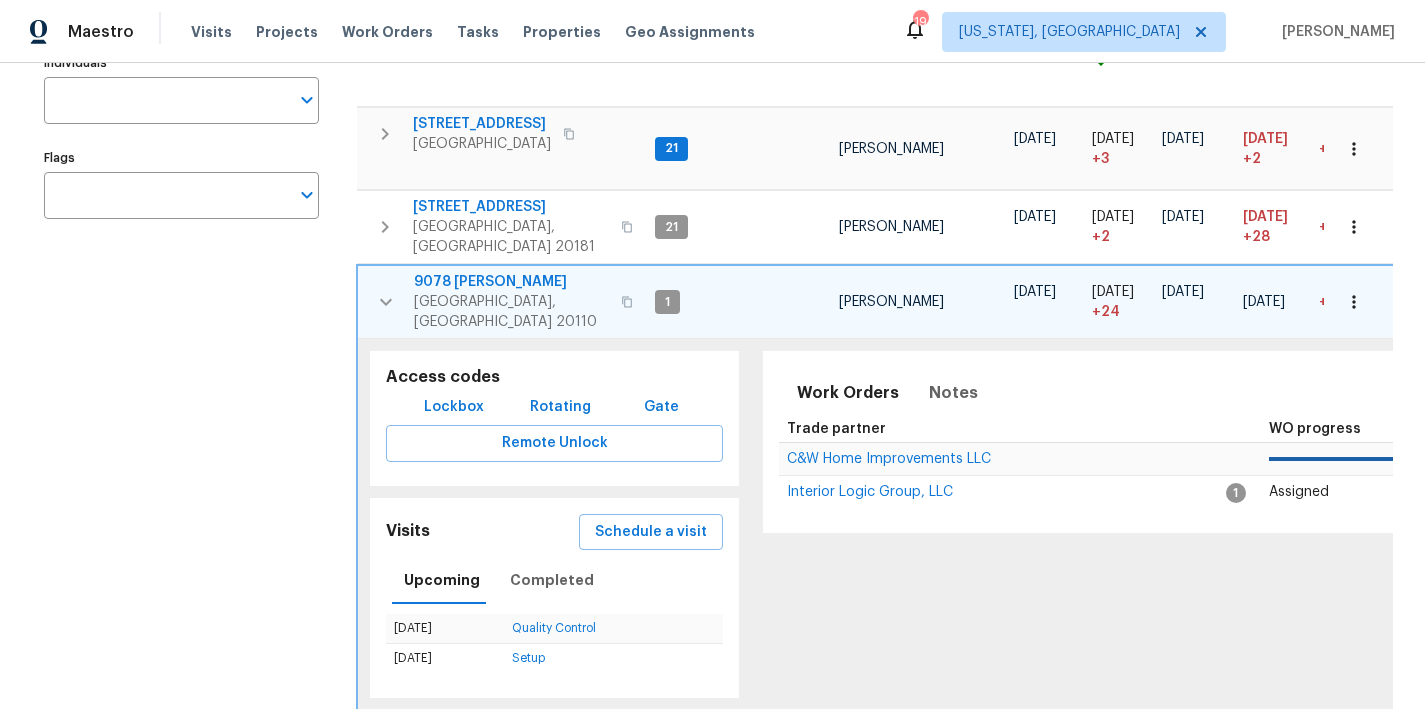 scroll, scrollTop: 414, scrollLeft: 0, axis: vertical 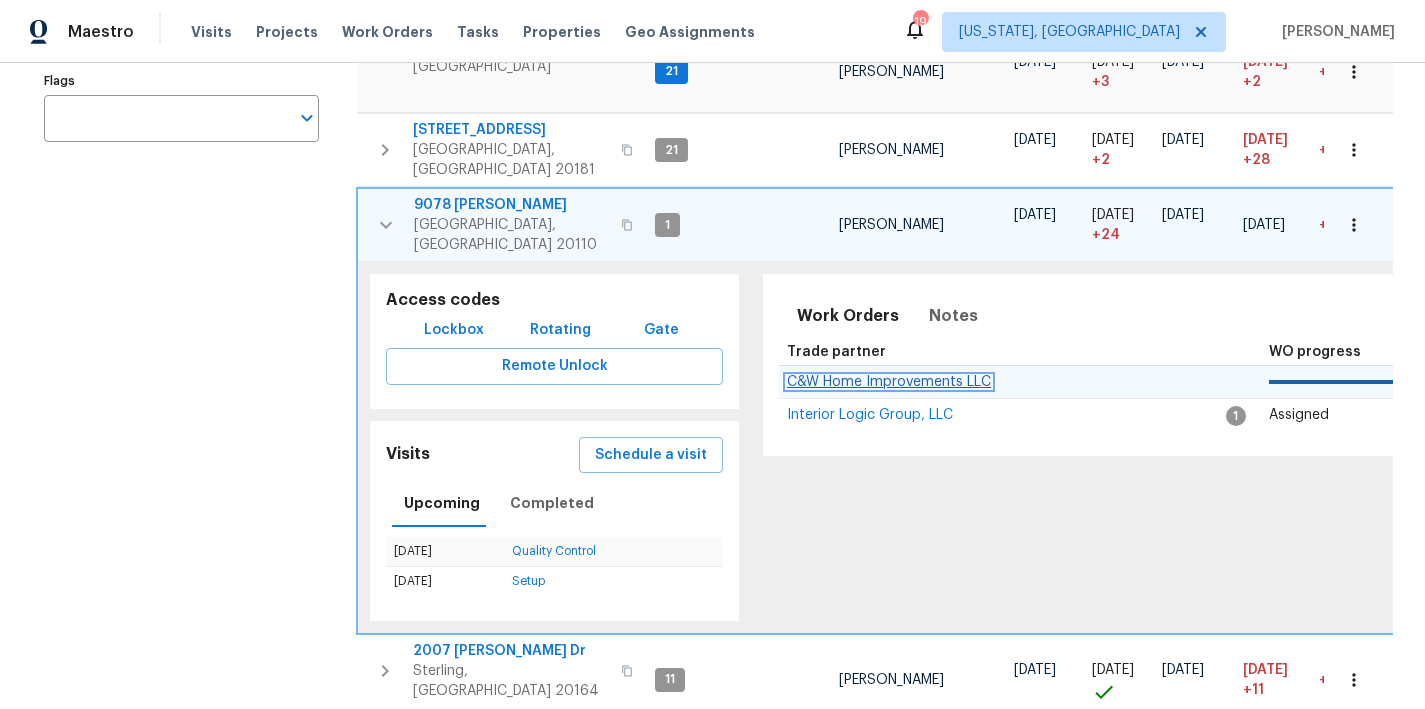click on "C&W Home Improvements LLC" at bounding box center [889, 382] 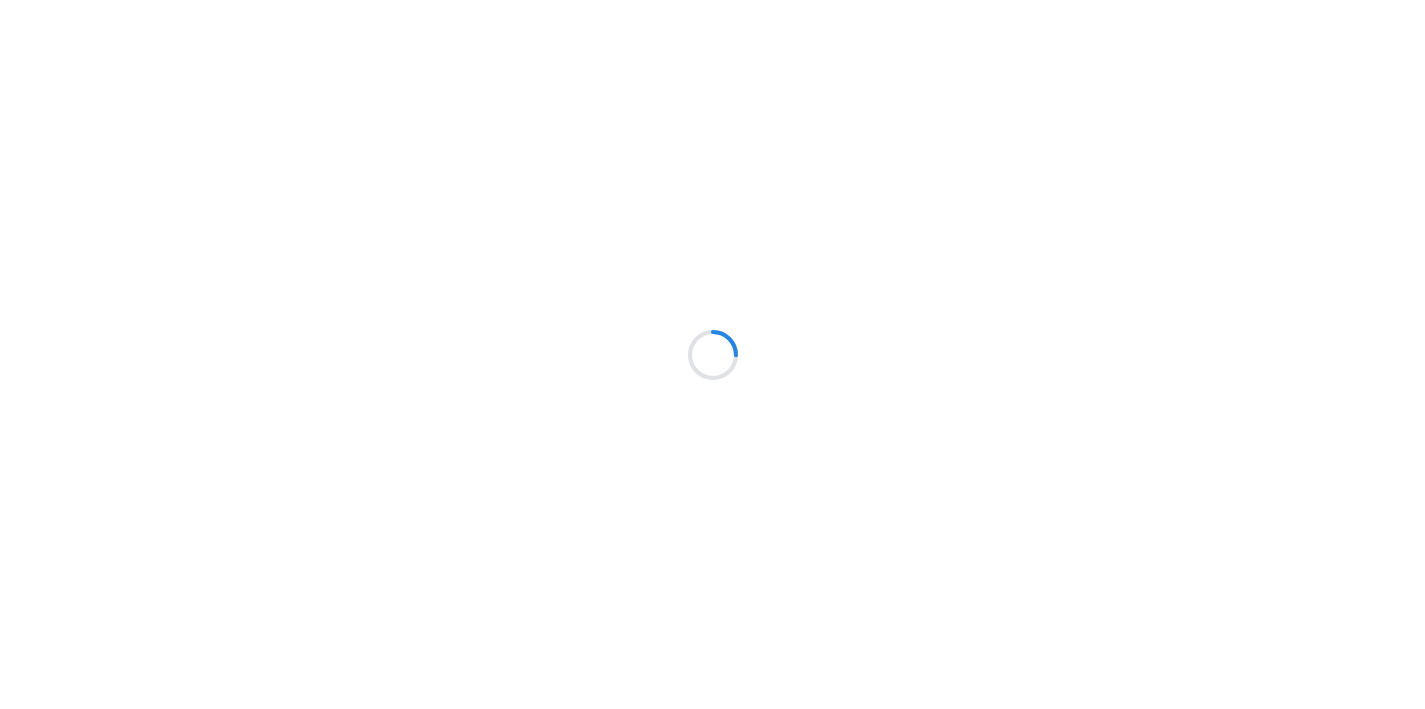 scroll, scrollTop: 0, scrollLeft: 0, axis: both 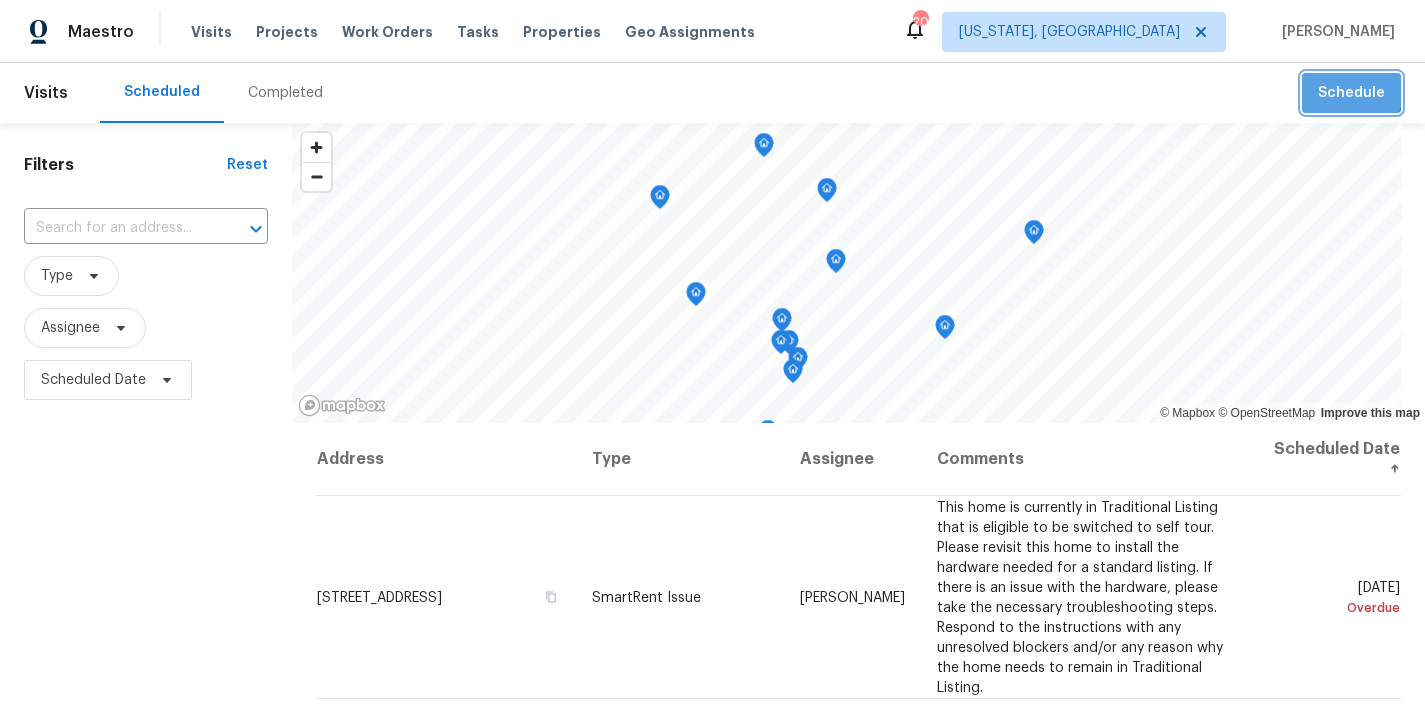 click on "Schedule" at bounding box center [1351, 93] 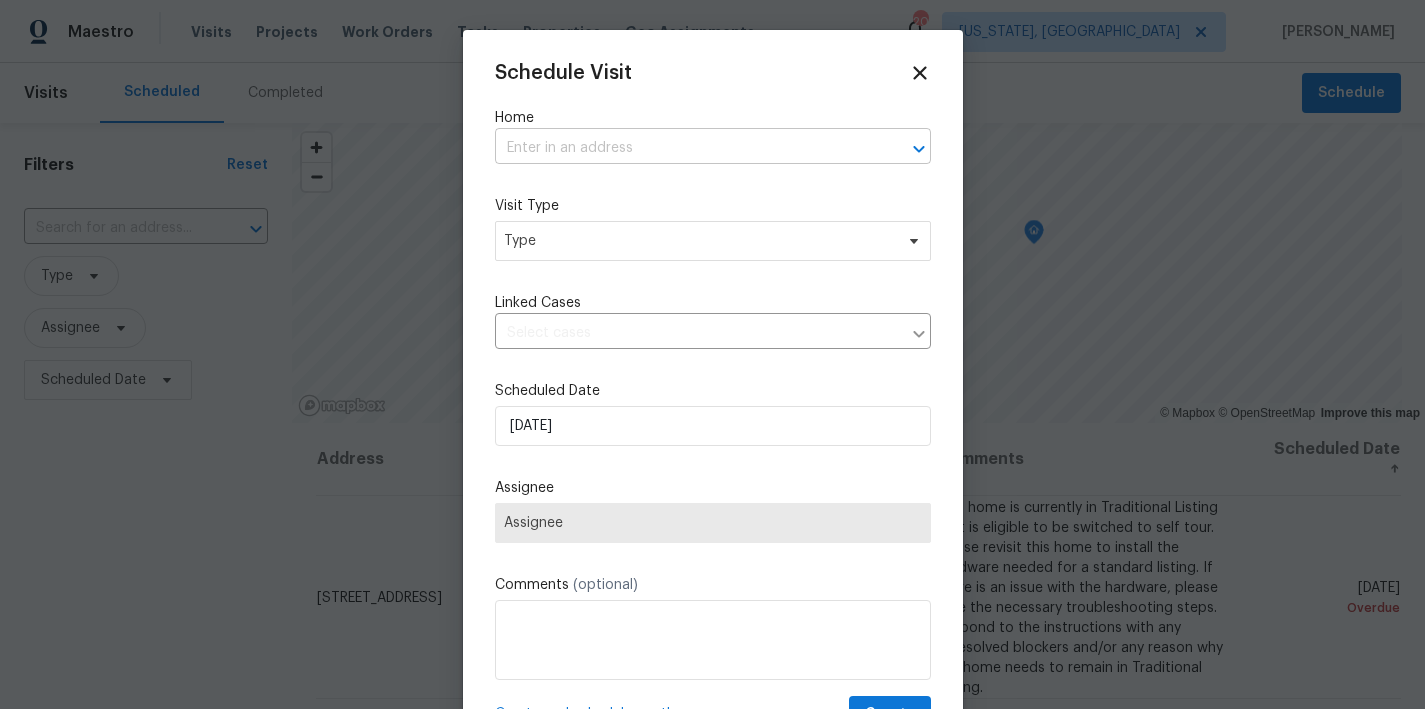 click at bounding box center (685, 148) 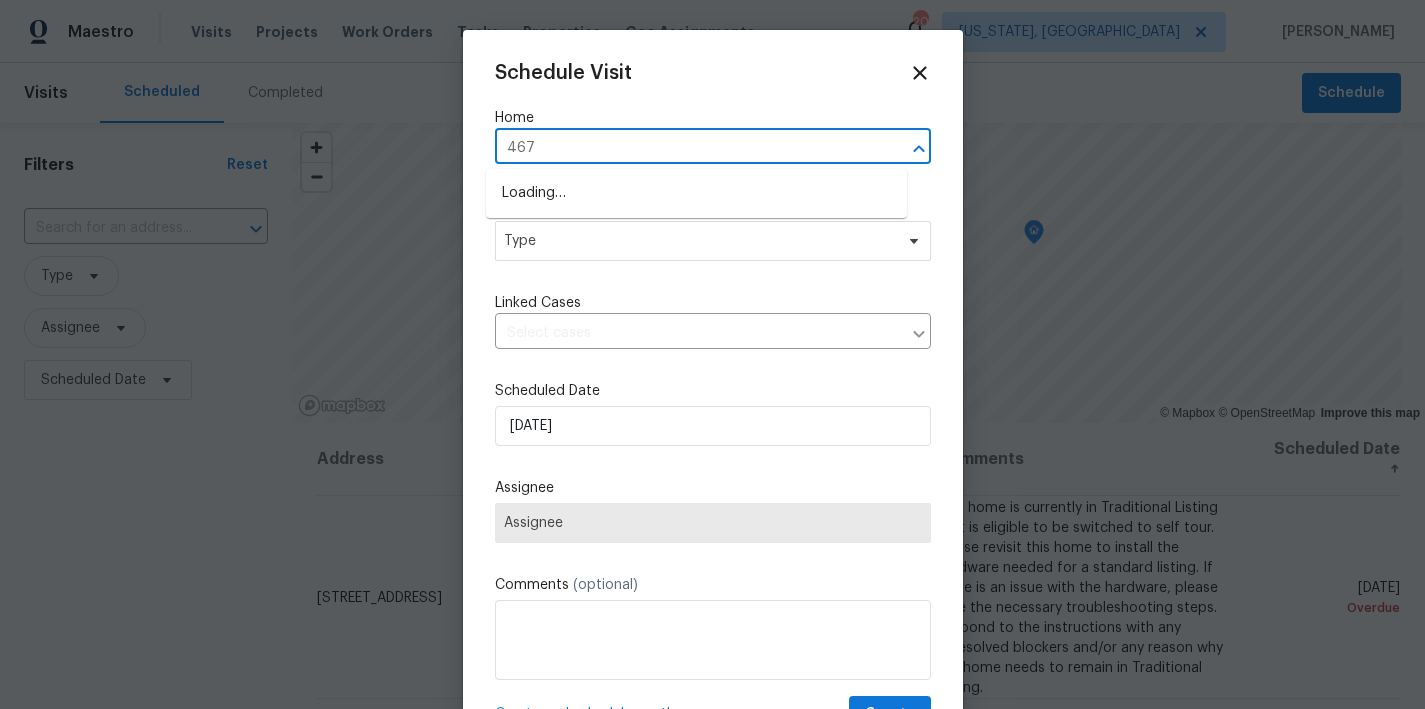 type on "4675" 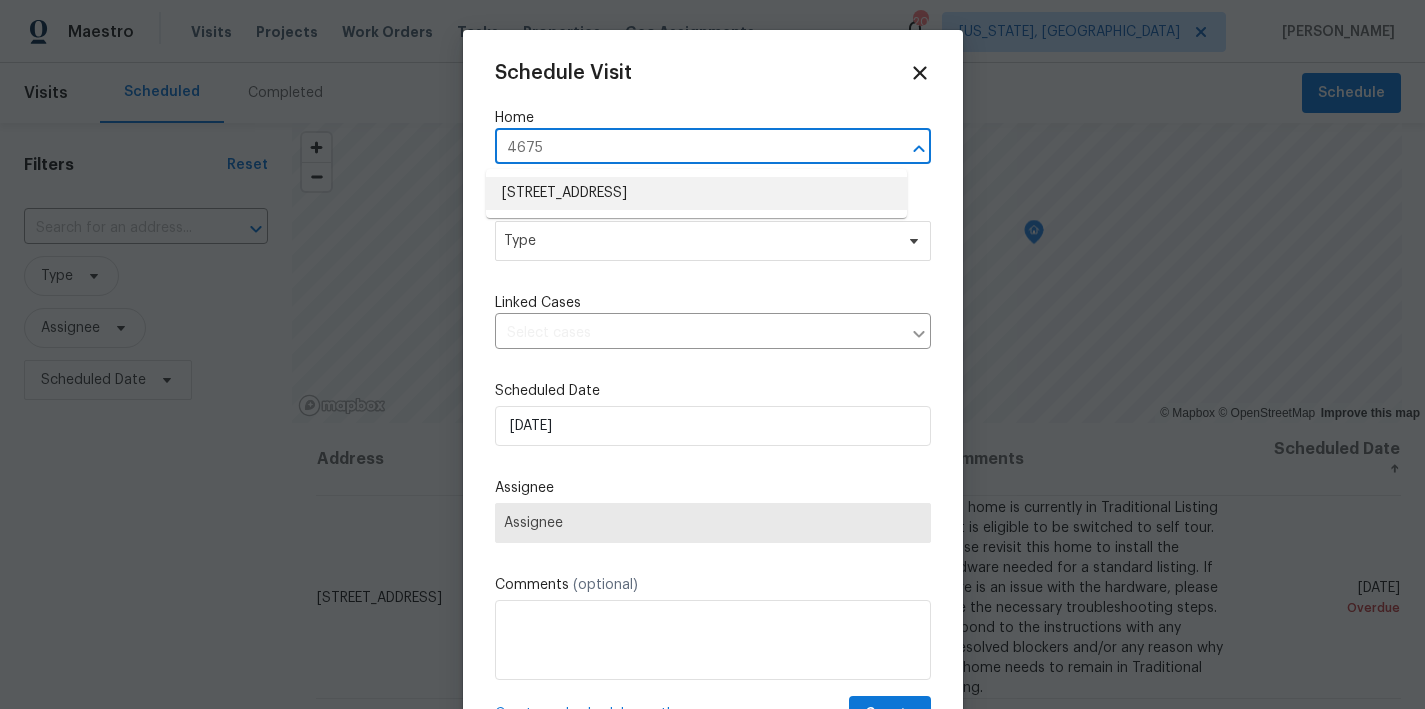 click on "4675 Red Admiral Way # 149, Fairfax, VA 22033" at bounding box center (696, 193) 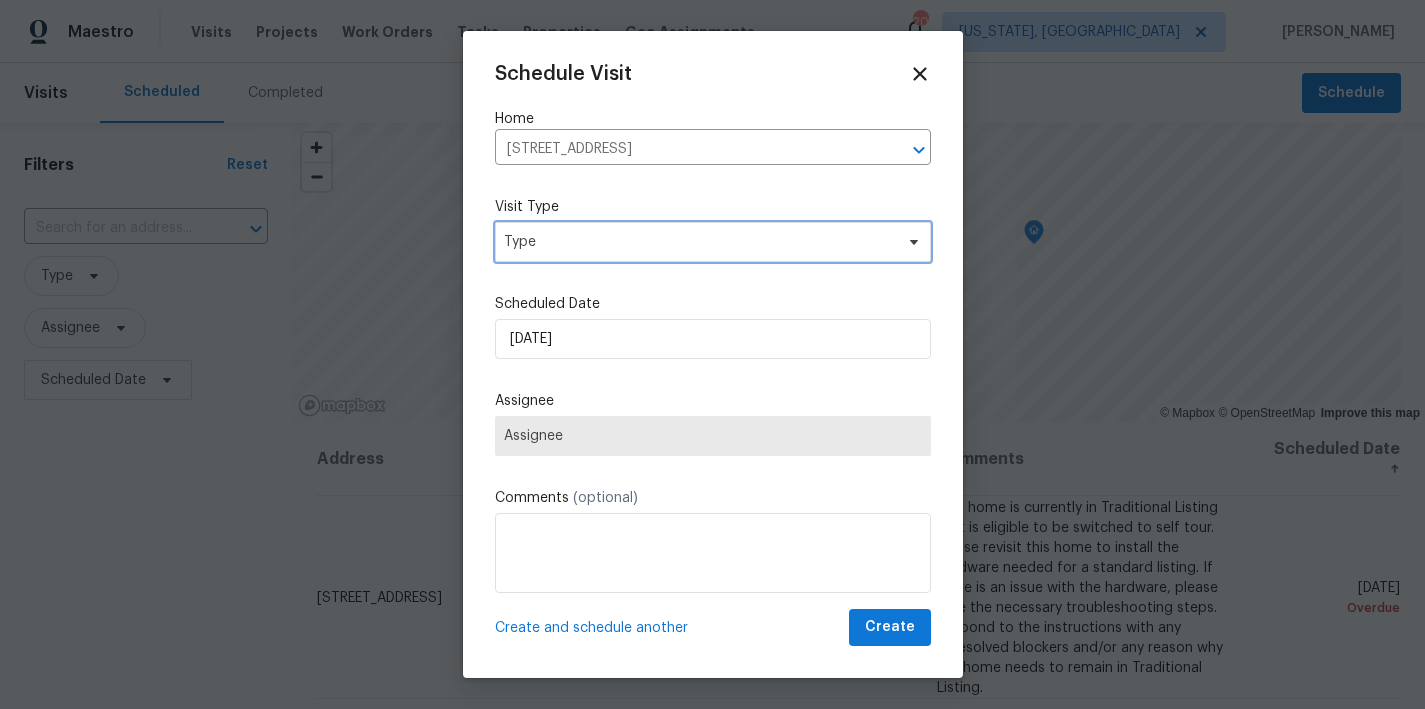 click on "Type" at bounding box center [713, 242] 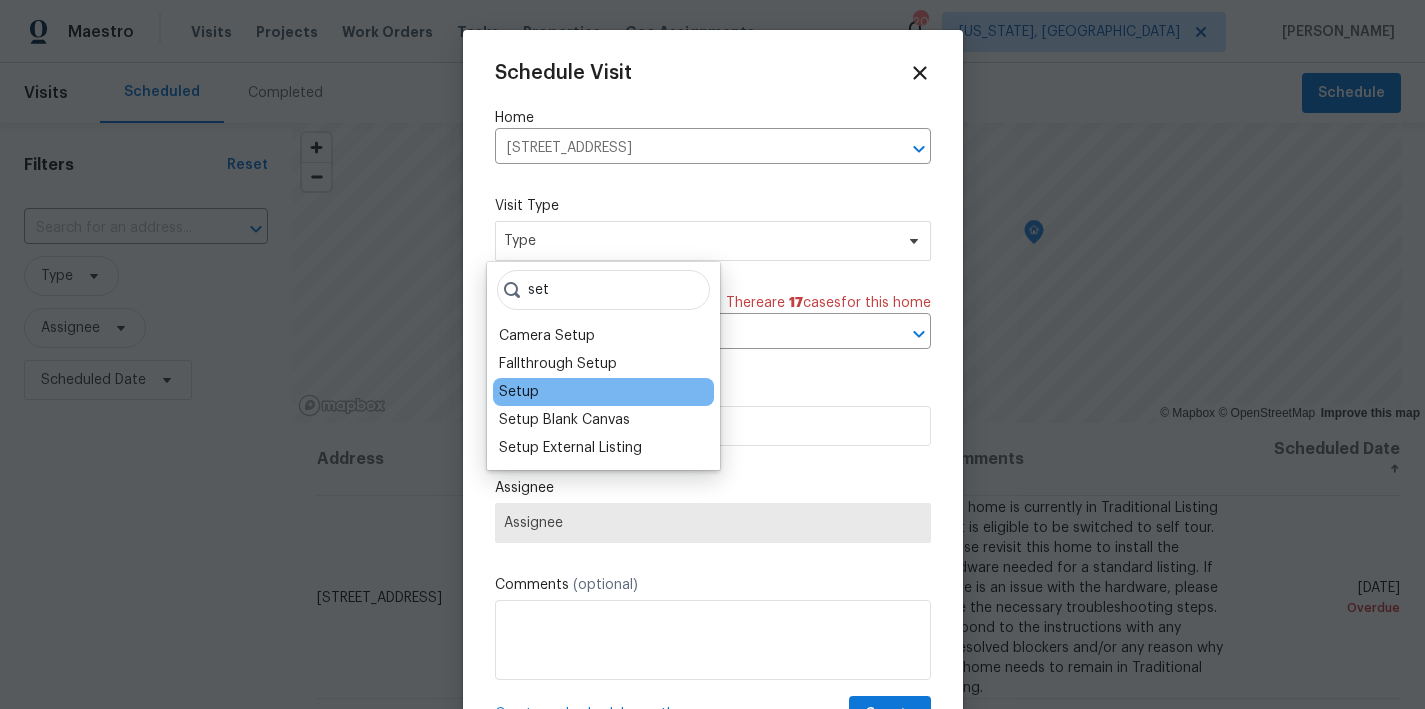 type on "set" 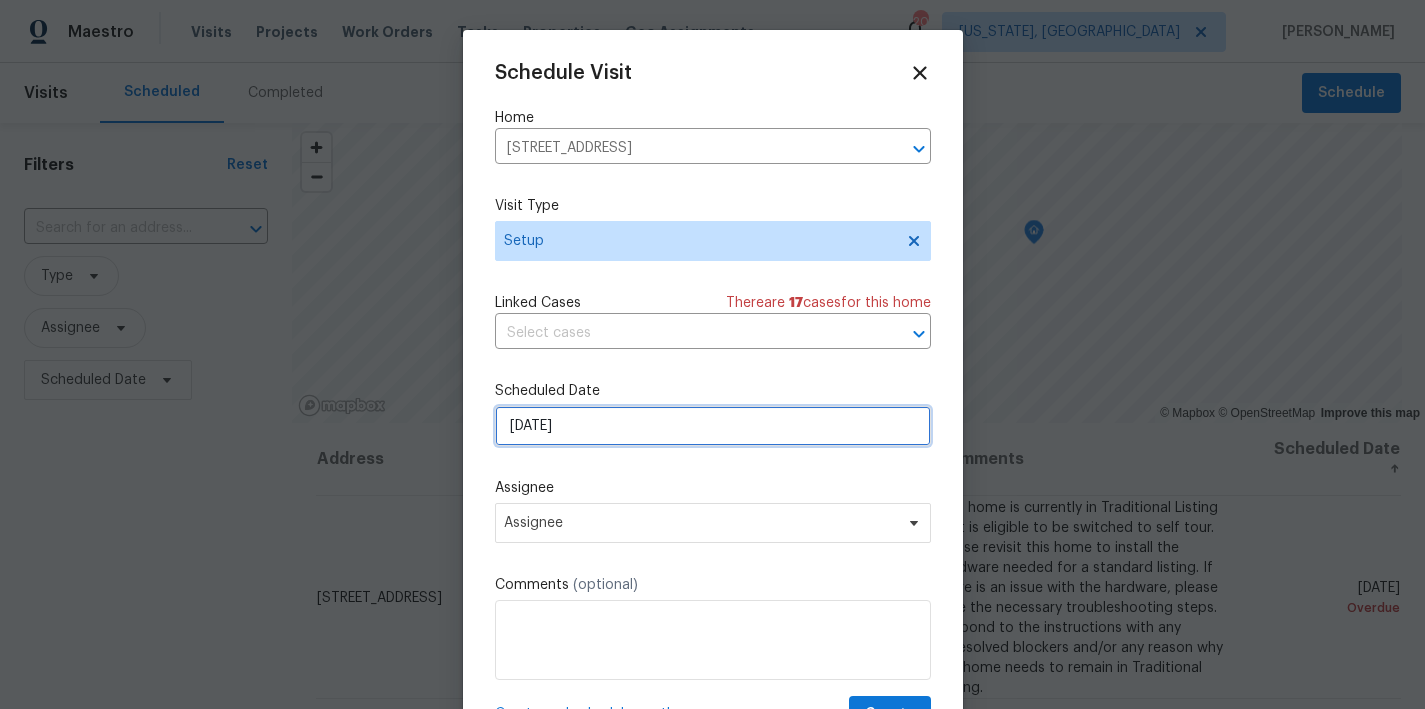click on "7/21/2025" at bounding box center [713, 426] 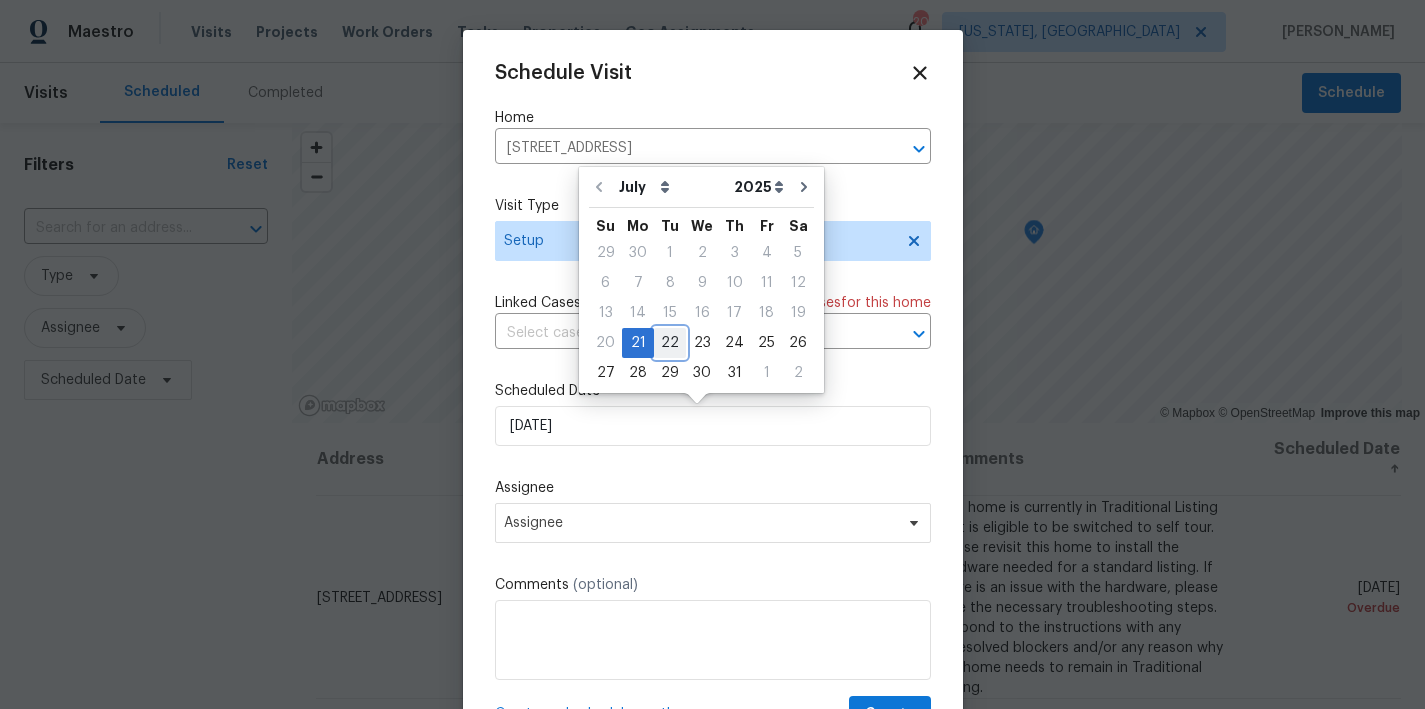 click on "22" at bounding box center (670, 343) 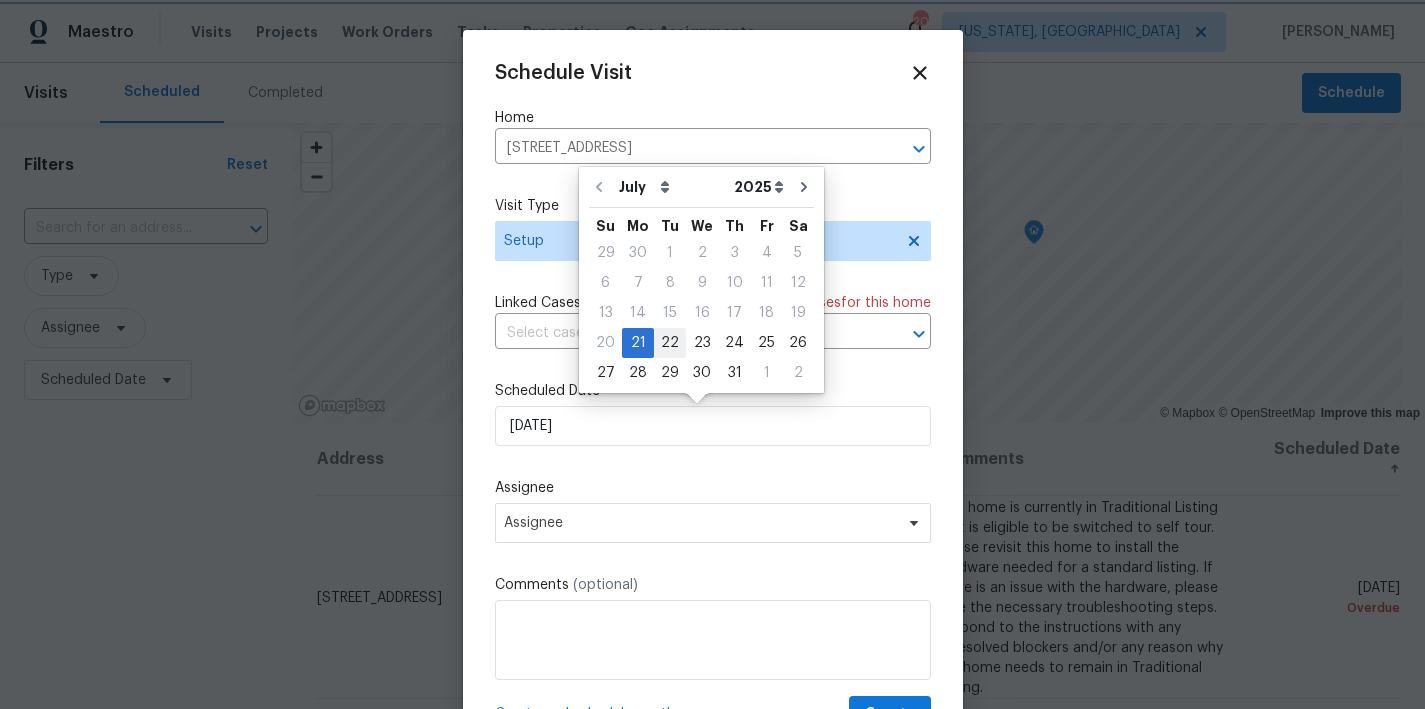 type on "7/22/2025" 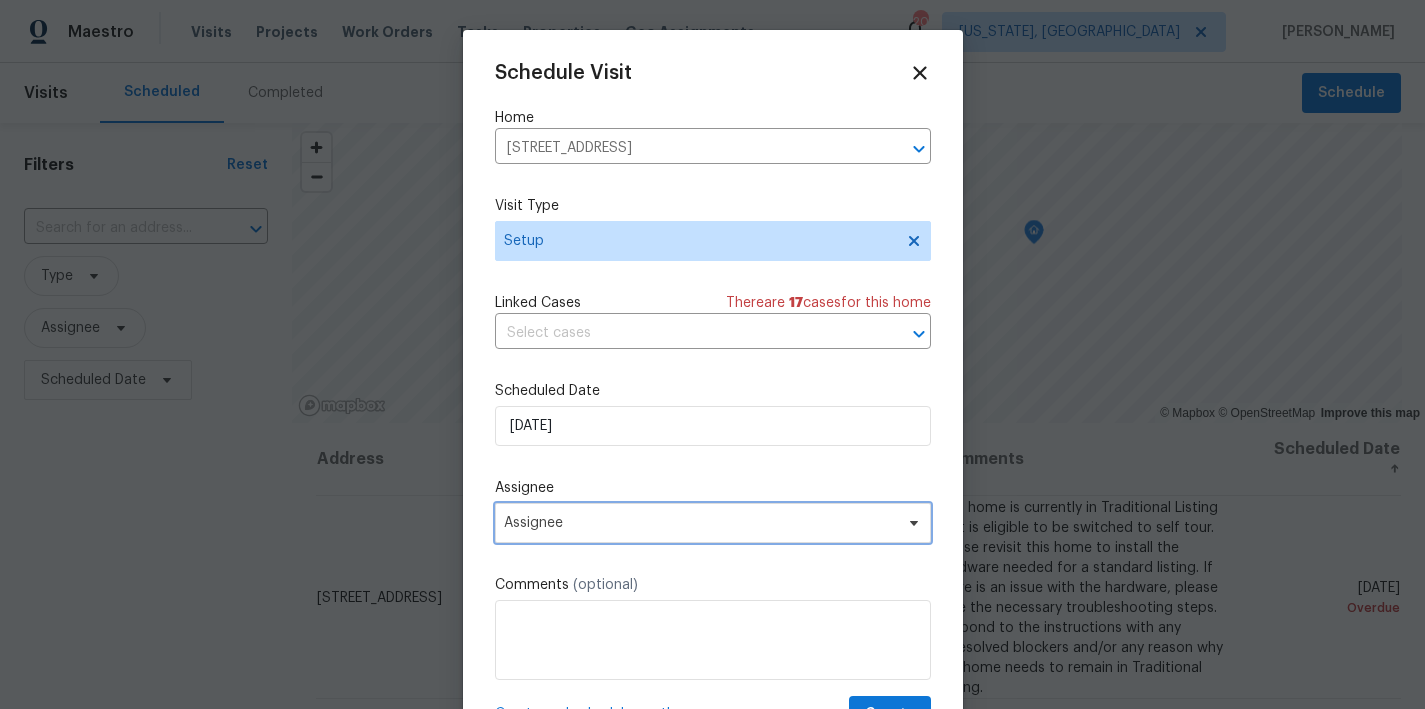 click on "Assignee" at bounding box center (700, 523) 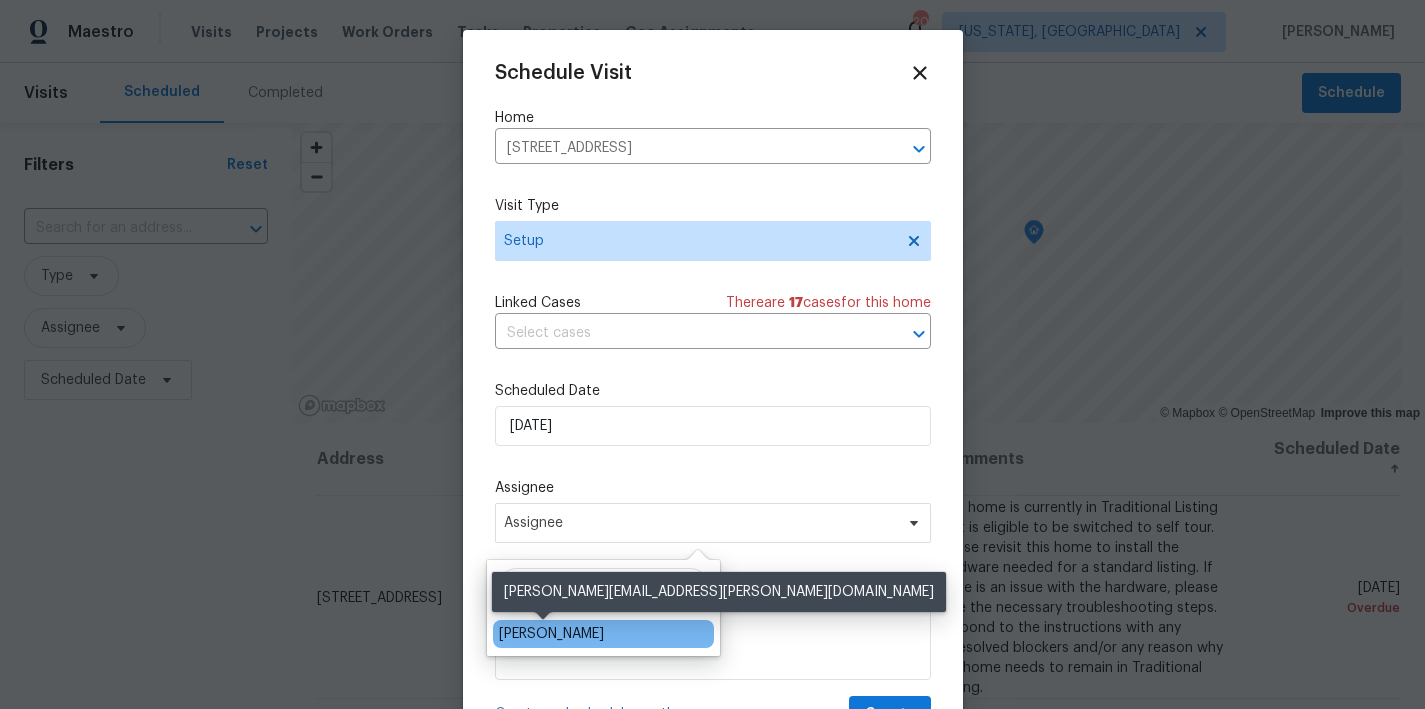 type on "nelson" 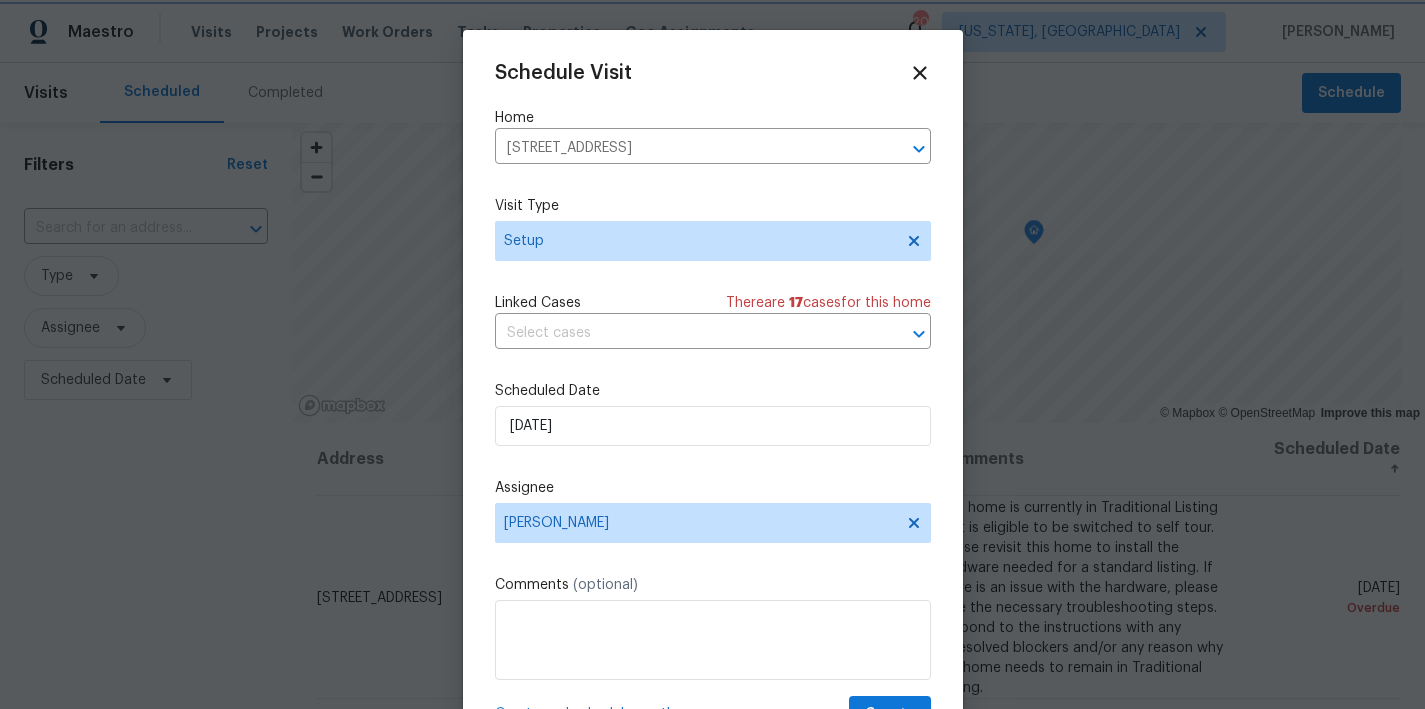 scroll, scrollTop: 36, scrollLeft: 0, axis: vertical 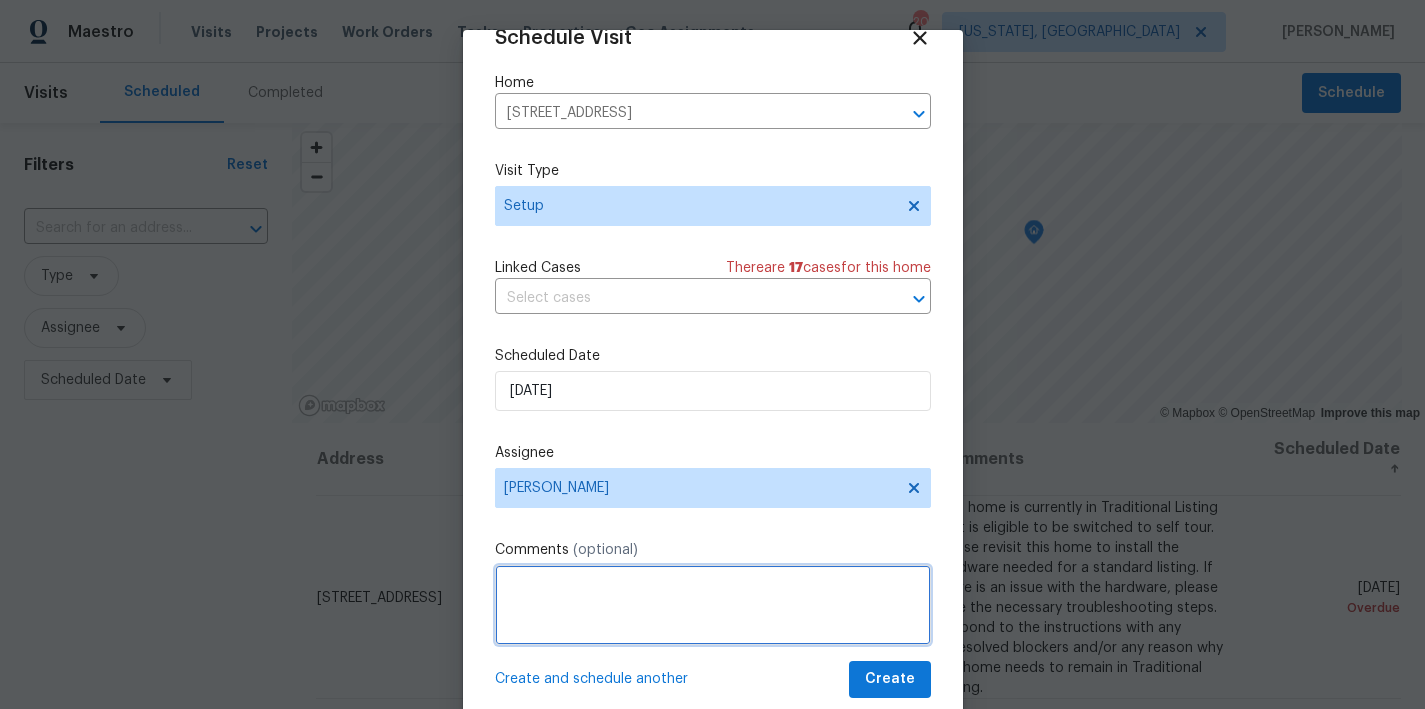 click at bounding box center [713, 605] 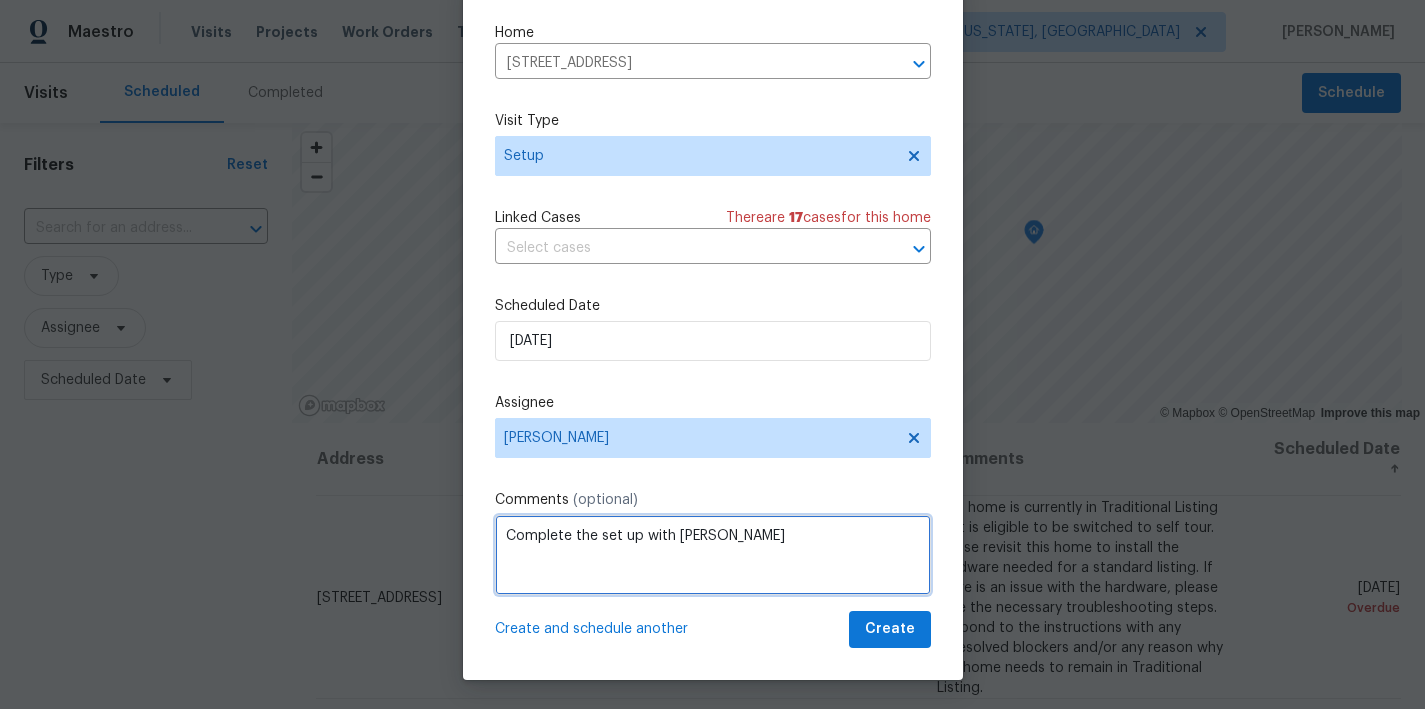 scroll, scrollTop: 51, scrollLeft: 0, axis: vertical 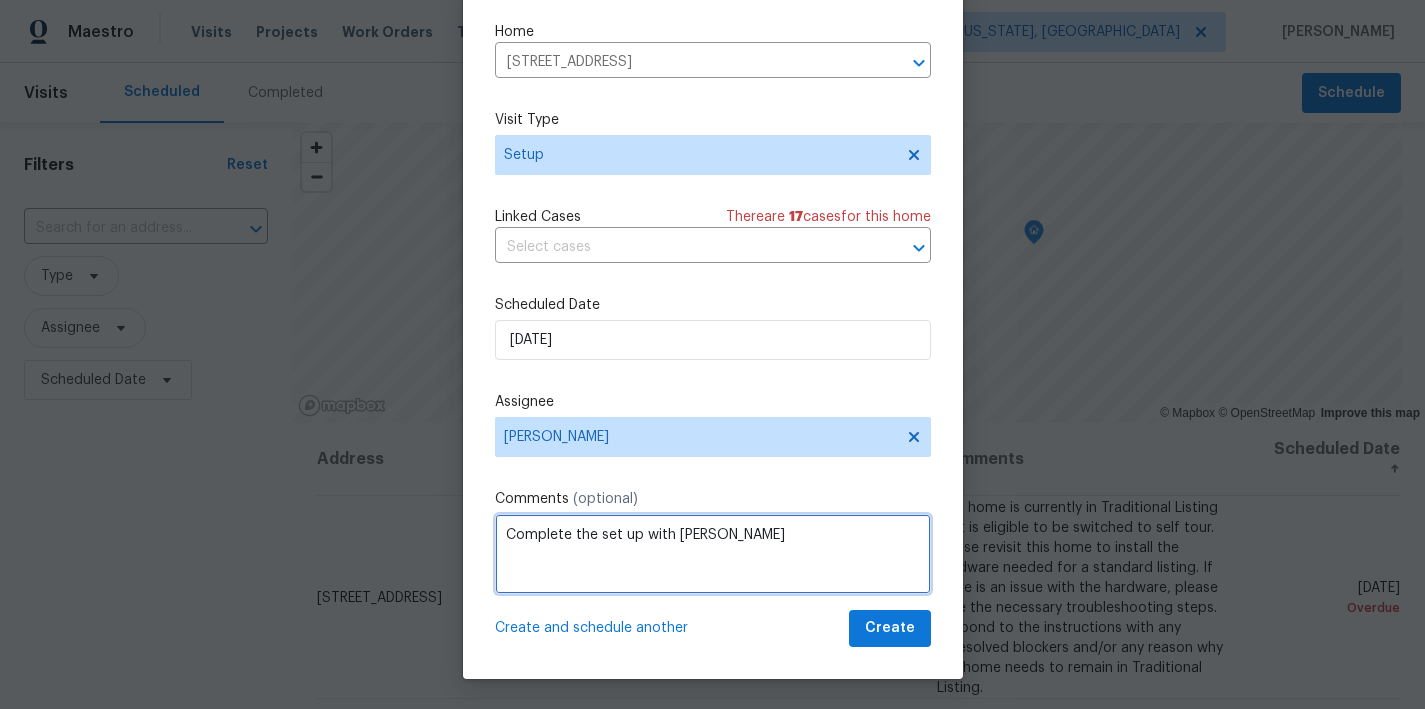 type on "Complete the set up with Ray" 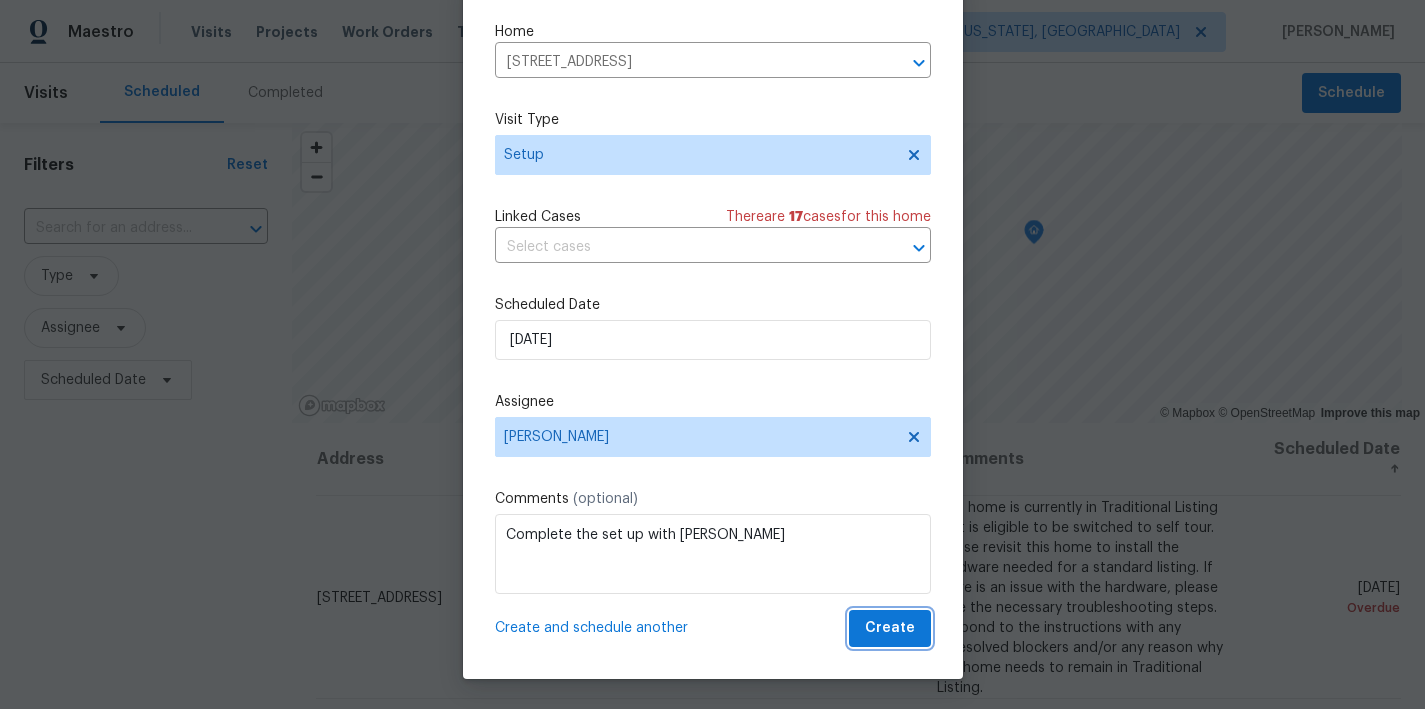 click on "Create" at bounding box center (890, 628) 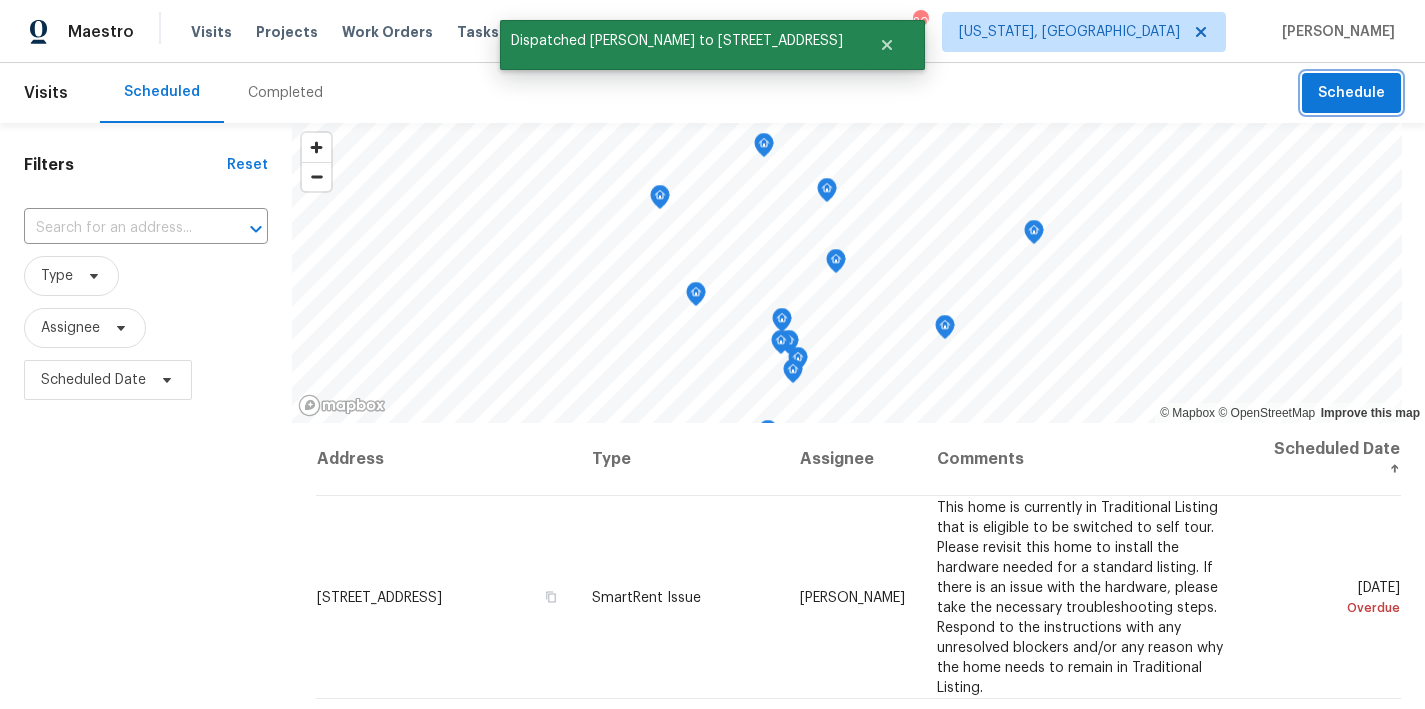 scroll, scrollTop: 0, scrollLeft: 0, axis: both 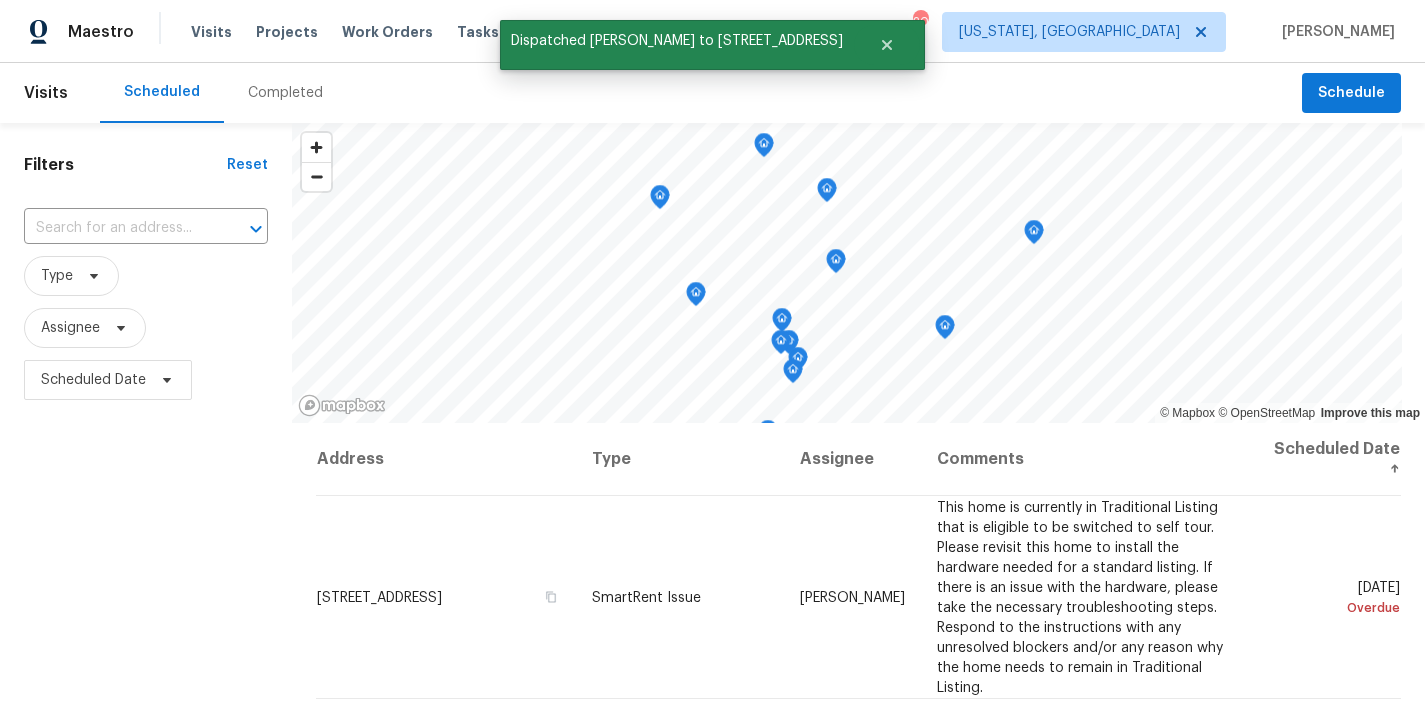 click on "Filters Reset ​ Type Assignee Scheduled Date" at bounding box center [146, 556] 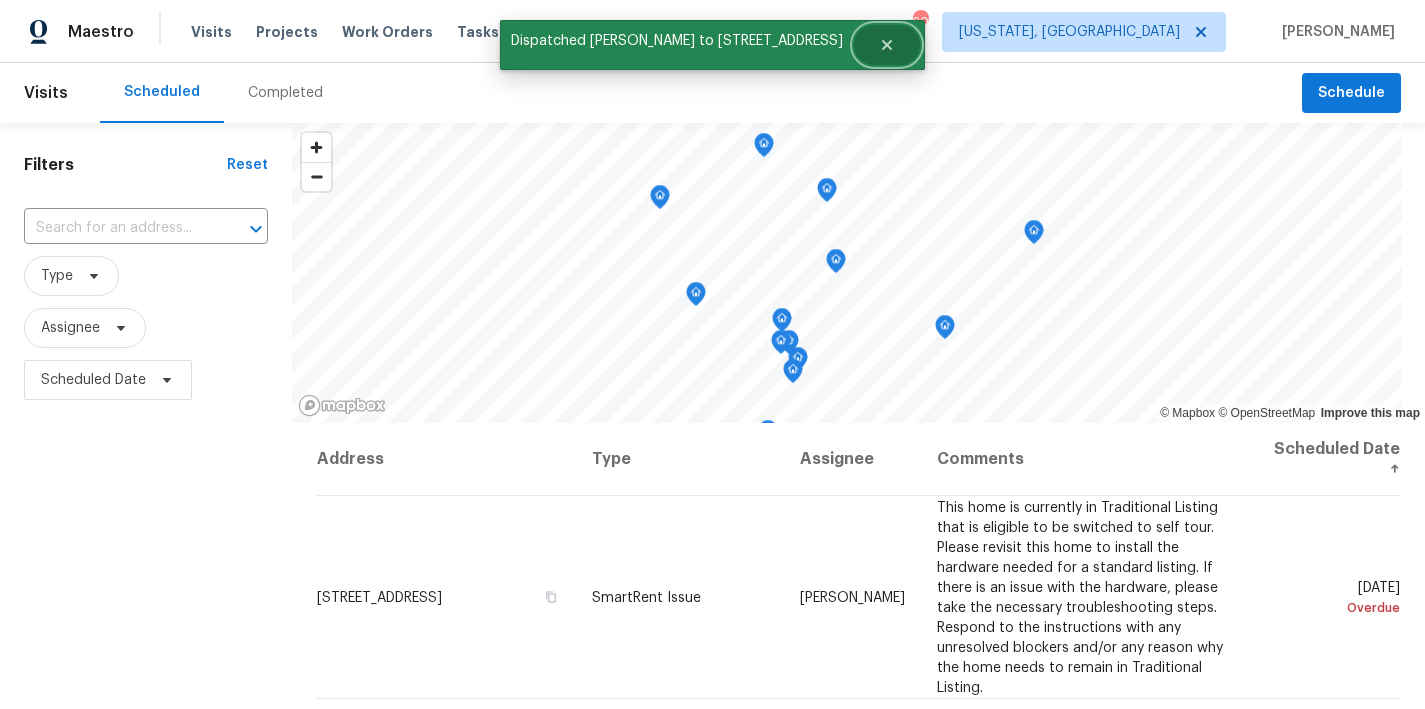 click 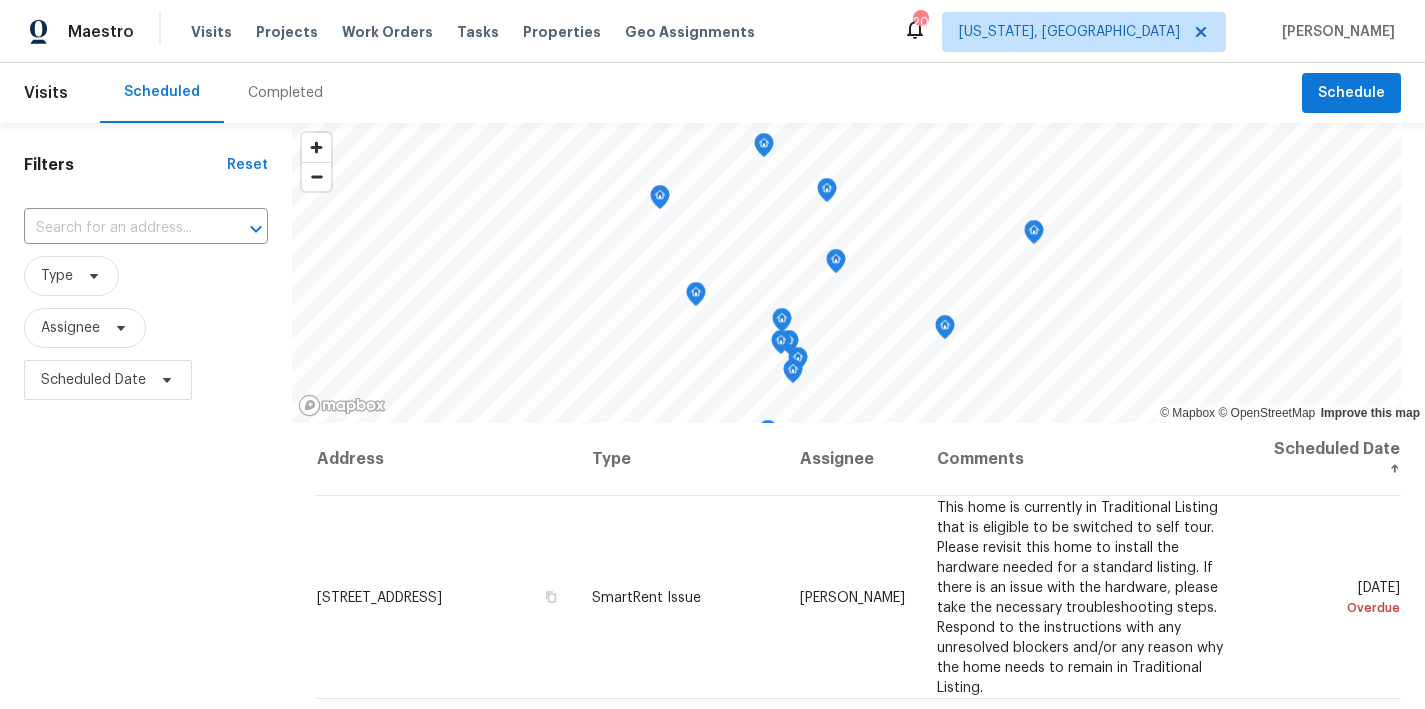 click on "Maestro Visits Projects Work Orders Tasks Properties Geo Assignments 20 Washington, DC Nicholas Russell" at bounding box center [712, 31] 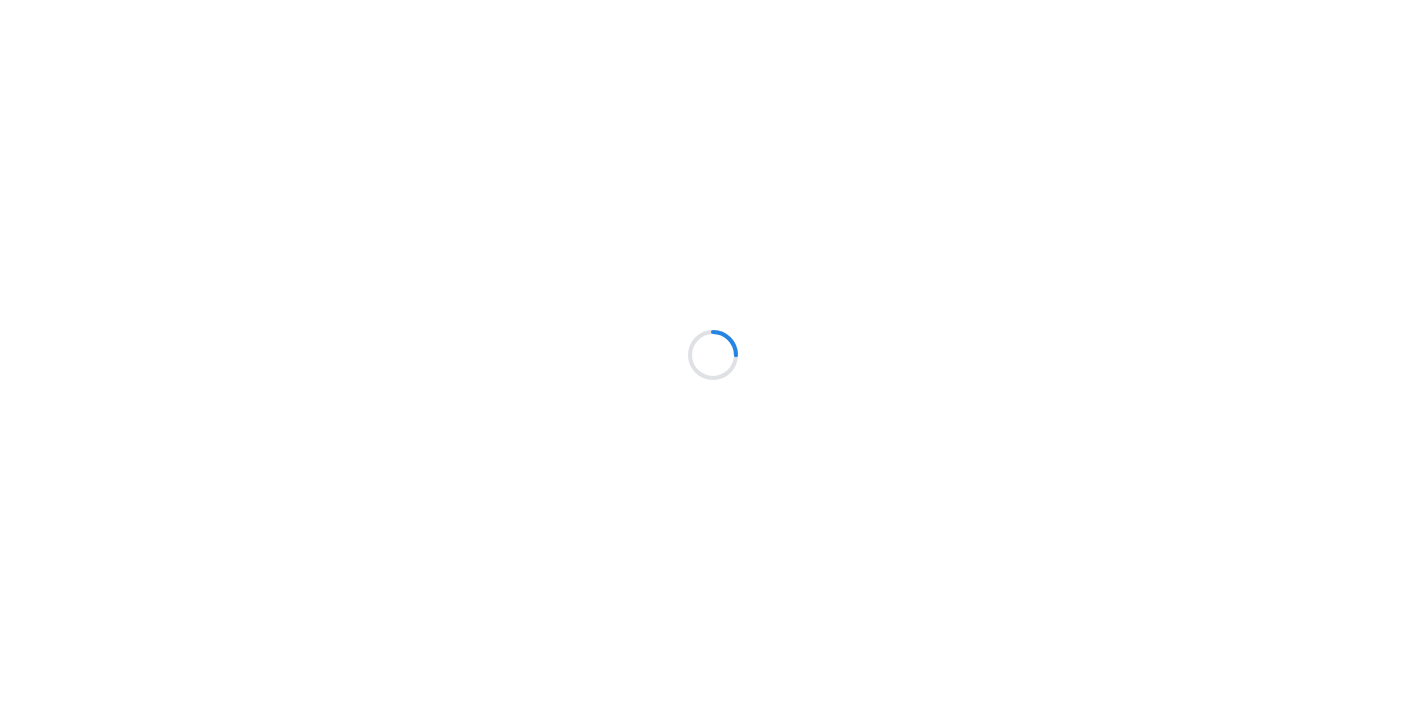 scroll, scrollTop: 0, scrollLeft: 0, axis: both 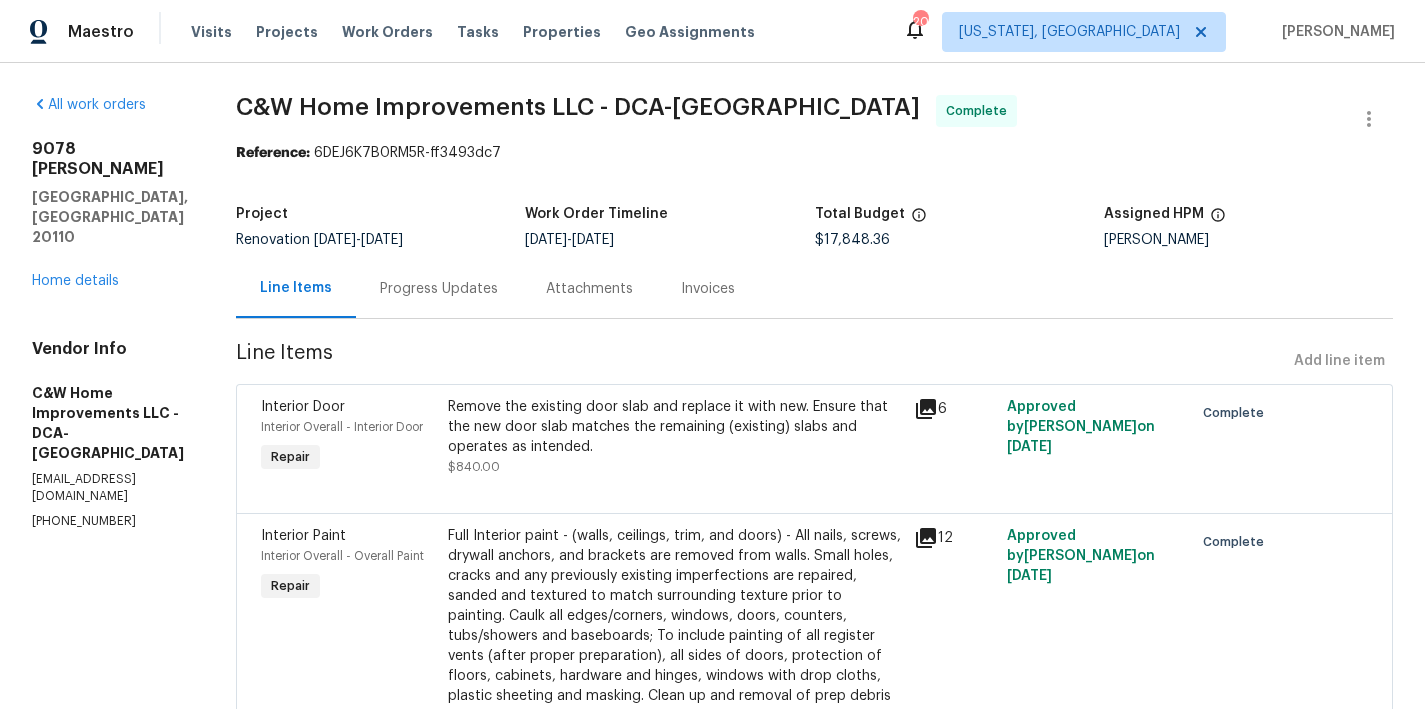 click on "9078 Reynolds Pl Manassas, VA 20110 Home details" at bounding box center [110, 215] 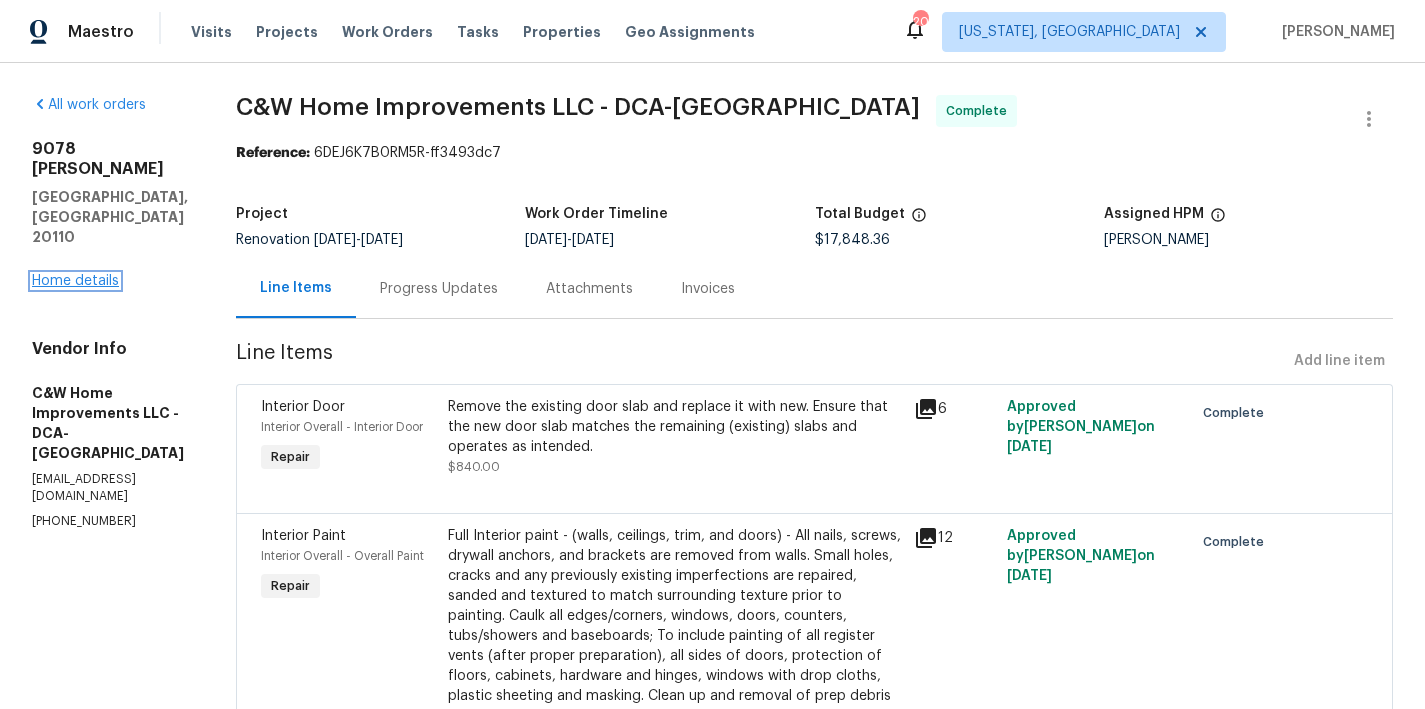 click on "Home details" at bounding box center (75, 281) 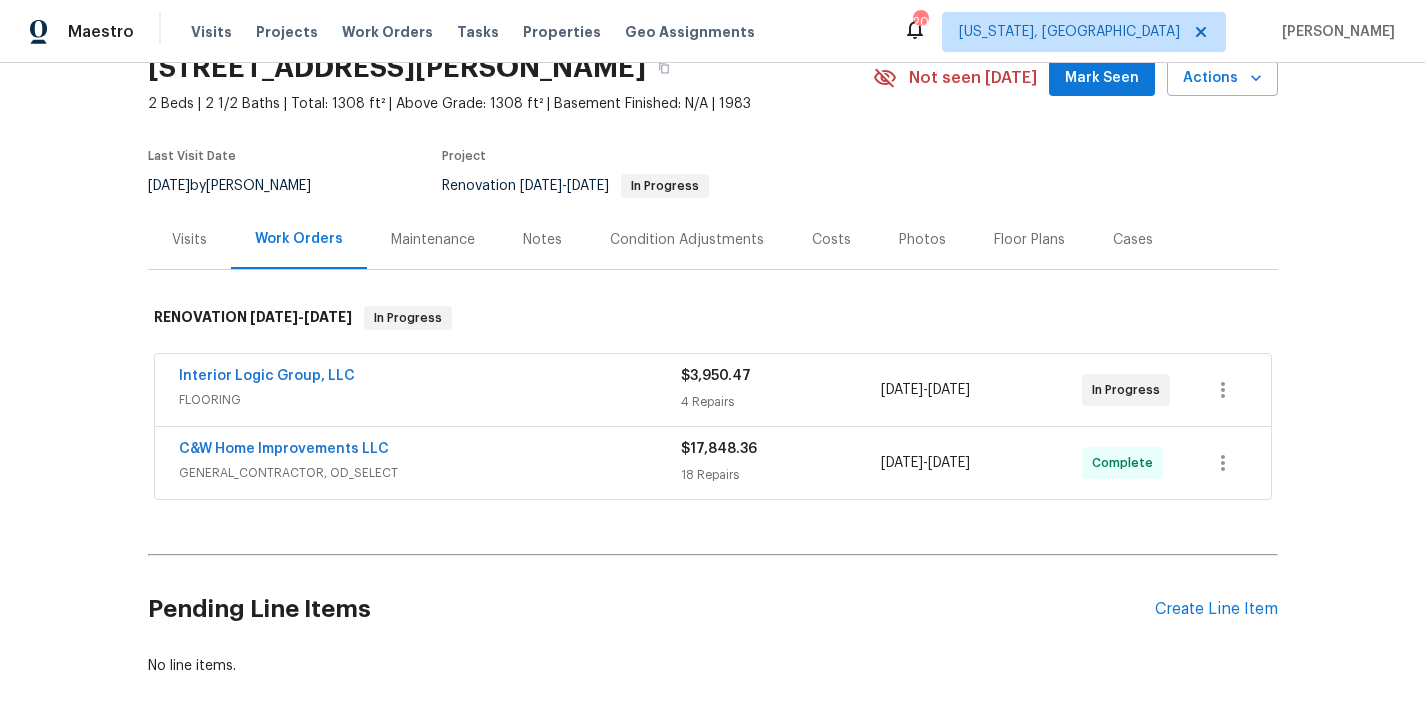 scroll, scrollTop: 190, scrollLeft: 0, axis: vertical 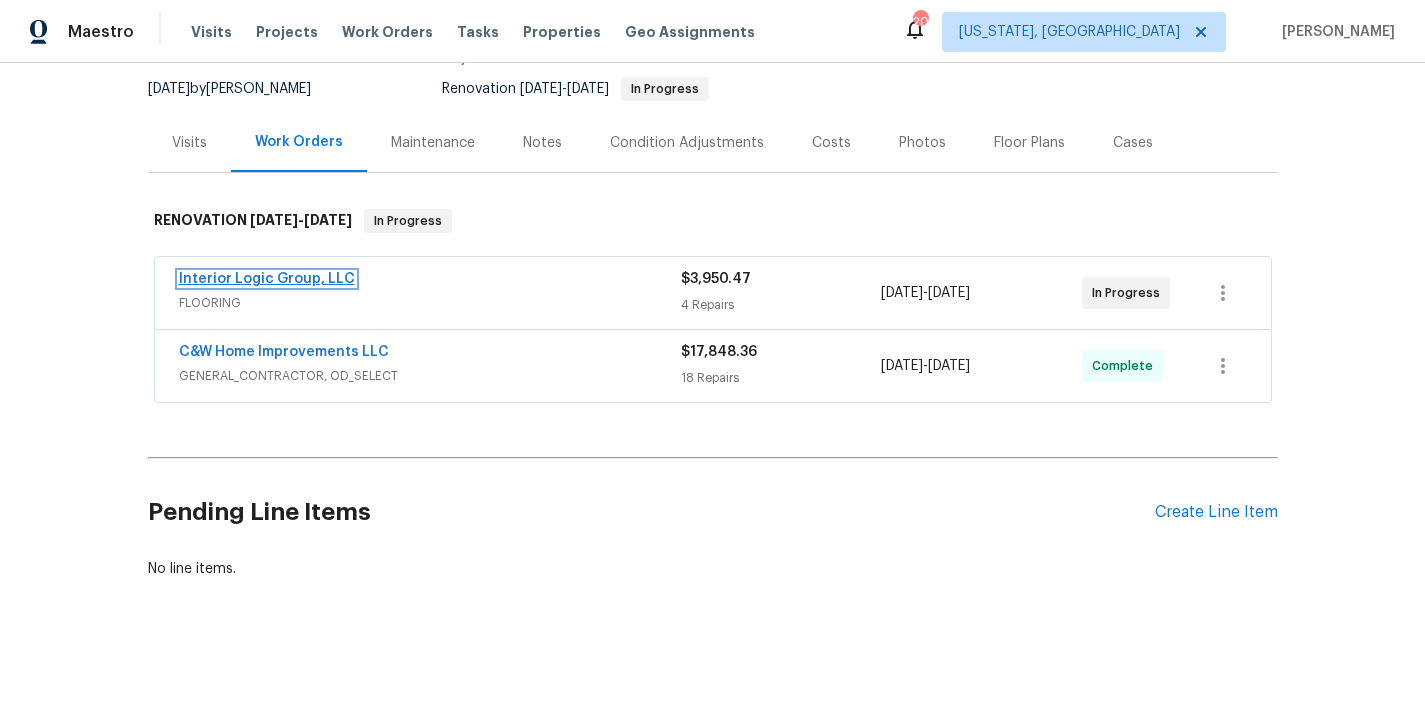 click on "Interior Logic Group, LLC" at bounding box center [267, 279] 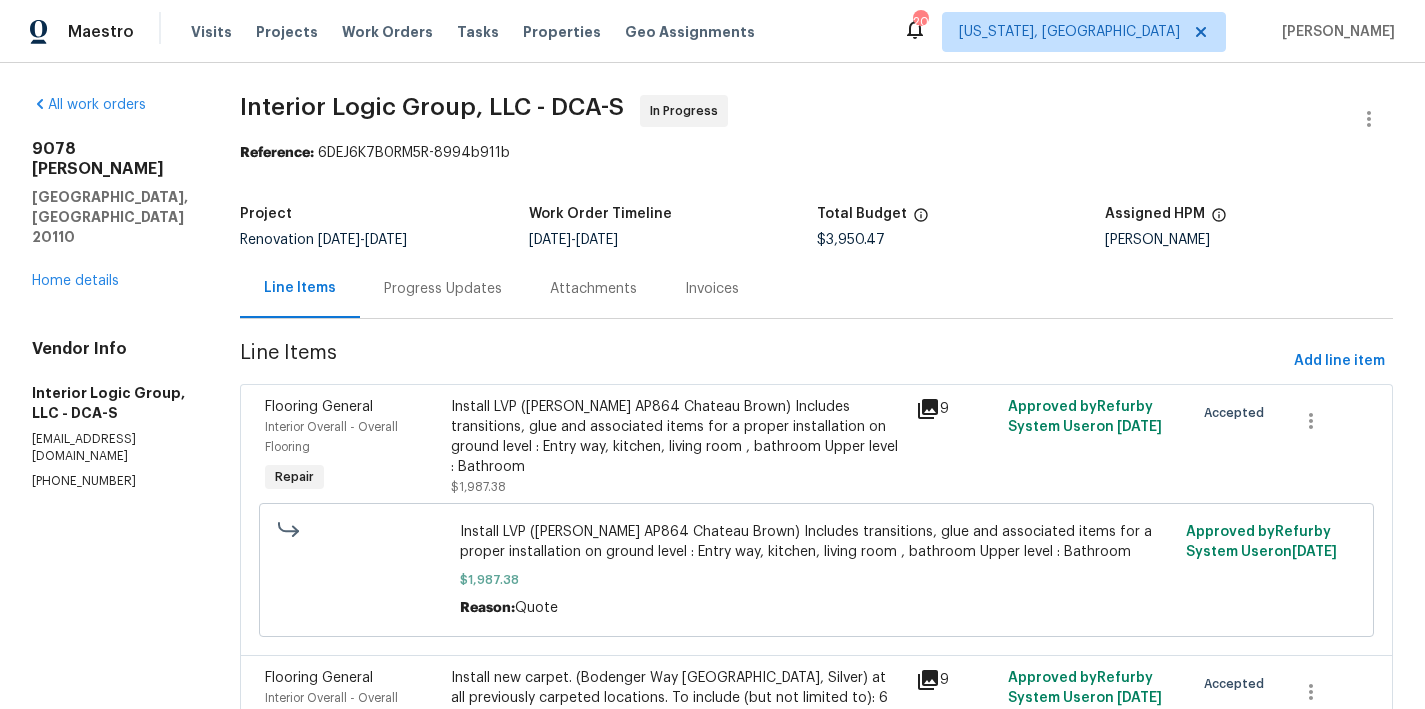 drag, startPoint x: 460, startPoint y: 288, endPoint x: 450, endPoint y: 295, distance: 12.206555 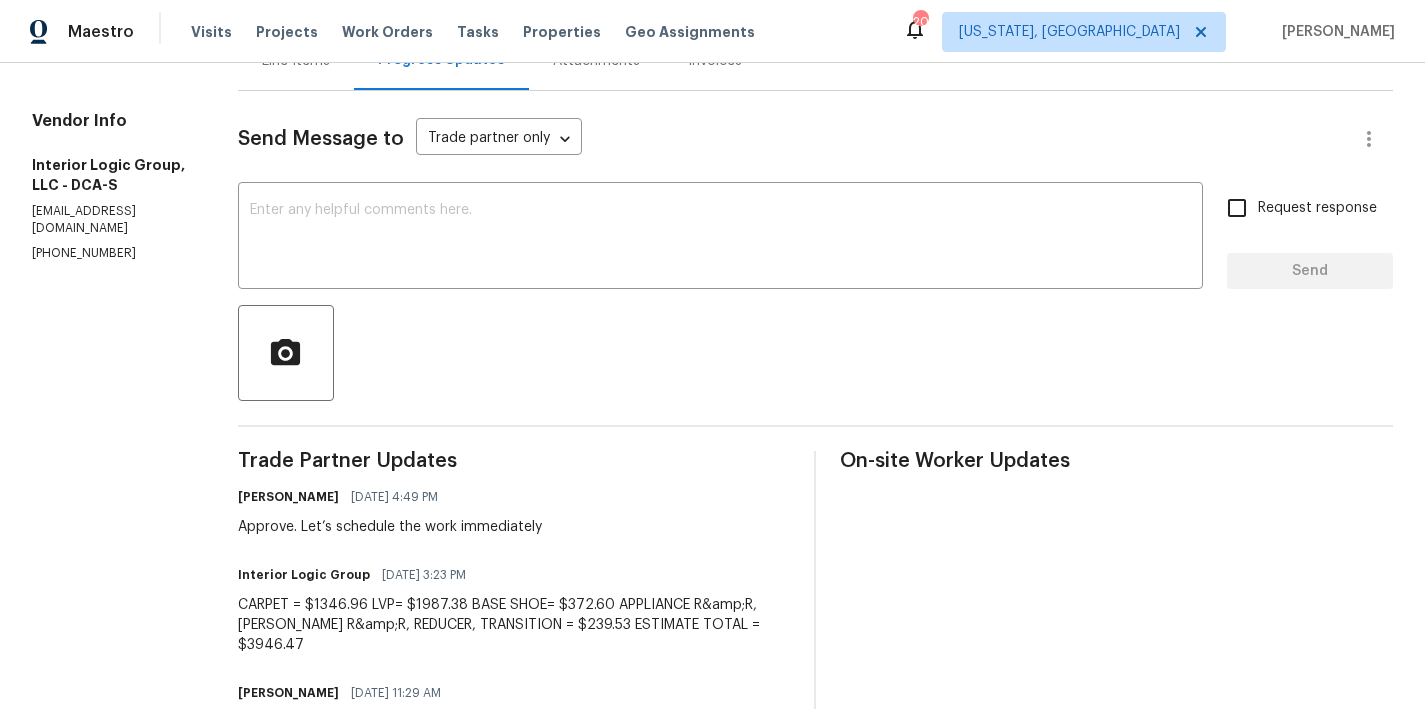 scroll, scrollTop: 192, scrollLeft: 0, axis: vertical 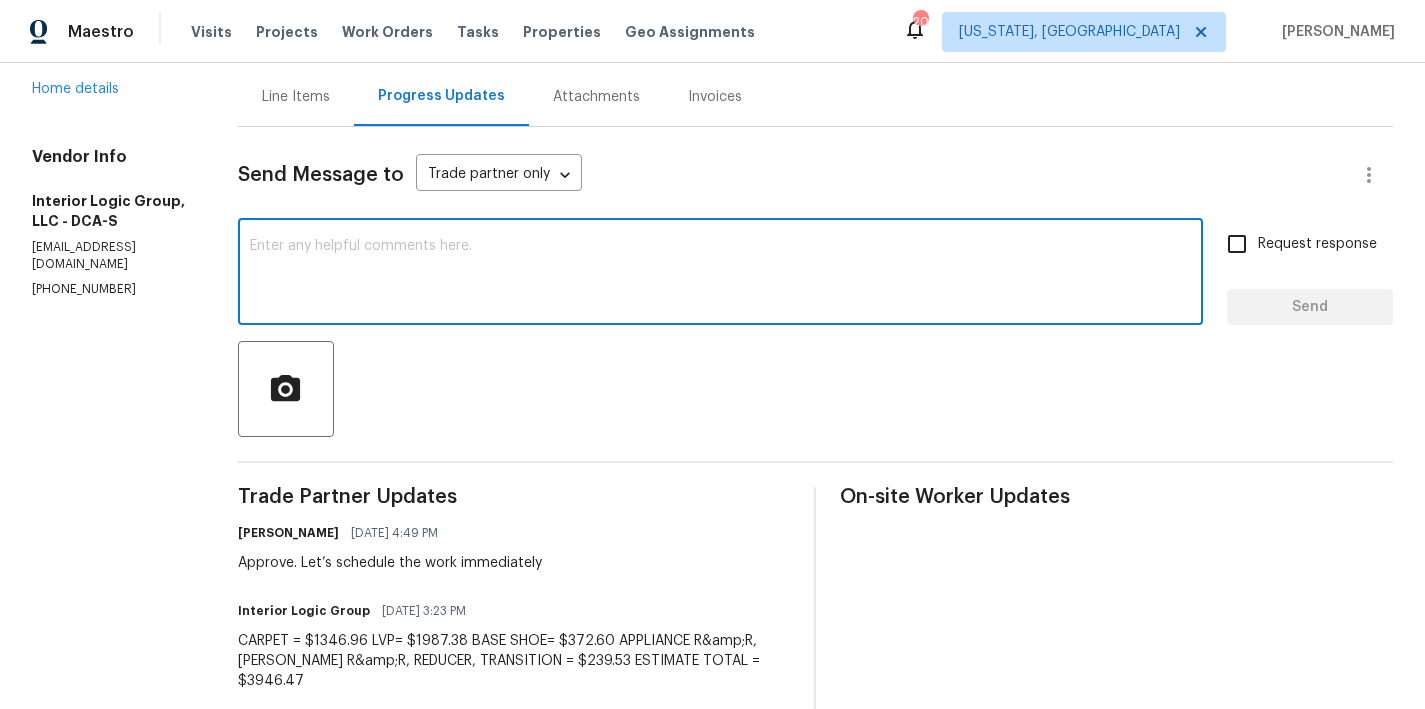 click at bounding box center [720, 274] 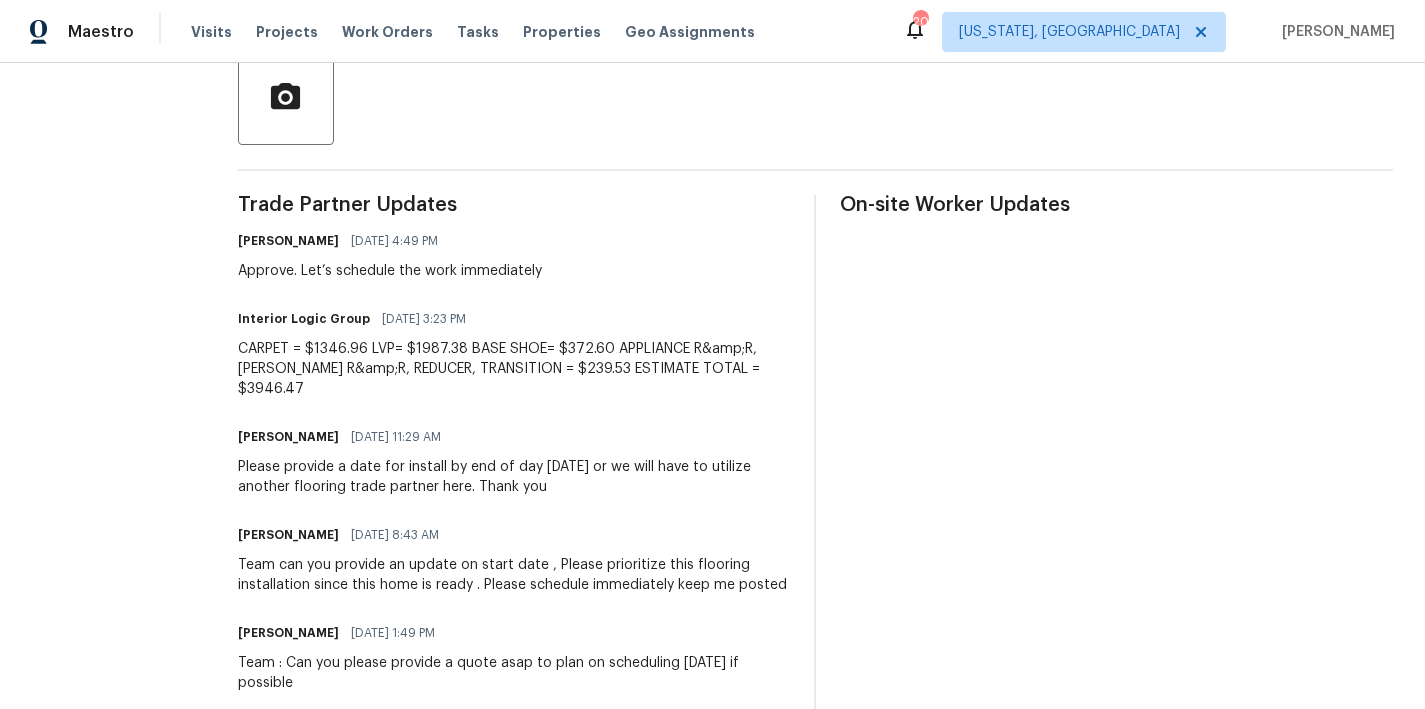 scroll, scrollTop: 457, scrollLeft: 0, axis: vertical 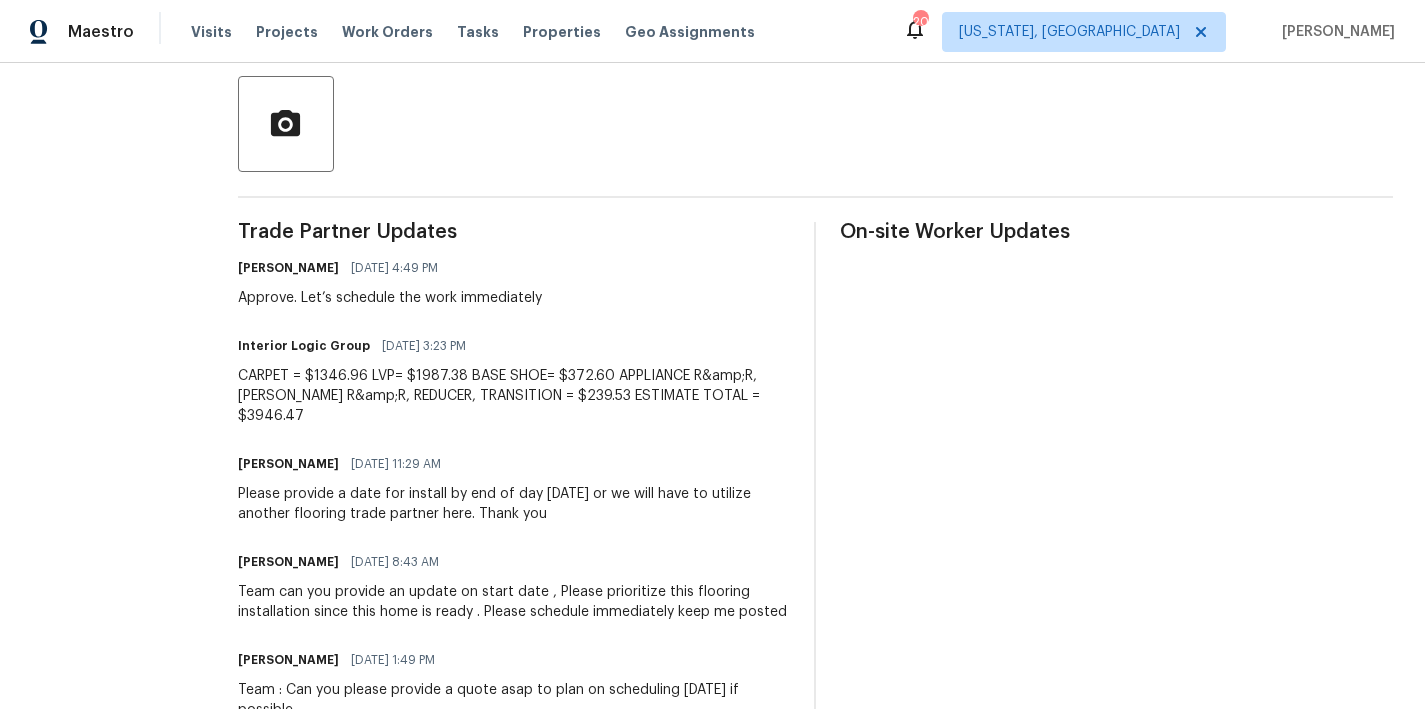 click at bounding box center [815, 124] 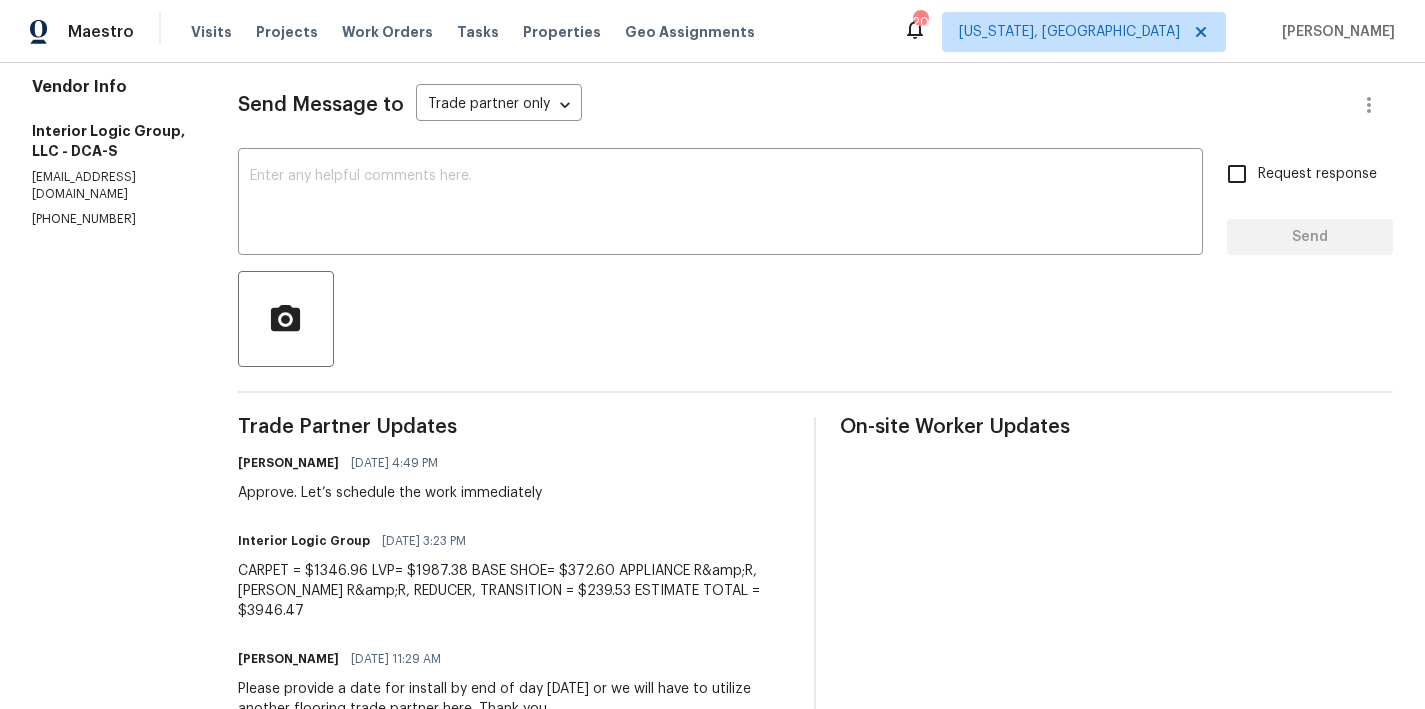 click on "All work orders 9078 Reynolds Pl Manassas, VA 20110 Home details Vendor Info Interior Logic Group, LLC - DCA-S ps.natact@interiorlogicgroup.com (571) 300-3261" at bounding box center [111, 455] 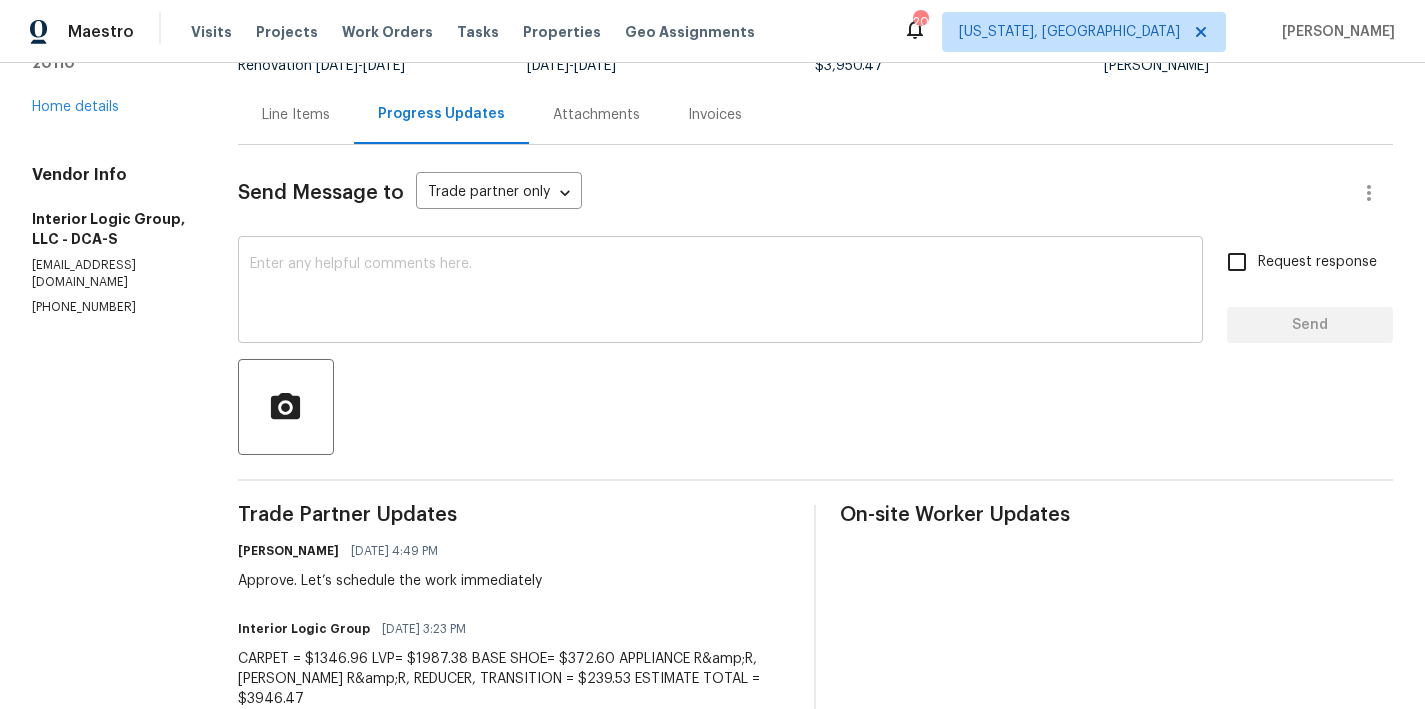scroll, scrollTop: 0, scrollLeft: 0, axis: both 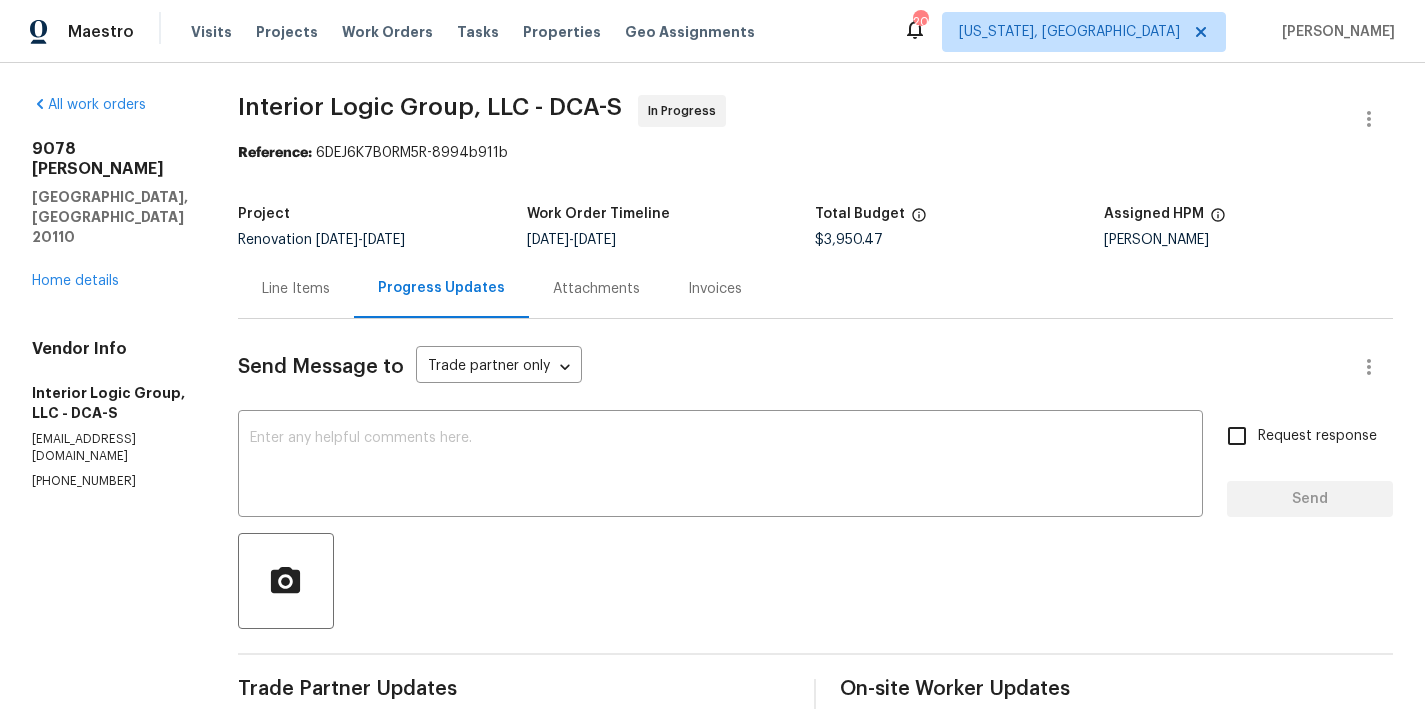 click on "Interior Logic Group, LLC - DCA-S In Progress" at bounding box center (791, 119) 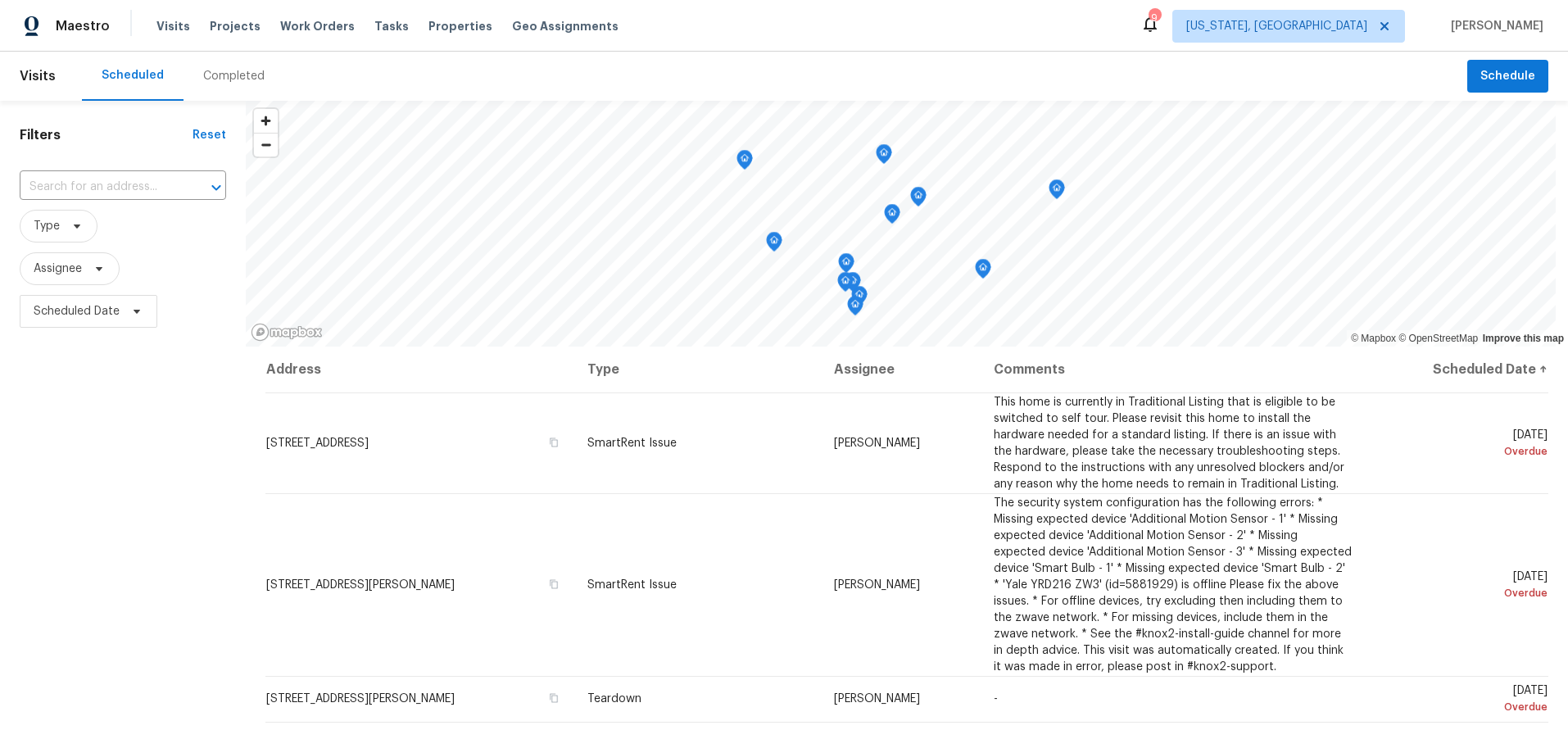 scroll, scrollTop: 0, scrollLeft: 0, axis: both 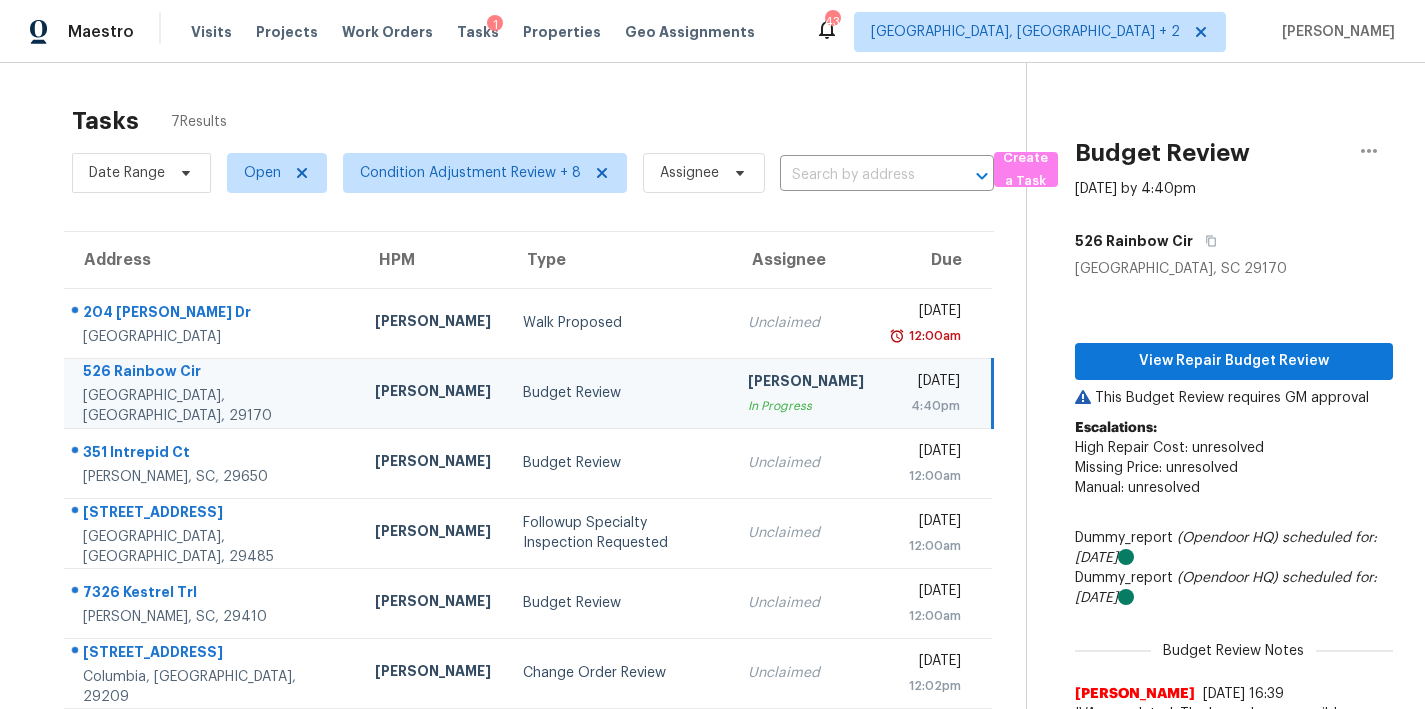 click on "Tasks 7  Results" at bounding box center [549, 121] 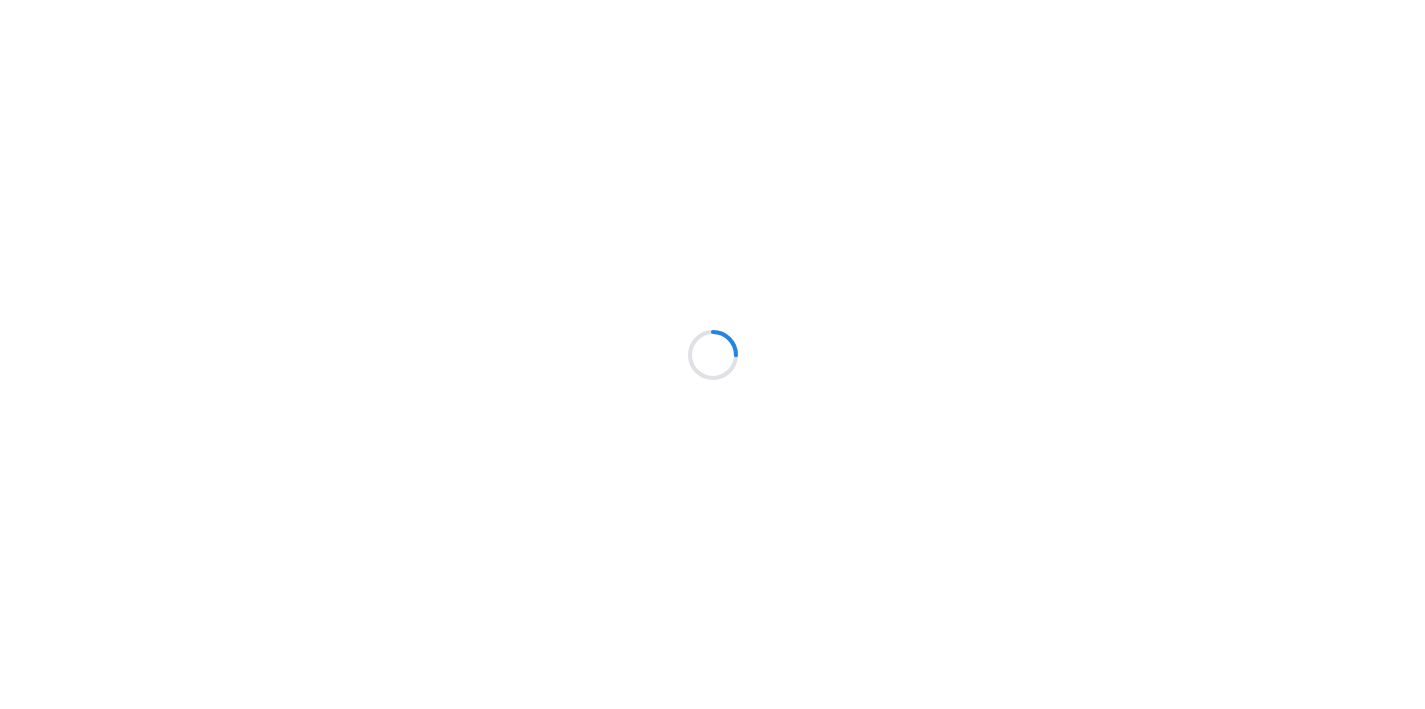 scroll, scrollTop: 0, scrollLeft: 0, axis: both 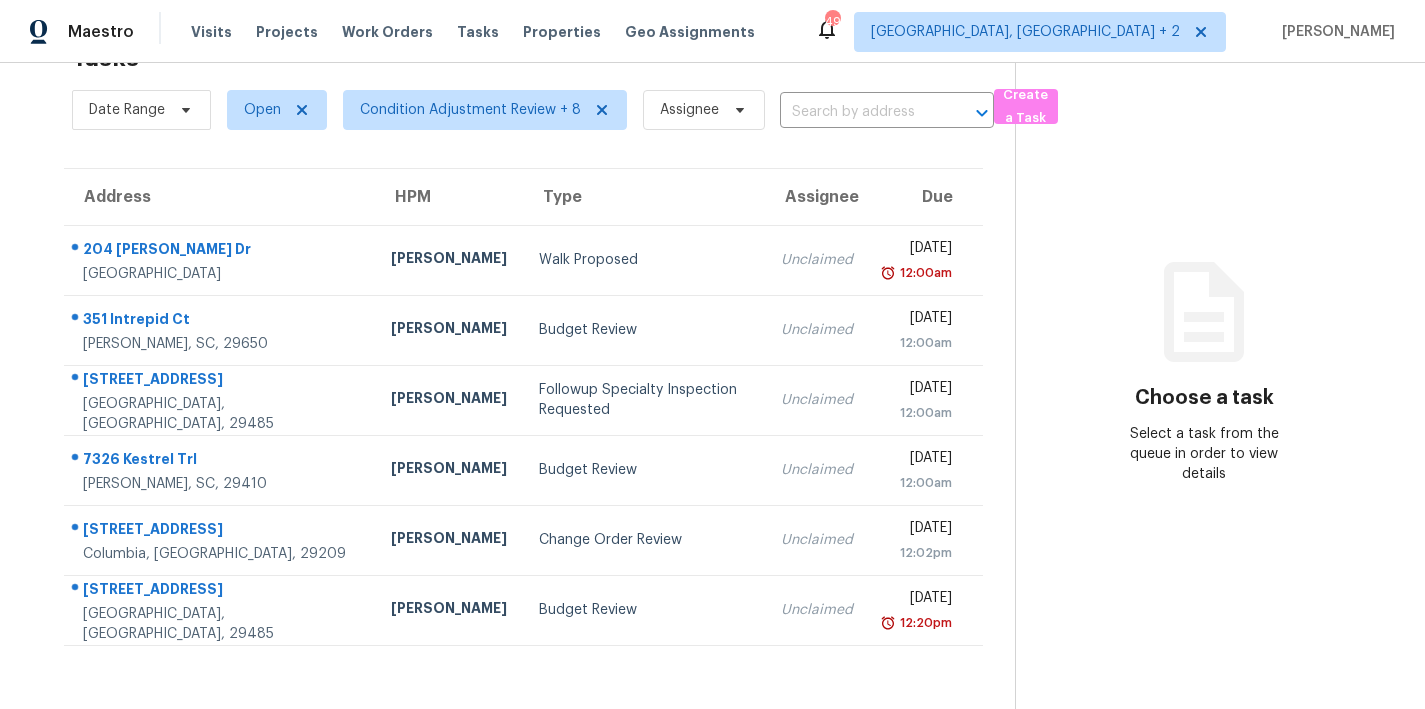 click on "Tasks 6  Results Date Range Open Condition Adjustment Review + 8 Assignee ​ Create a Task Address HPM Type Assignee Due [STREET_ADDRESS][PERSON_NAME][PERSON_NAME] [PERSON_NAME] Walk Proposed Unclaimed [DATE] 12:00am [STREET_ADDRESS] [PERSON_NAME] Budget Review Unclaimed [DATE] 12:00am [STREET_ADDRESS] [PERSON_NAME] Followup Specialty Inspection Requested Unclaimed [DATE] 12:00am 7326 Kestrel [PERSON_NAME], SC, 29410 [PERSON_NAME] Budget Review Unclaimed [DATE] 12:00am [STREET_ADDRESS] [PERSON_NAME] Change Order Review Unclaimed [DATE] 12:02pm [STREET_ADDRESS] [PERSON_NAME] Budget Review Unclaimed [DATE] 12:20pm" at bounding box center (523, 370) 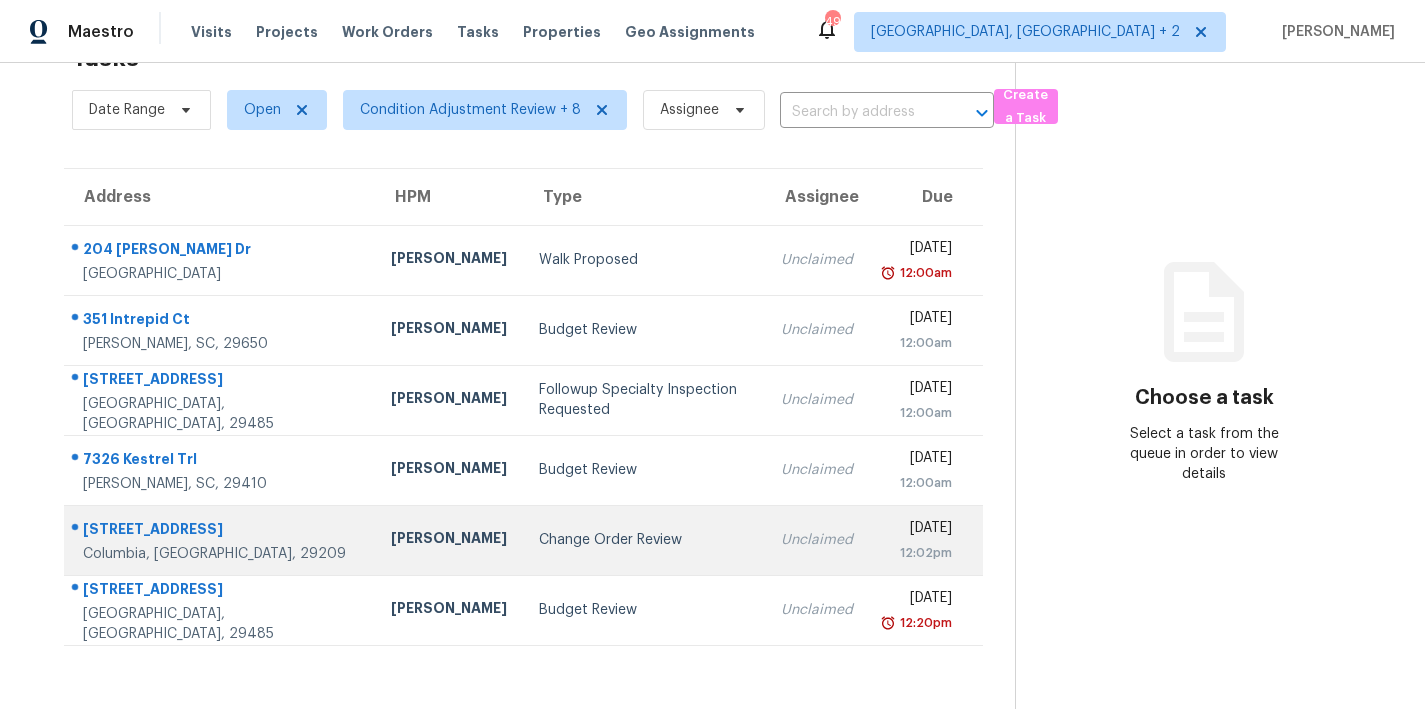 click on "Change Order Review" at bounding box center [644, 540] 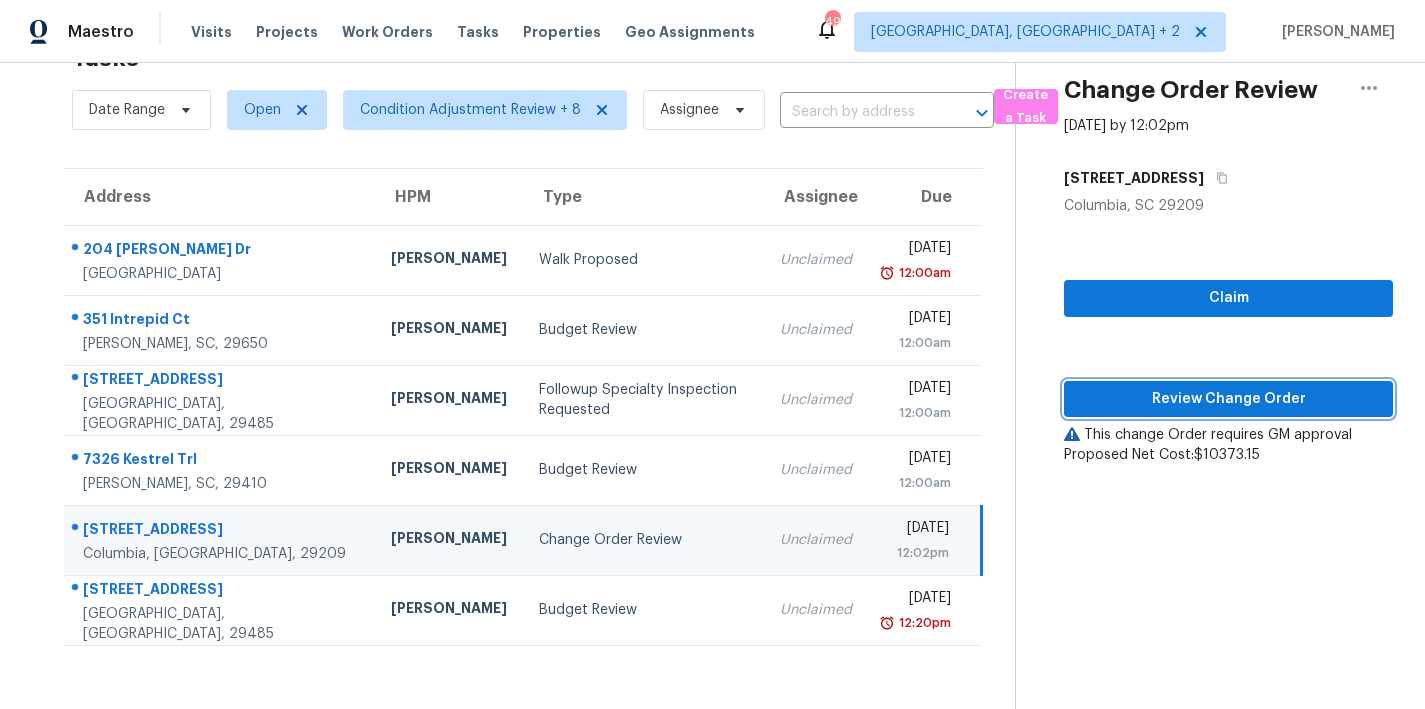 click on "Review Change Order" at bounding box center [1228, 399] 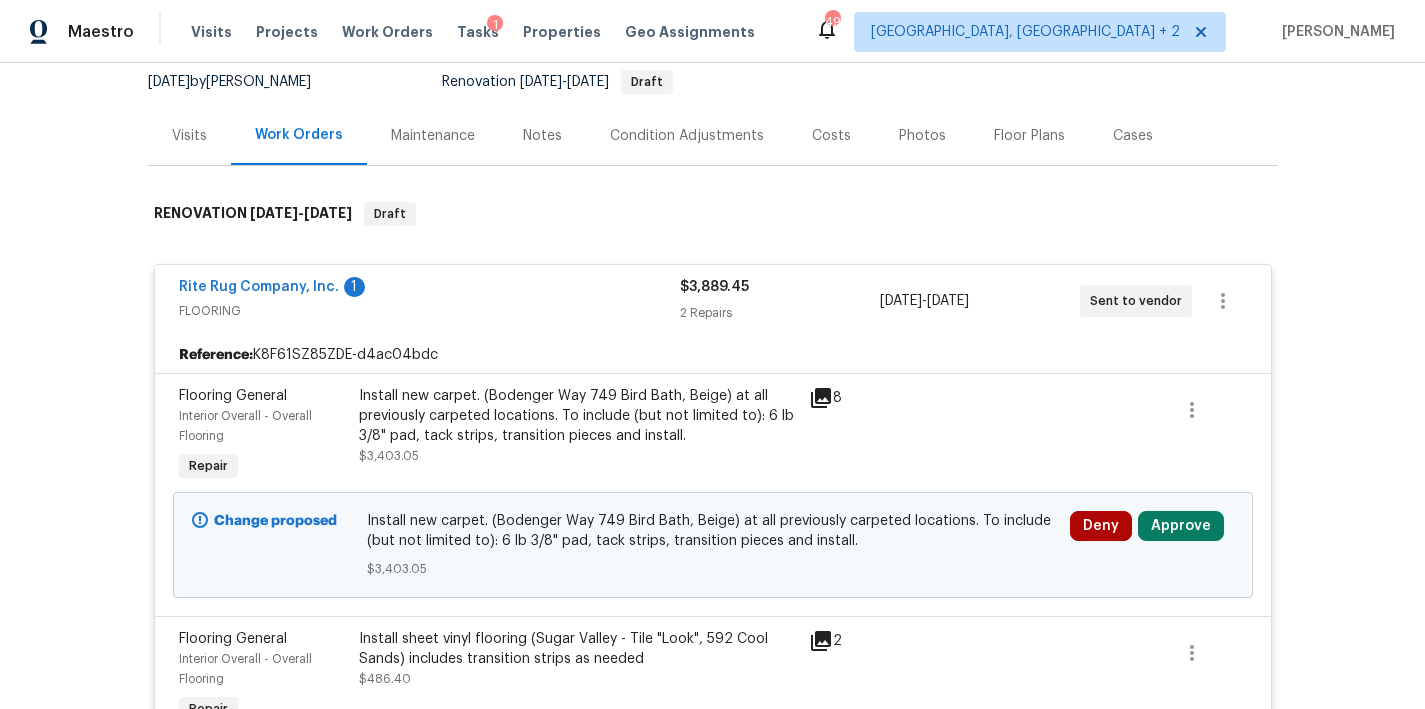 scroll, scrollTop: 0, scrollLeft: 0, axis: both 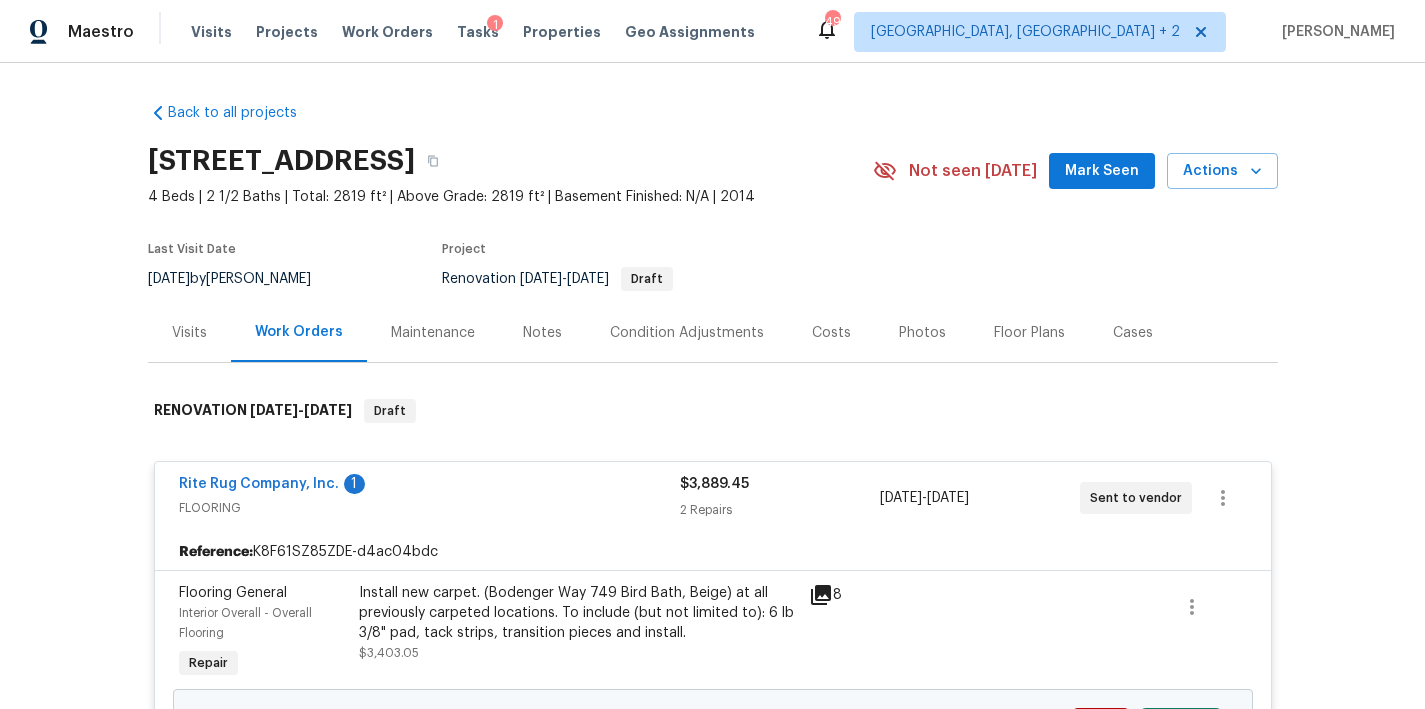 click on "Costs" at bounding box center (831, 333) 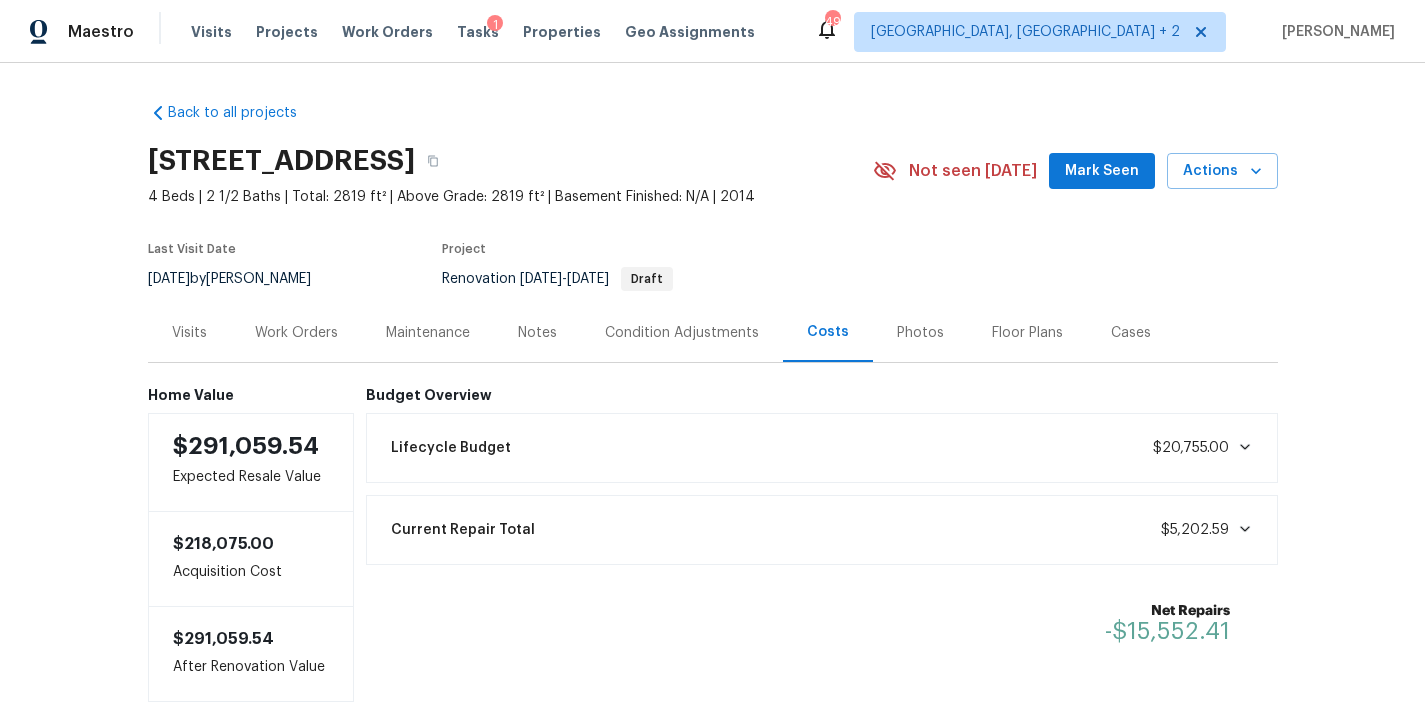 click on "Work Orders" at bounding box center [296, 333] 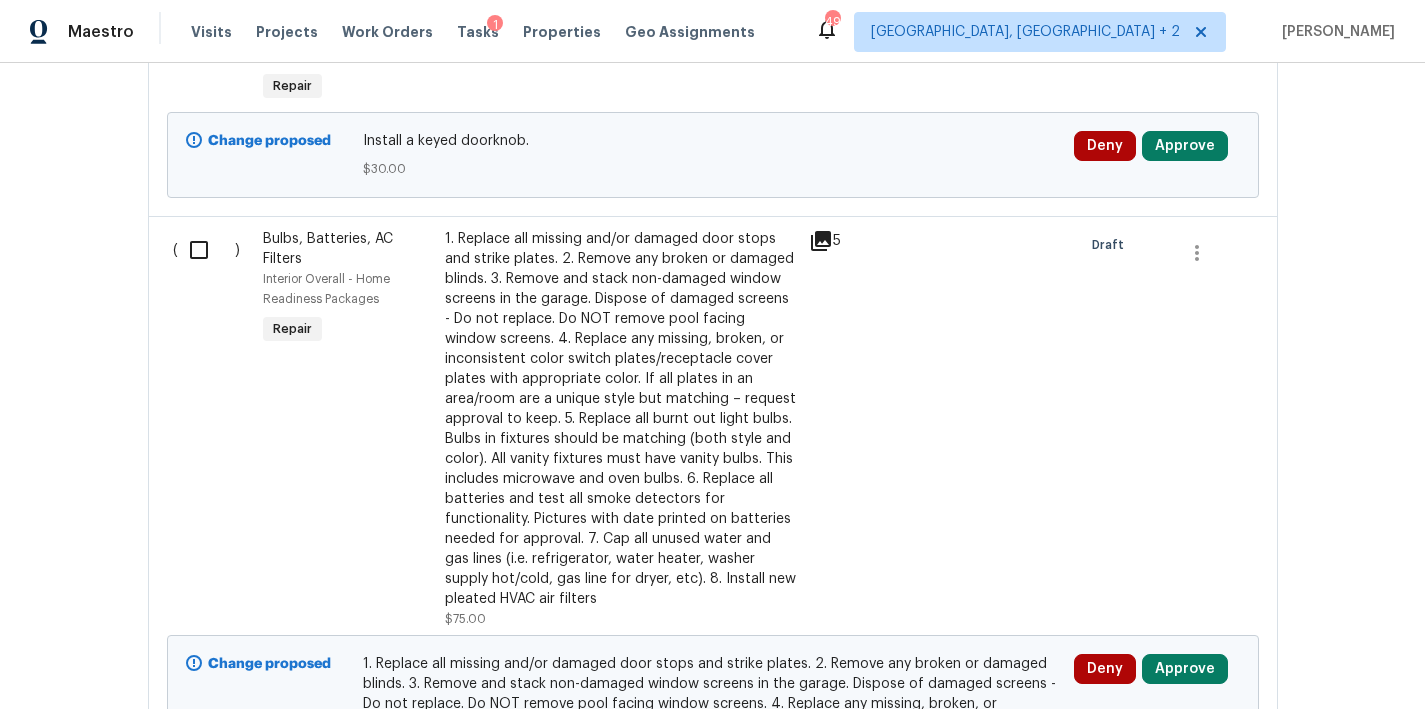 scroll, scrollTop: 106, scrollLeft: 0, axis: vertical 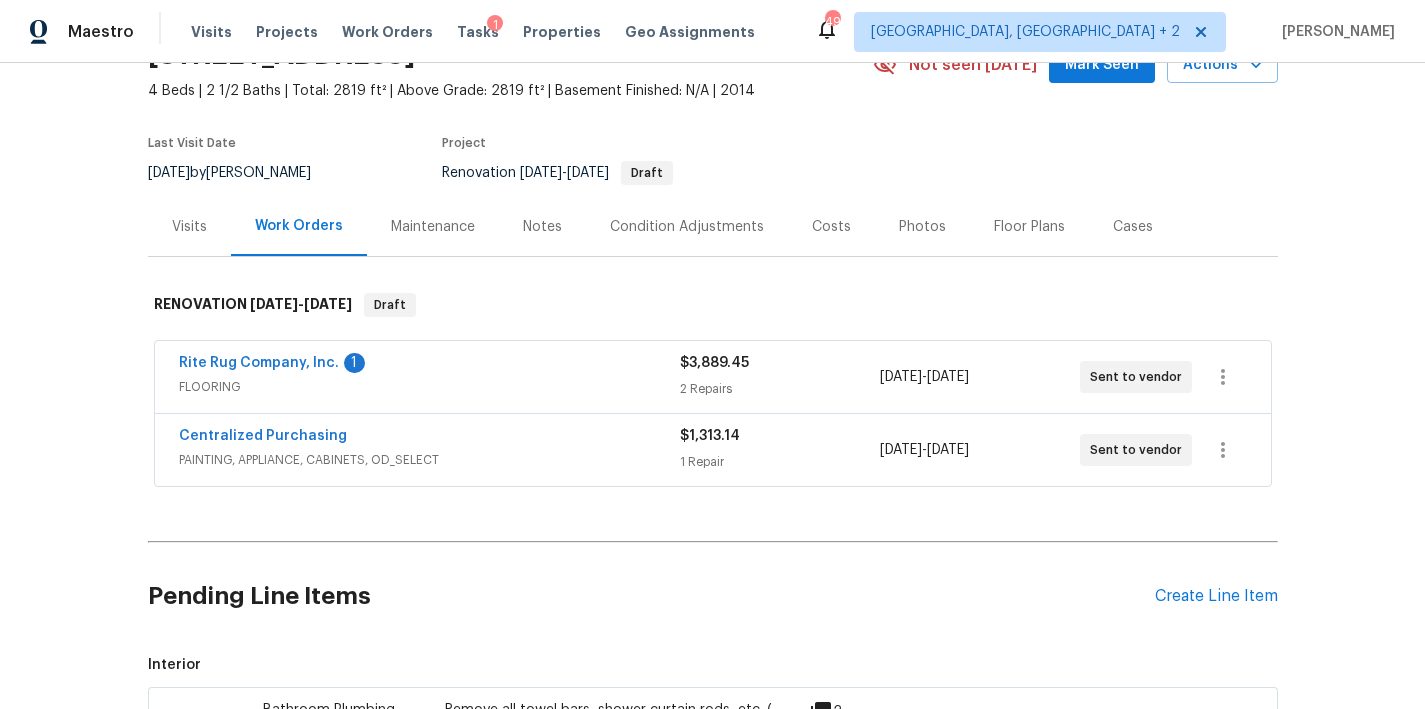 click on "Notes" at bounding box center [542, 227] 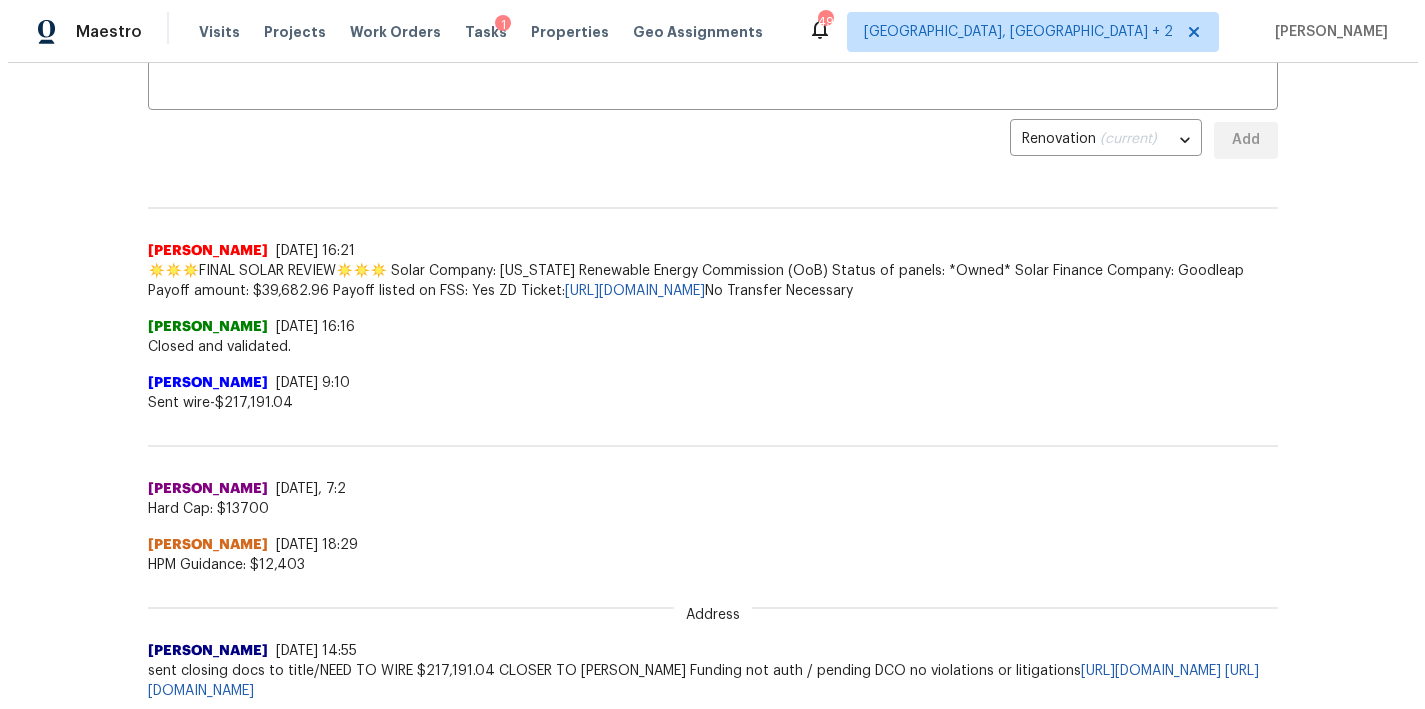 scroll, scrollTop: 0, scrollLeft: 0, axis: both 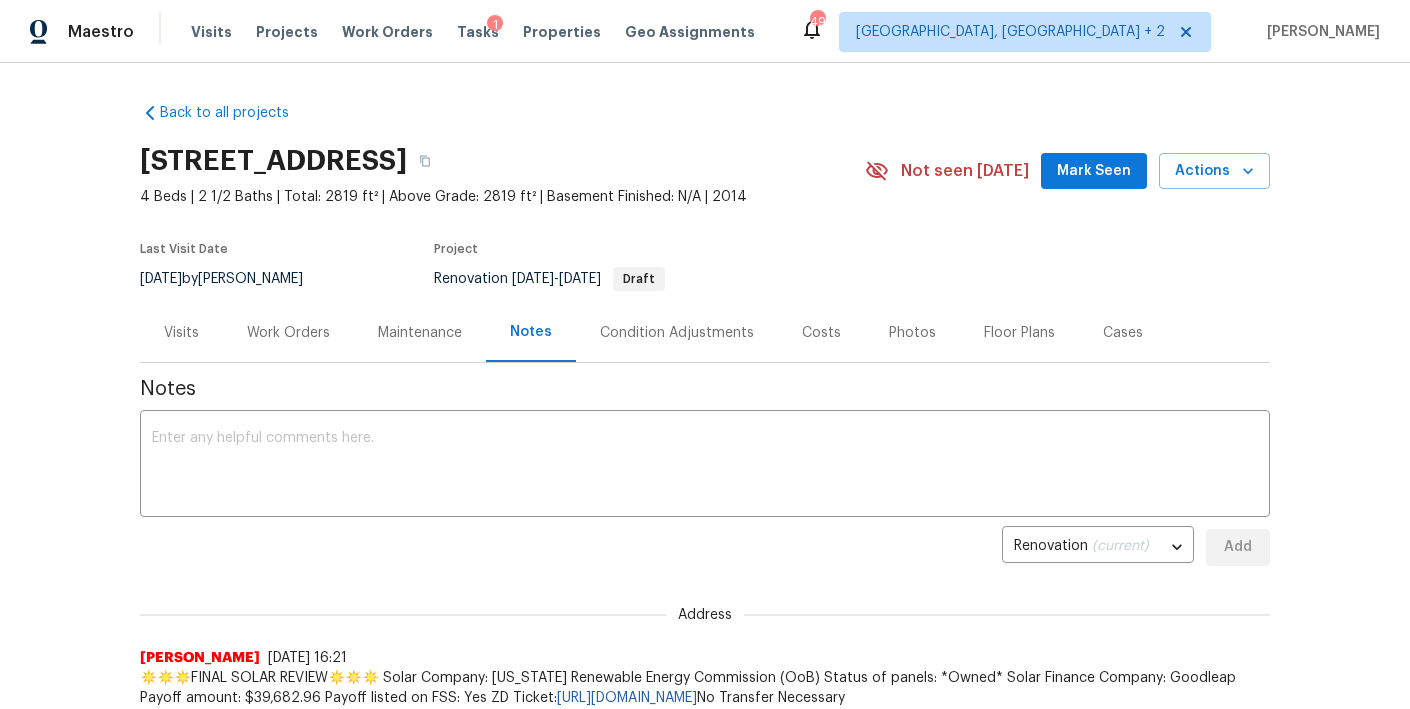 click on "Work Orders" at bounding box center (288, 333) 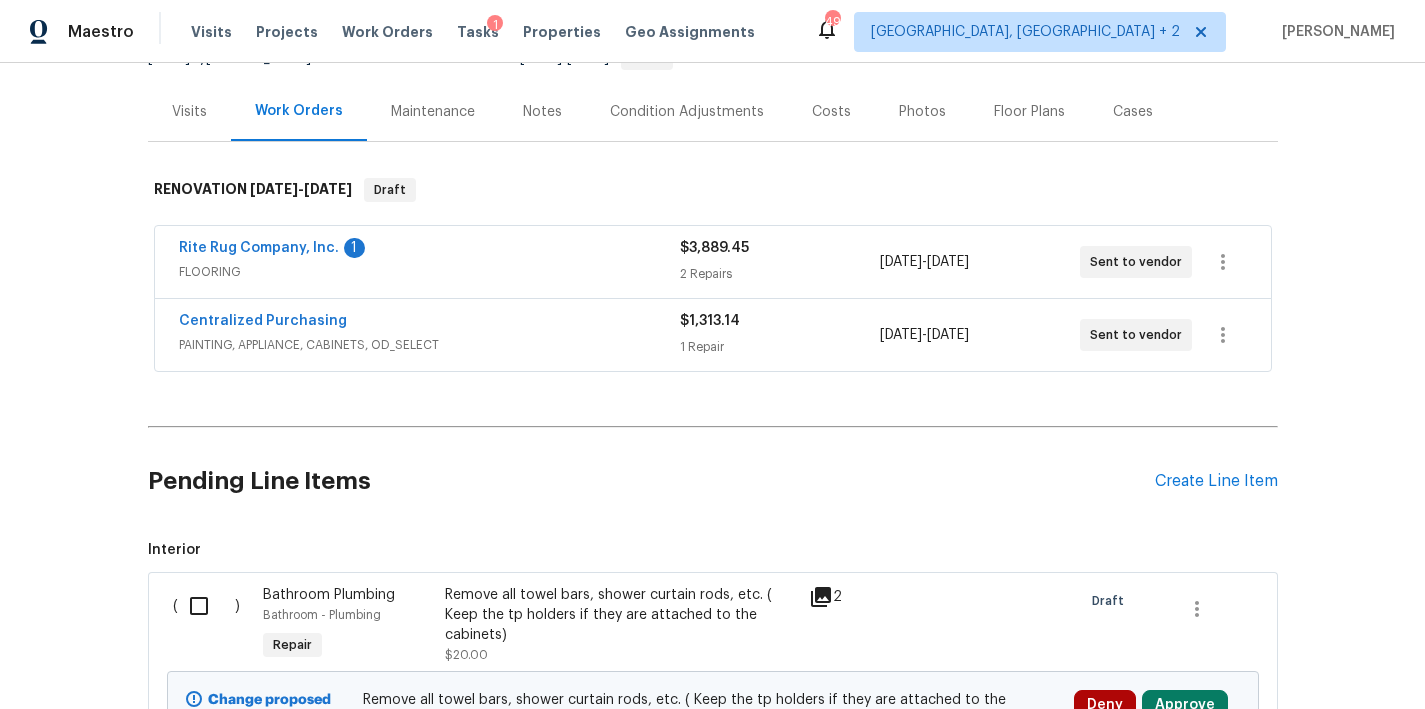 scroll, scrollTop: 262, scrollLeft: 0, axis: vertical 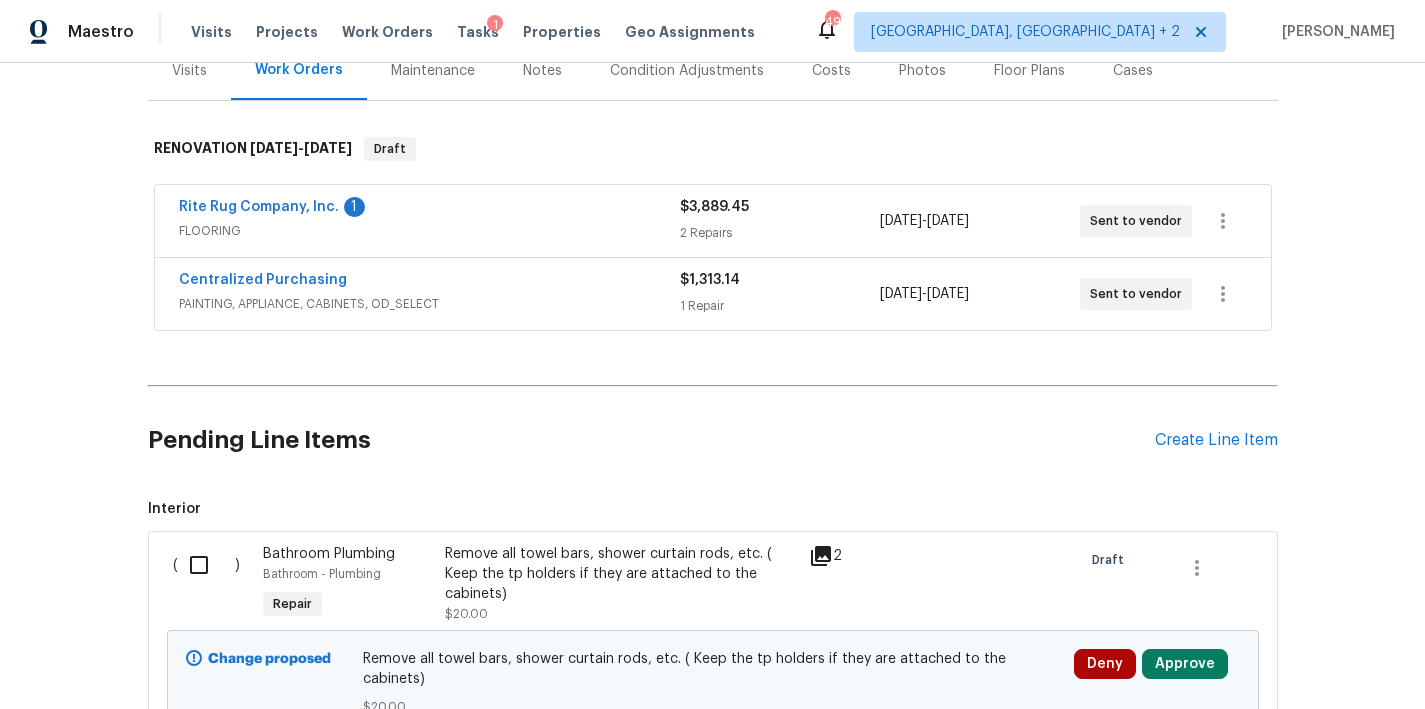 click on "Rite Rug Company, Inc. 1" at bounding box center (429, 209) 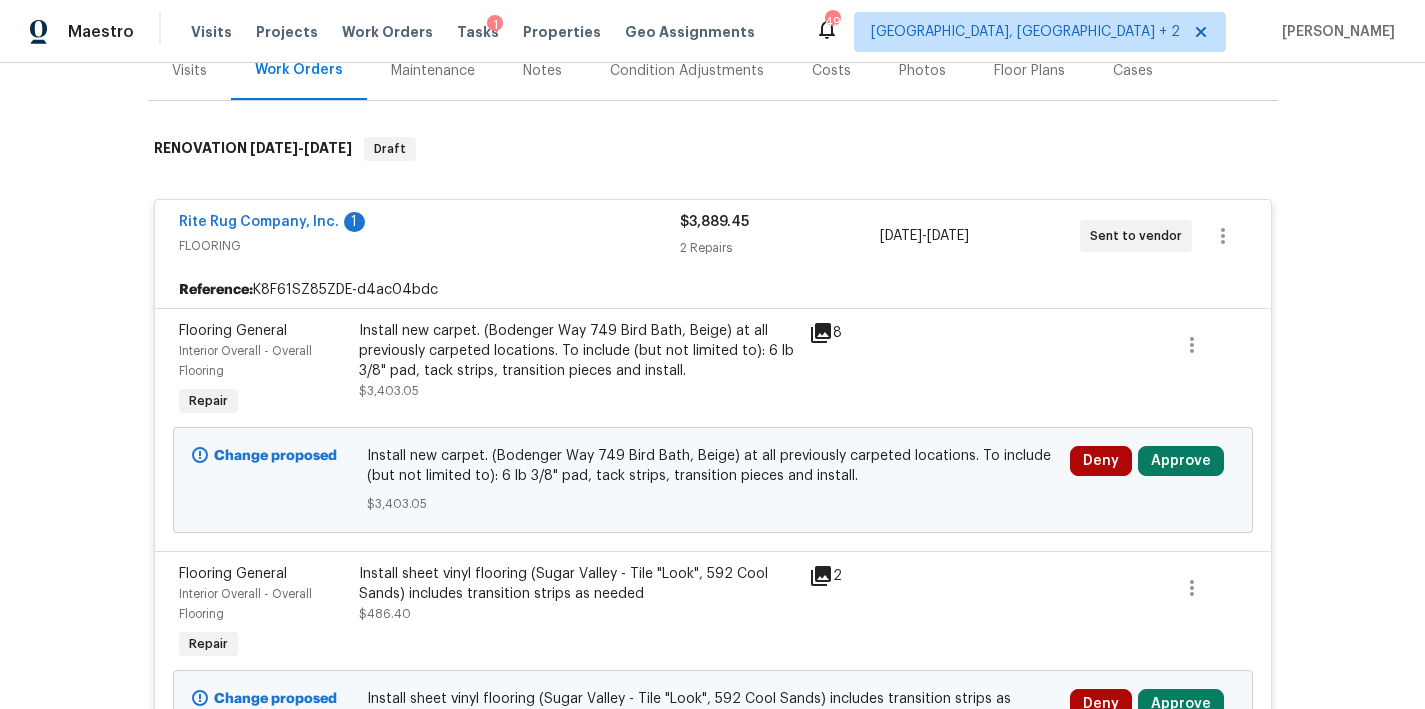scroll, scrollTop: 452, scrollLeft: 0, axis: vertical 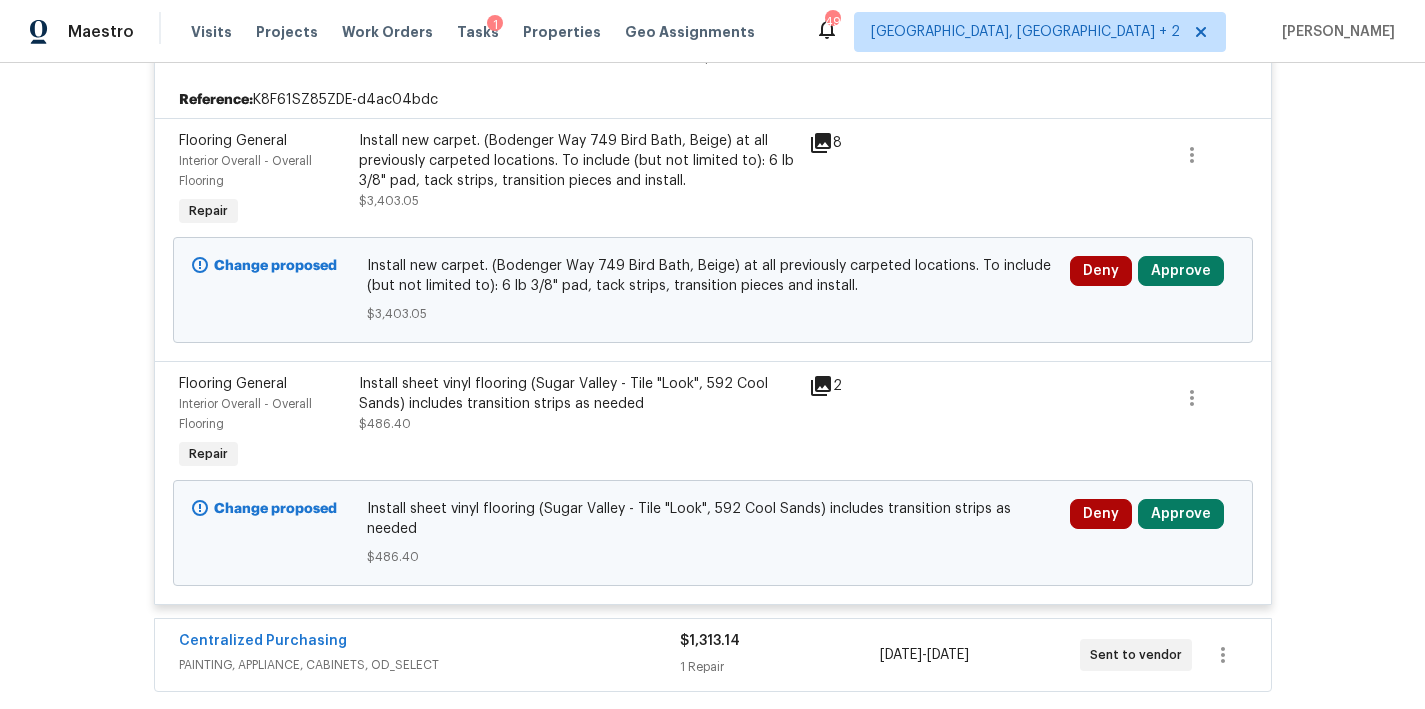 click on "Install new carpet. (Bodenger Way 749 Bird Bath, Beige) at all previously carpeted locations. To include (but not limited to): 6 lb 3/8" pad, tack strips, transition pieces and install." at bounding box center (578, 161) 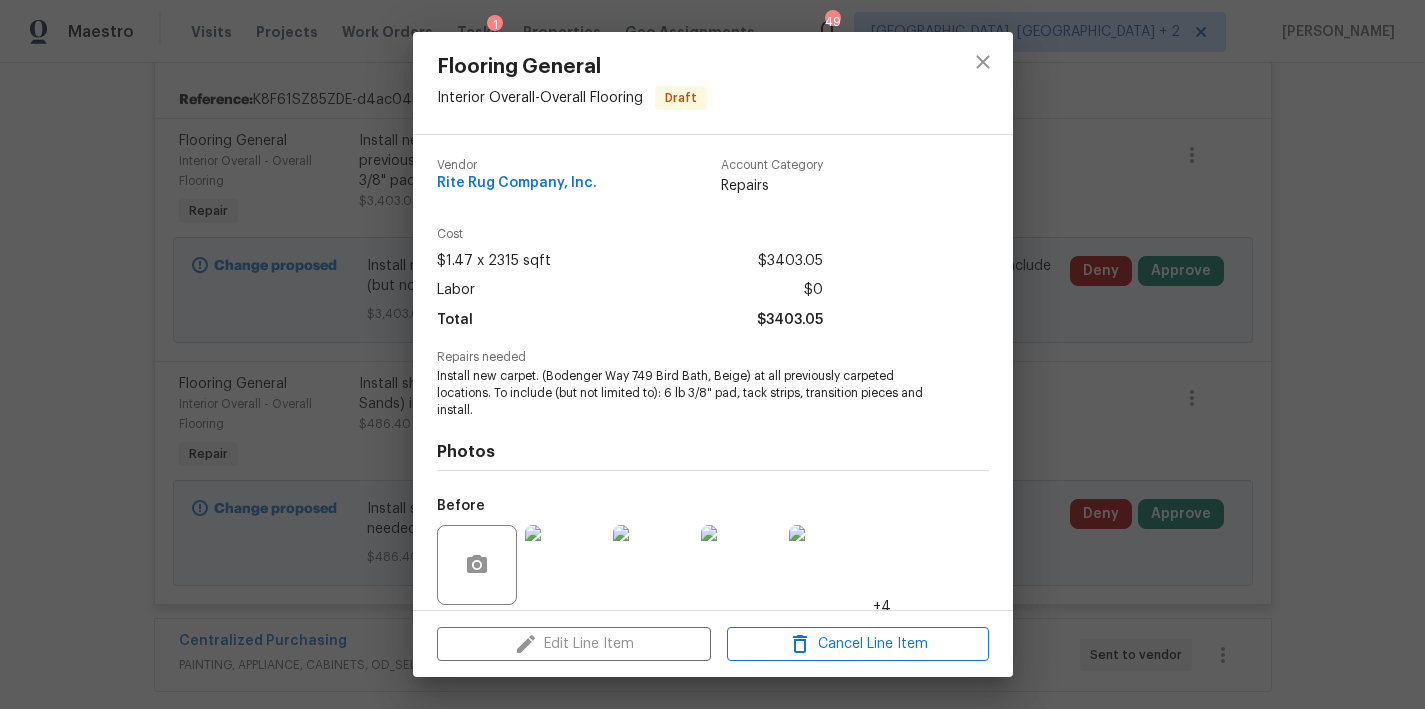 scroll, scrollTop: 145, scrollLeft: 0, axis: vertical 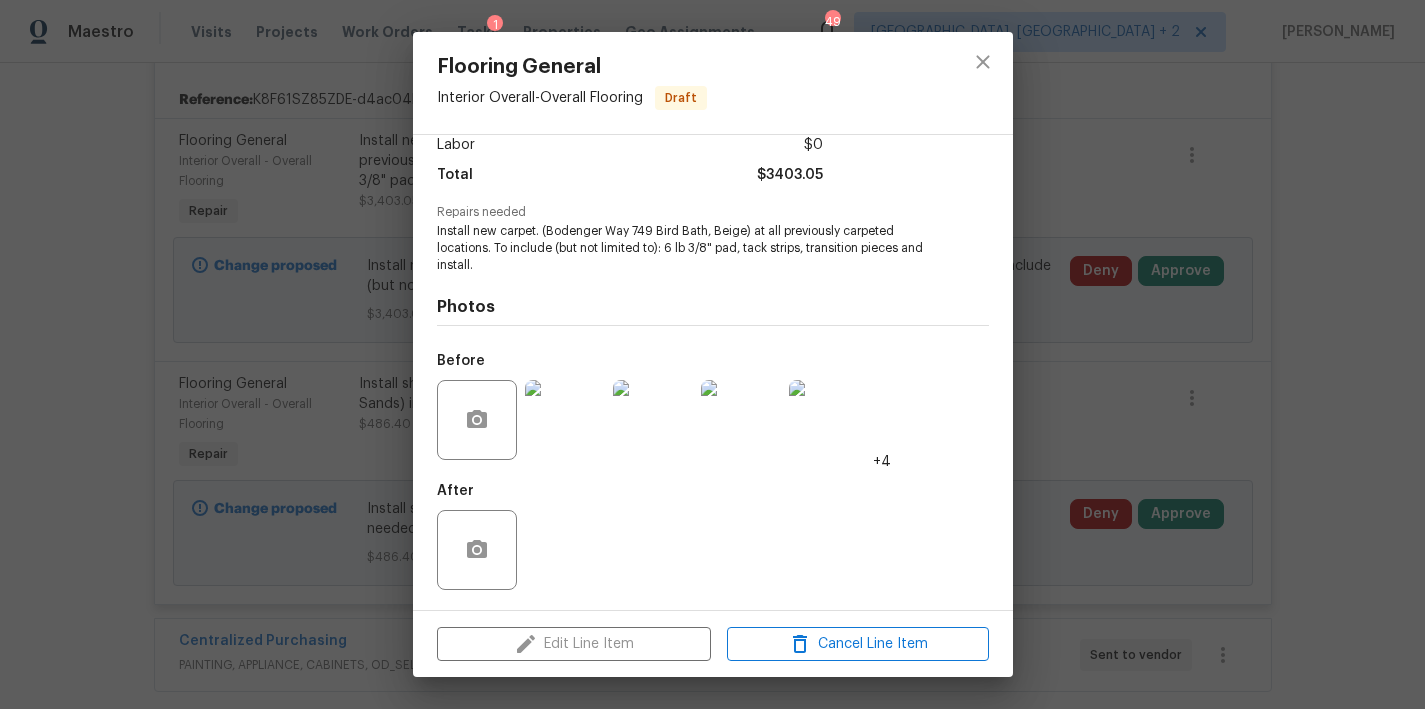 click at bounding box center (565, 420) 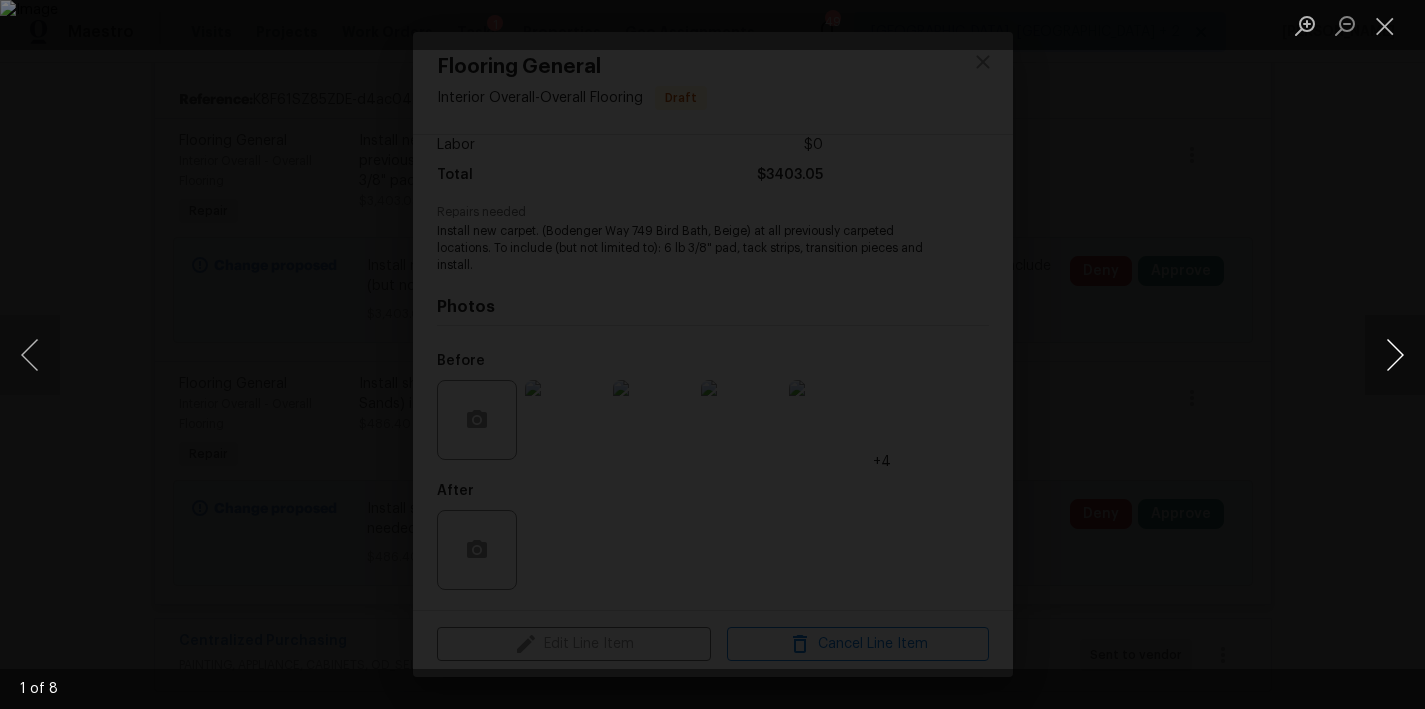 click at bounding box center (1395, 355) 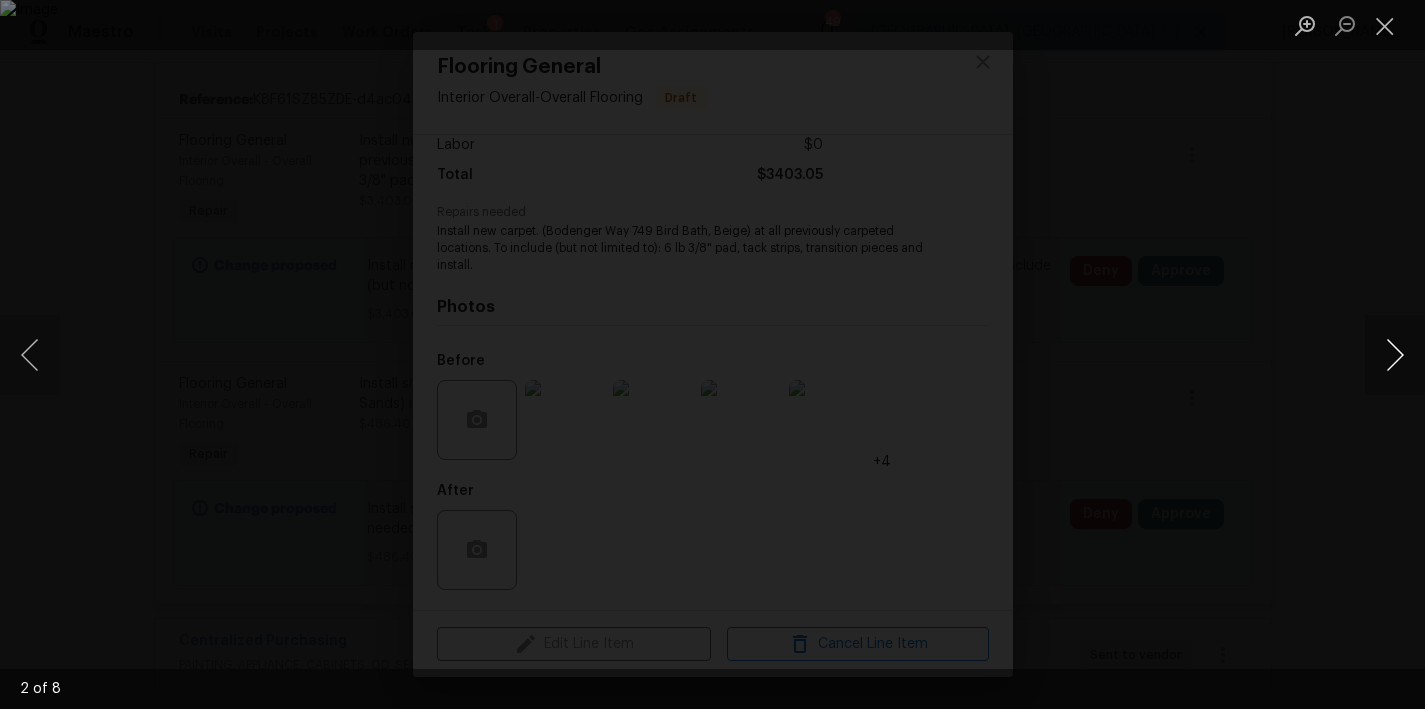 click at bounding box center [1395, 355] 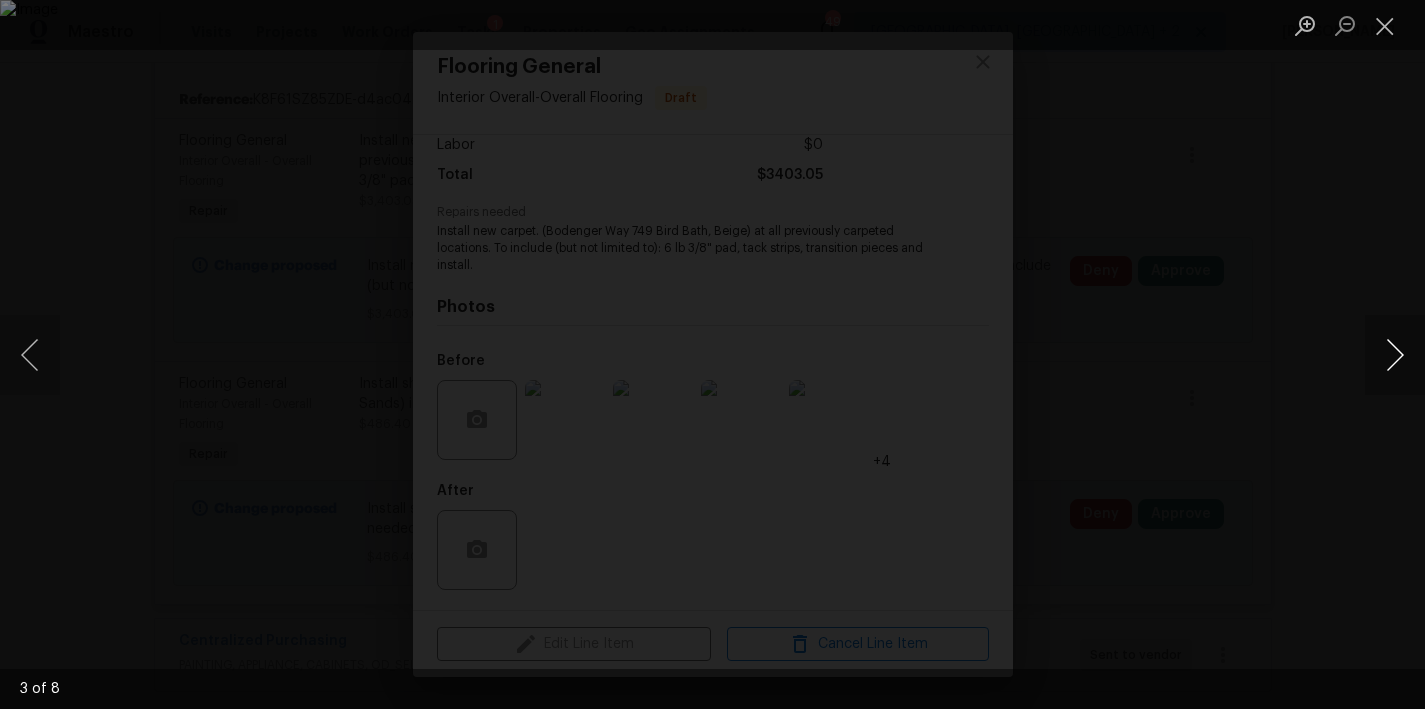 click at bounding box center [1395, 355] 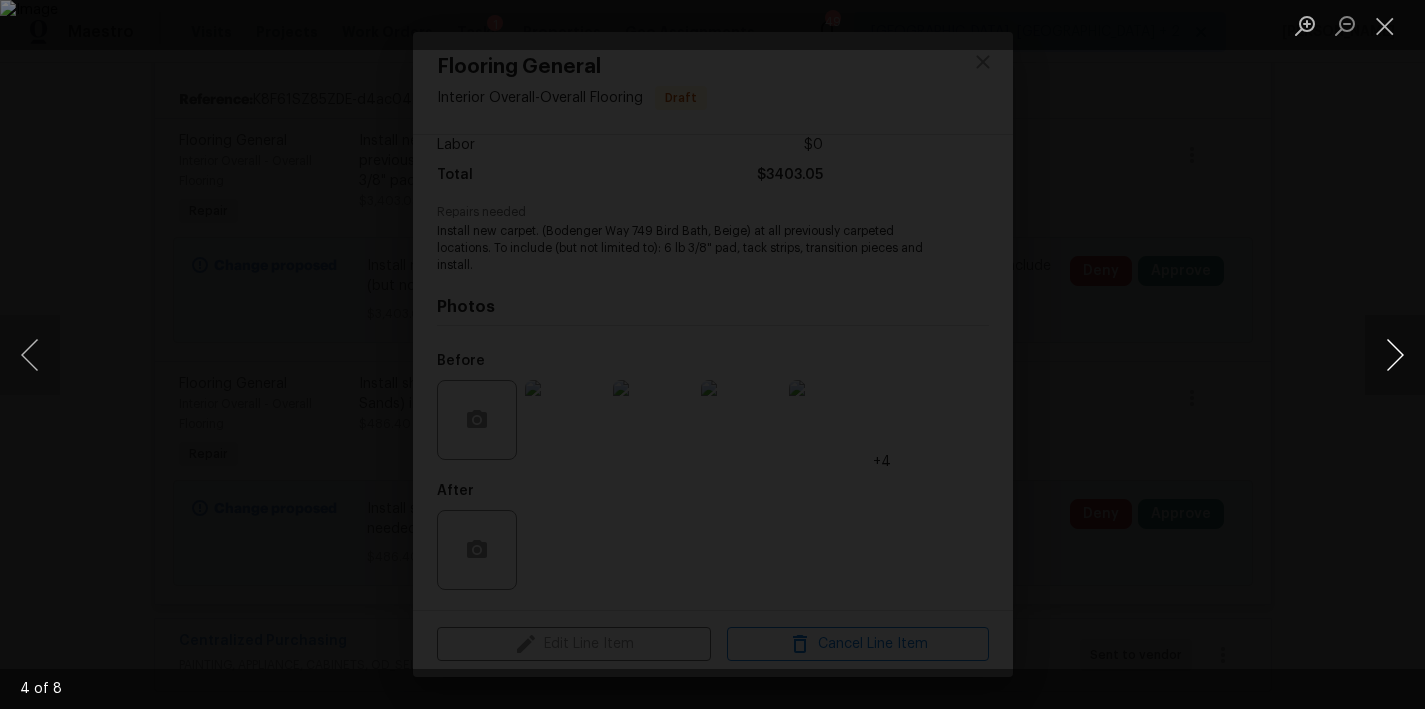 click at bounding box center (1395, 355) 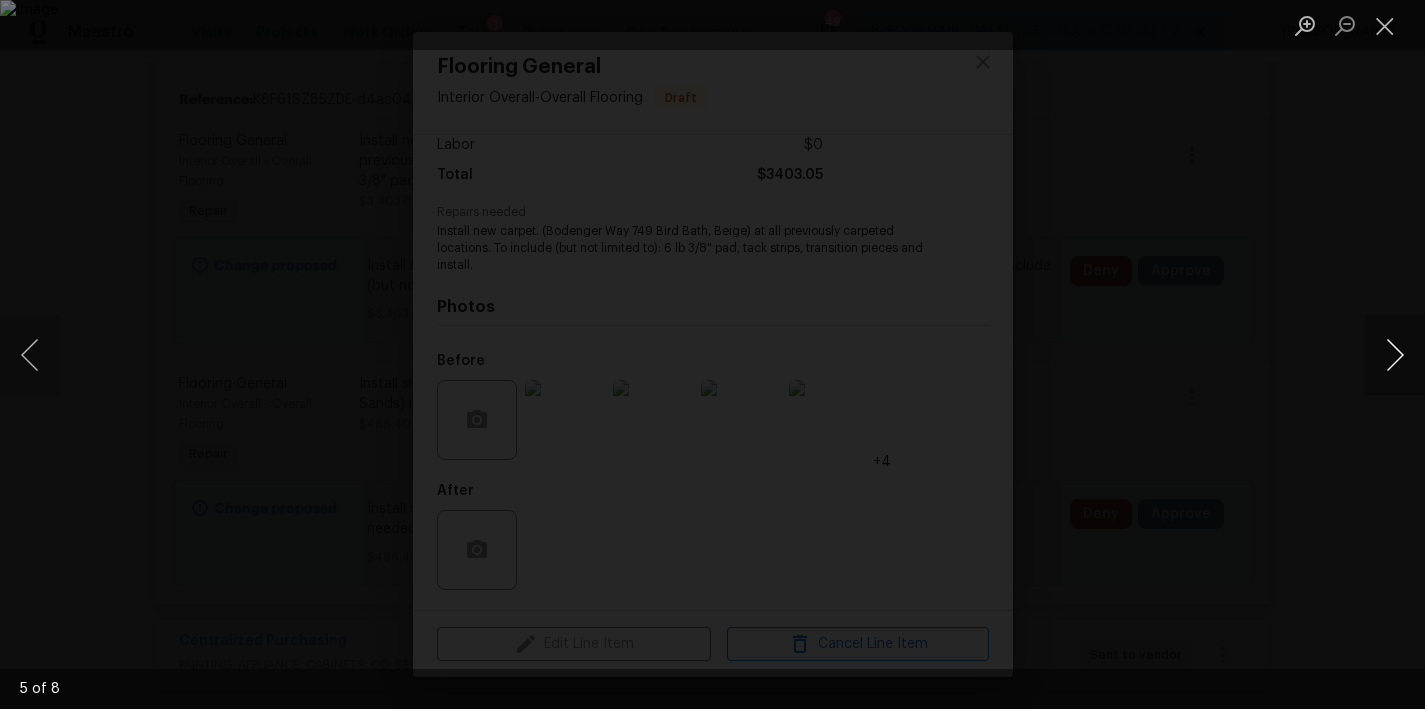click at bounding box center [1395, 355] 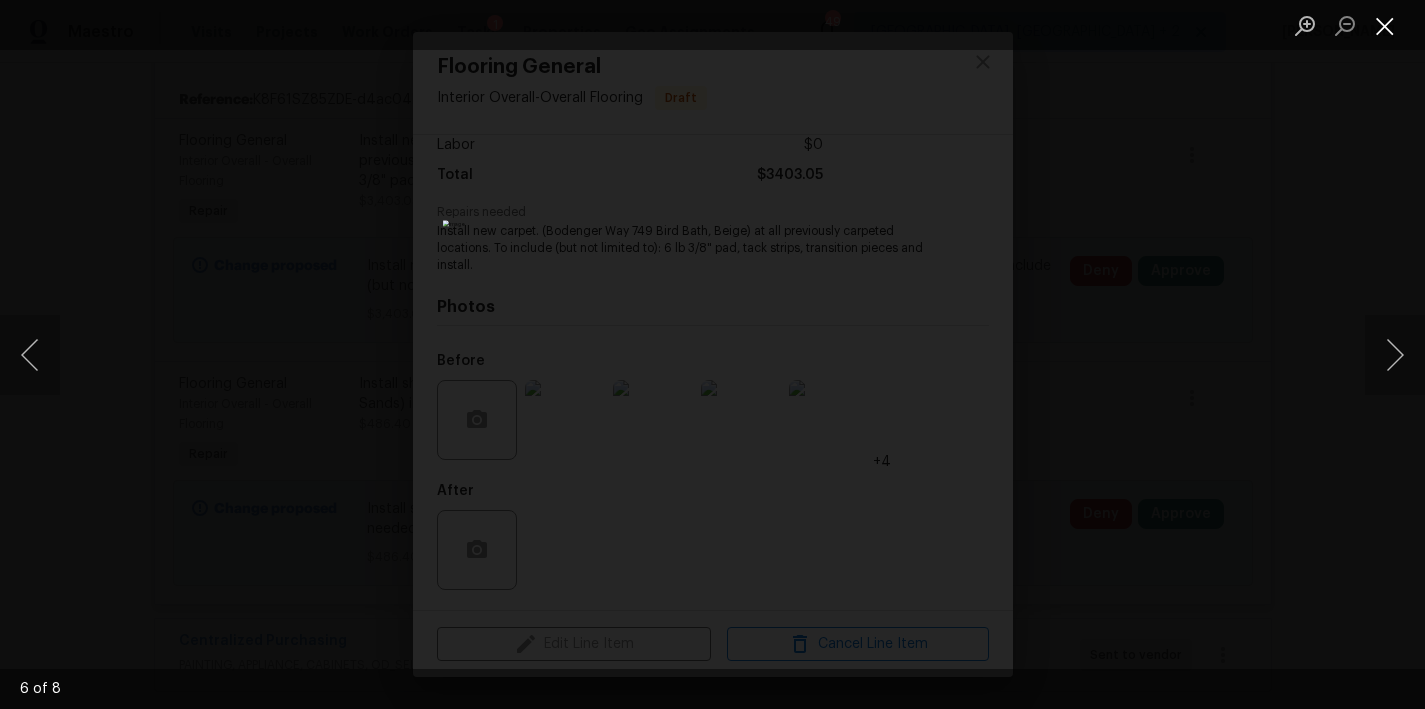 click at bounding box center (1385, 25) 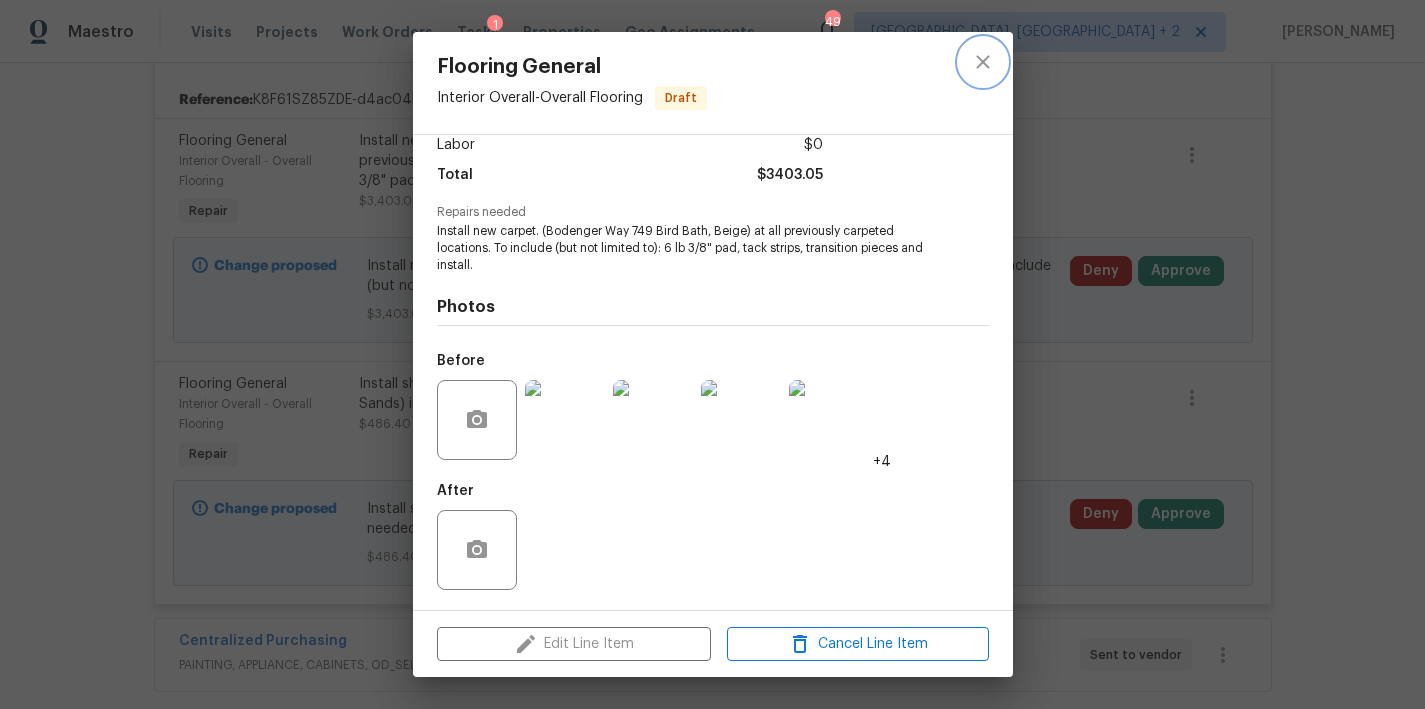 click 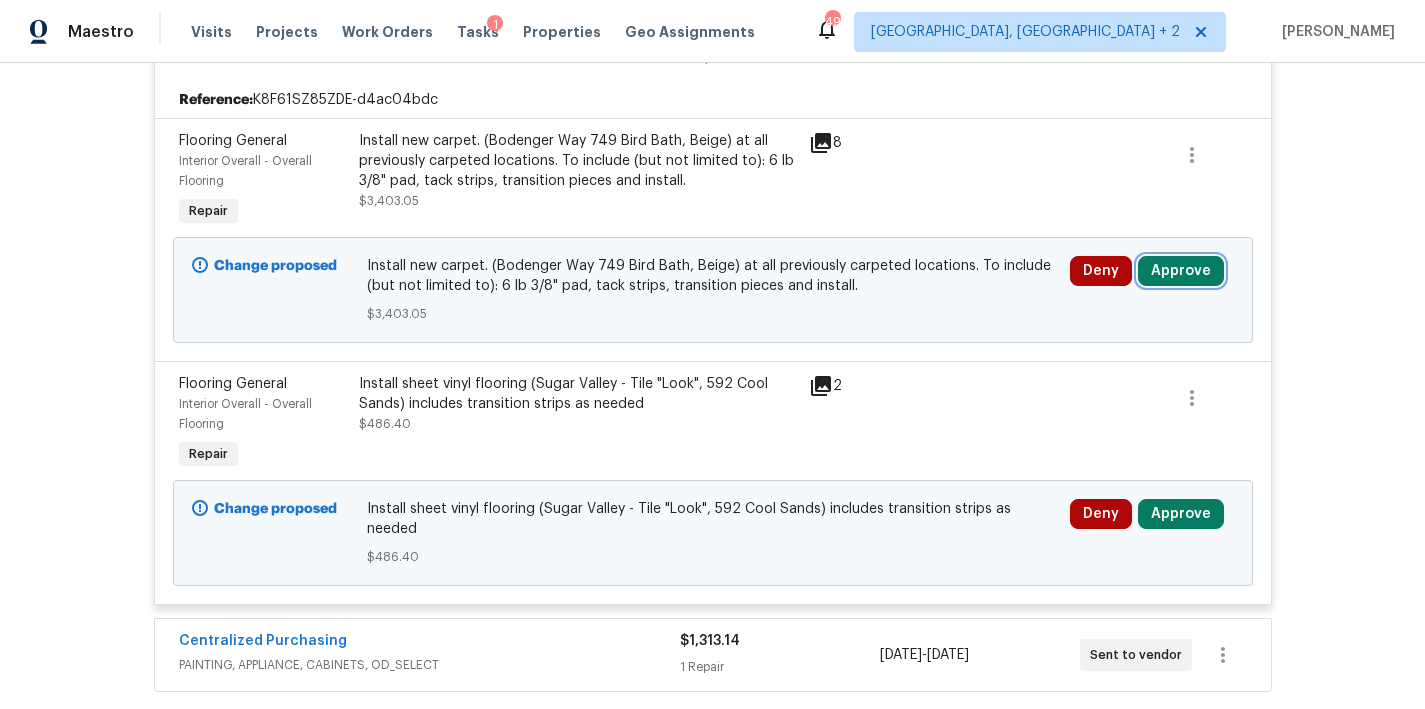 click on "Approve" at bounding box center (1181, 271) 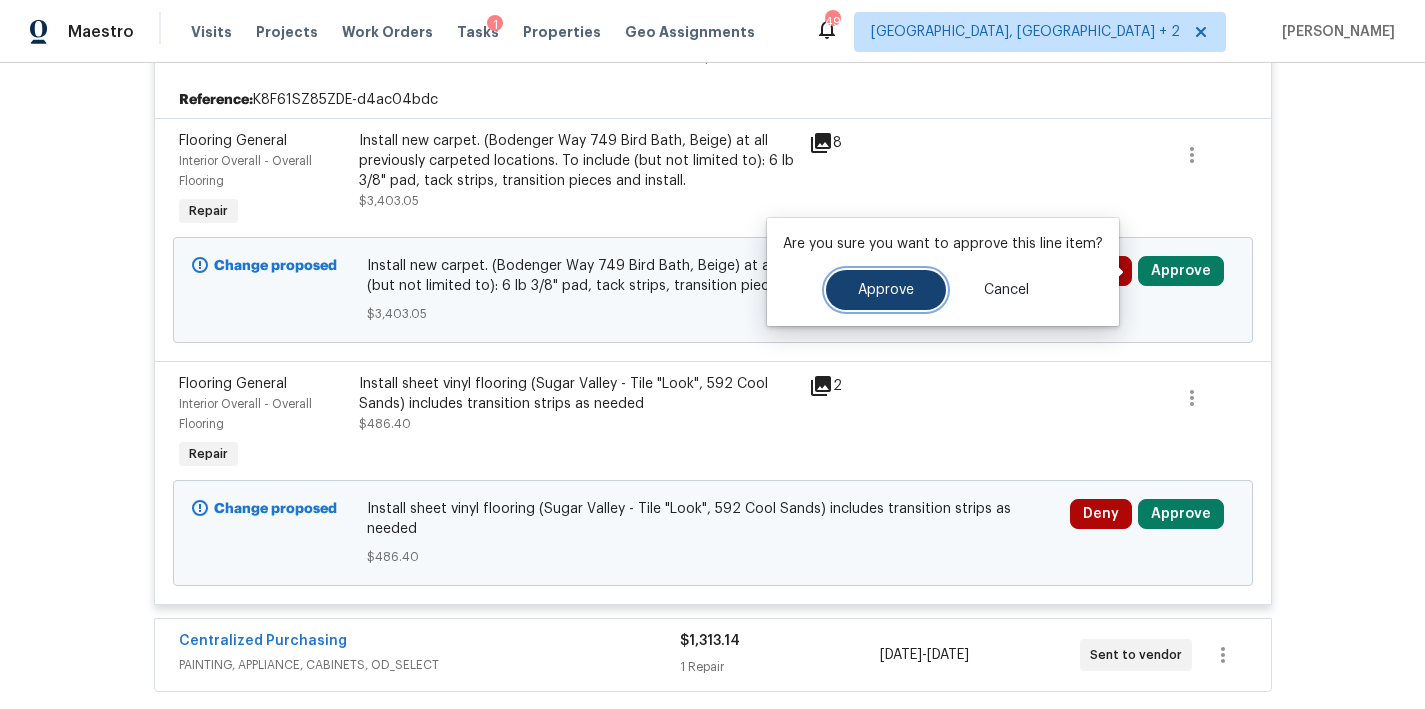 click on "Approve" at bounding box center [886, 290] 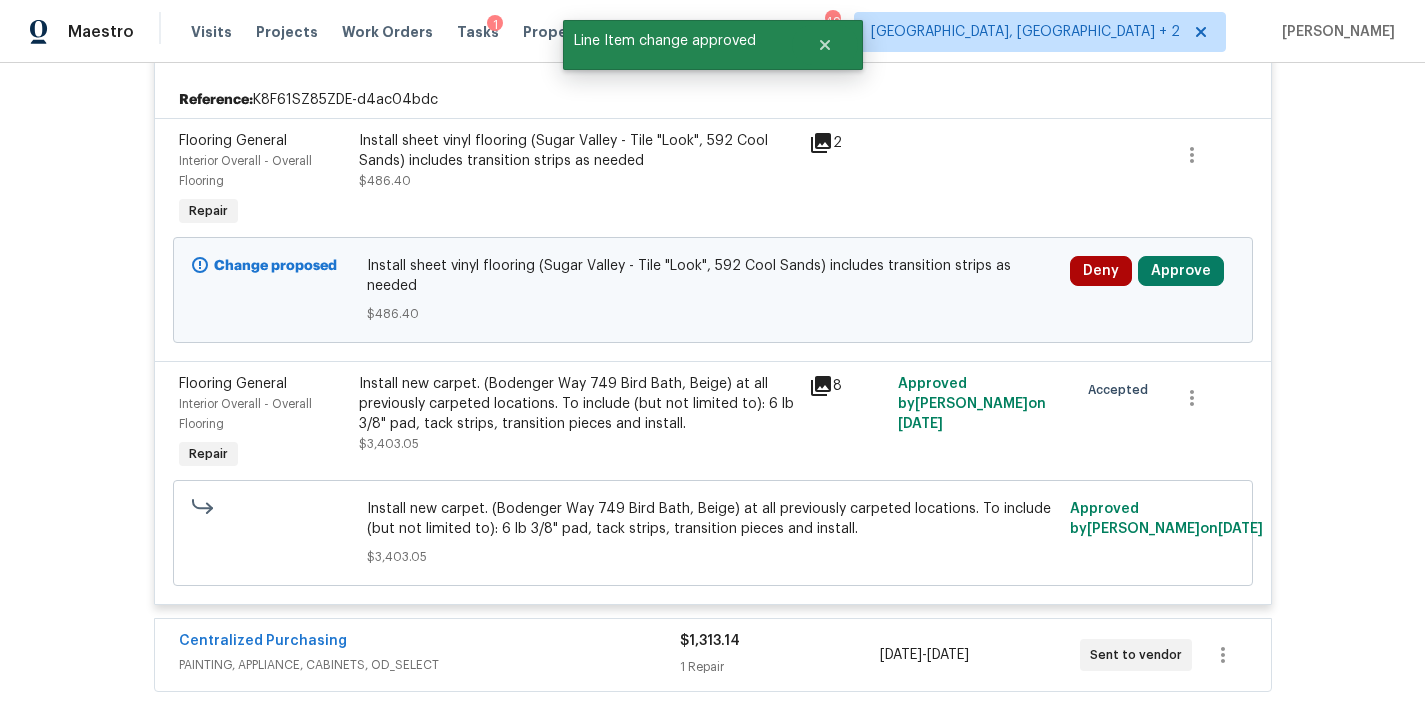 click on "Install sheet vinyl flooring (Sugar Valley - Tile "Look", 592 Cool Sands) includes transition strips as needed" at bounding box center [578, 151] 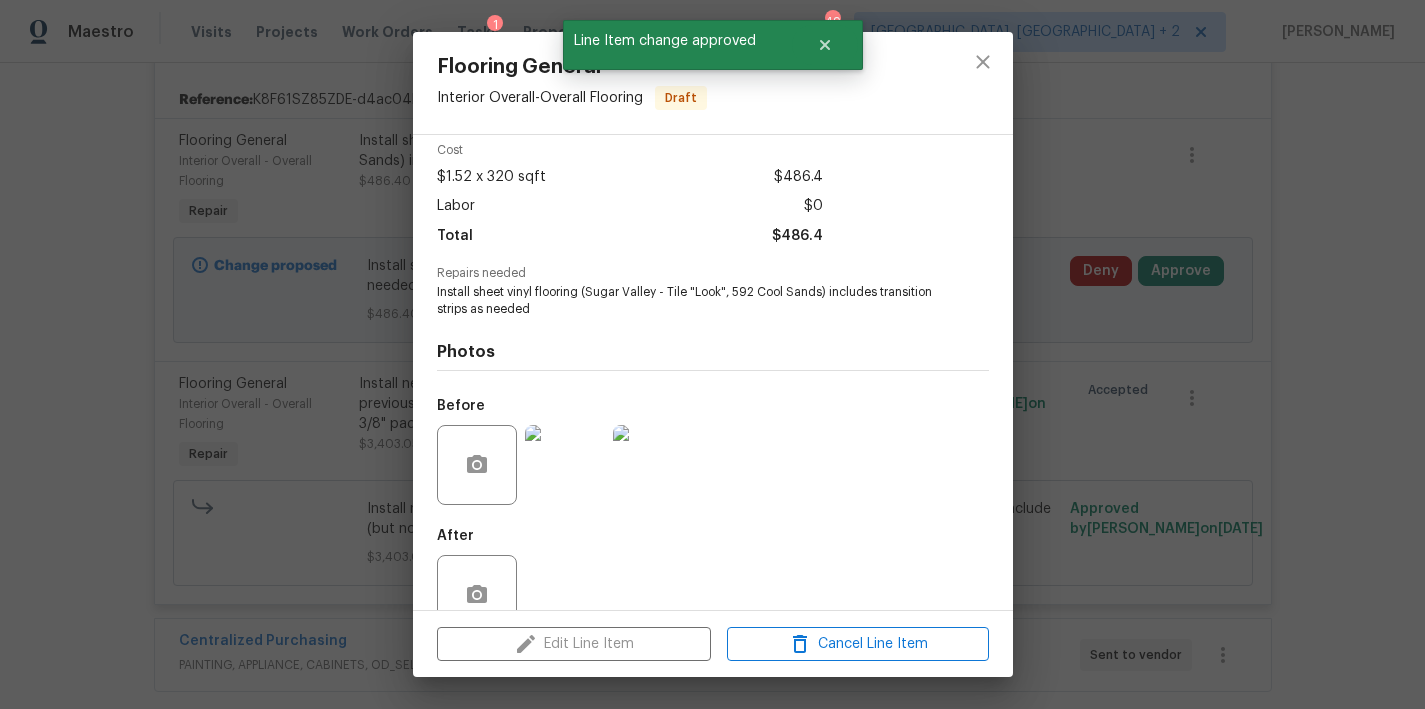 scroll, scrollTop: 129, scrollLeft: 0, axis: vertical 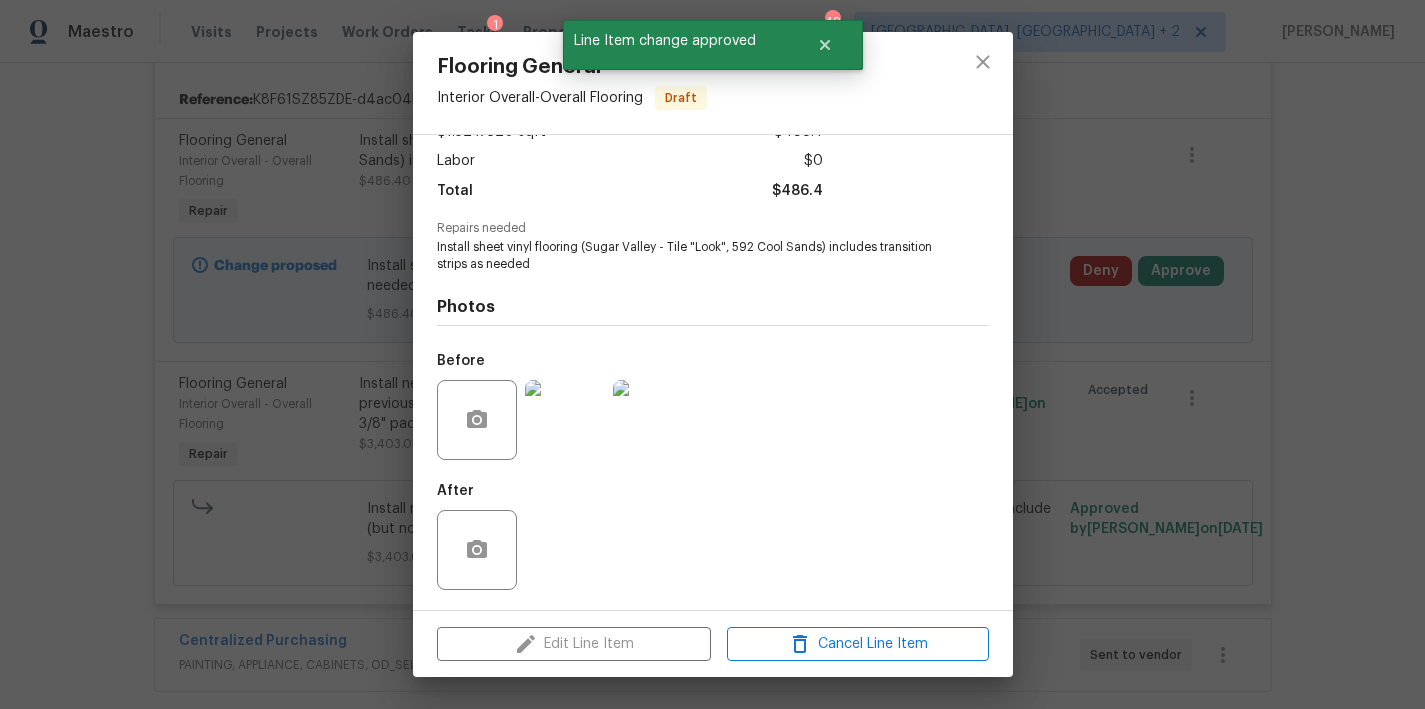 click at bounding box center (565, 420) 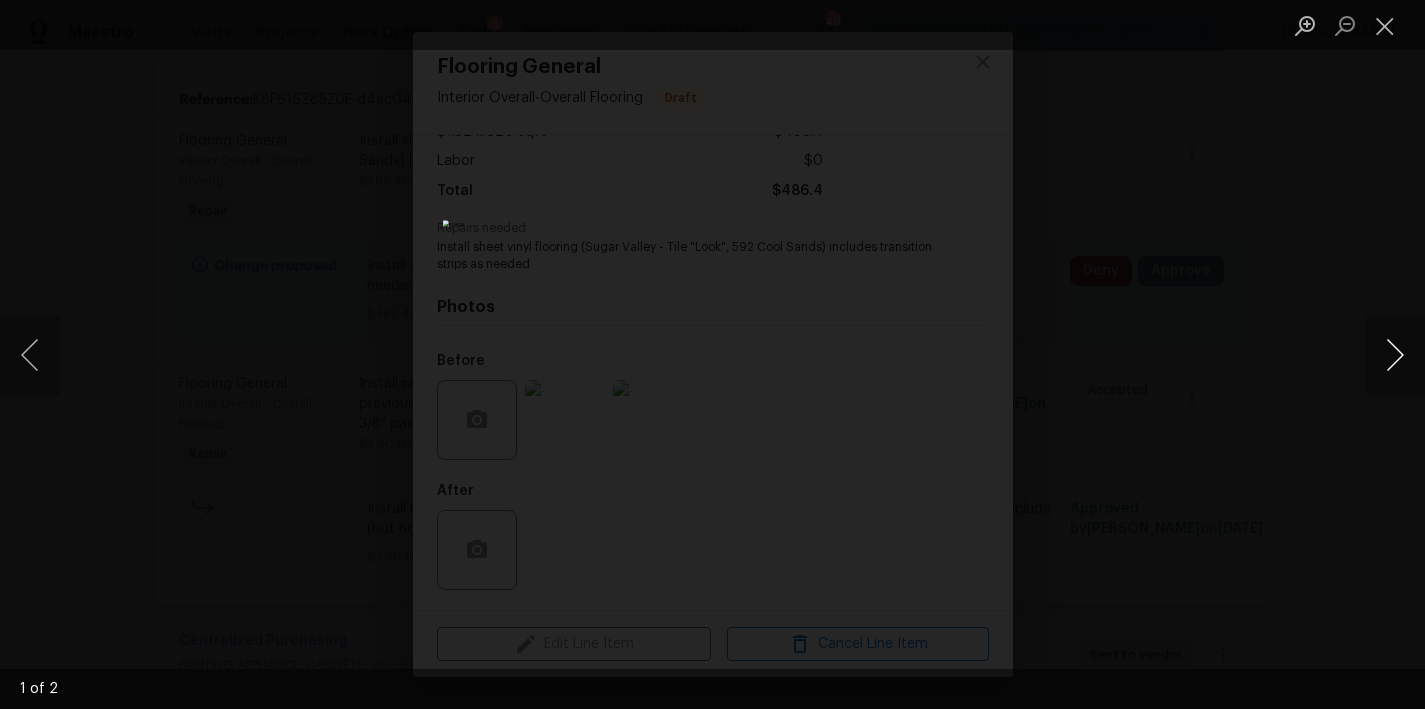 click at bounding box center (1395, 355) 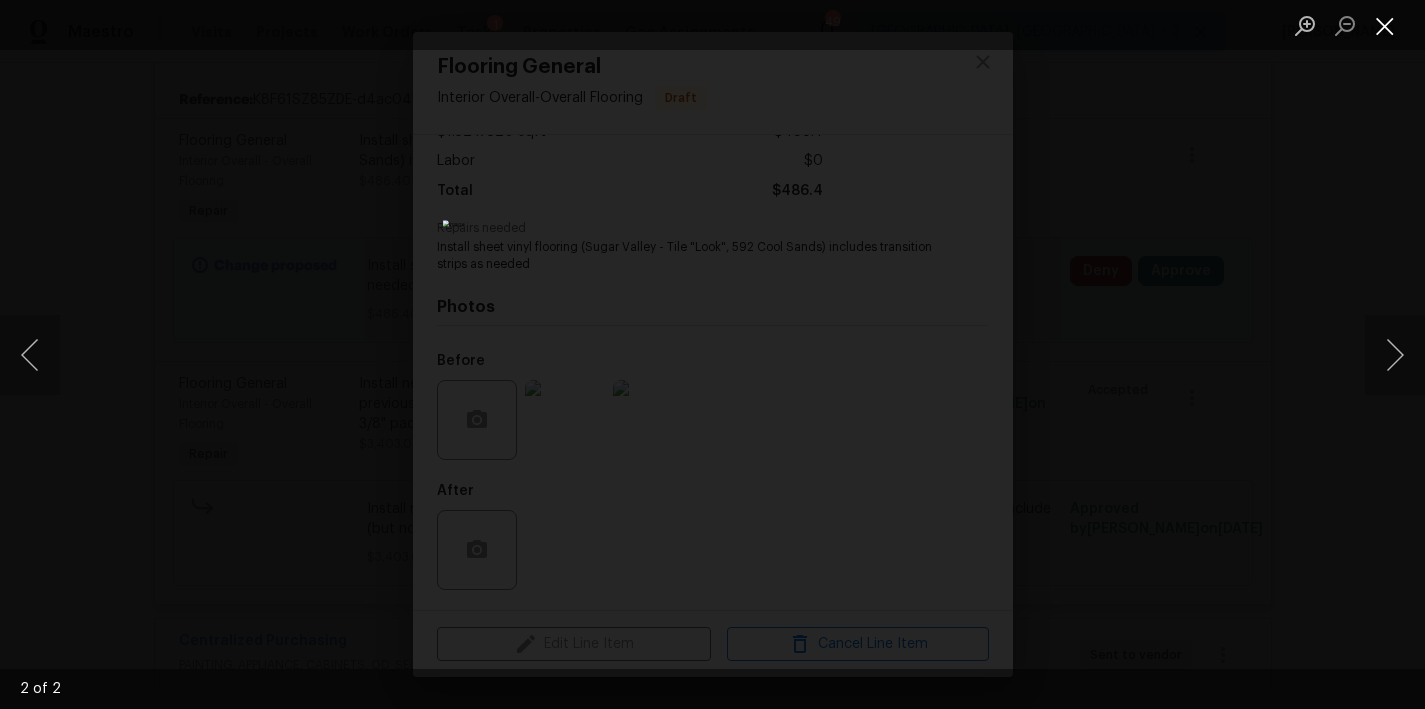 click at bounding box center (1385, 25) 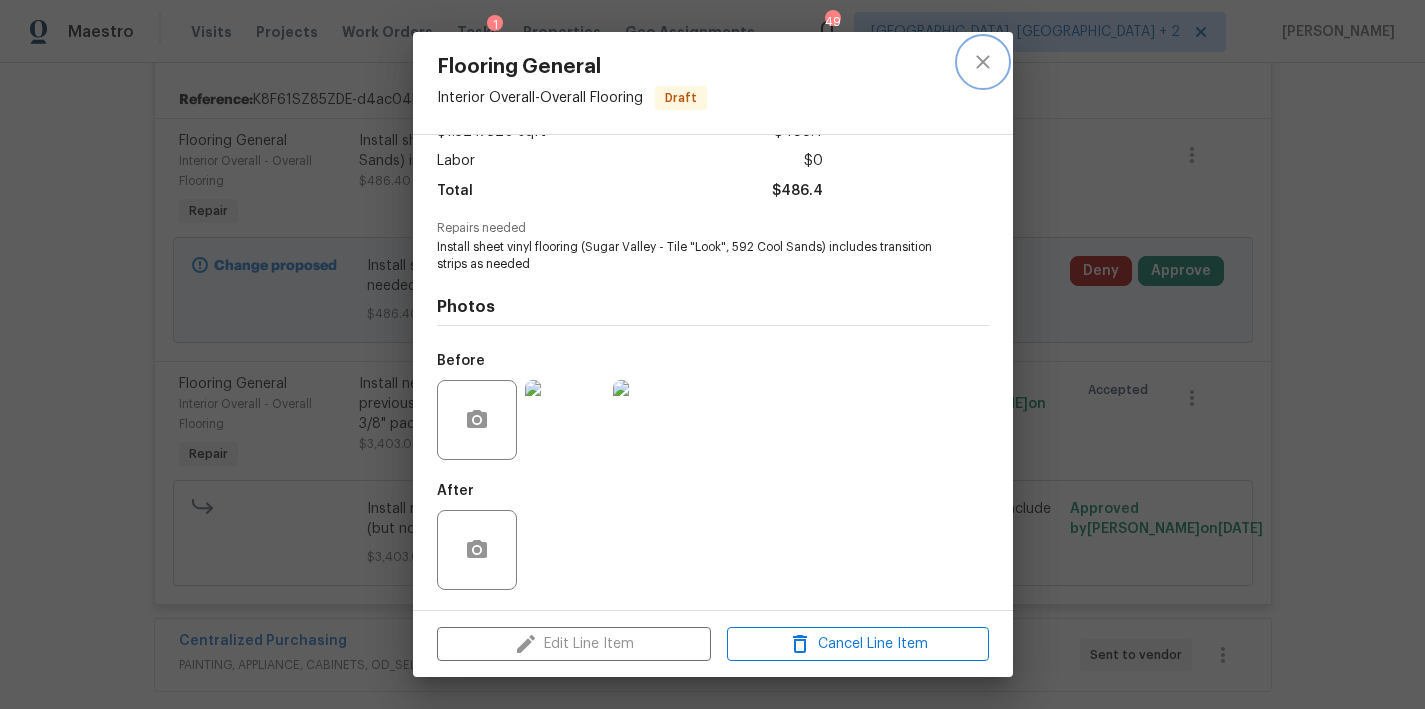 click 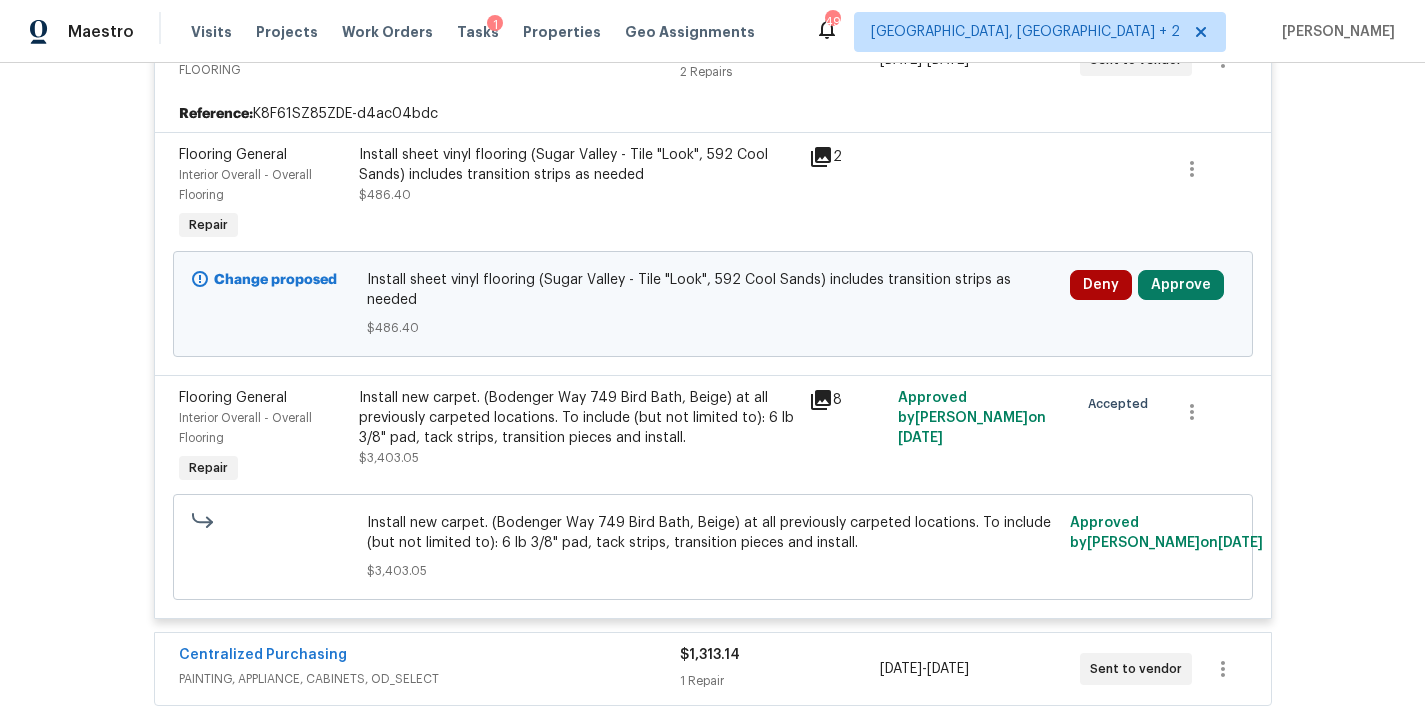 scroll, scrollTop: 416, scrollLeft: 0, axis: vertical 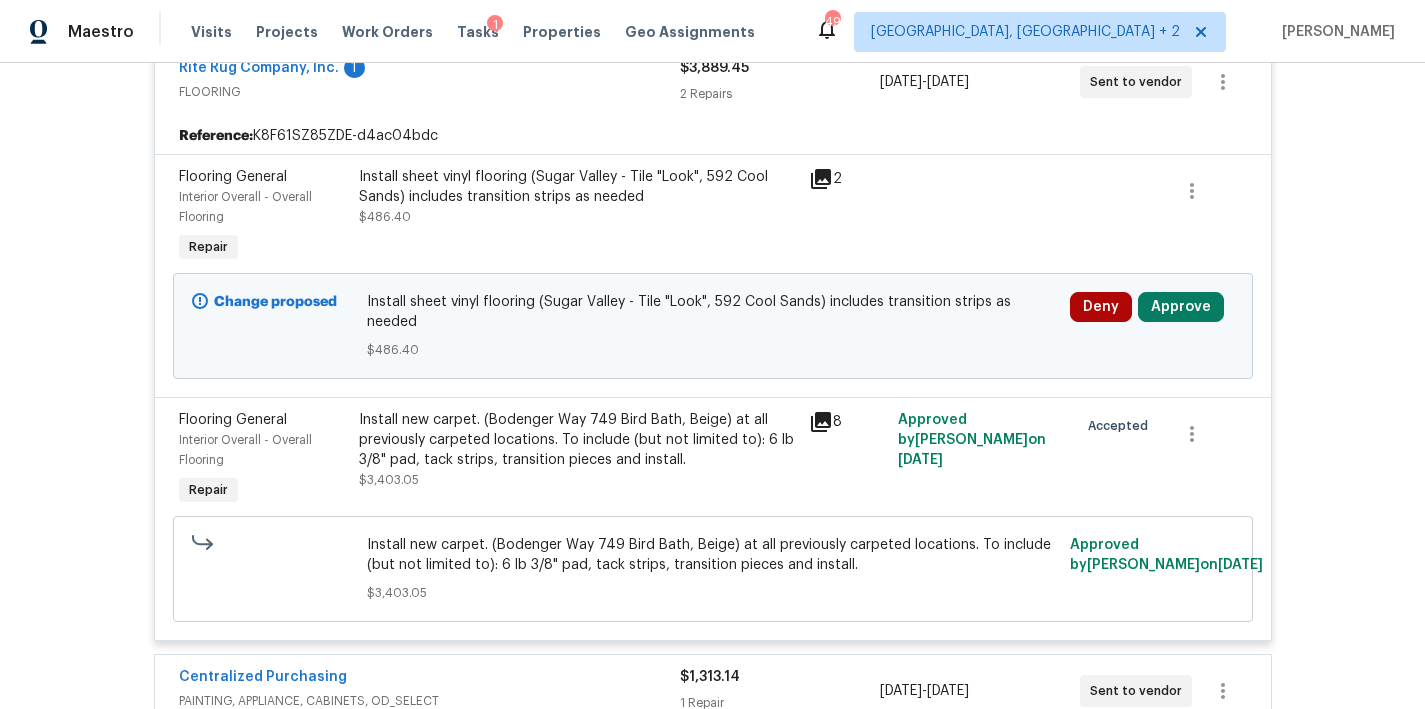 click on "FLOORING" at bounding box center [429, 92] 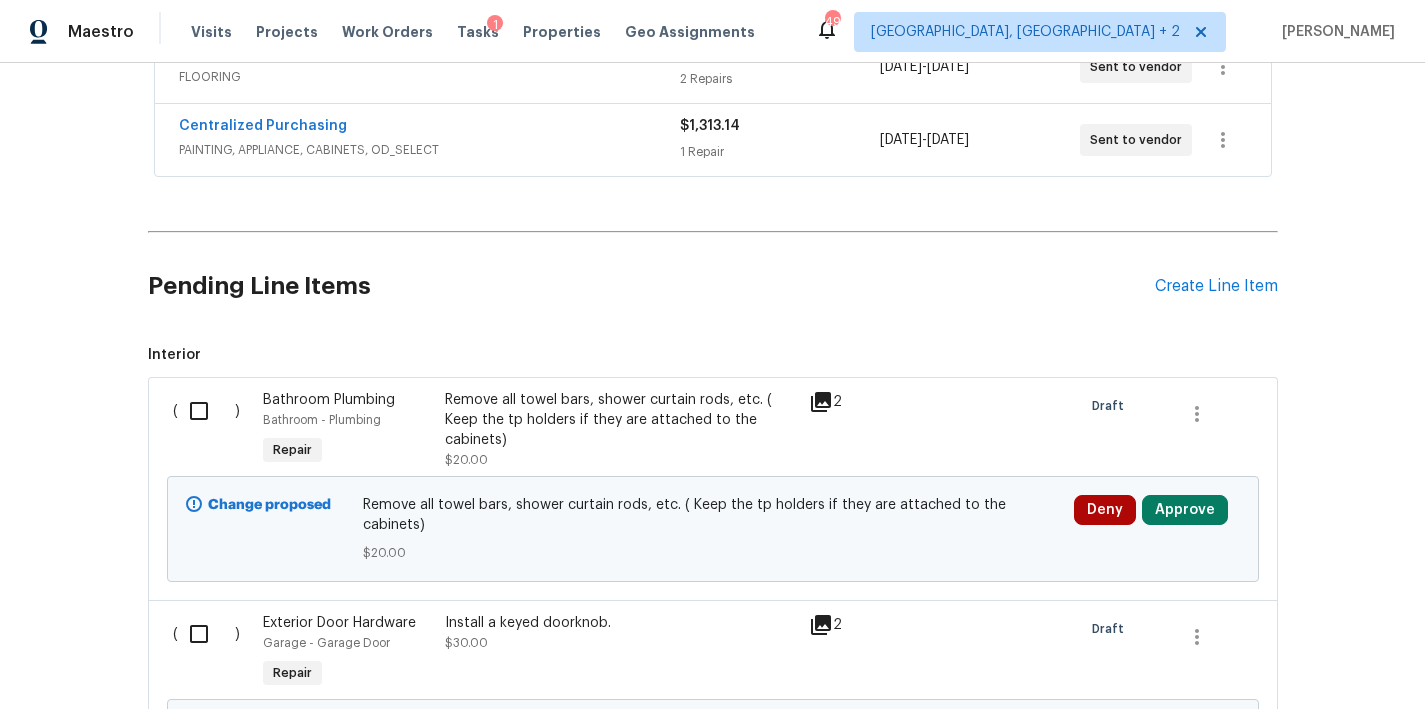 scroll, scrollTop: 378, scrollLeft: 0, axis: vertical 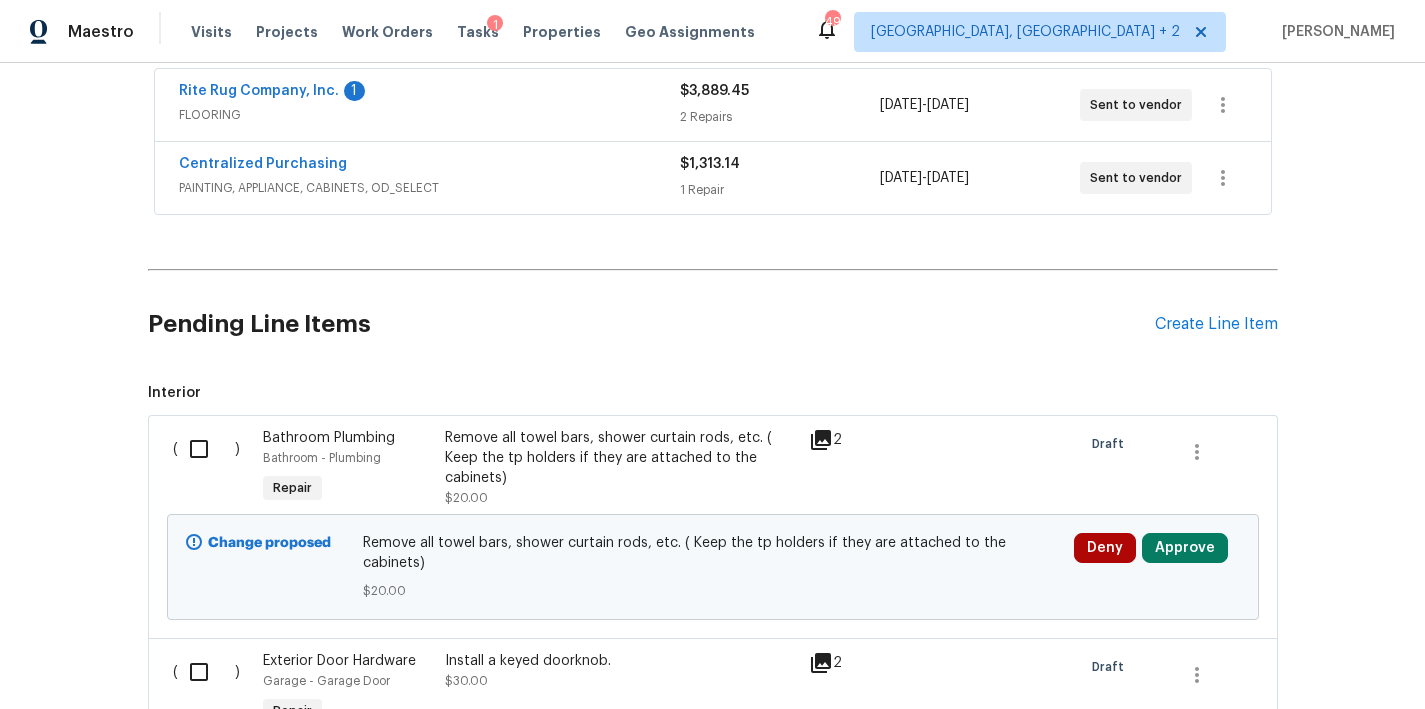 click on "Centralized Purchasing" at bounding box center (429, 166) 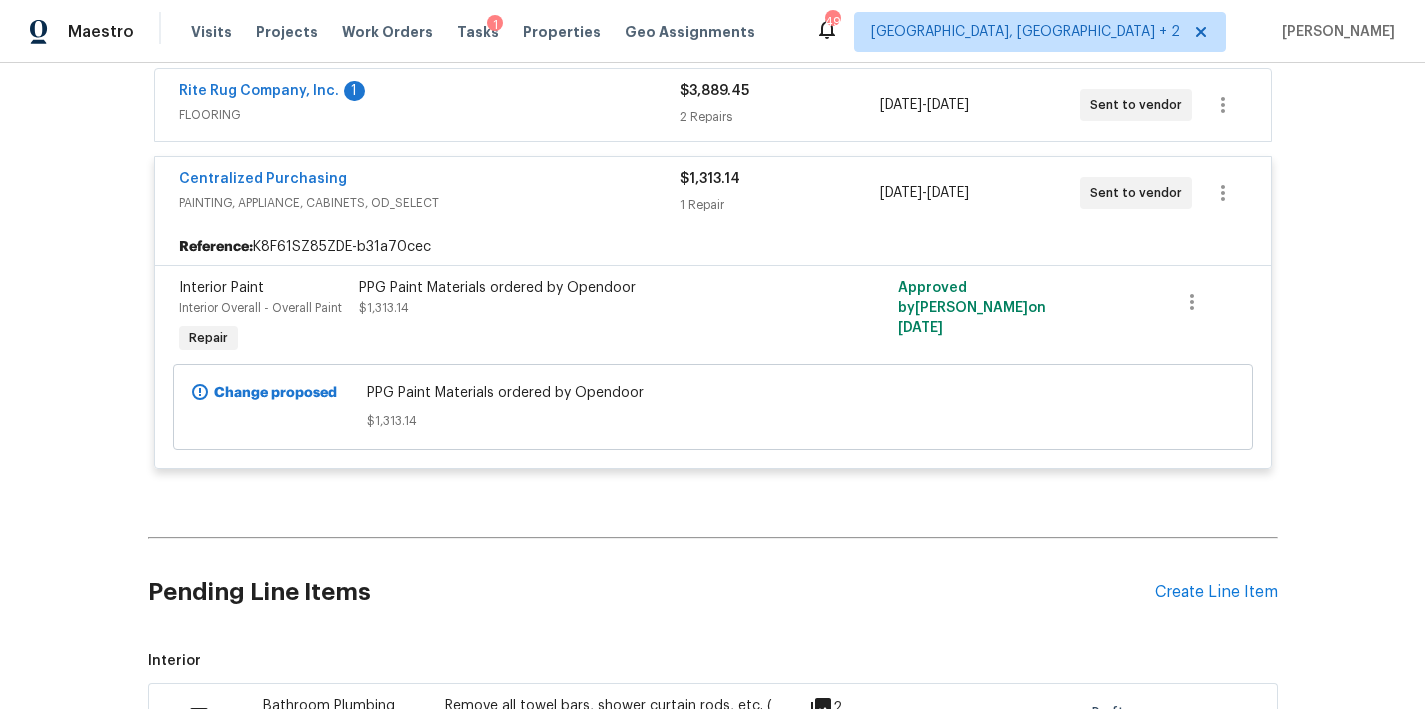 click on "Centralized Purchasing" at bounding box center [429, 181] 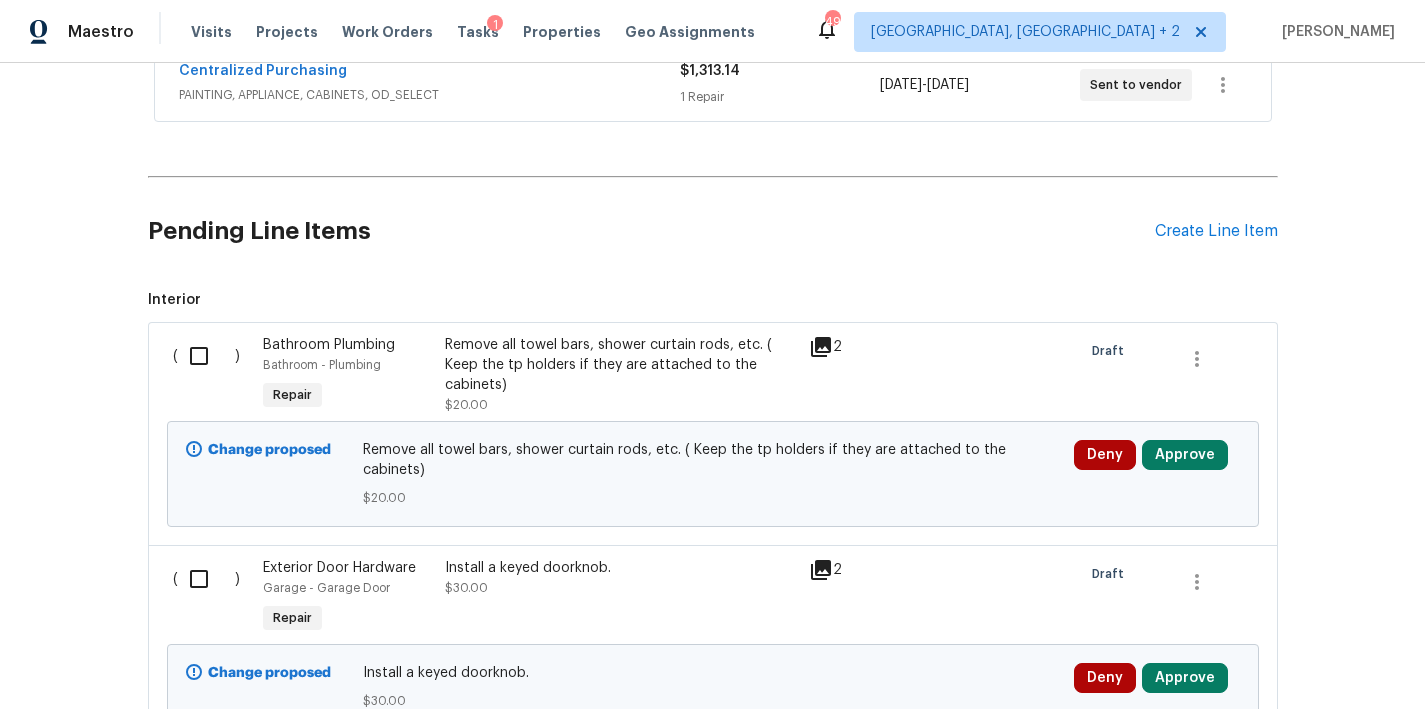 scroll, scrollTop: 546, scrollLeft: 0, axis: vertical 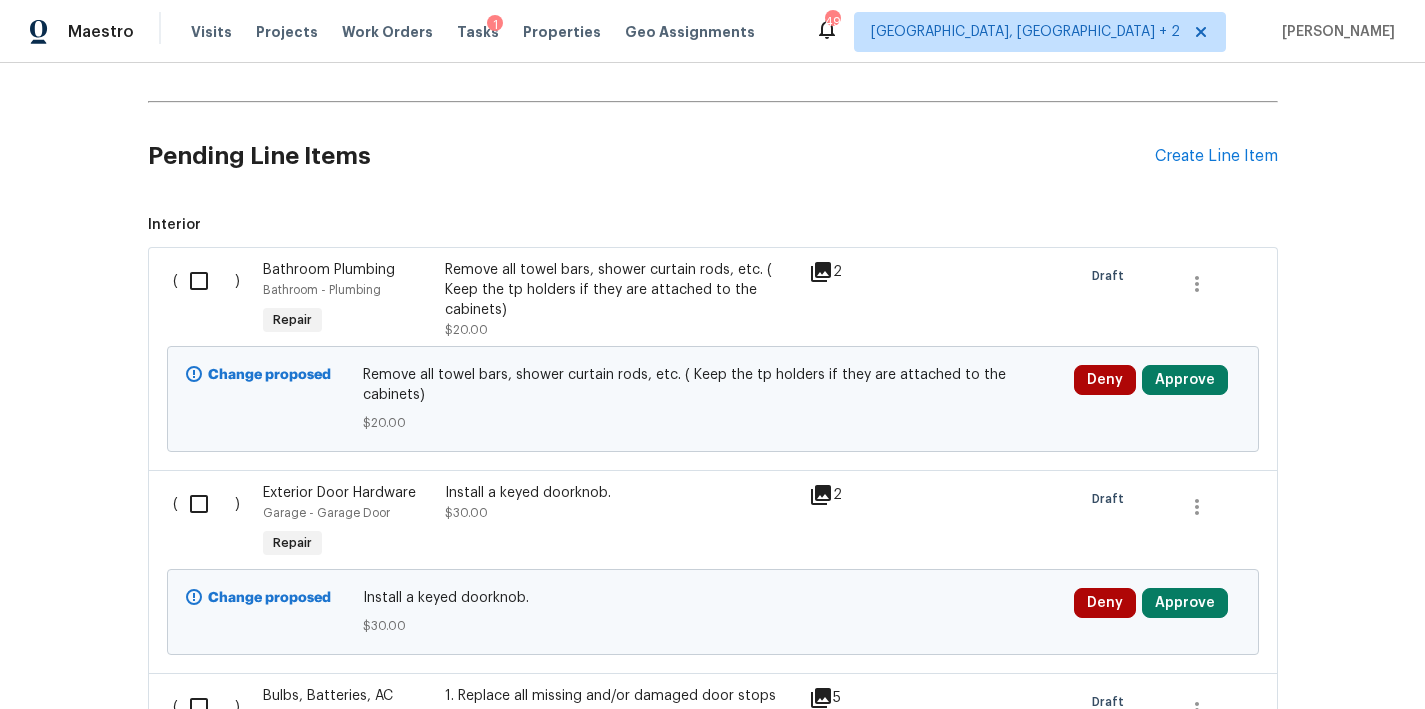 click on "Remove all towel bars, shower curtain rods, etc. ( Keep the tp holders if they are attached to the cabinets)" at bounding box center (621, 290) 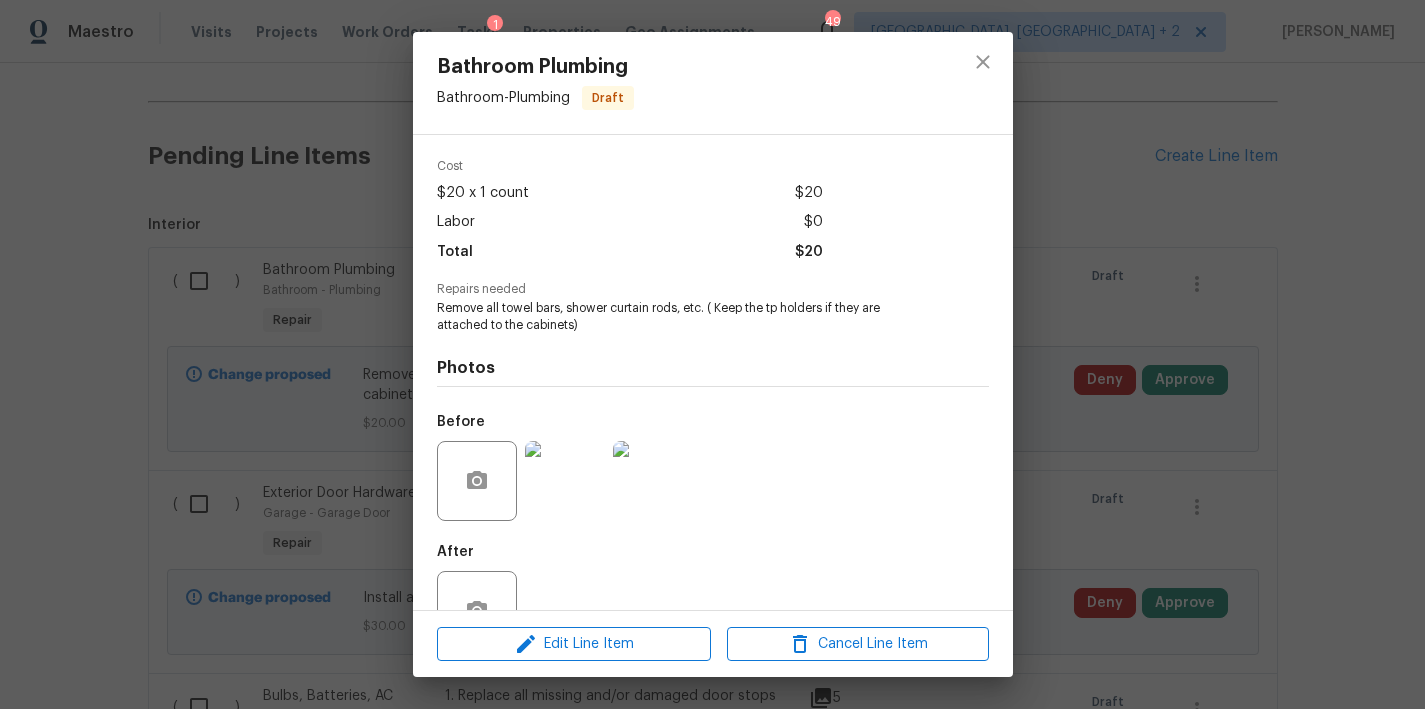 scroll, scrollTop: 129, scrollLeft: 0, axis: vertical 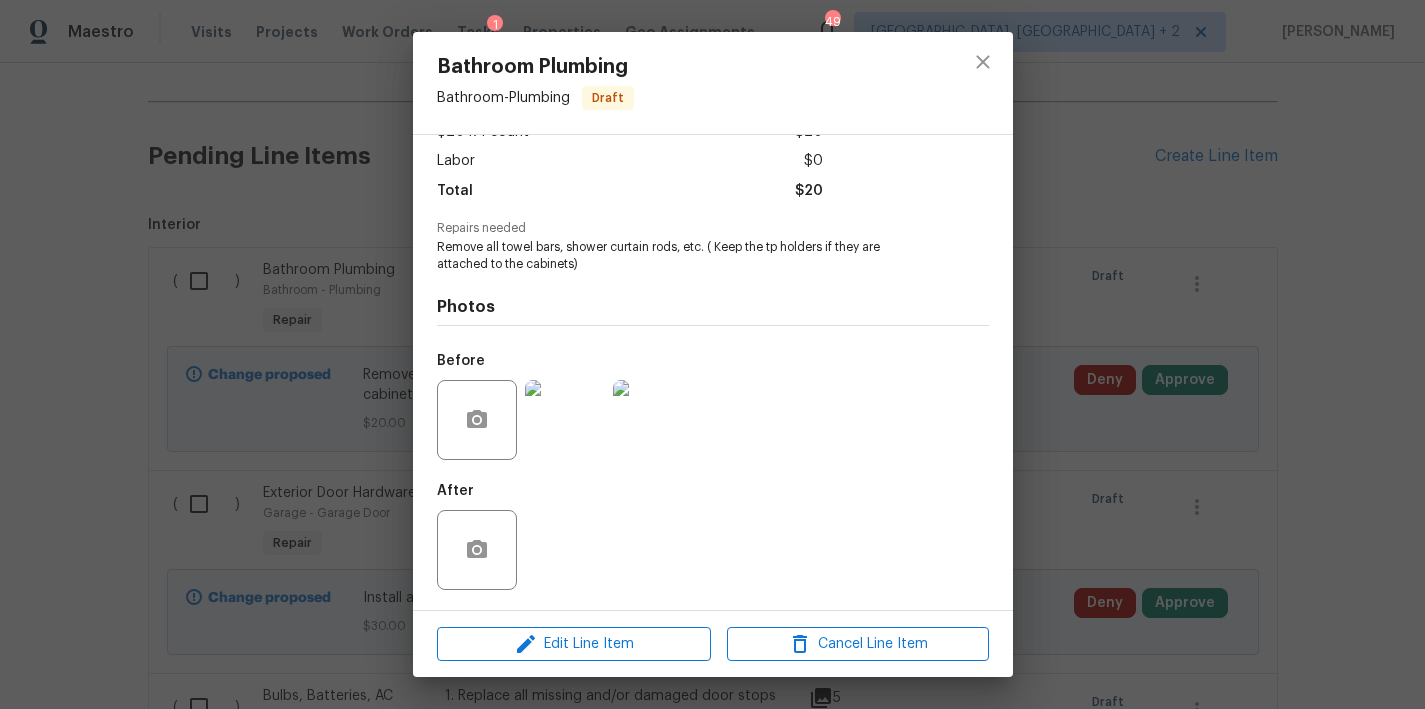 click at bounding box center [565, 420] 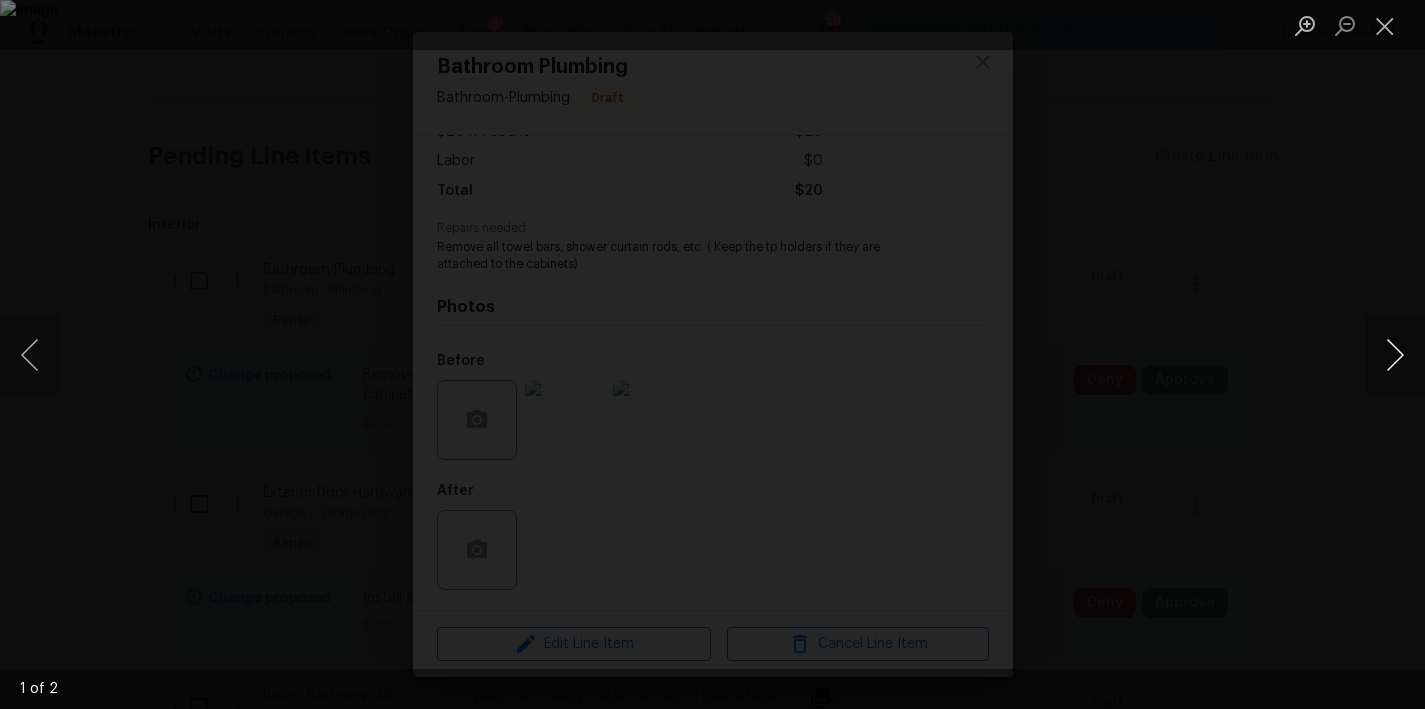 click at bounding box center (1395, 355) 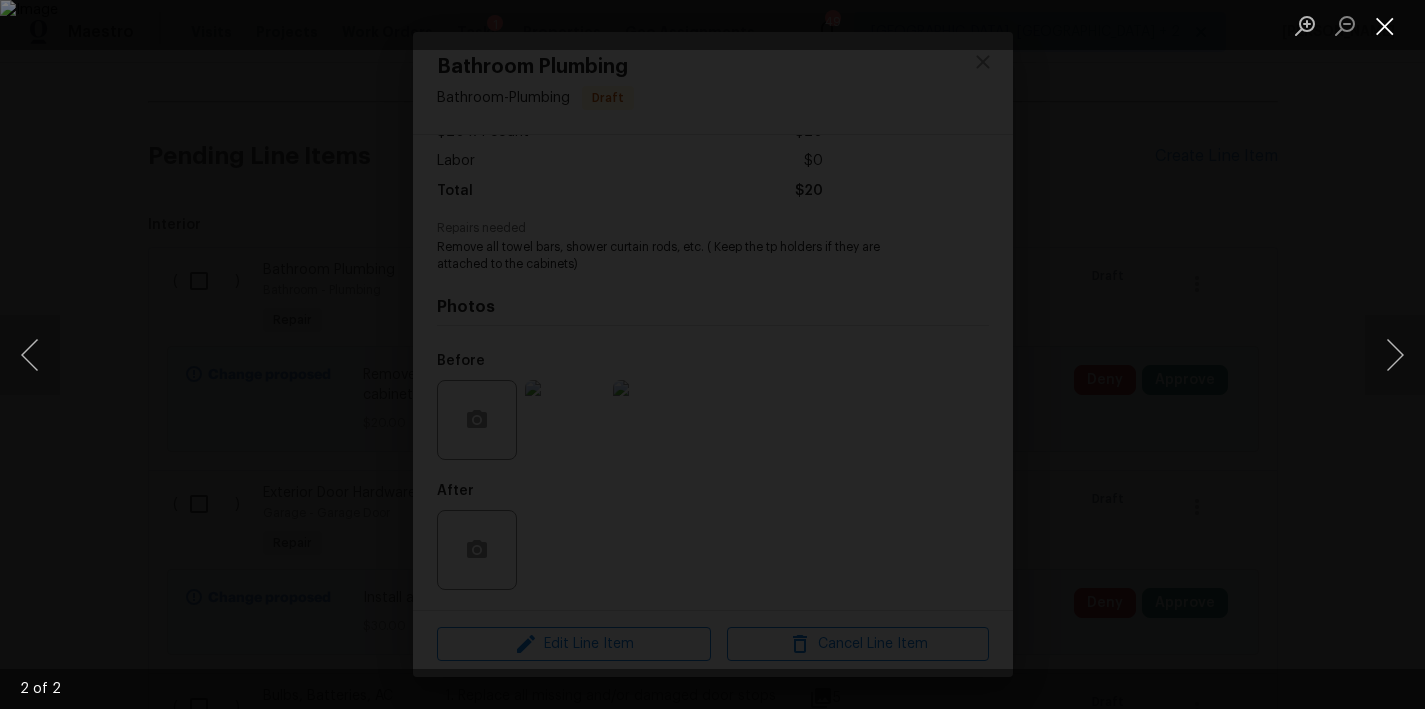 click at bounding box center [1385, 25] 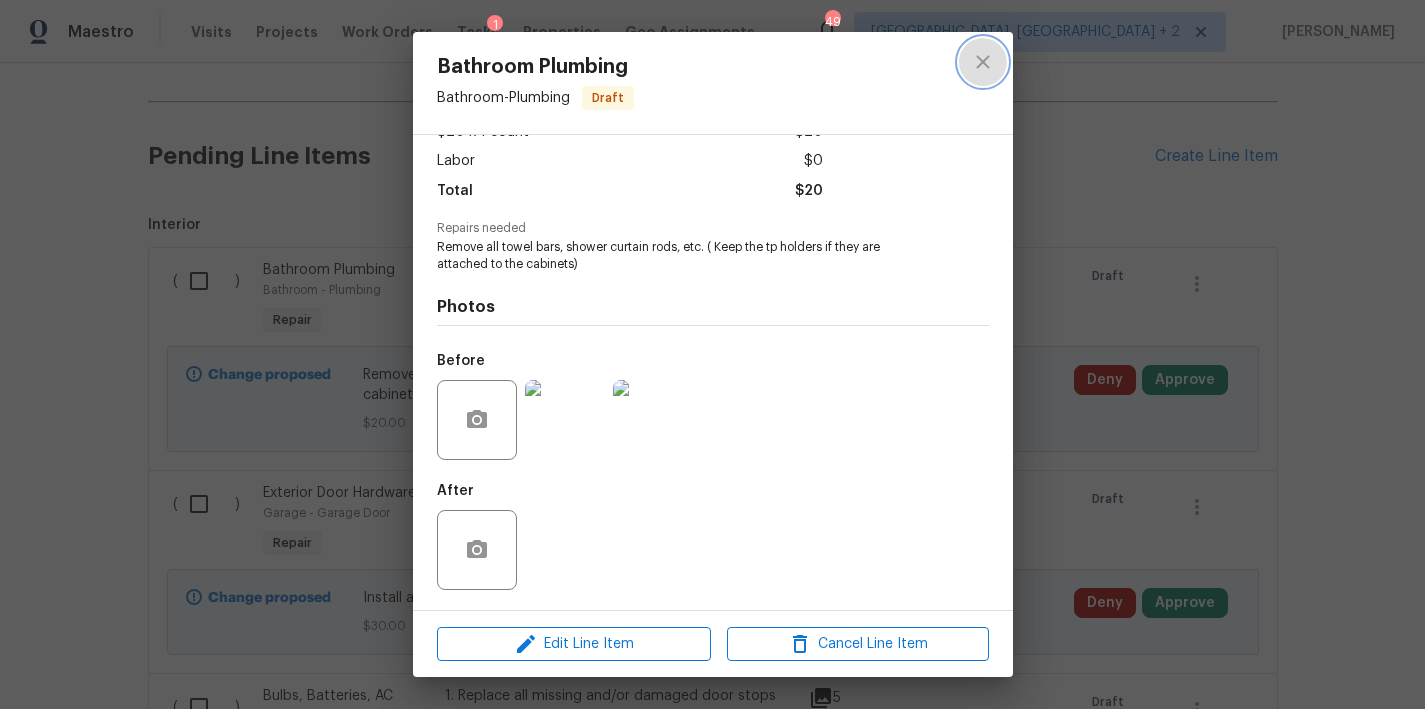 click 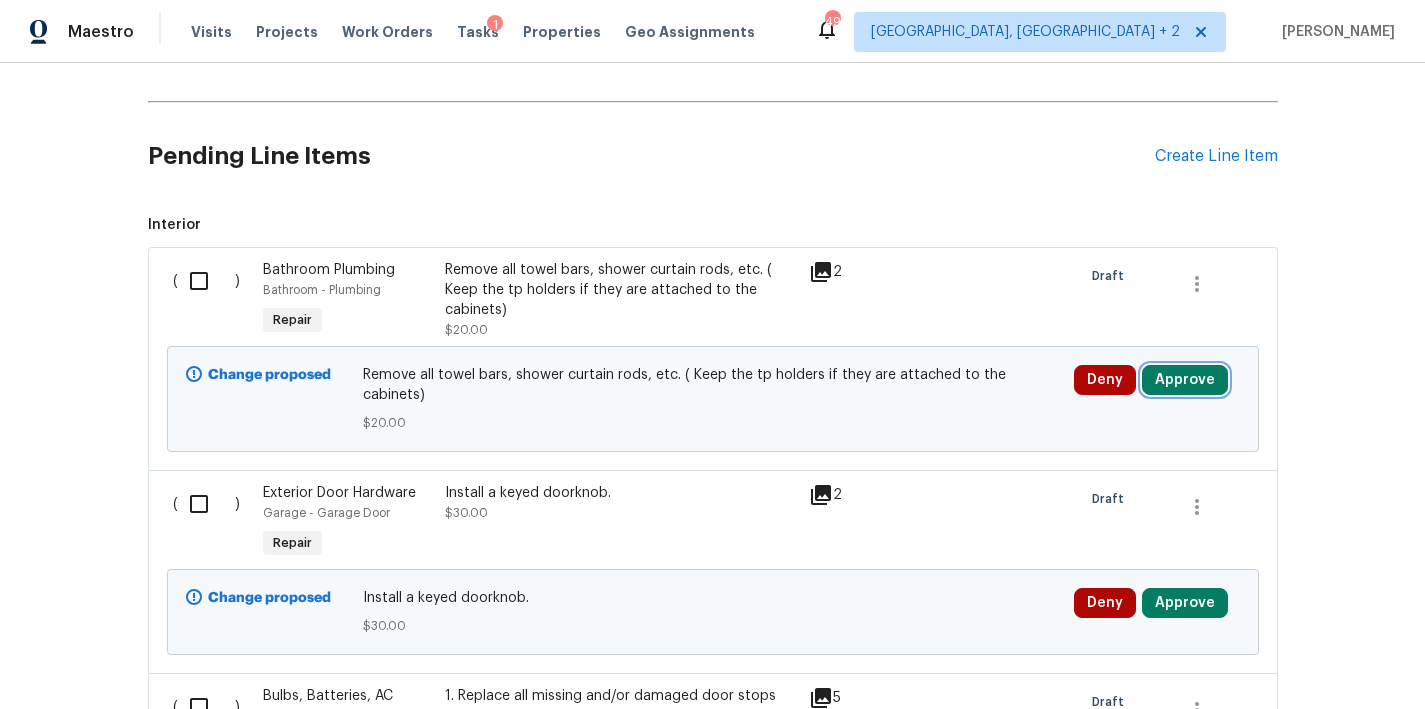 click on "Approve" at bounding box center (1185, 380) 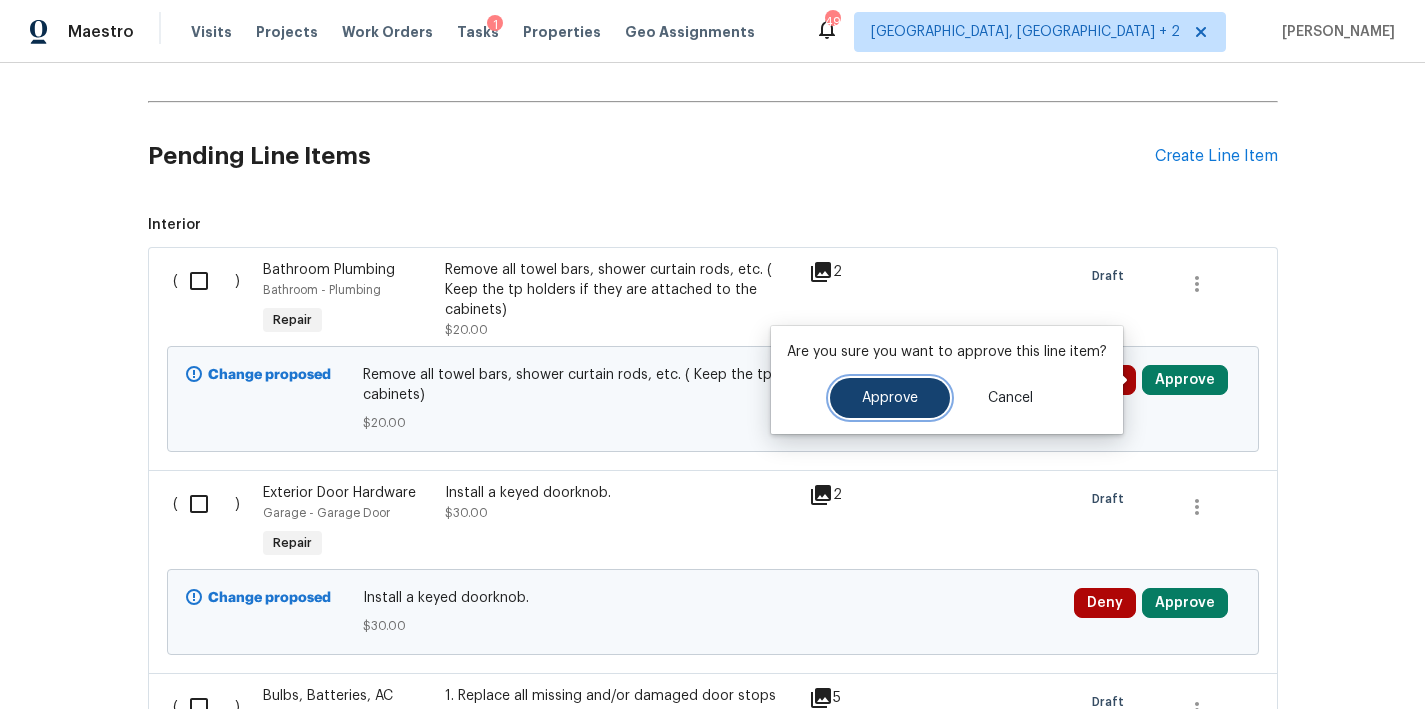 click on "Approve" at bounding box center [890, 398] 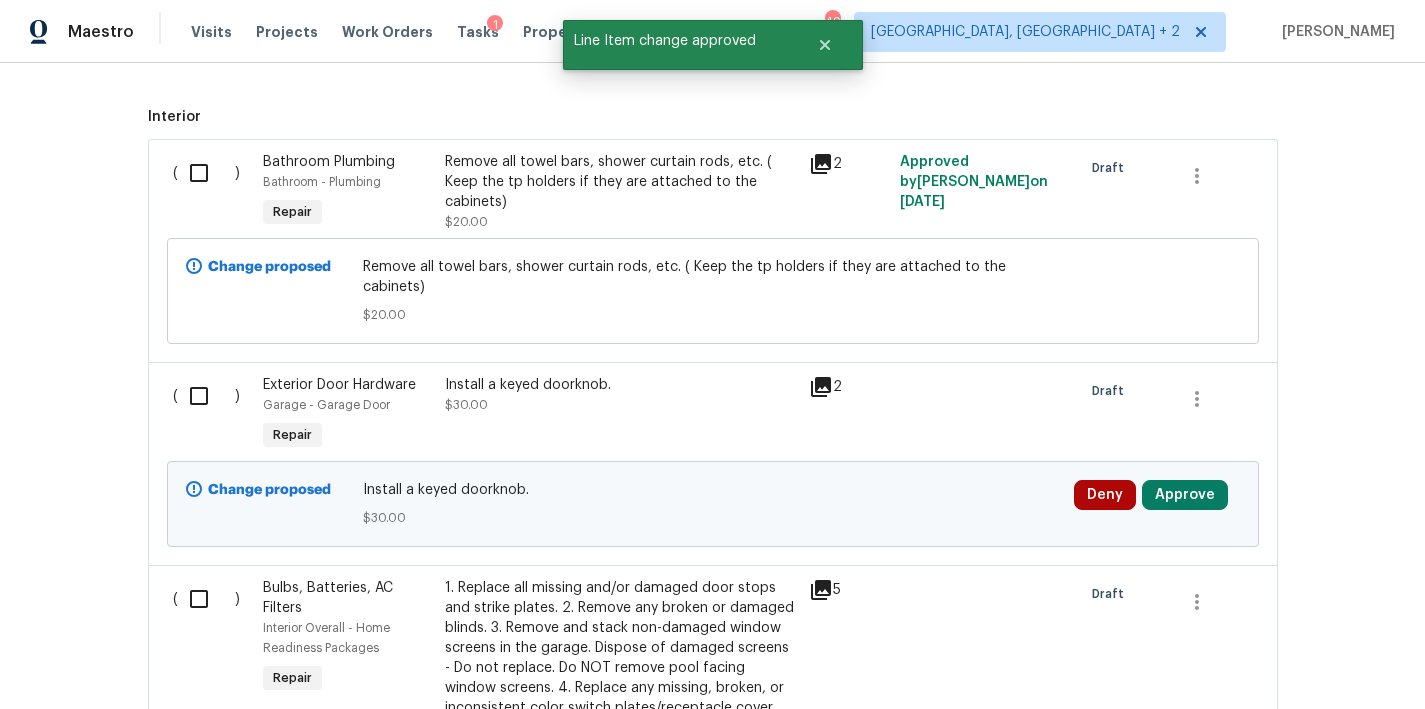 scroll, scrollTop: 706, scrollLeft: 0, axis: vertical 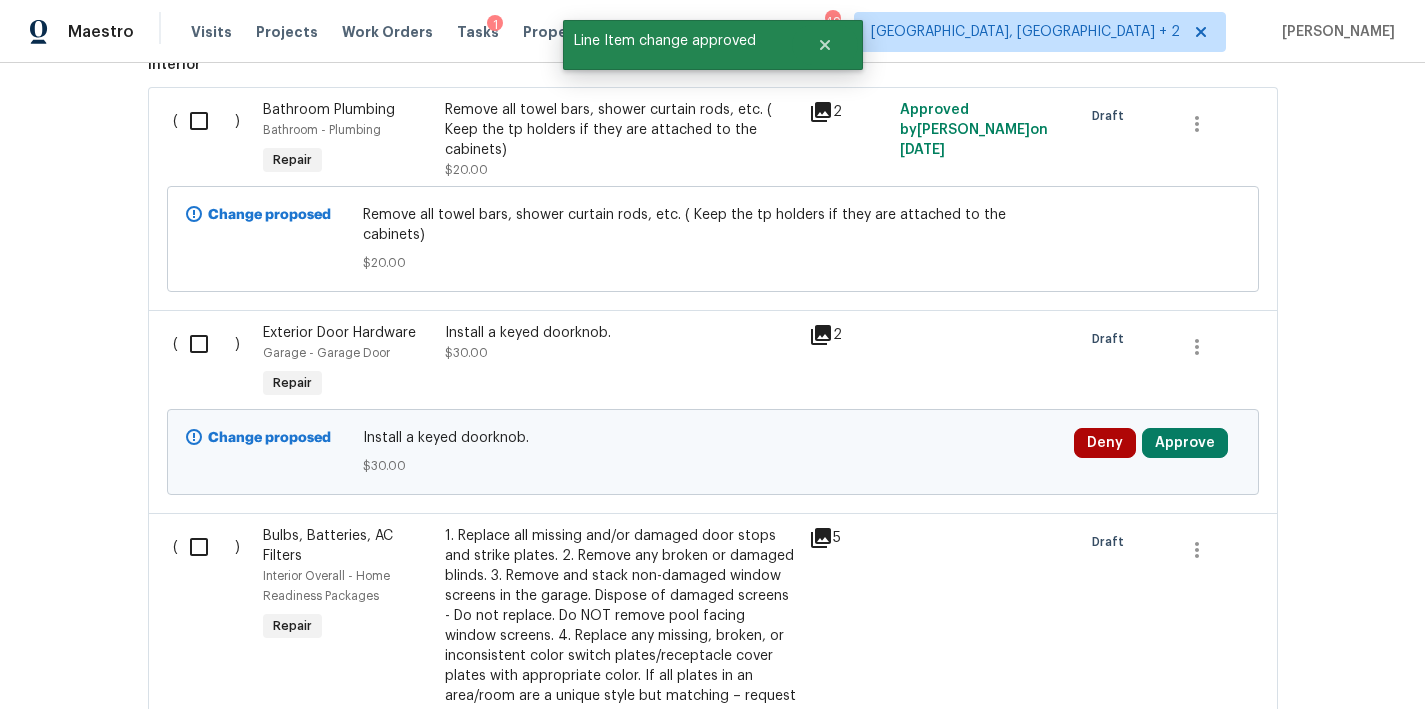click on "Install a keyed doorknob." at bounding box center [621, 333] 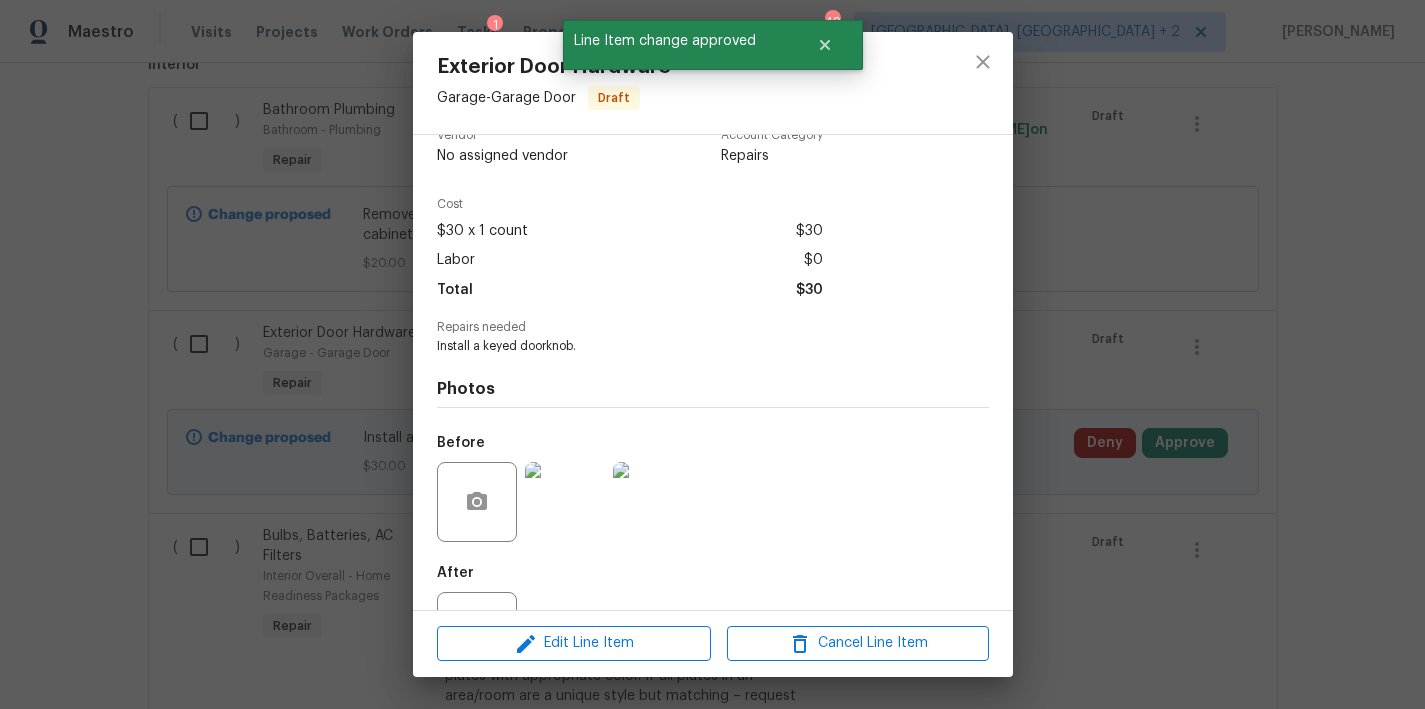 scroll, scrollTop: 37, scrollLeft: 0, axis: vertical 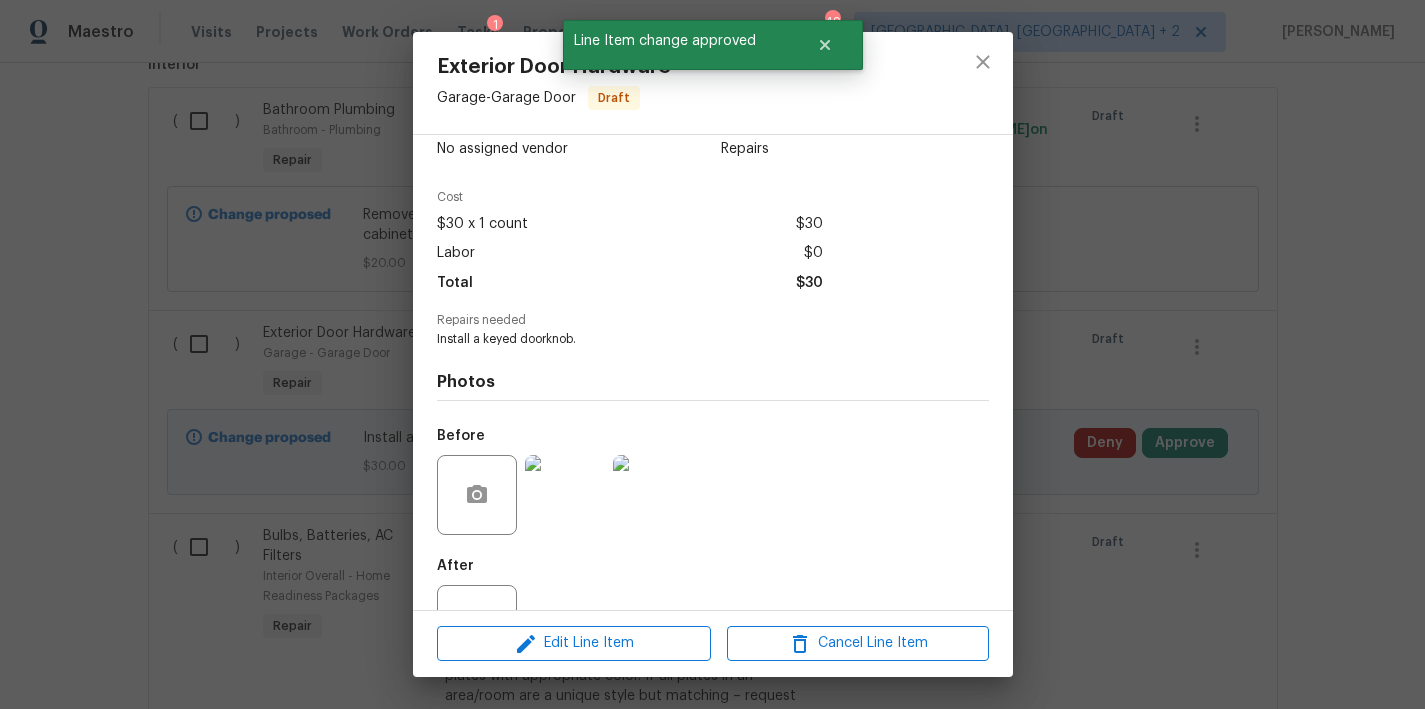 click at bounding box center (565, 495) 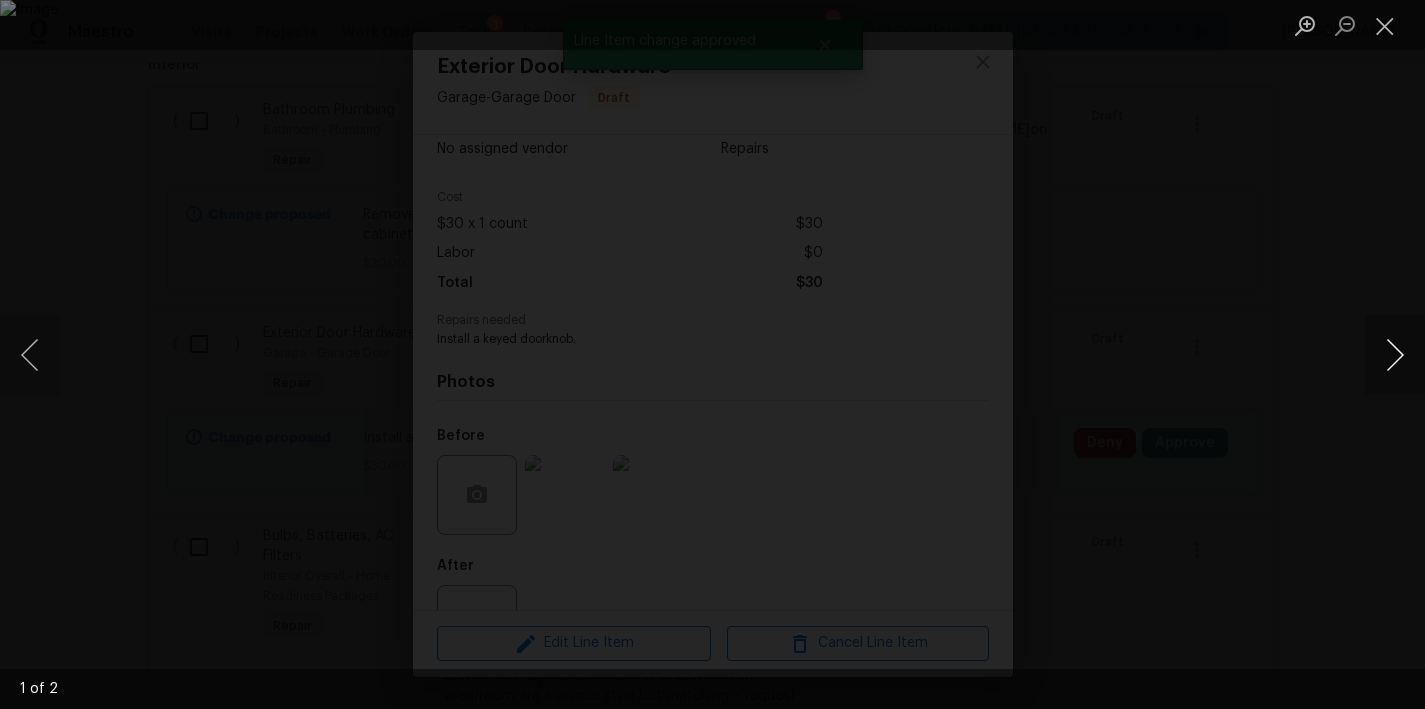 click at bounding box center [1395, 355] 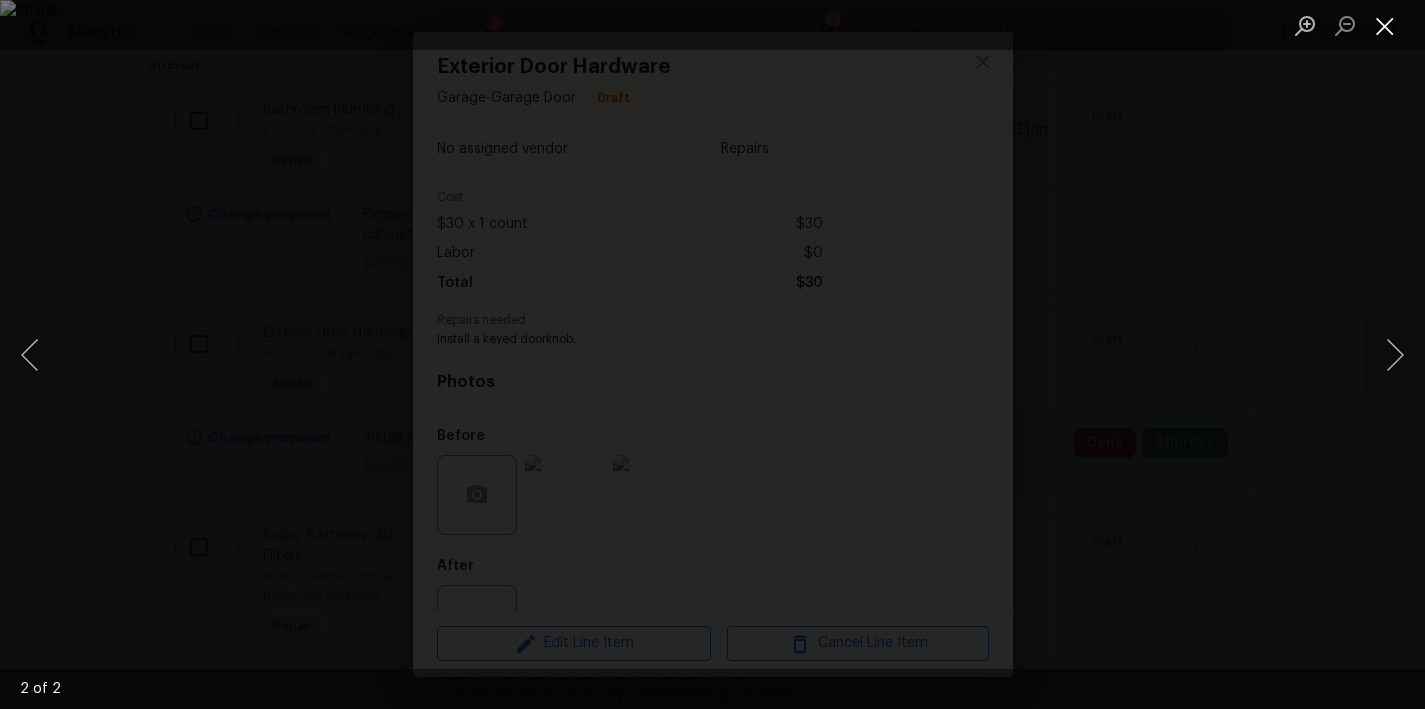 click at bounding box center [1385, 25] 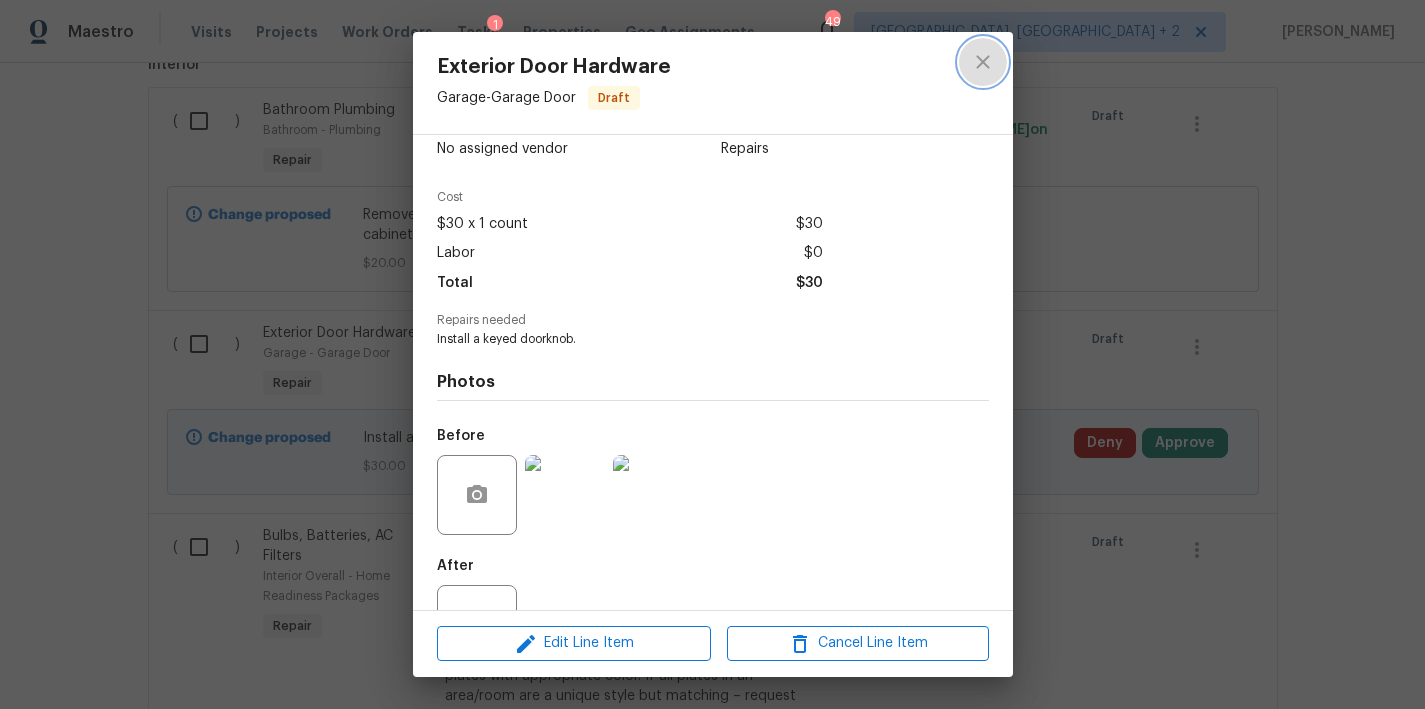 click at bounding box center (983, 62) 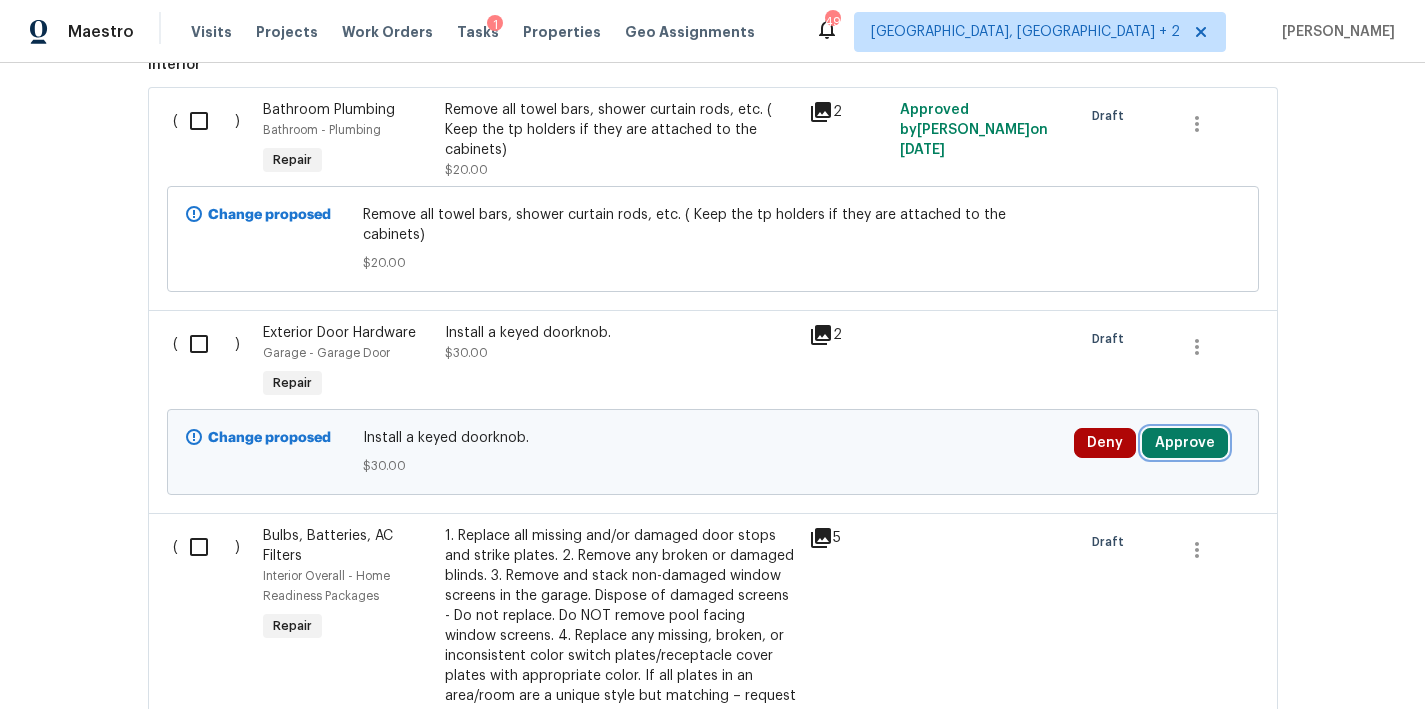 click on "Approve" at bounding box center [1185, 443] 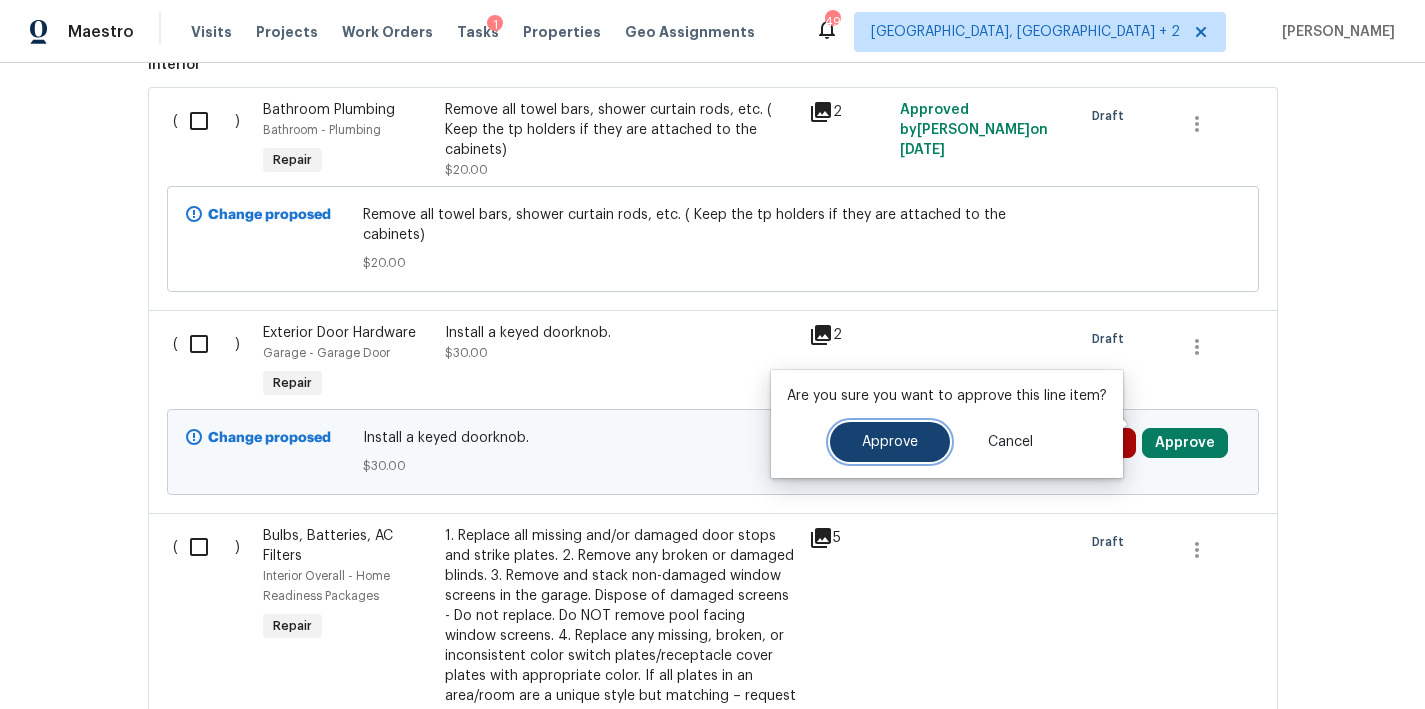 click on "Approve" at bounding box center [890, 442] 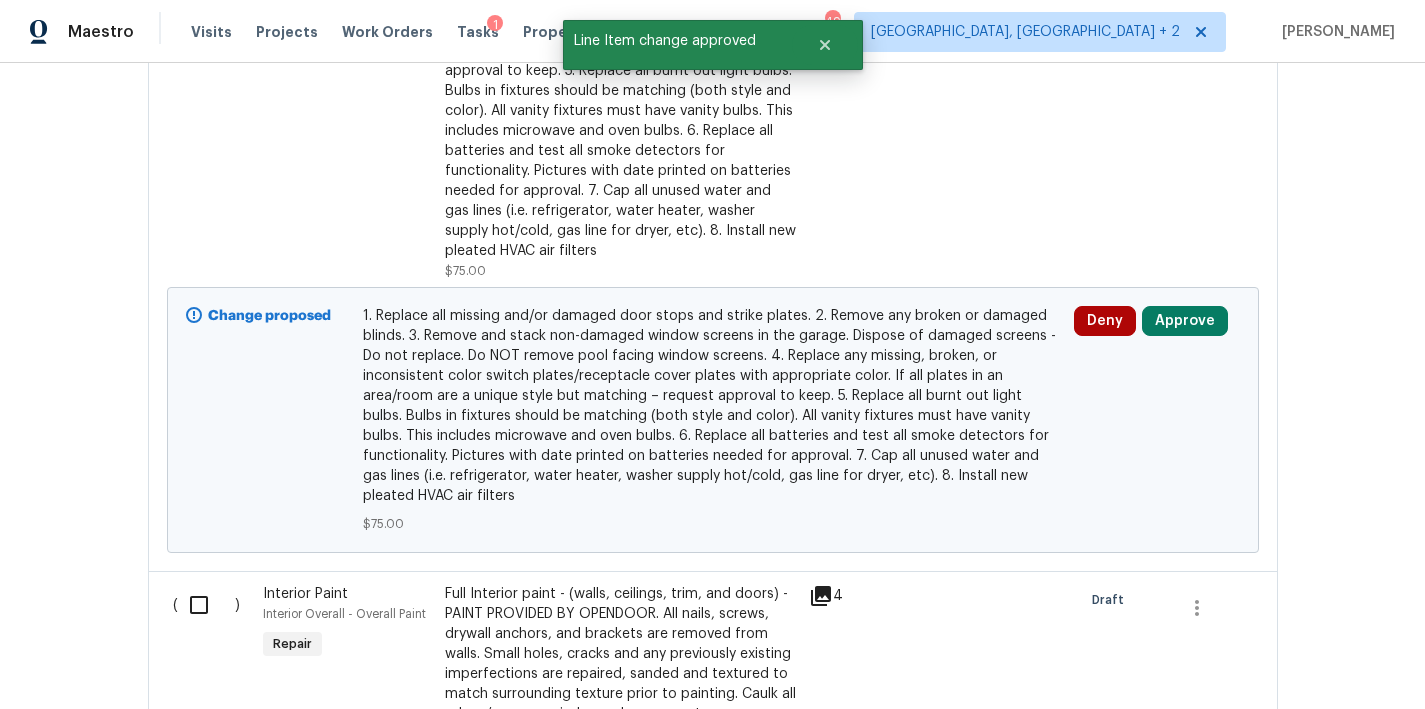 scroll, scrollTop: 1377, scrollLeft: 0, axis: vertical 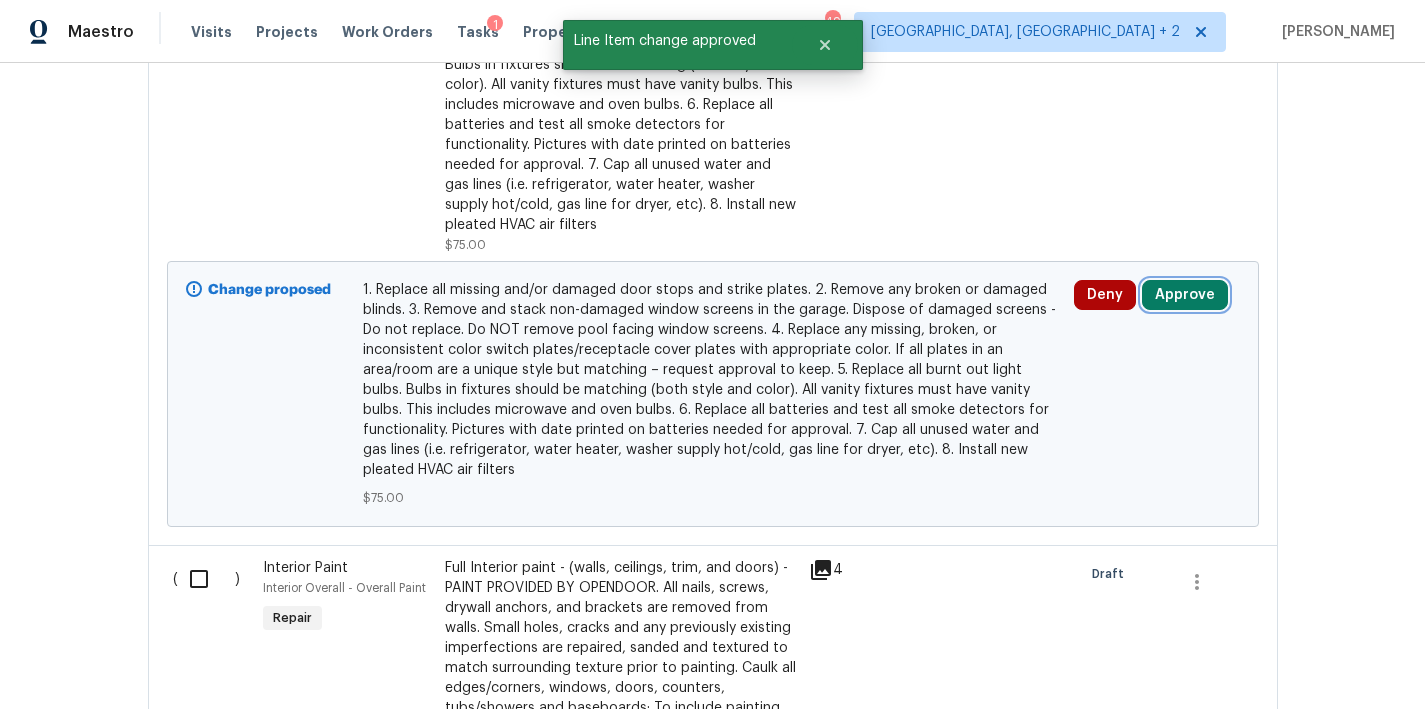 click on "Approve" at bounding box center (1185, 295) 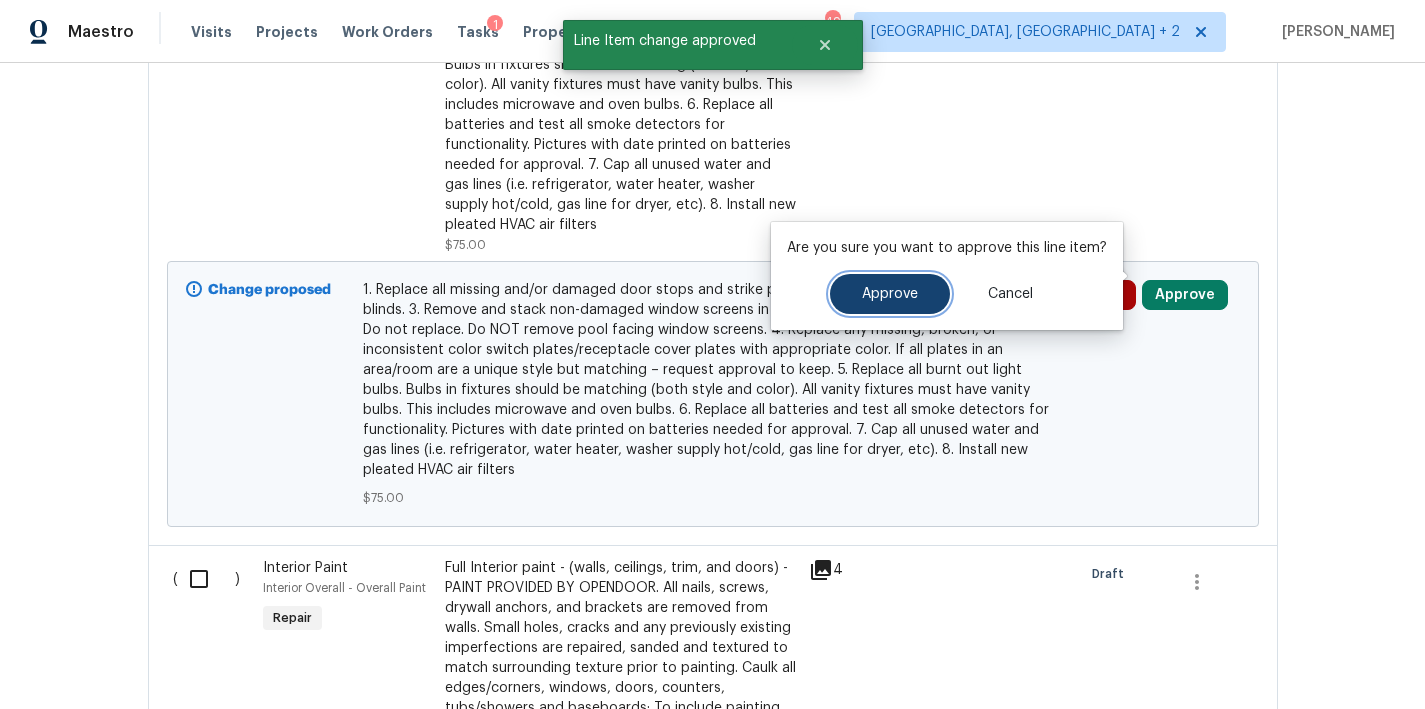 click on "Approve" at bounding box center [890, 294] 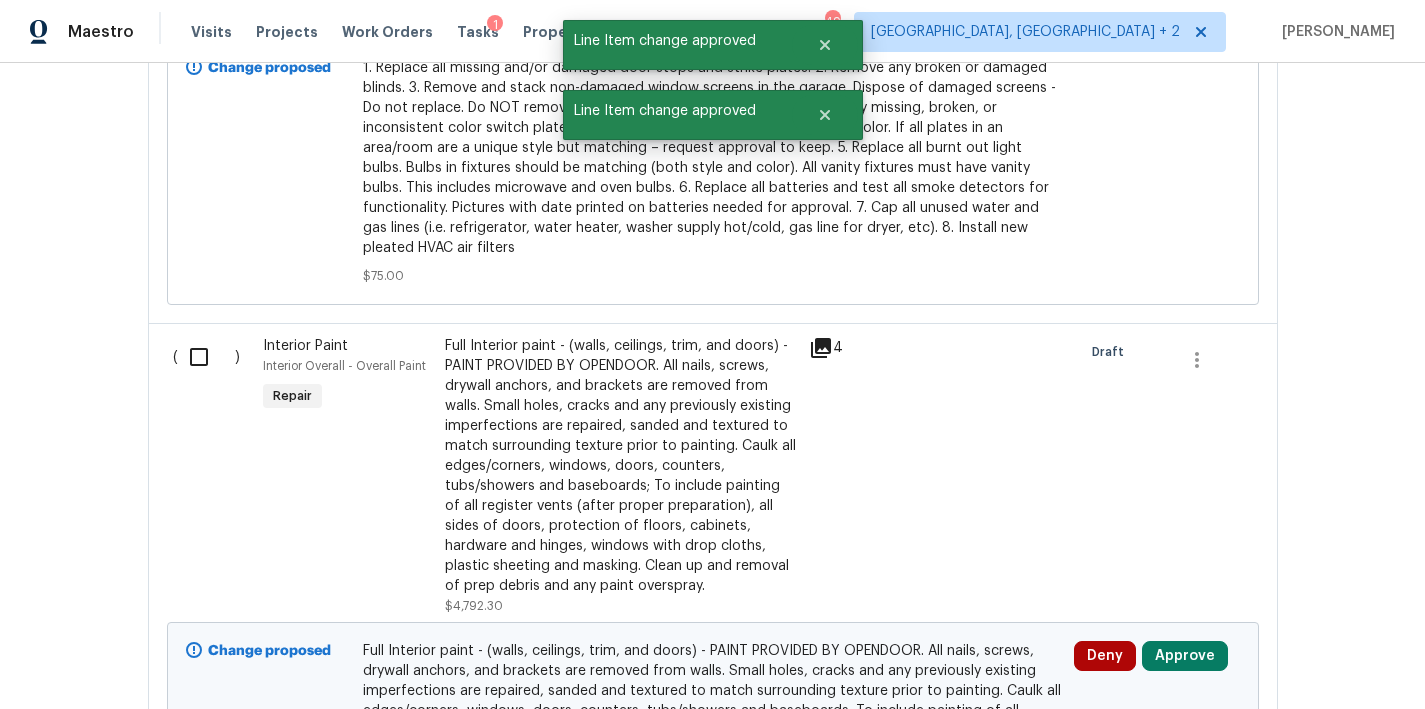scroll, scrollTop: 1721, scrollLeft: 0, axis: vertical 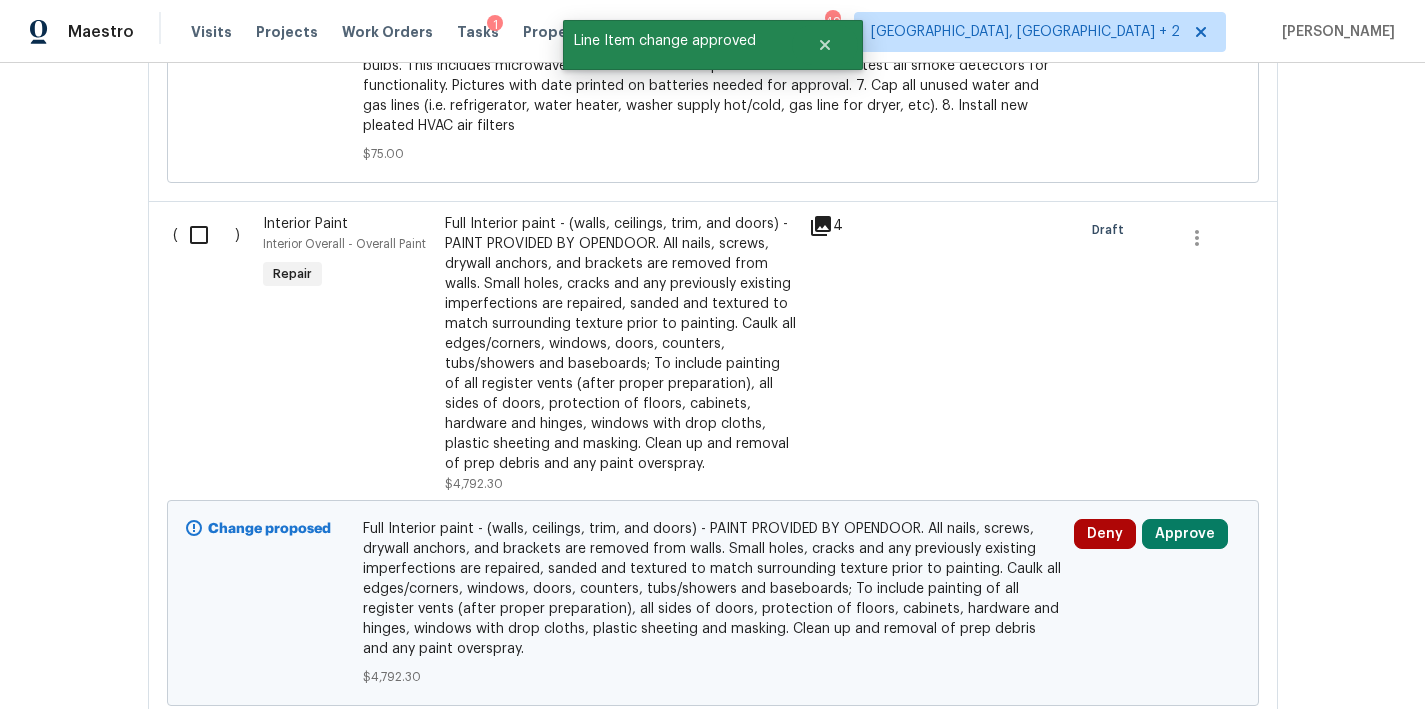 click on "Full Interior paint - (walls, ceilings, trim, and doors) - PAINT PROVIDED BY OPENDOOR. All nails, screws, drywall anchors, and brackets are removed from walls. Small holes, cracks and any previously existing imperfections are repaired, sanded and textured to match surrounding texture prior to painting. Caulk all edges/corners, windows, doors, counters, tubs/showers and baseboards; To include painting of all register vents (after proper preparation), all sides of doors, protection of floors, cabinets, hardware and hinges, windows with drop cloths, plastic sheeting and masking. Clean up and removal of prep debris and any paint overspray." at bounding box center (621, 344) 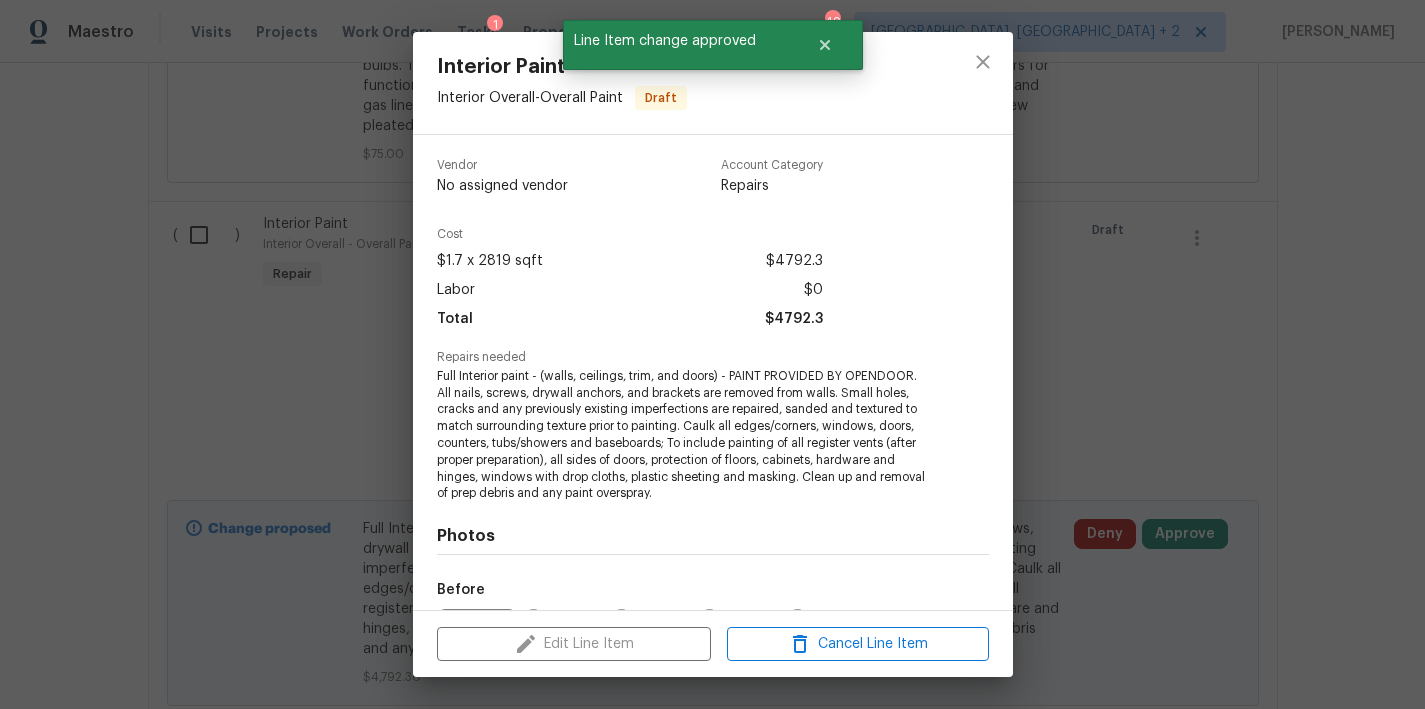 scroll, scrollTop: 229, scrollLeft: 0, axis: vertical 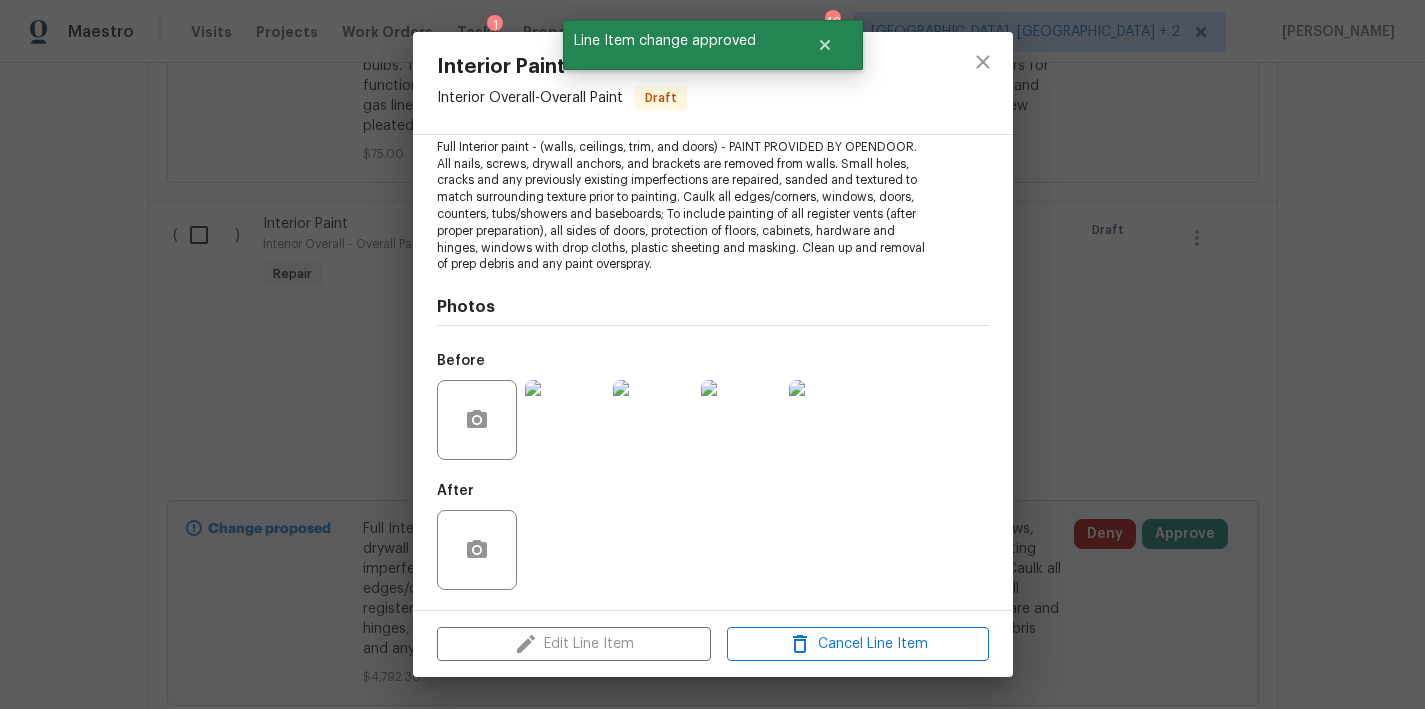 click at bounding box center [565, 420] 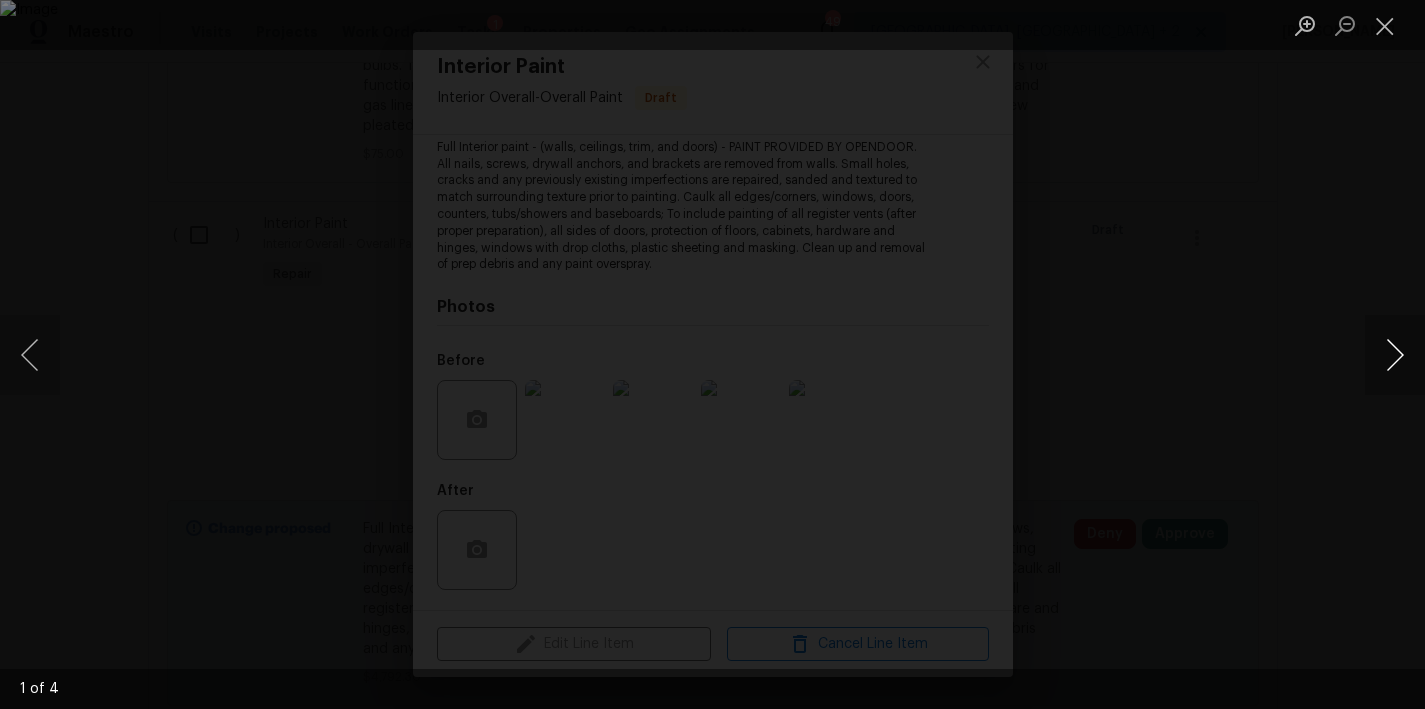 click at bounding box center [1395, 355] 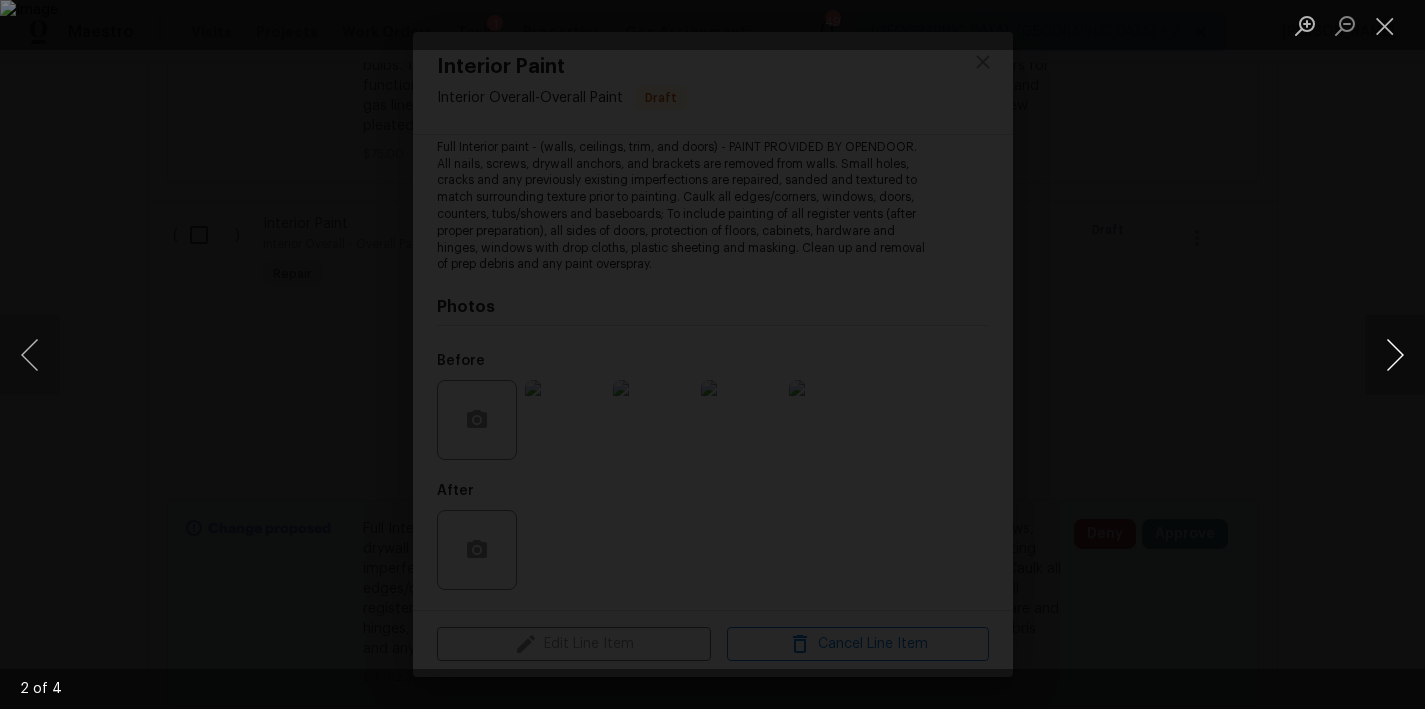 click at bounding box center (1395, 355) 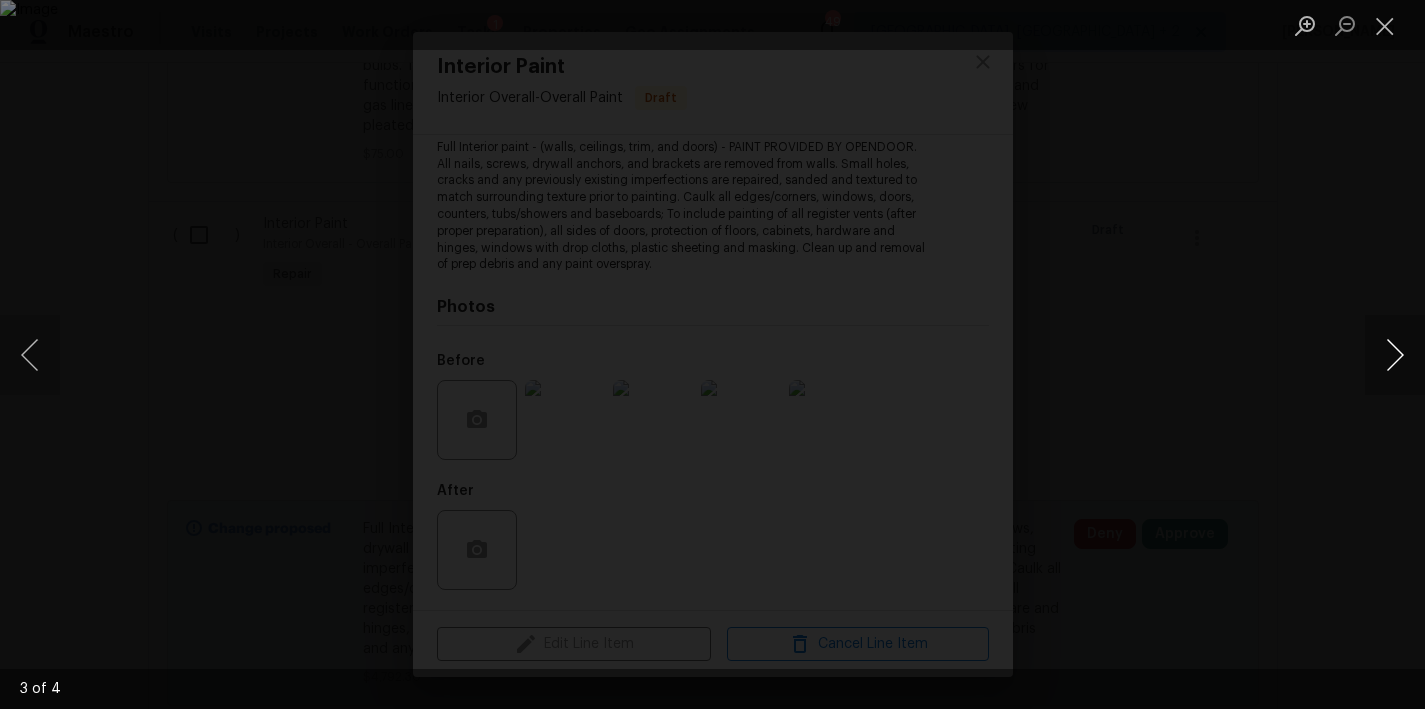 click at bounding box center (1395, 355) 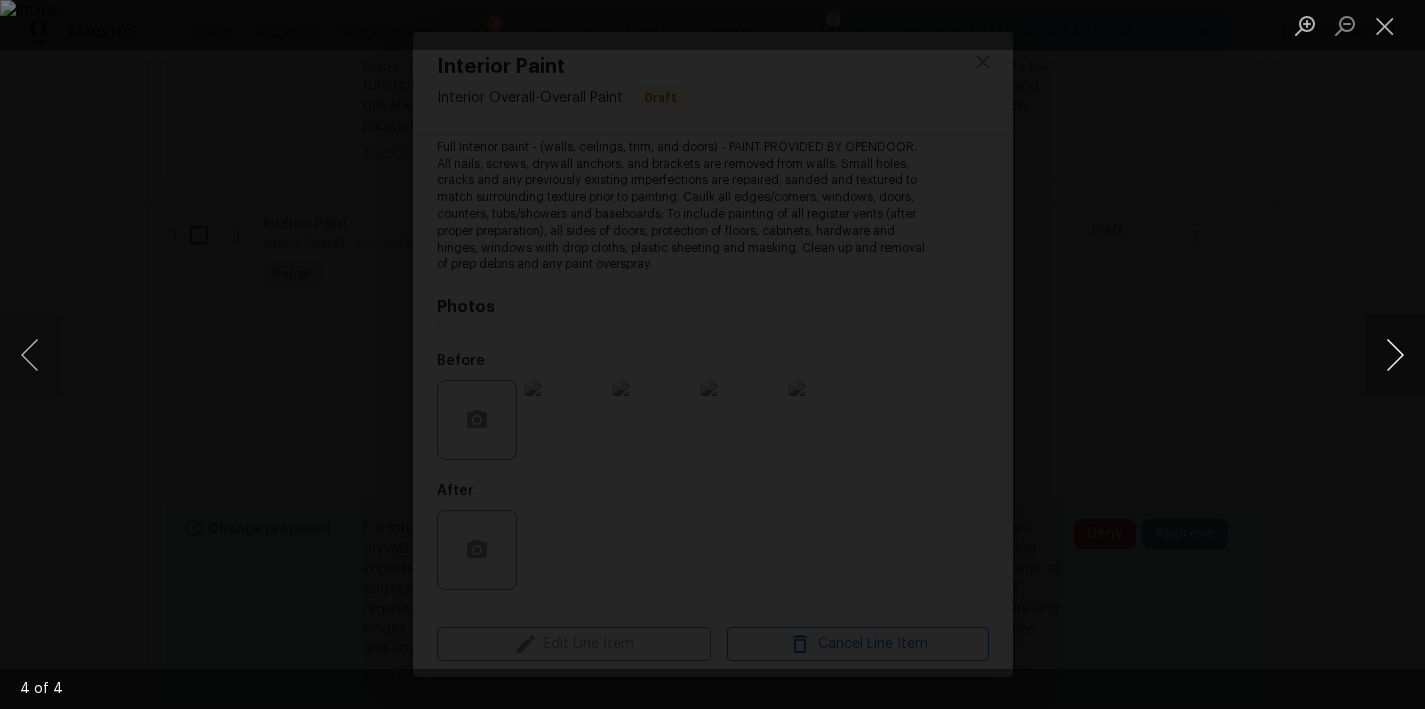 click at bounding box center [1395, 355] 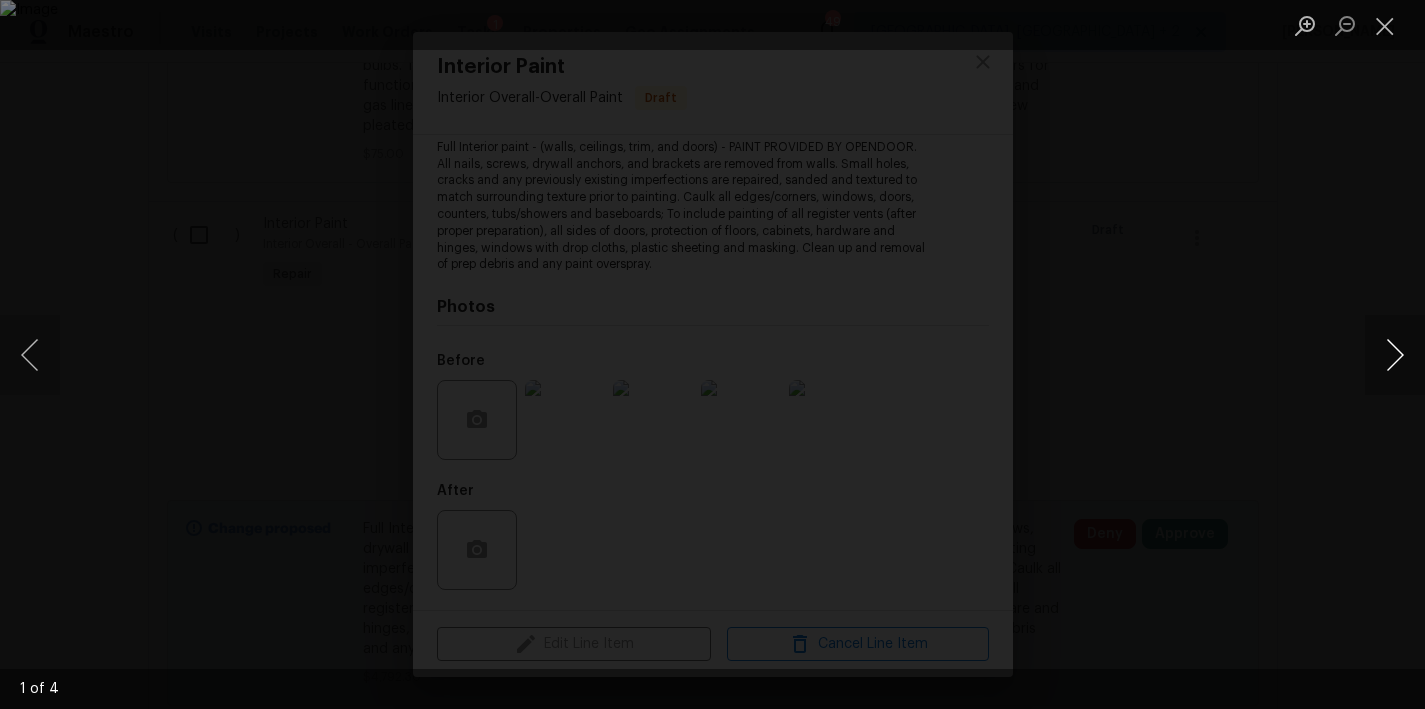 click at bounding box center (1395, 355) 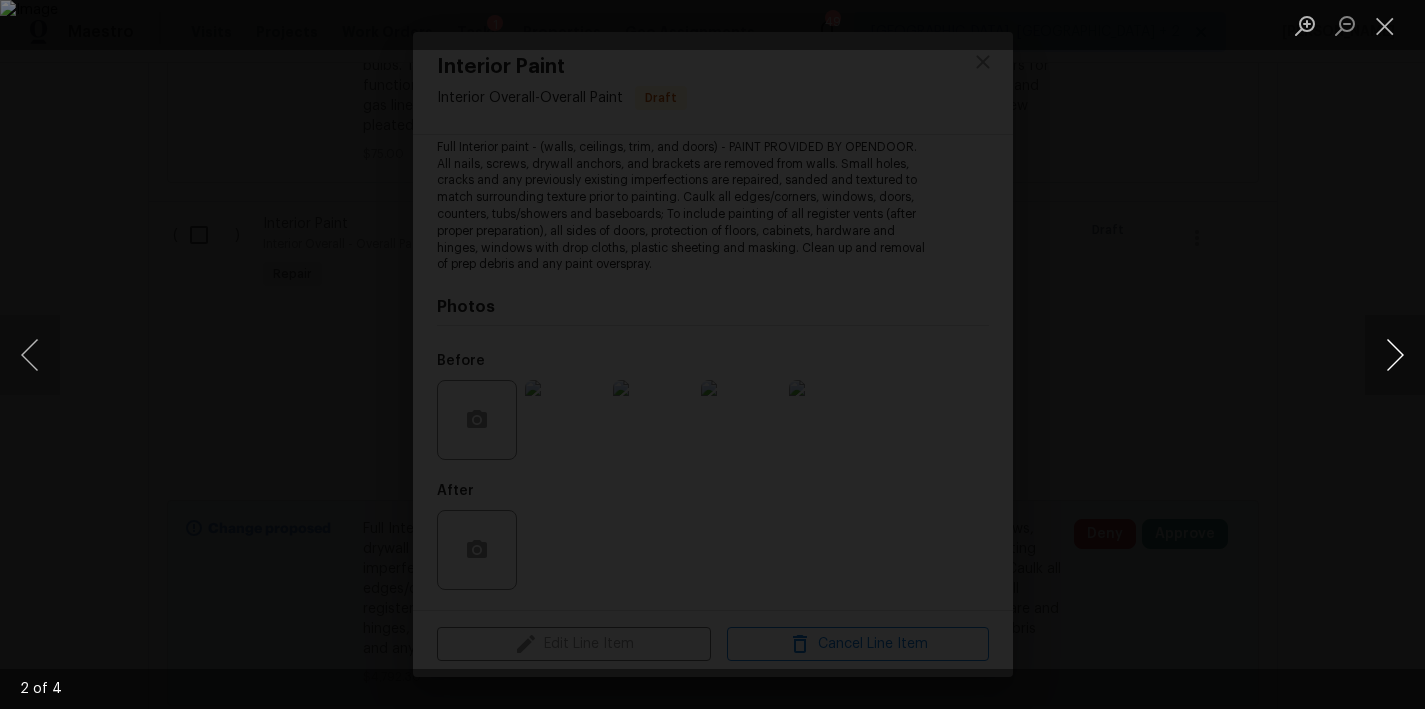 click at bounding box center (1395, 355) 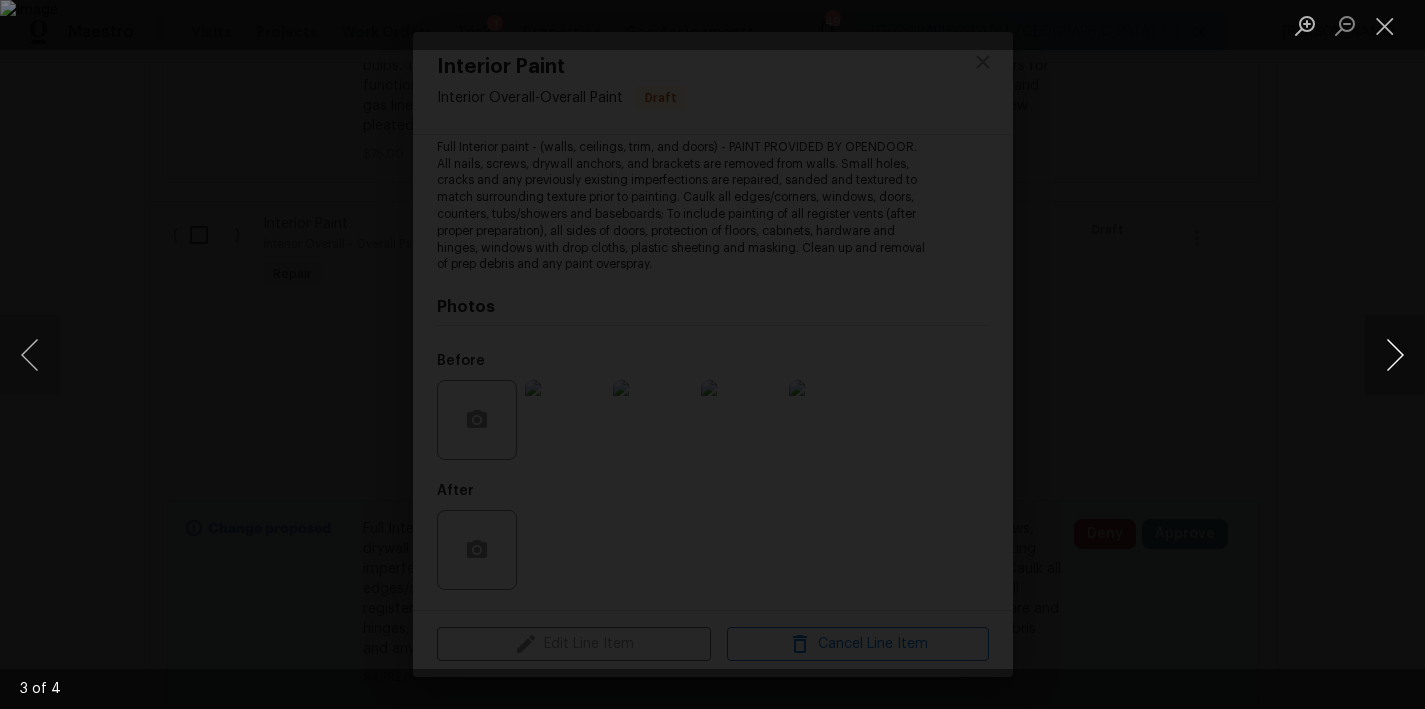 click at bounding box center [1395, 355] 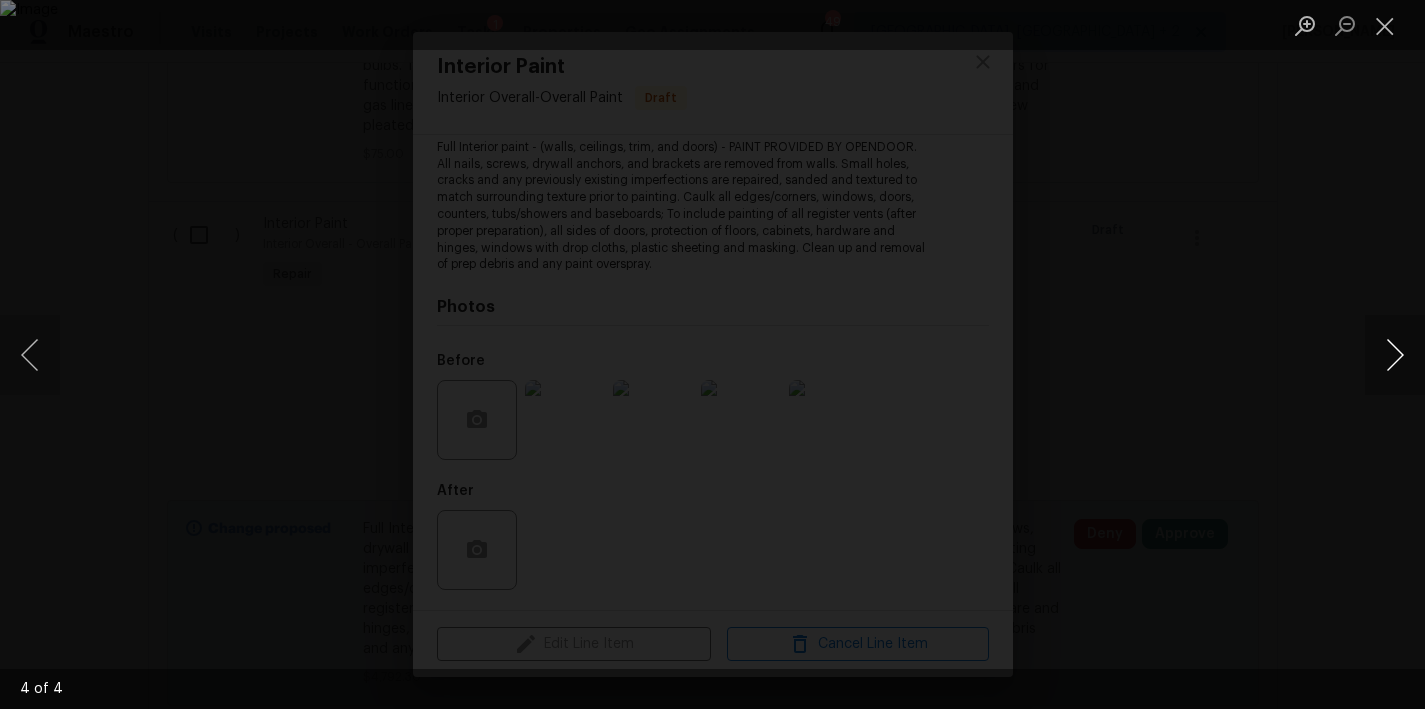 click at bounding box center [1395, 355] 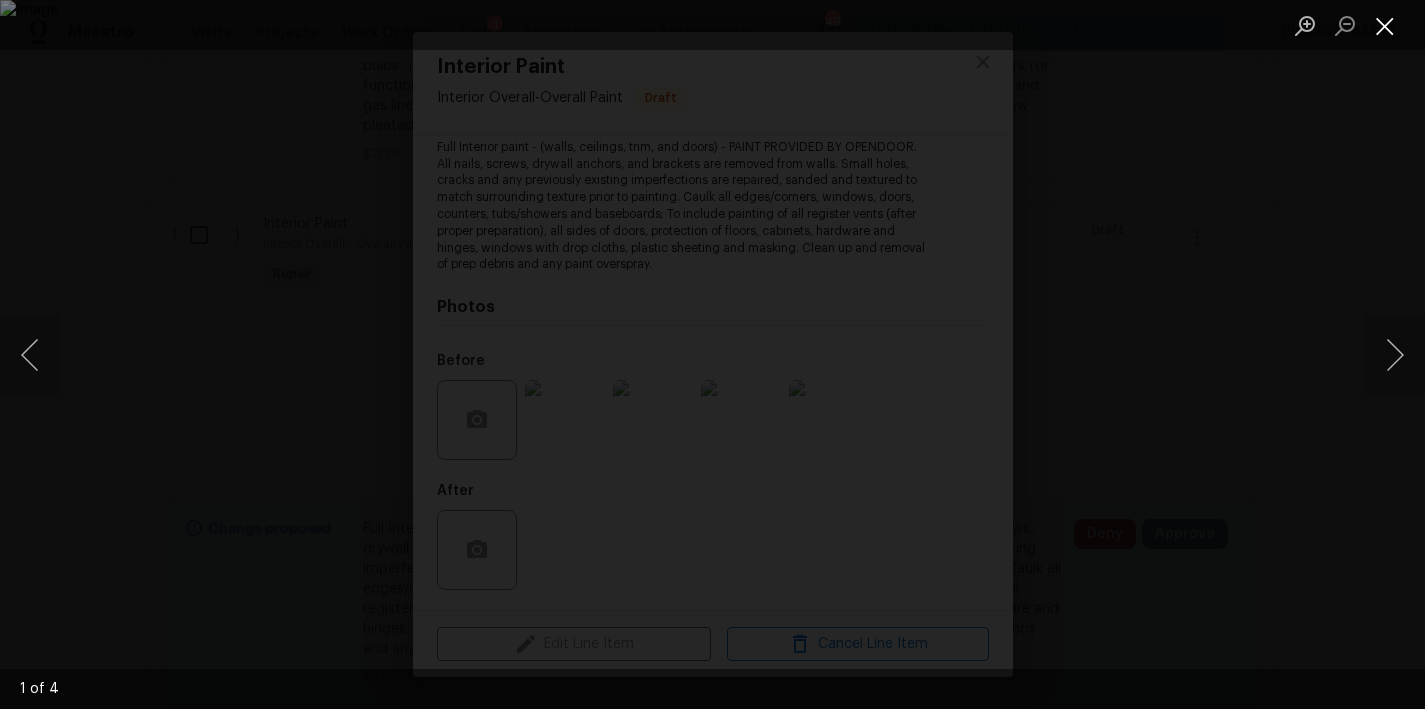 click at bounding box center (1385, 25) 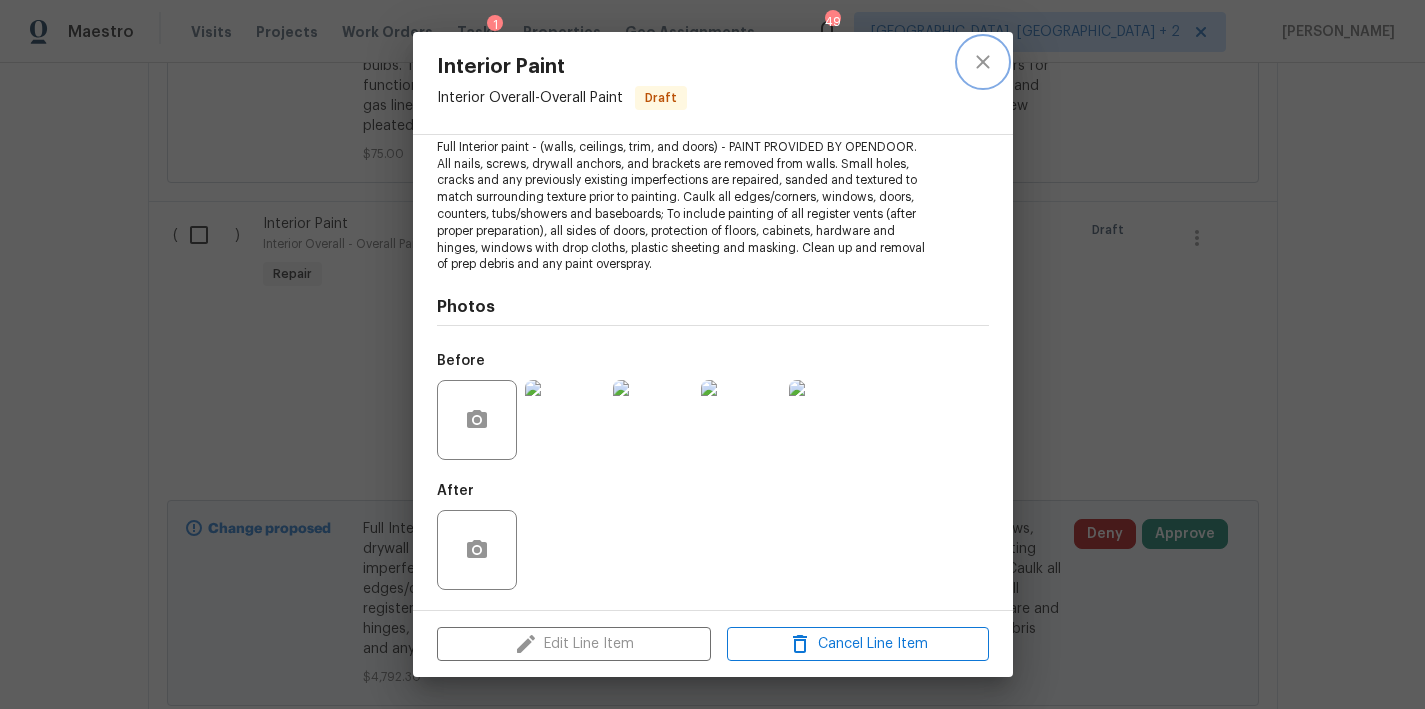 click 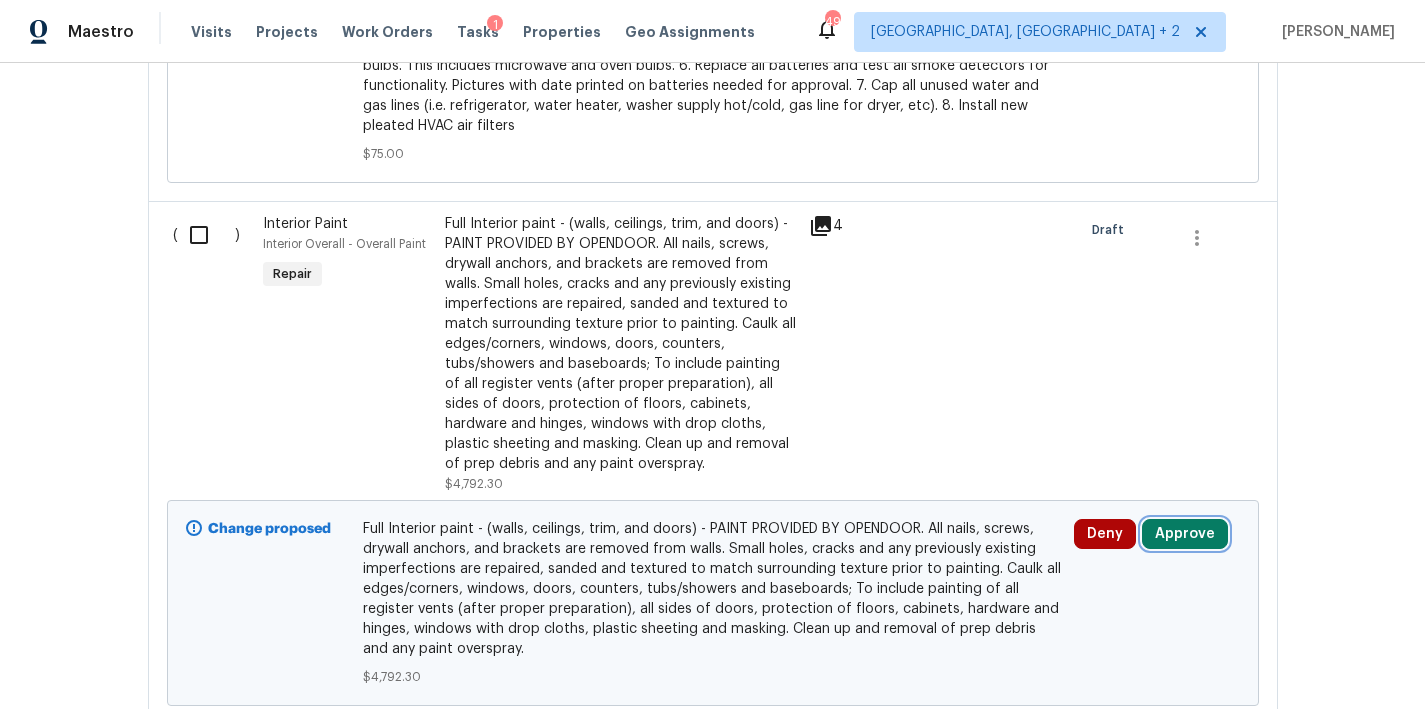 click on "Approve" at bounding box center (1185, 534) 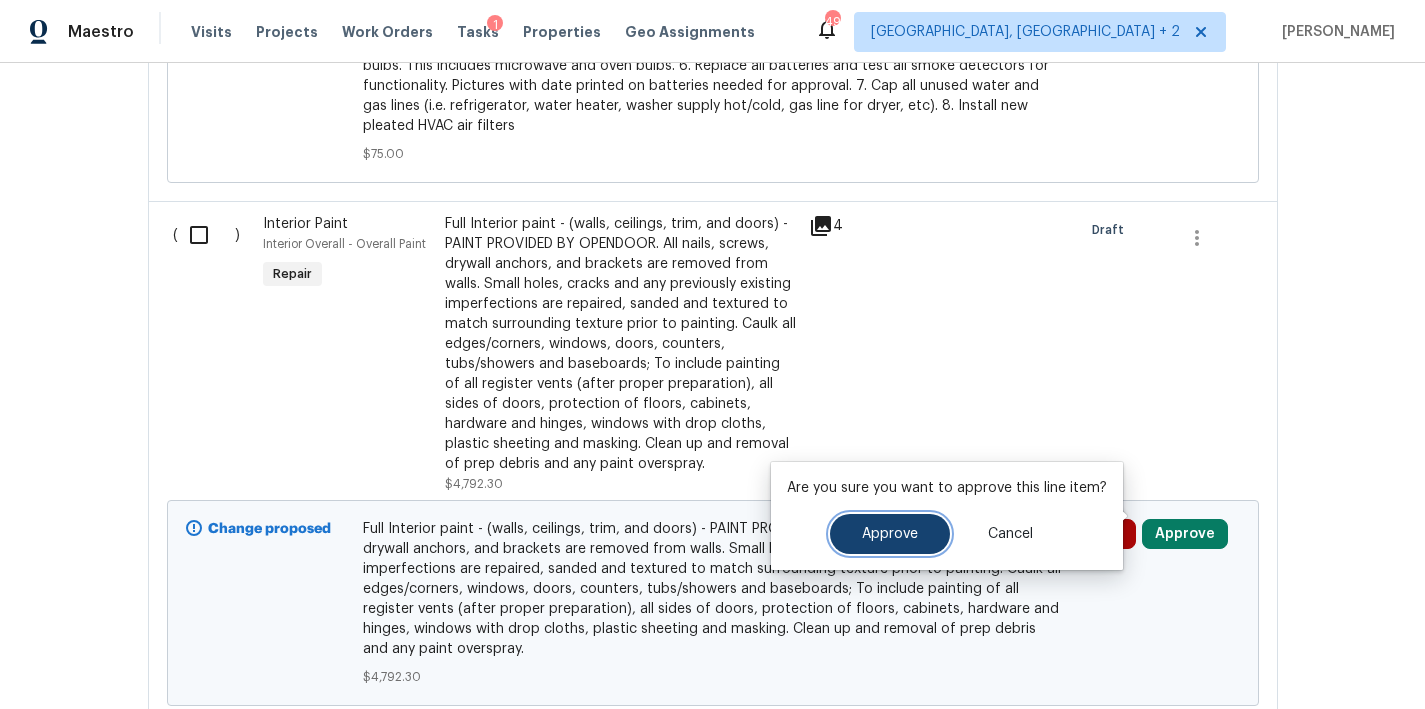 click on "Approve" at bounding box center (890, 534) 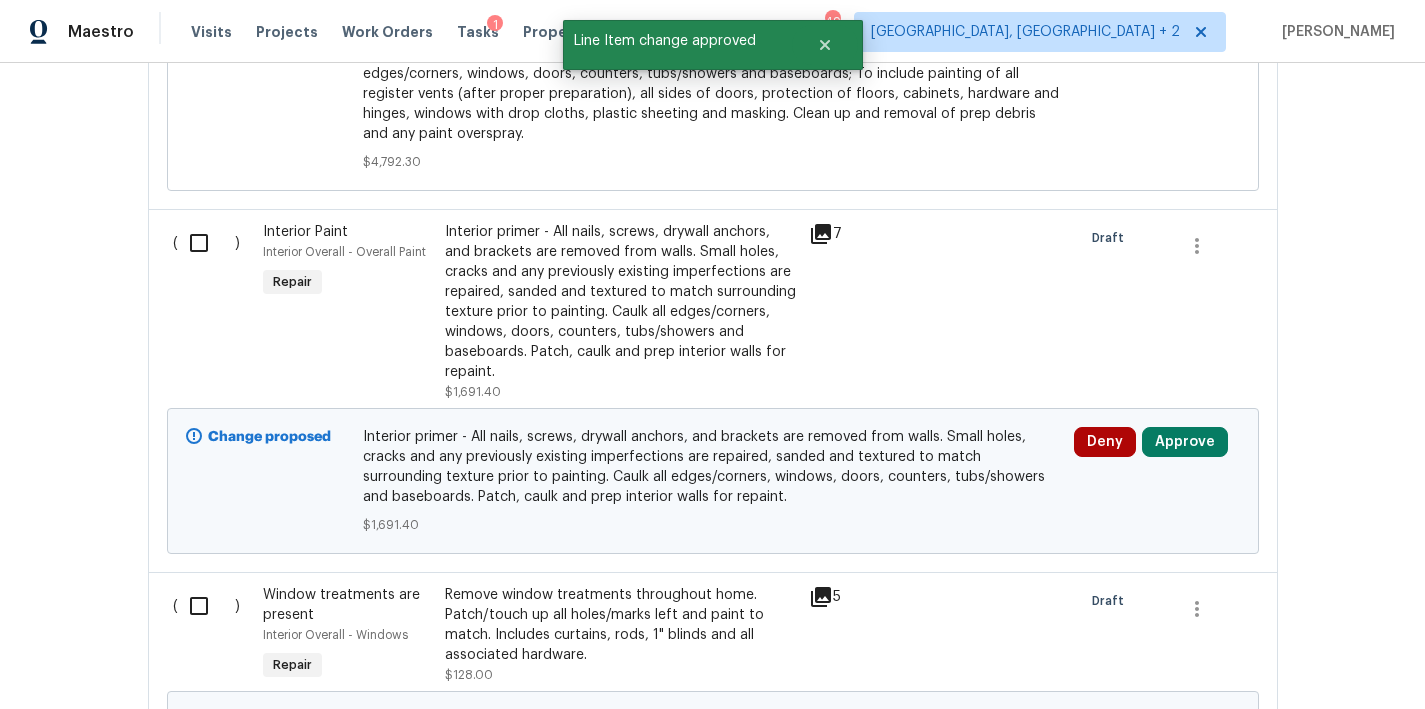 scroll, scrollTop: 2235, scrollLeft: 0, axis: vertical 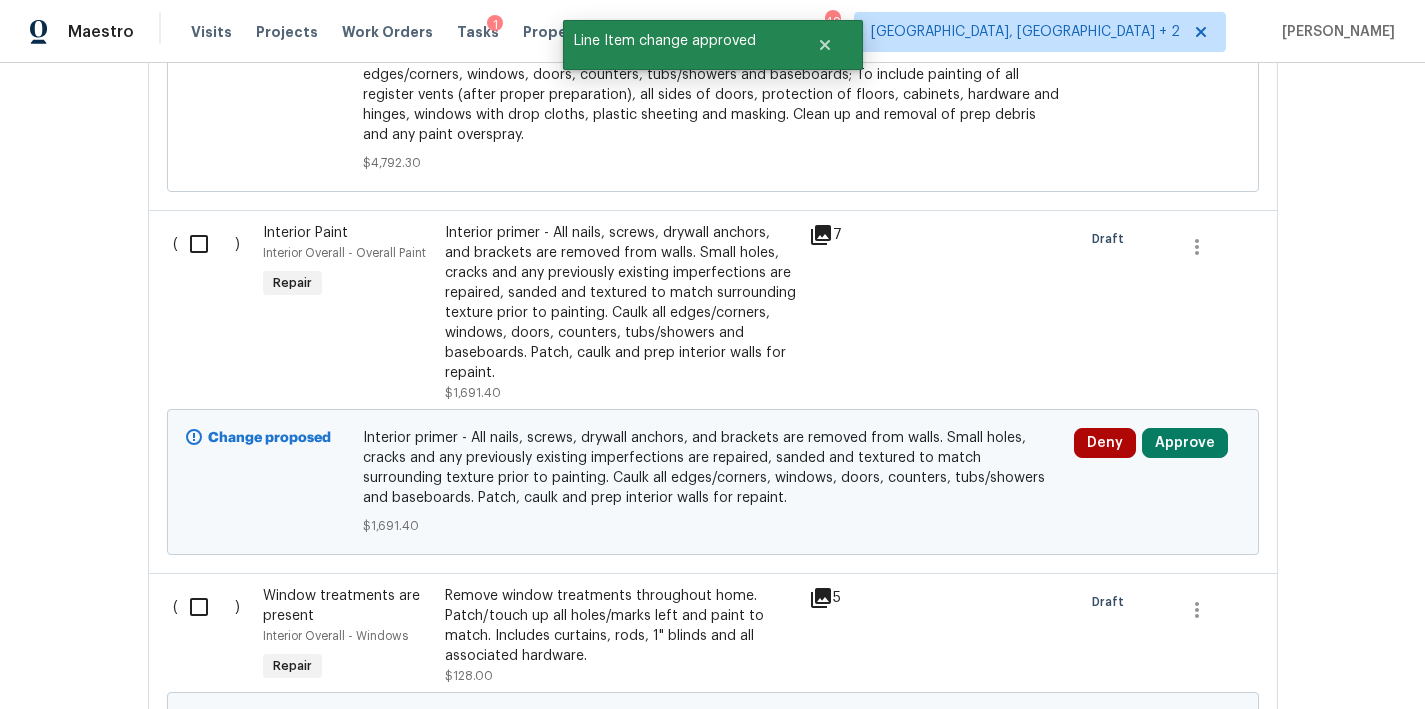 click on "Interior primer - All nails, screws, drywall anchors, and brackets are removed from walls. Small holes, cracks and any previously existing imperfections are repaired, sanded and textured to match surrounding texture prior to painting. Caulk all edges/corners, windows, doors, counters, tubs/showers and baseboards. Patch, caulk and prep interior walls for repaint." at bounding box center (621, 303) 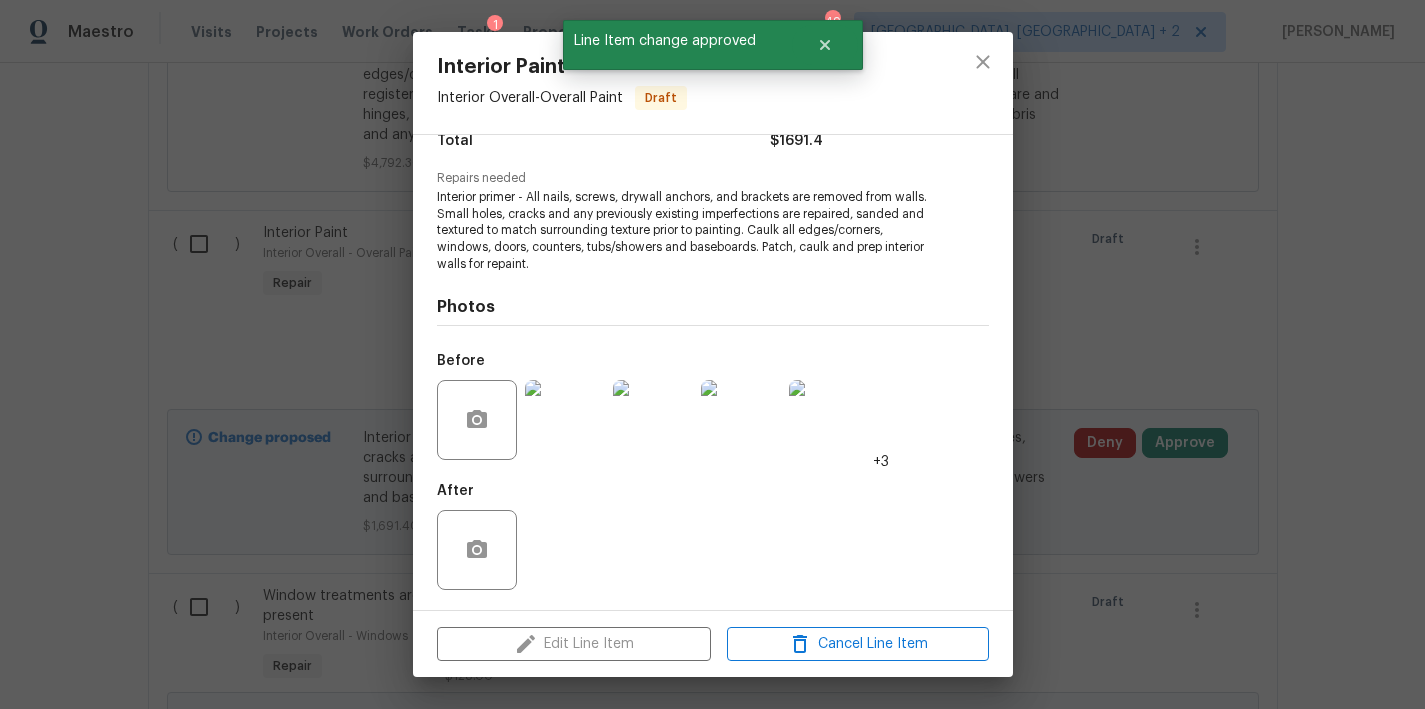 scroll, scrollTop: 0, scrollLeft: 0, axis: both 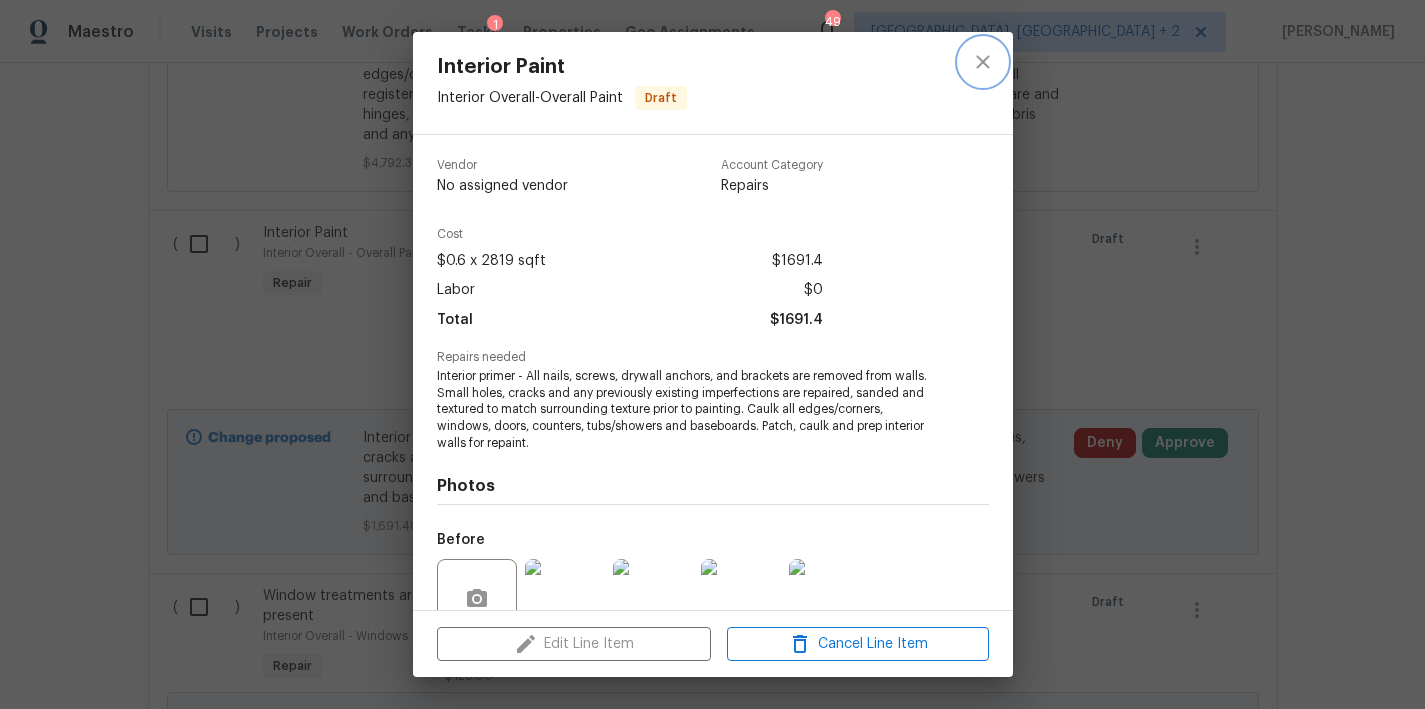 click 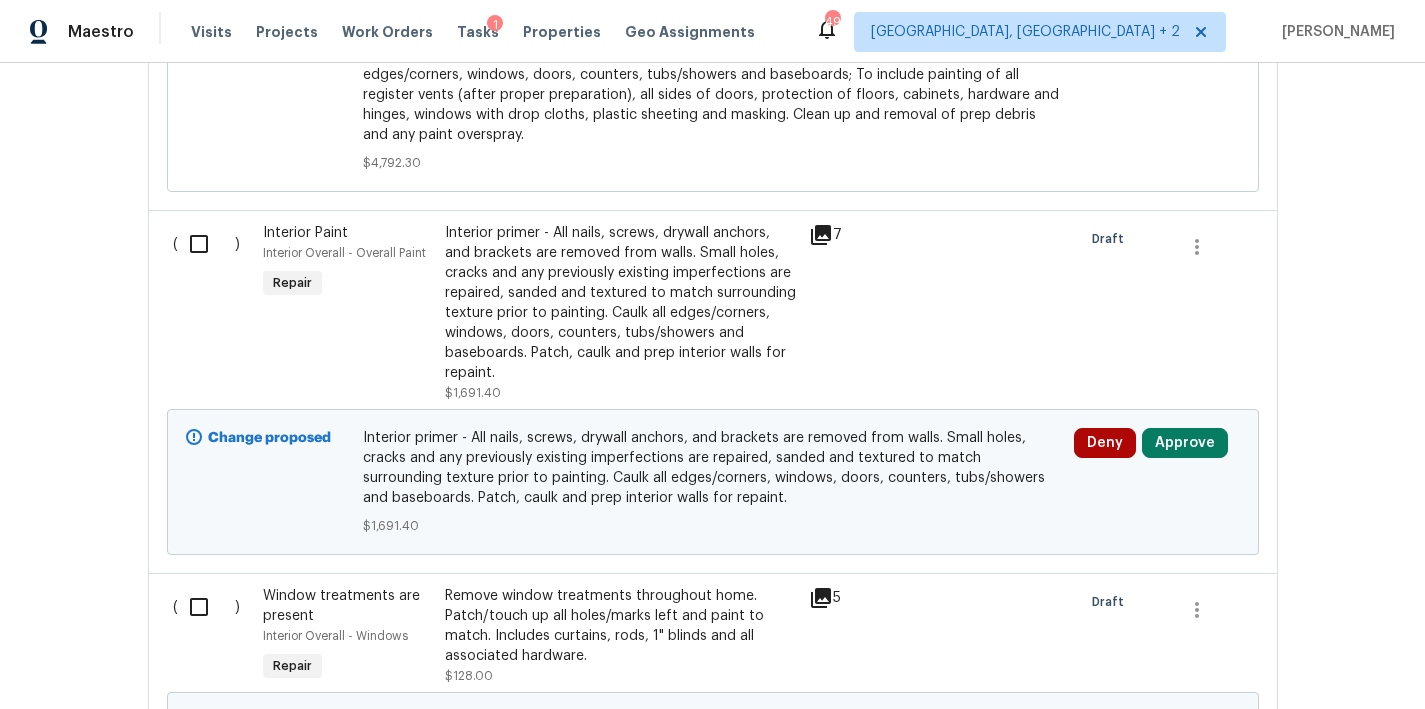 click on "Interior primer - All nails, screws, drywall anchors, and brackets are removed from walls. Small holes, cracks and any previously existing imperfections are repaired, sanded and textured to match surrounding texture prior to painting. Caulk all edges/corners, windows, doors, counters, tubs/showers and baseboards. Patch, caulk and prep interior walls for repaint." at bounding box center [621, 303] 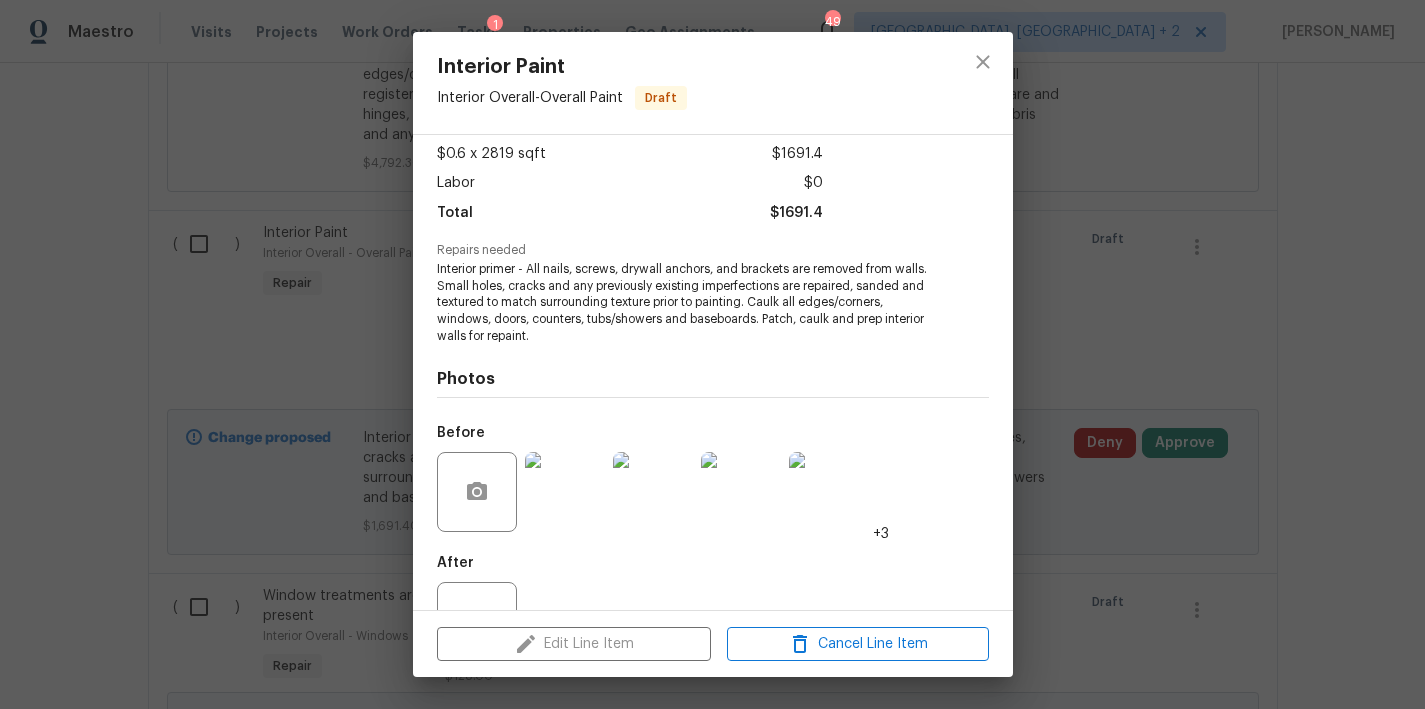 scroll, scrollTop: 171, scrollLeft: 0, axis: vertical 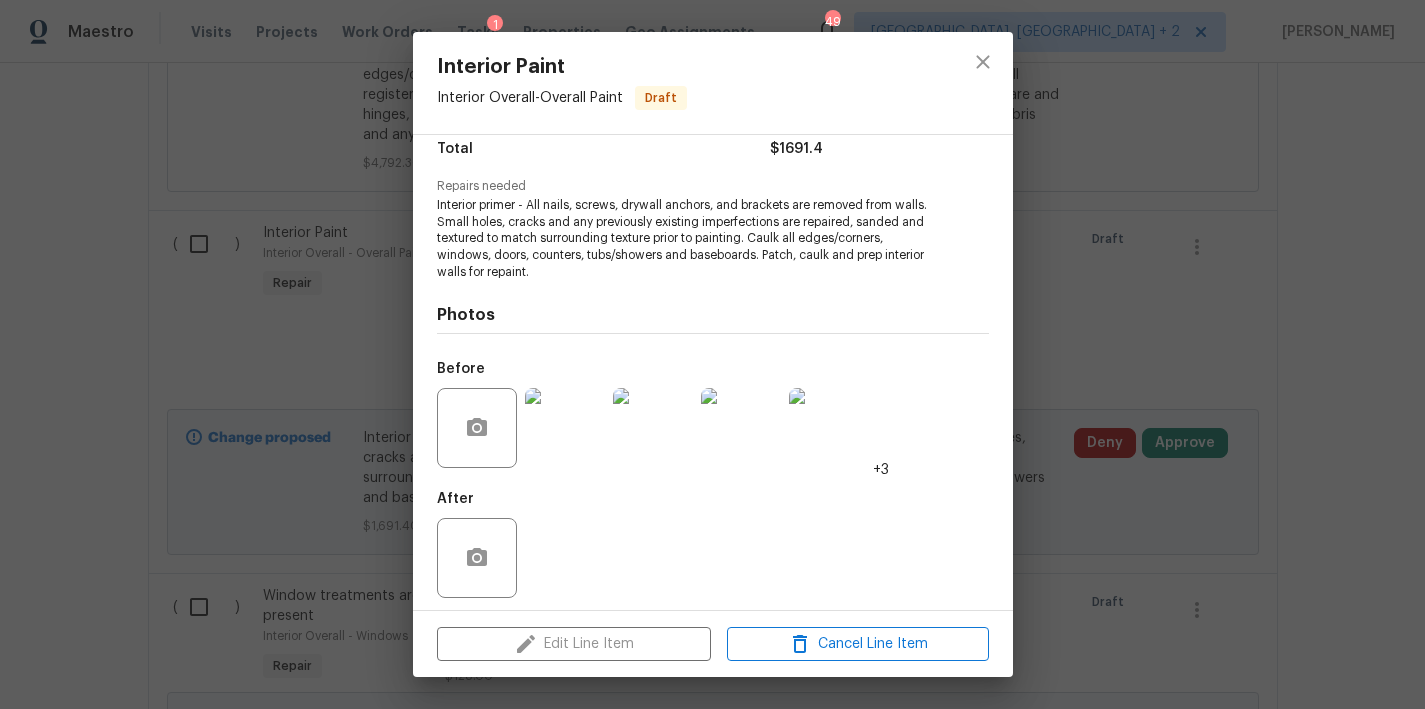 click at bounding box center (565, 428) 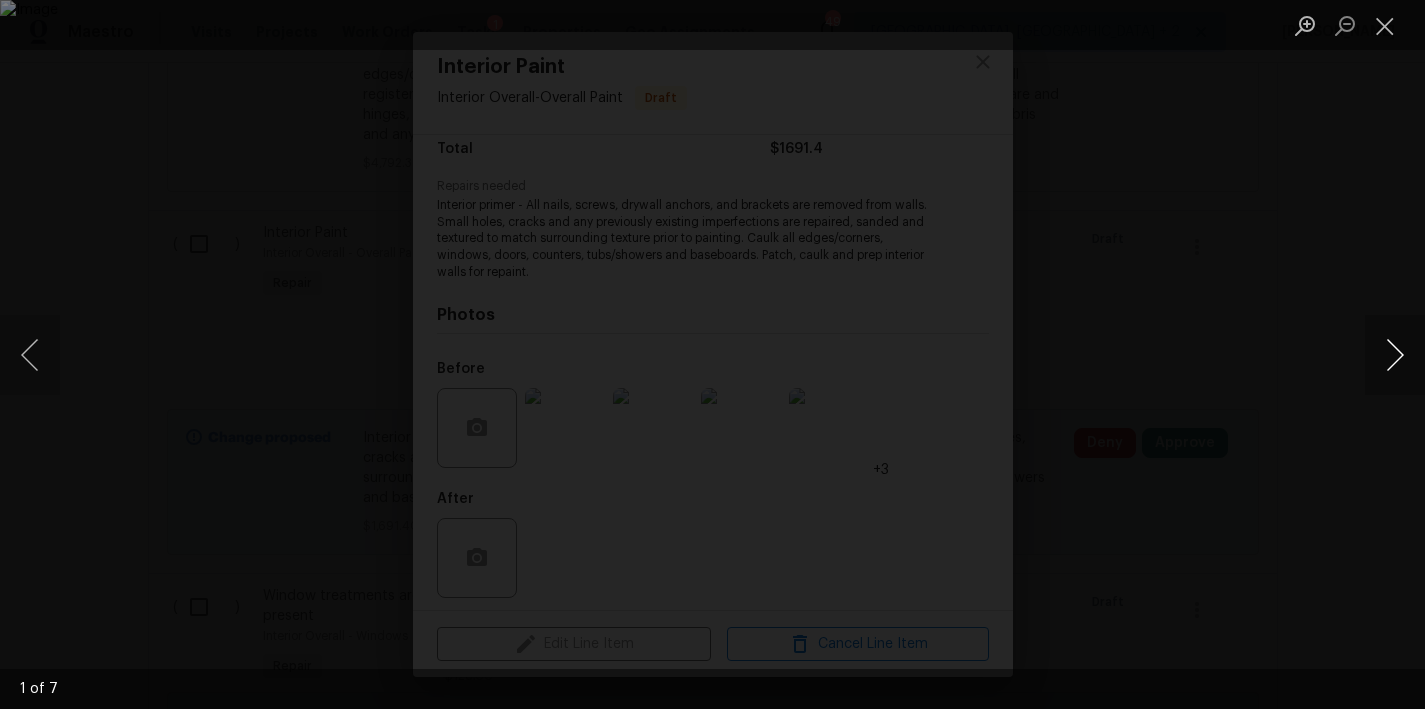 click at bounding box center [1395, 355] 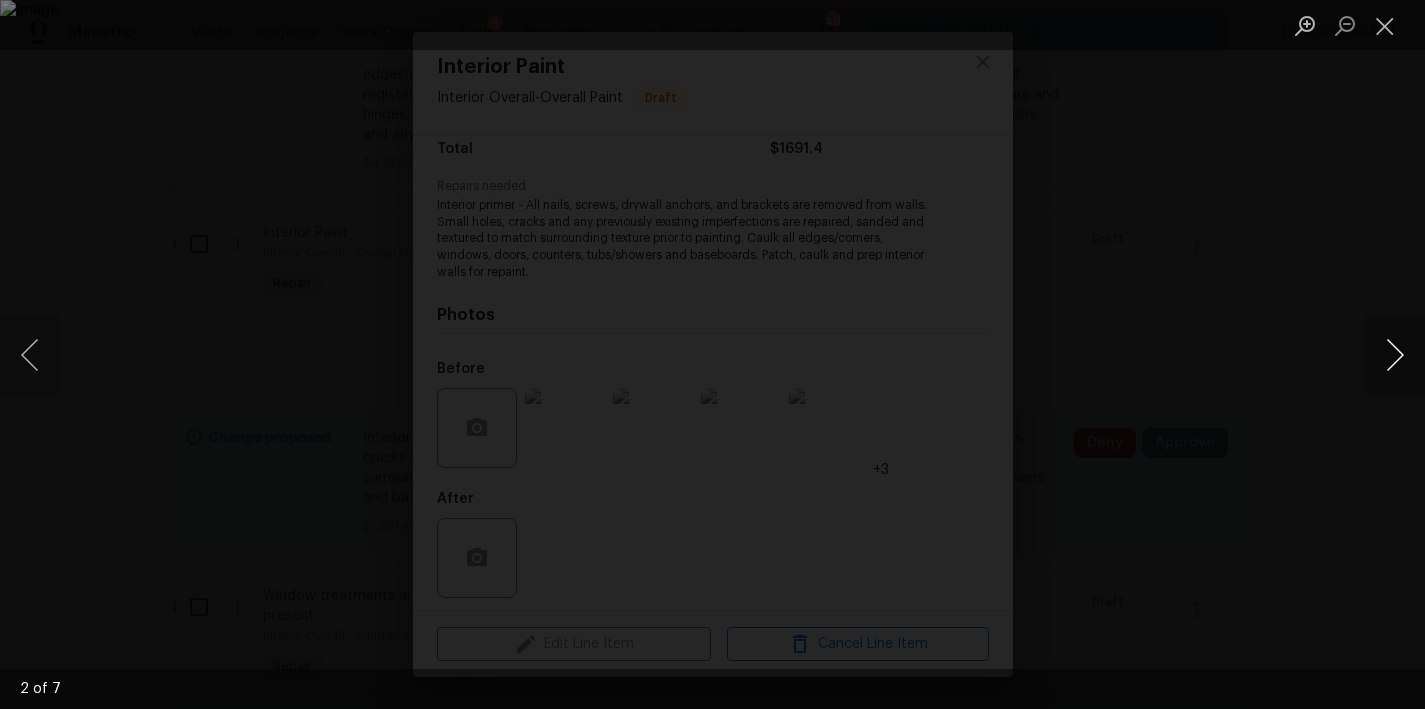 click at bounding box center (1395, 355) 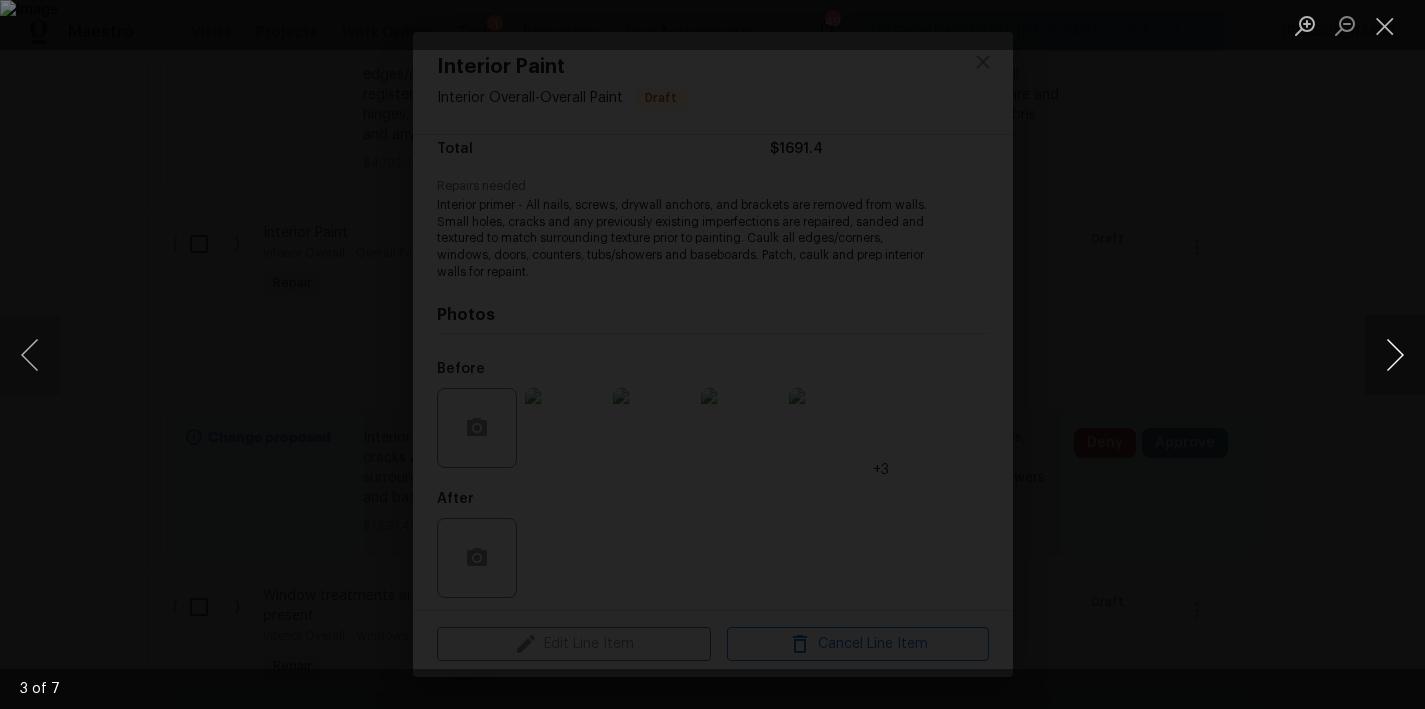 click at bounding box center [1395, 355] 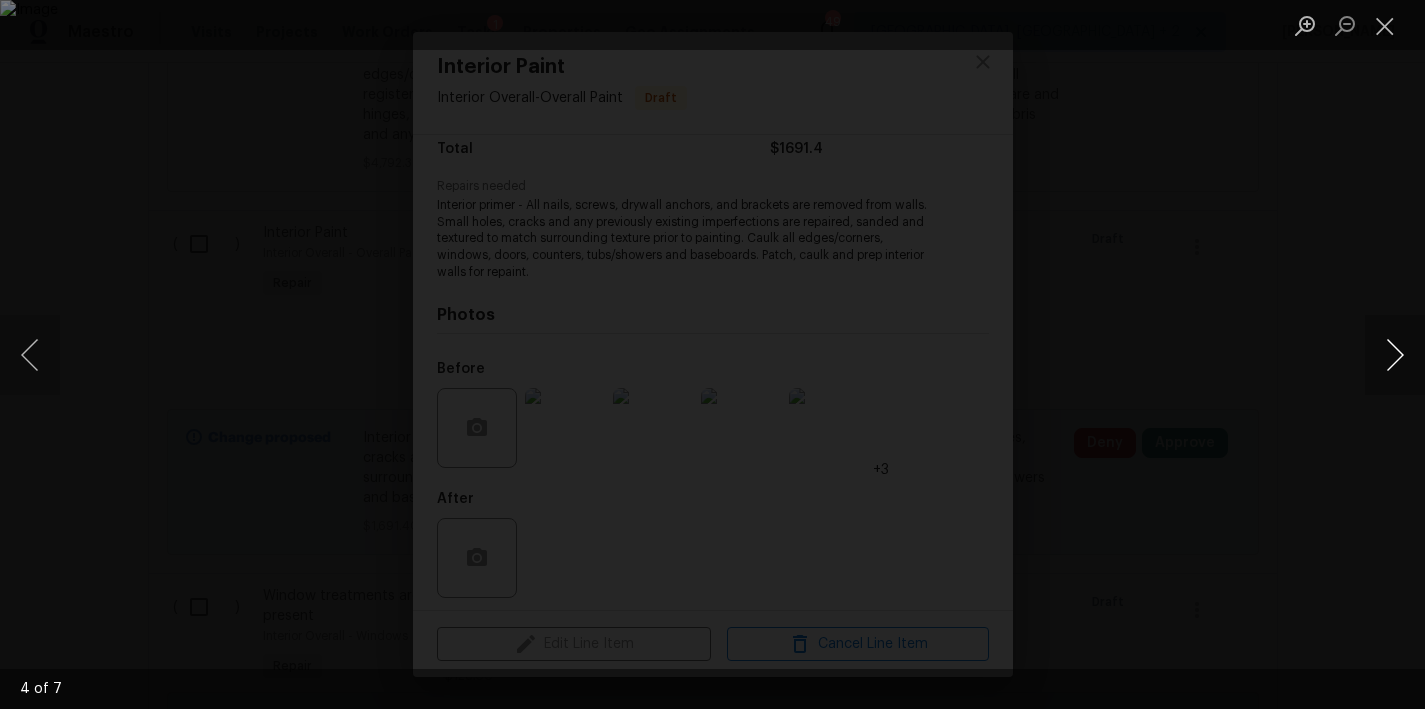 click at bounding box center [1395, 355] 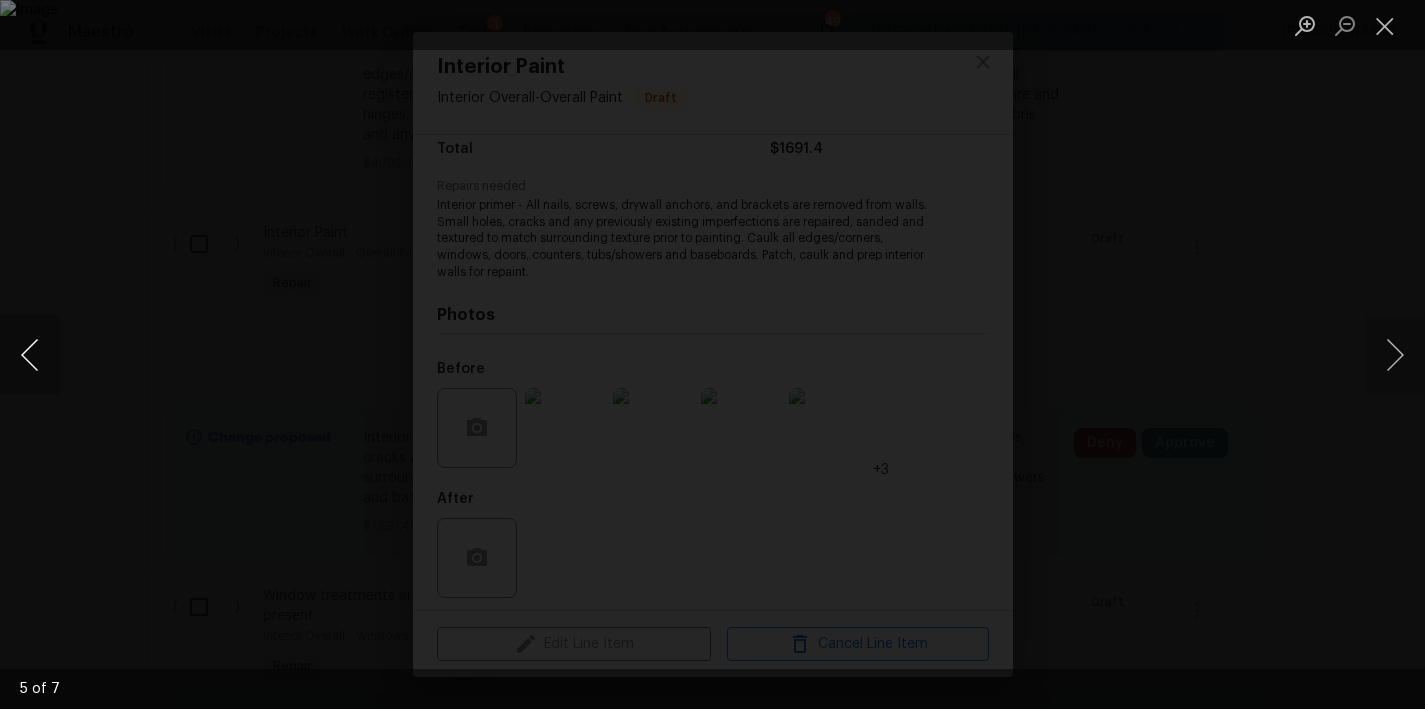 click at bounding box center [30, 355] 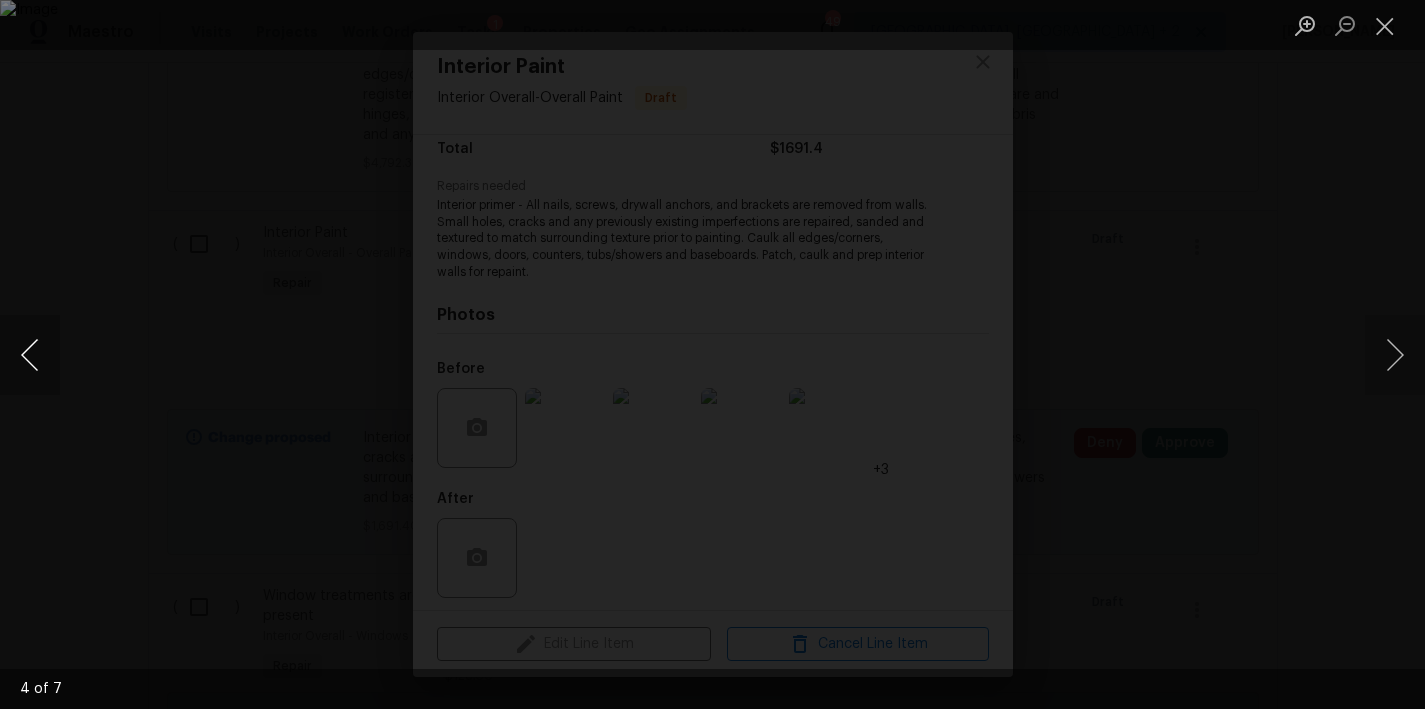 click at bounding box center (30, 355) 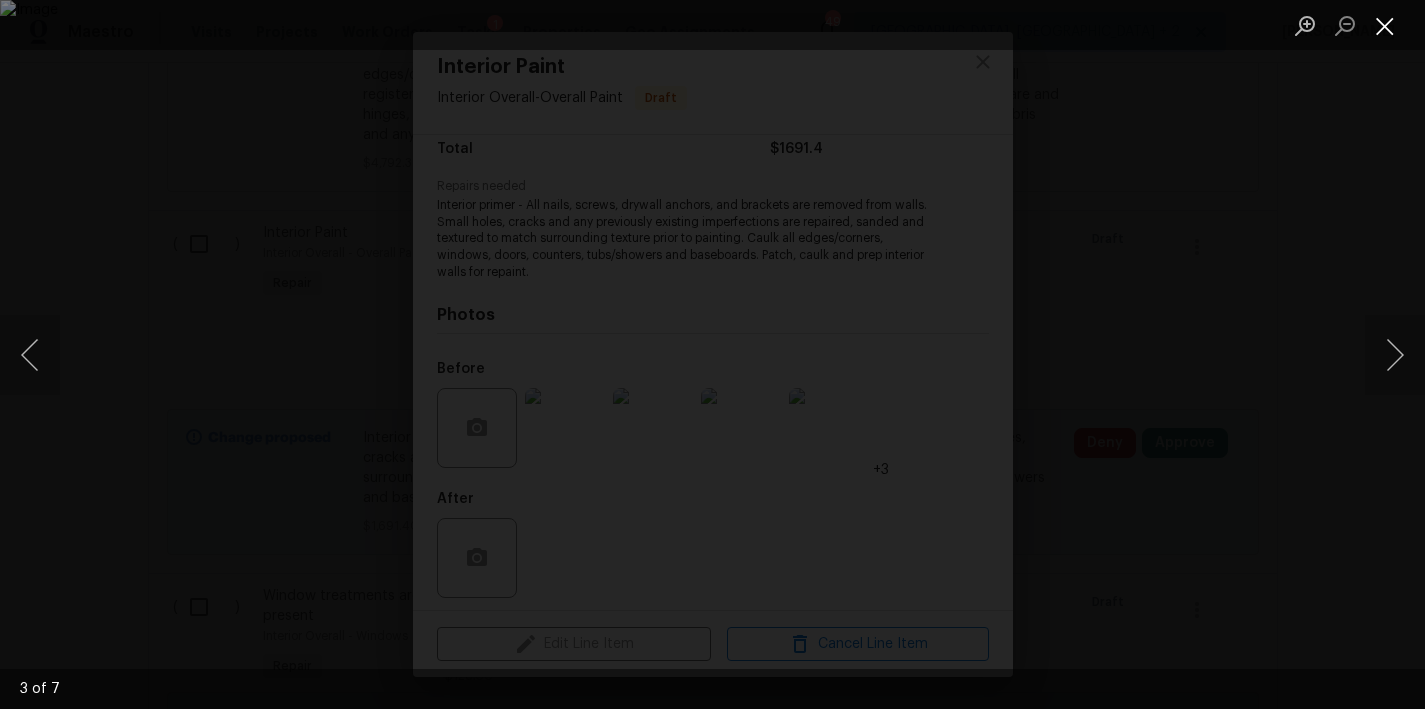 click at bounding box center [1385, 25] 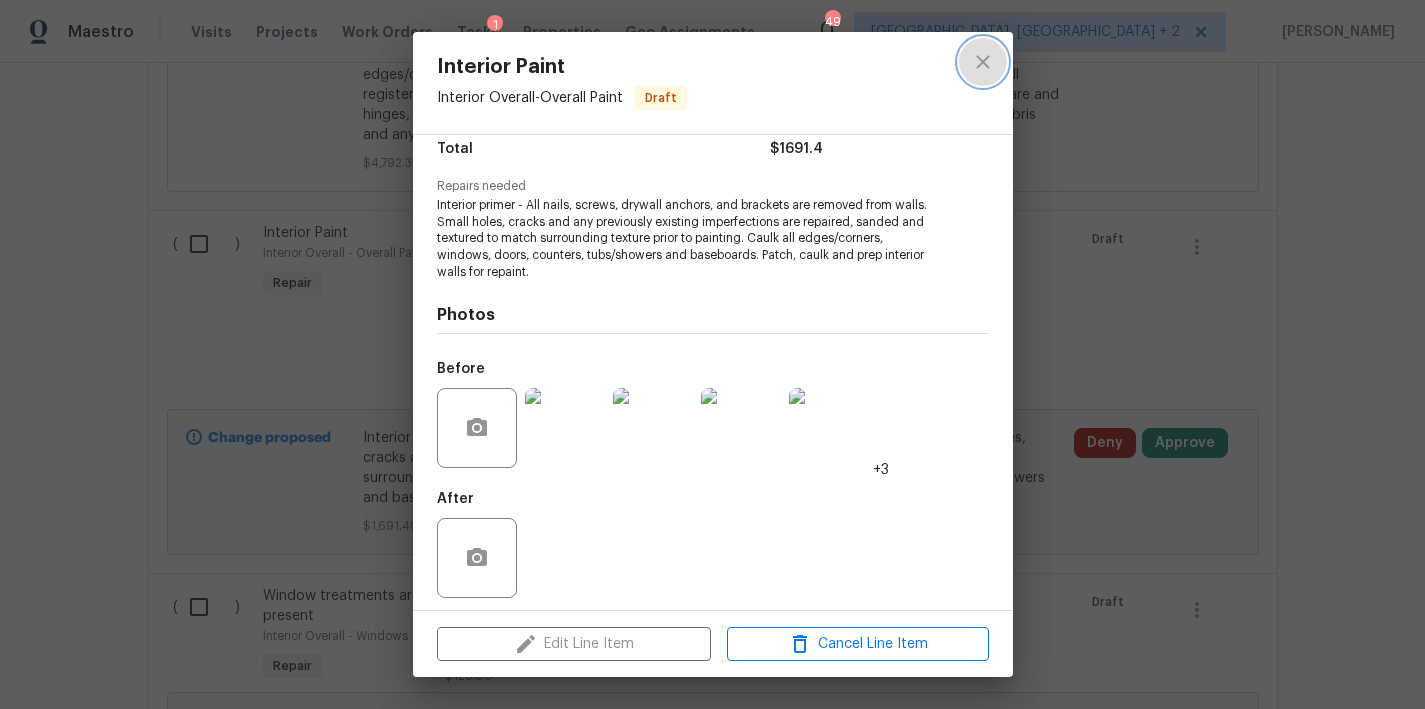 click at bounding box center (983, 62) 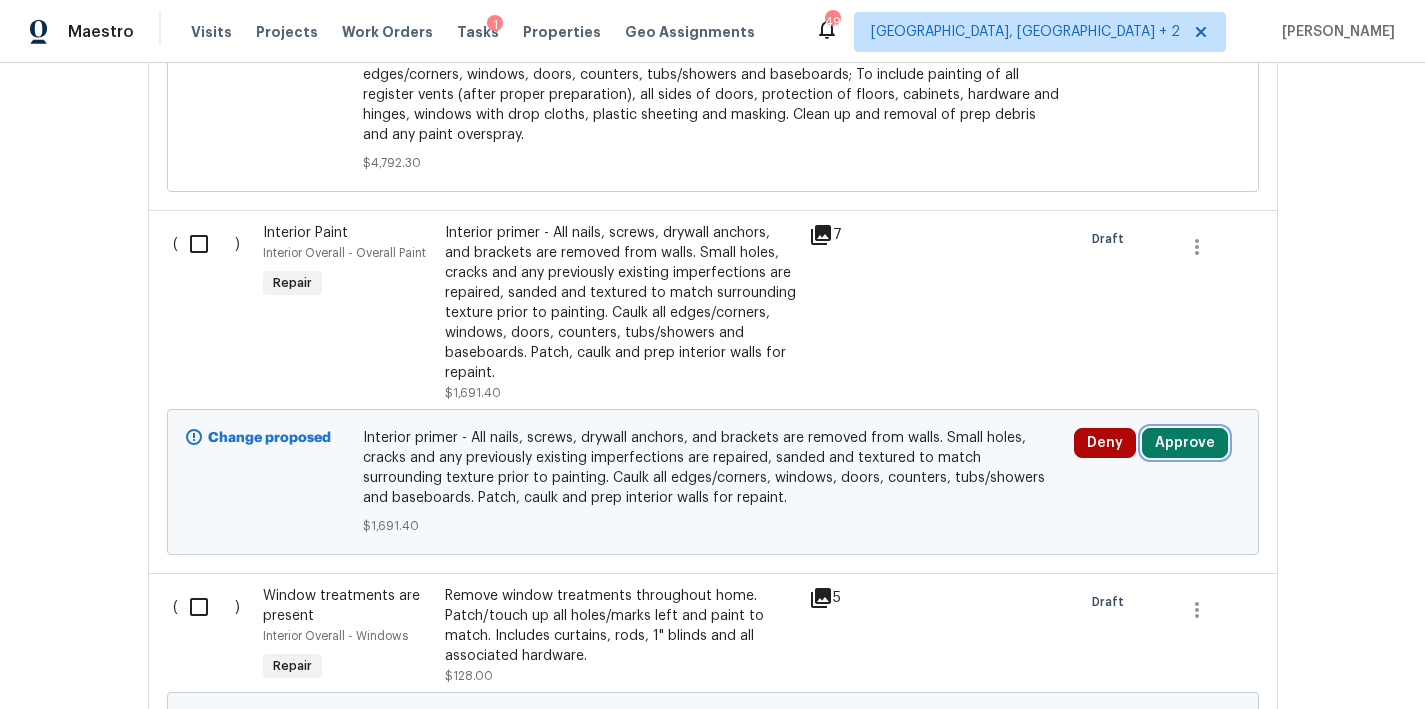click on "Approve" at bounding box center [1185, 443] 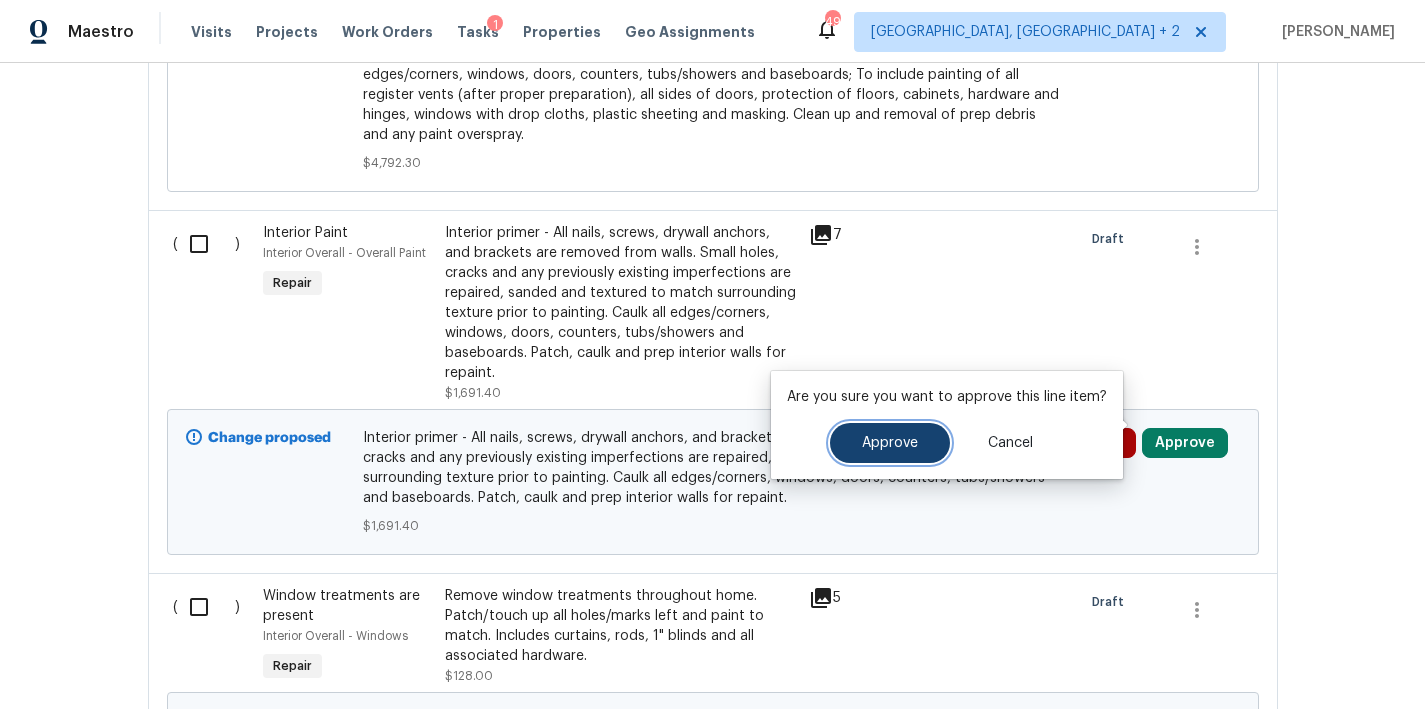 click on "Approve" at bounding box center [890, 443] 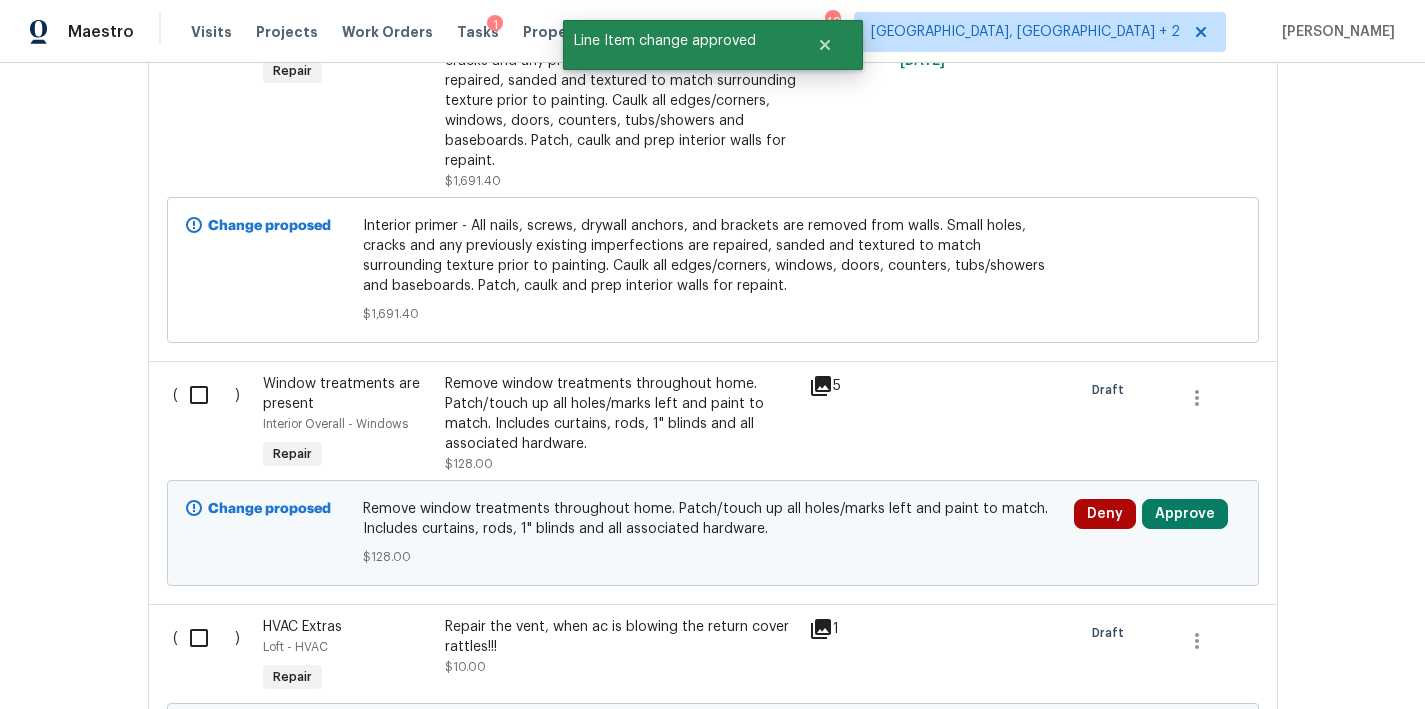 scroll, scrollTop: 2620, scrollLeft: 0, axis: vertical 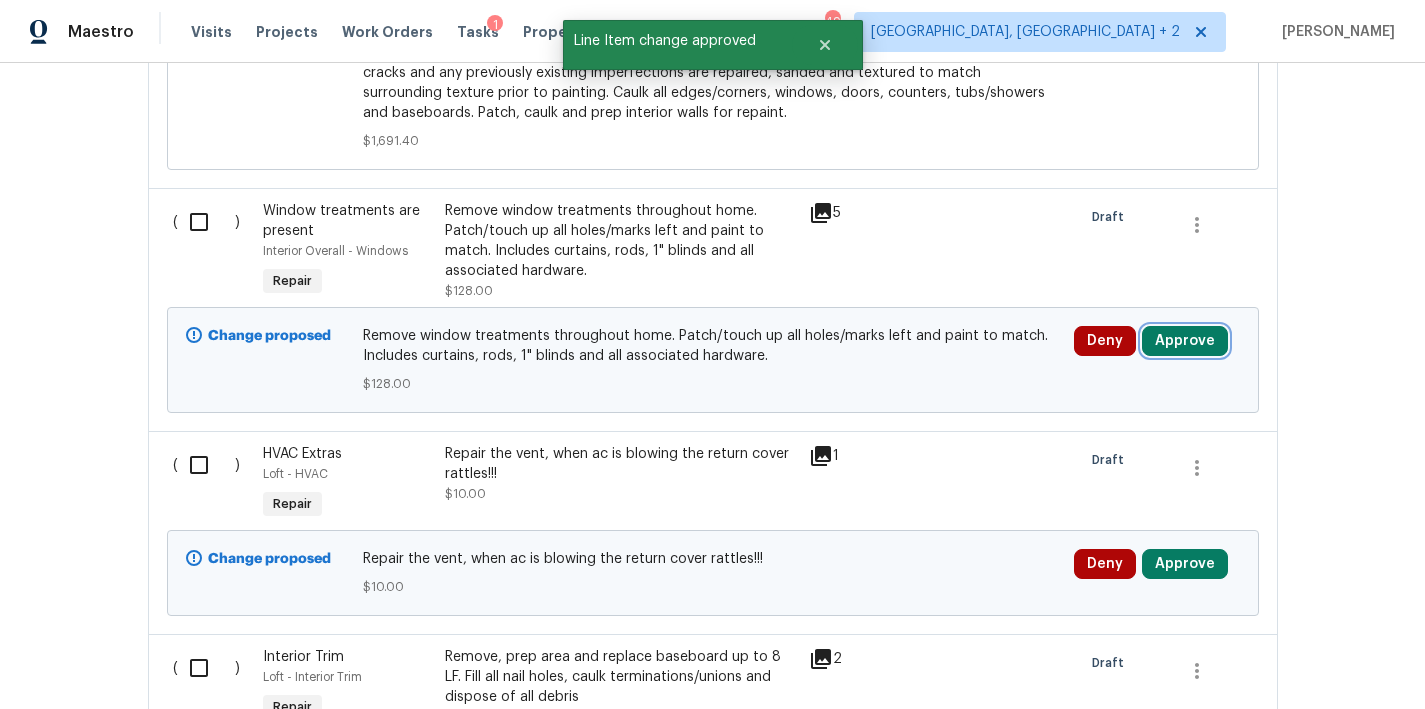 click on "Approve" at bounding box center [1185, 341] 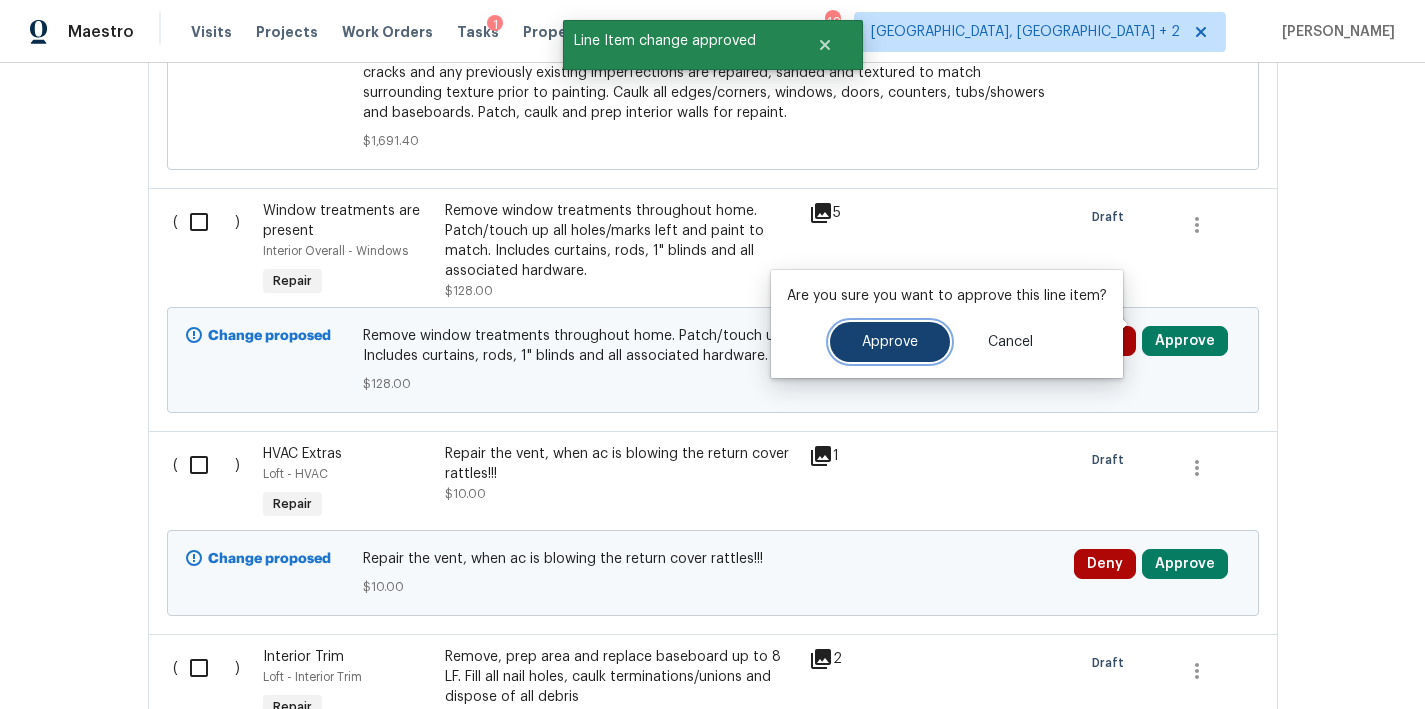 click on "Approve" at bounding box center [890, 342] 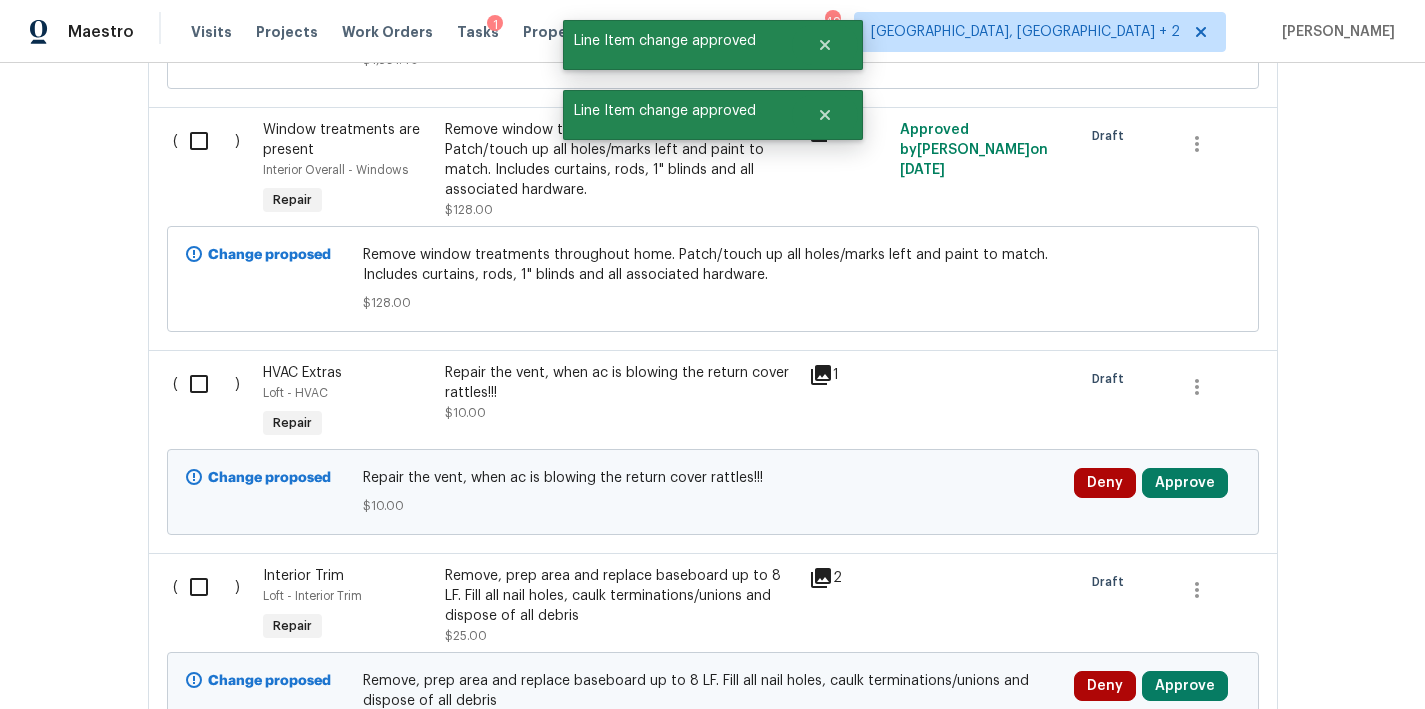 scroll, scrollTop: 2714, scrollLeft: 0, axis: vertical 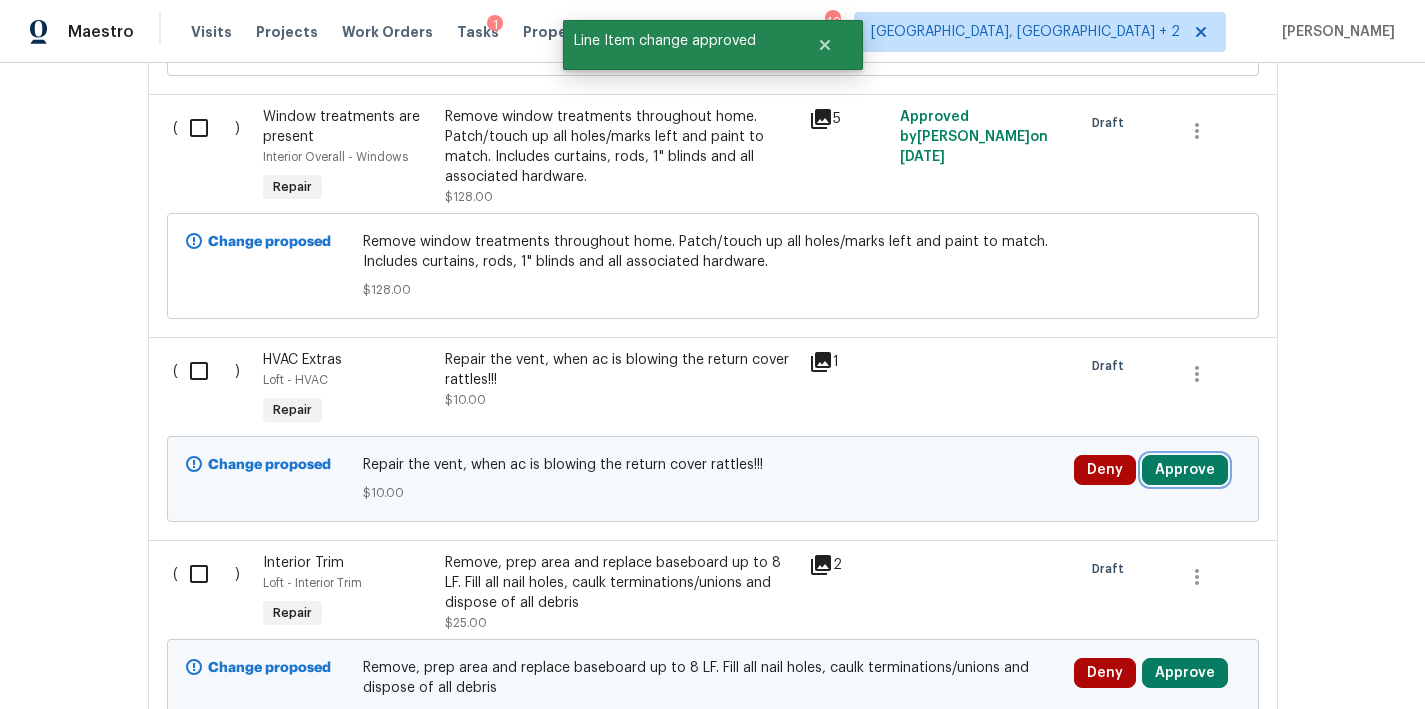 click on "Approve" at bounding box center [1185, 470] 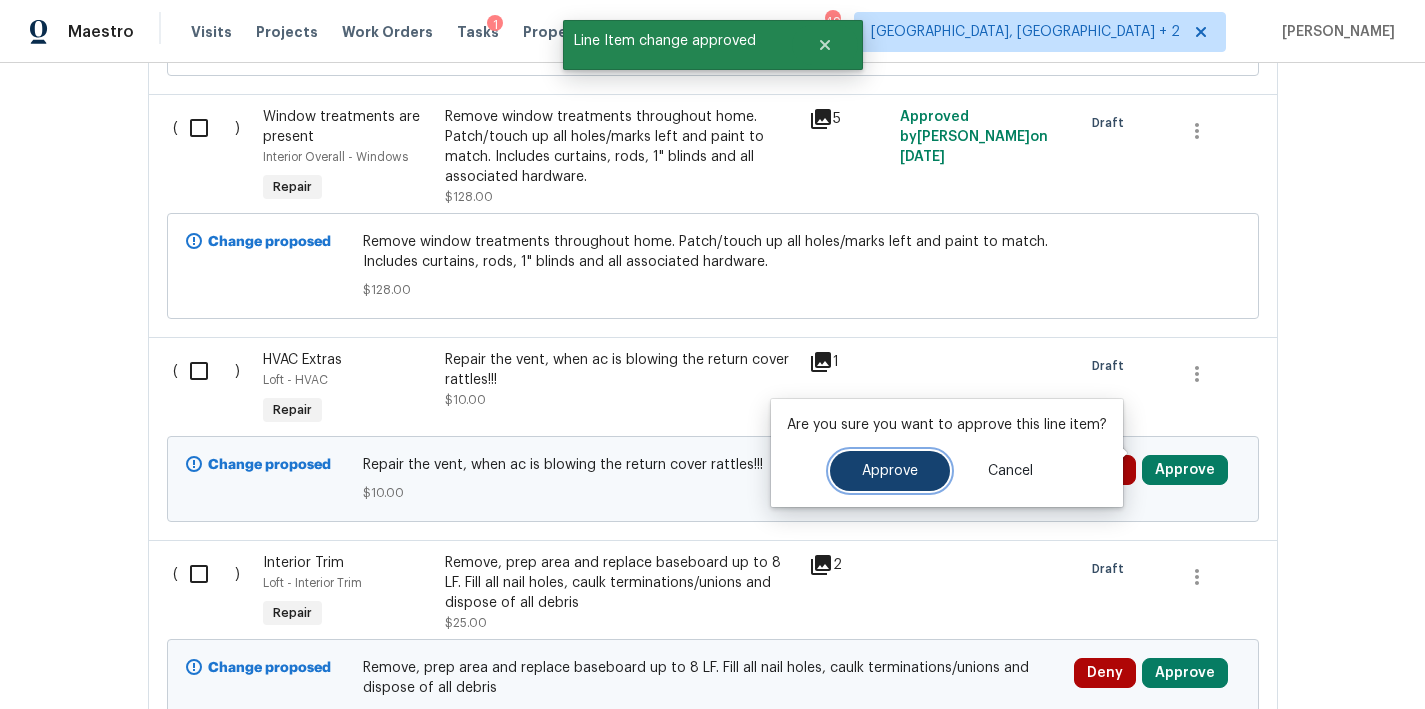 click on "Approve" at bounding box center [890, 471] 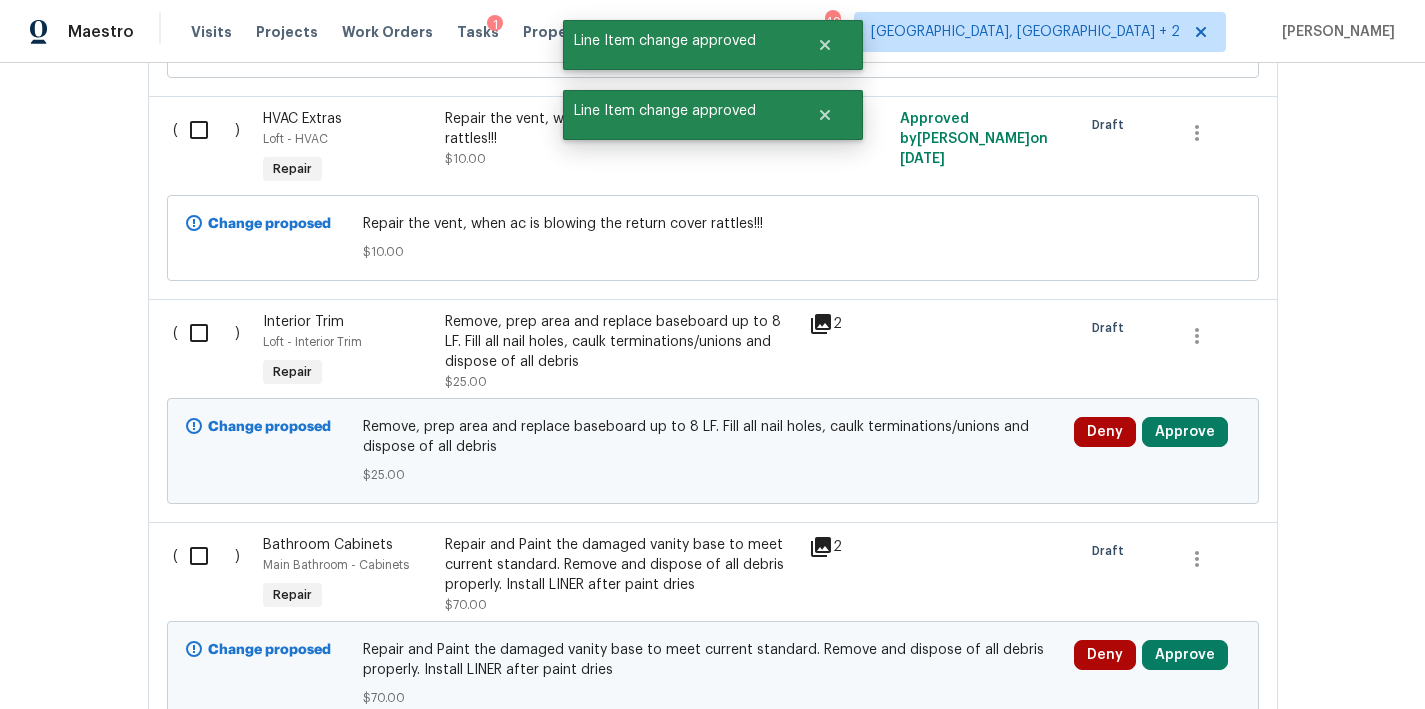 scroll, scrollTop: 2977, scrollLeft: 0, axis: vertical 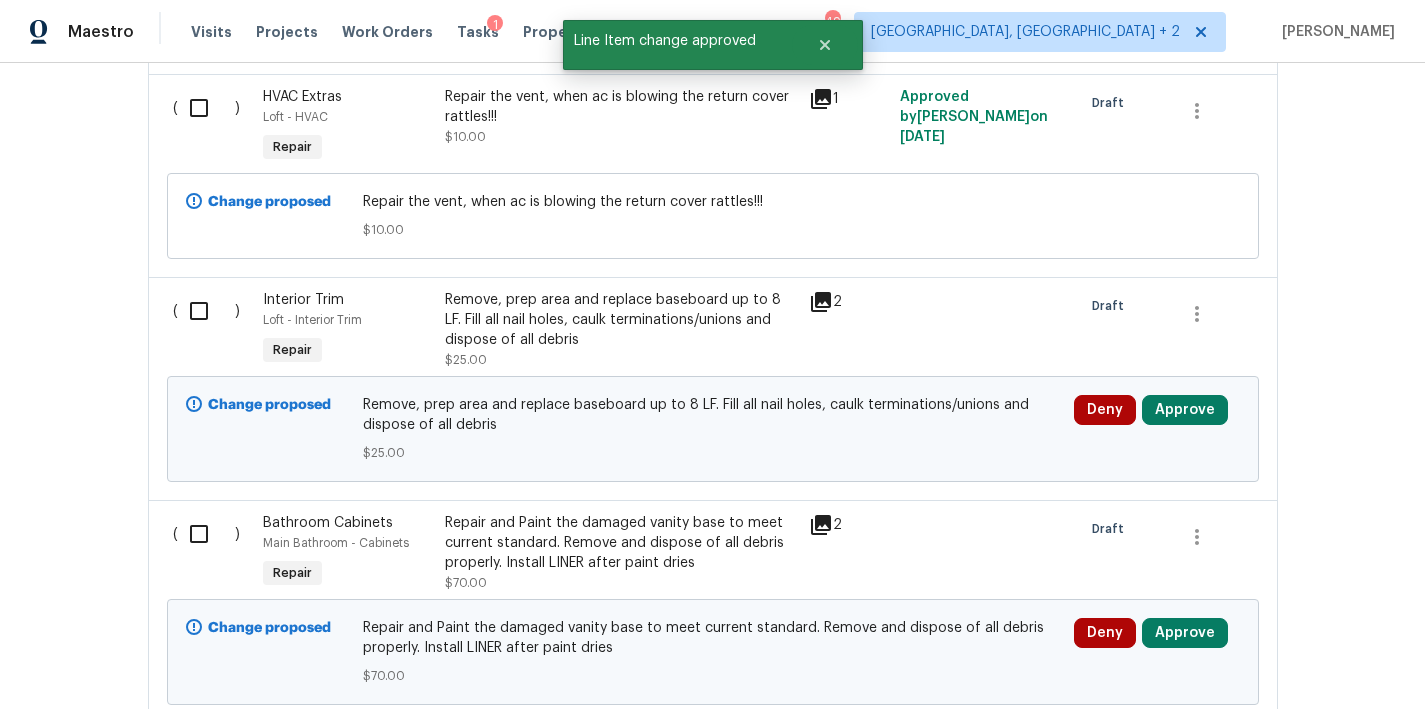 click on "Remove, prep area and replace baseboard up to 8 LF. Fill all nail holes, caulk terminations/unions and dispose of all debris" at bounding box center (621, 320) 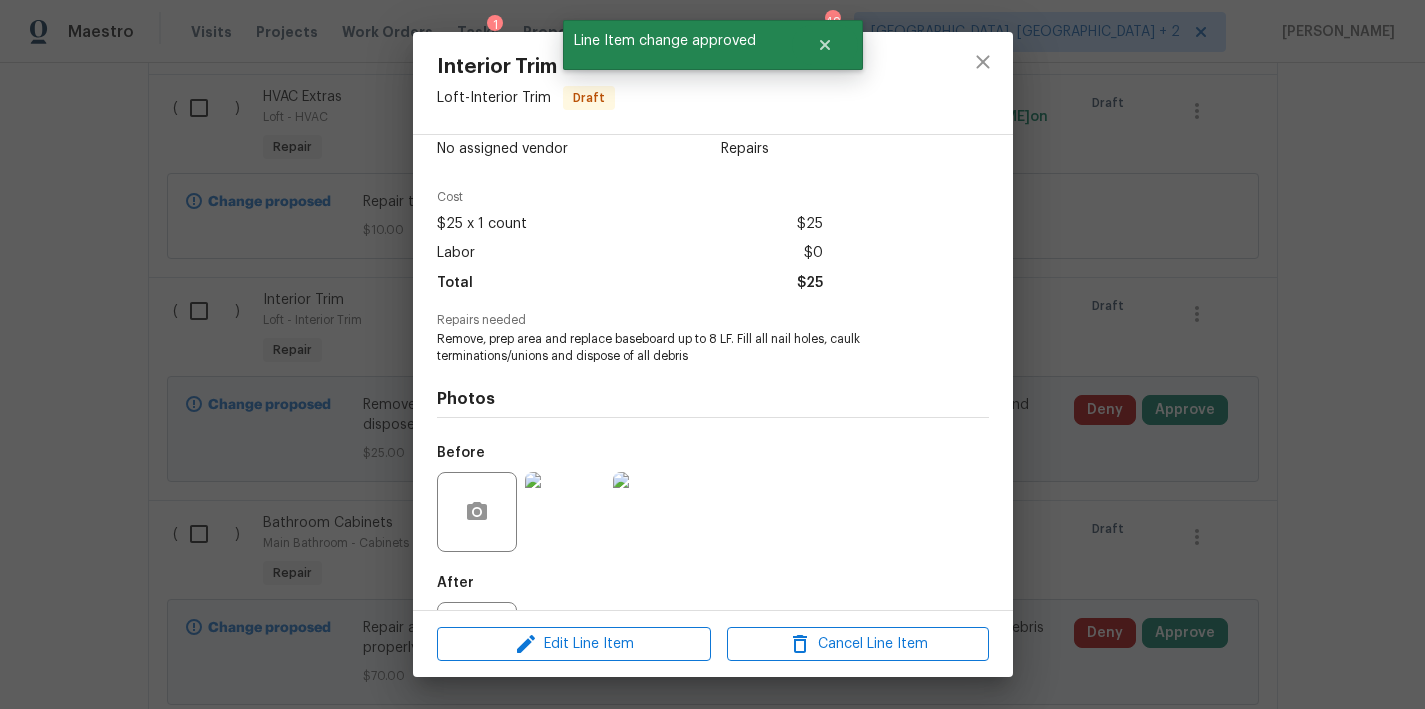 scroll, scrollTop: 129, scrollLeft: 0, axis: vertical 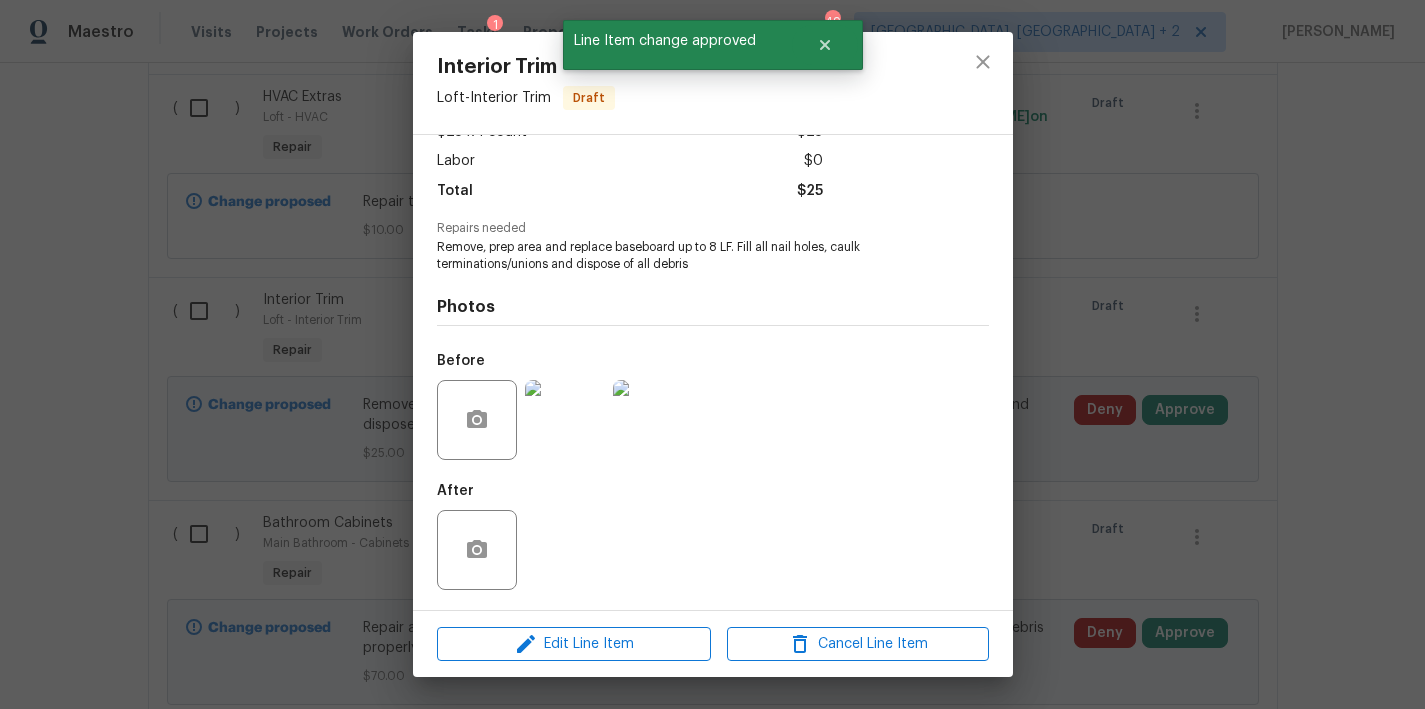 click at bounding box center [565, 420] 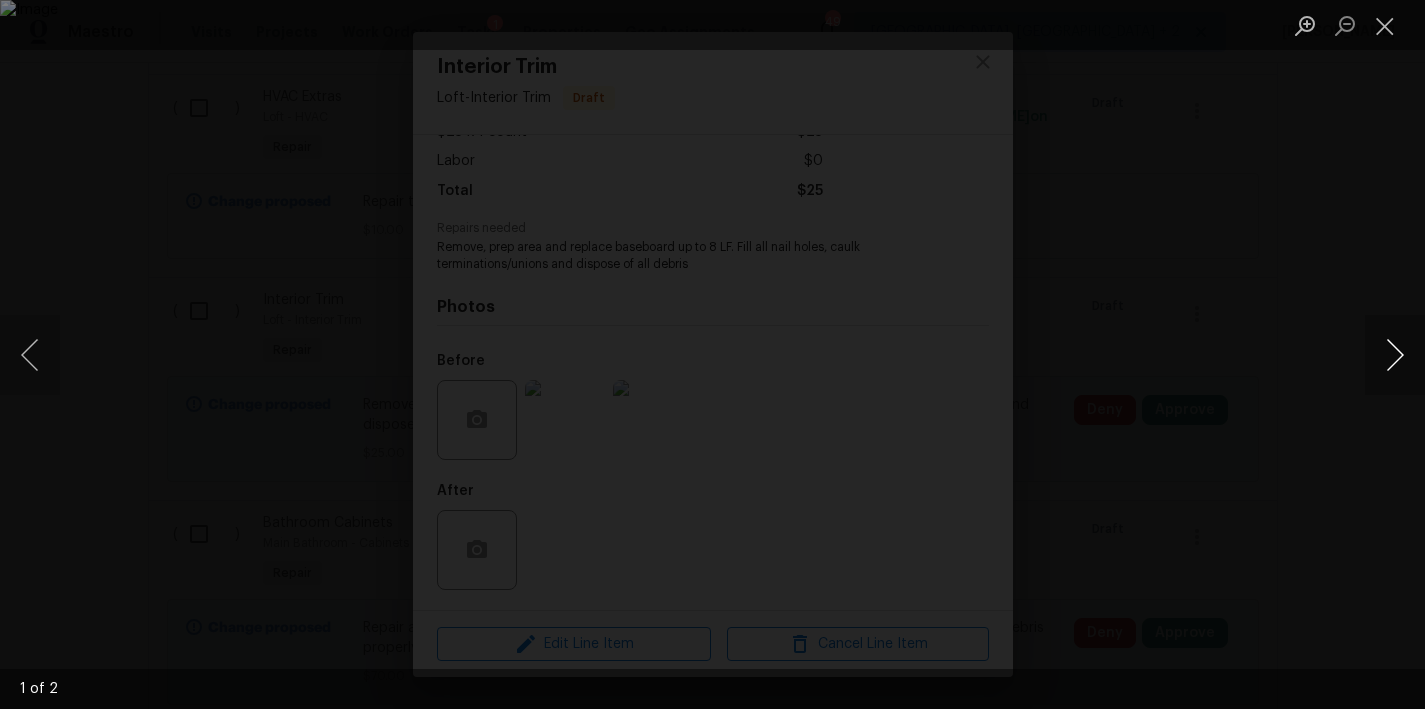 click at bounding box center [1395, 355] 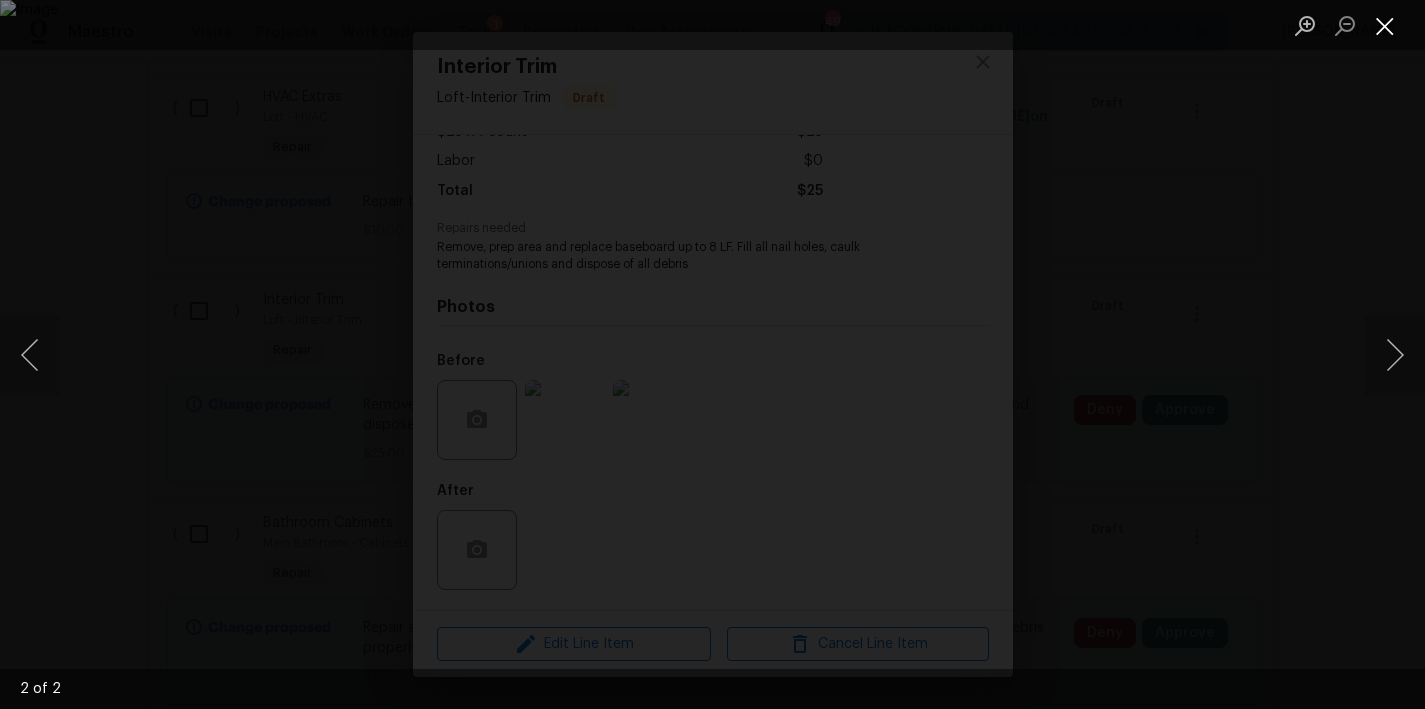 click at bounding box center (1385, 25) 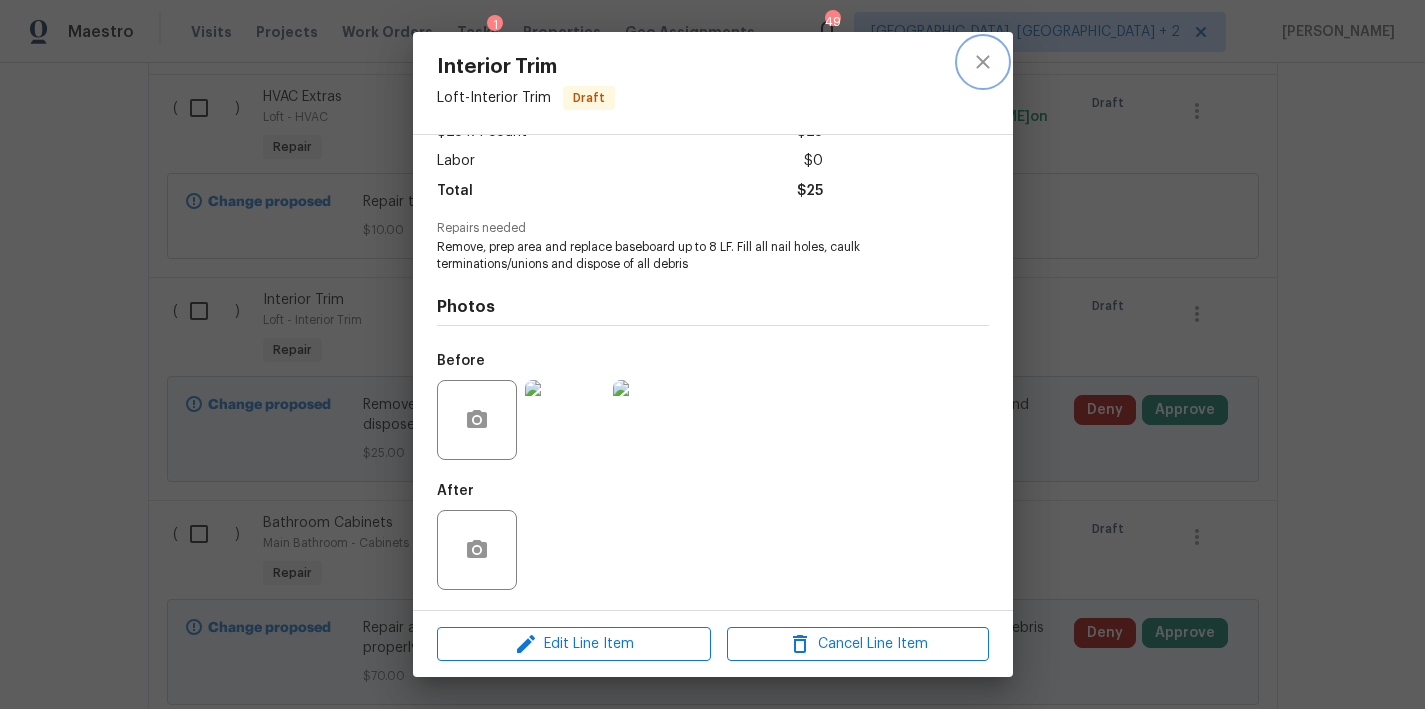 click 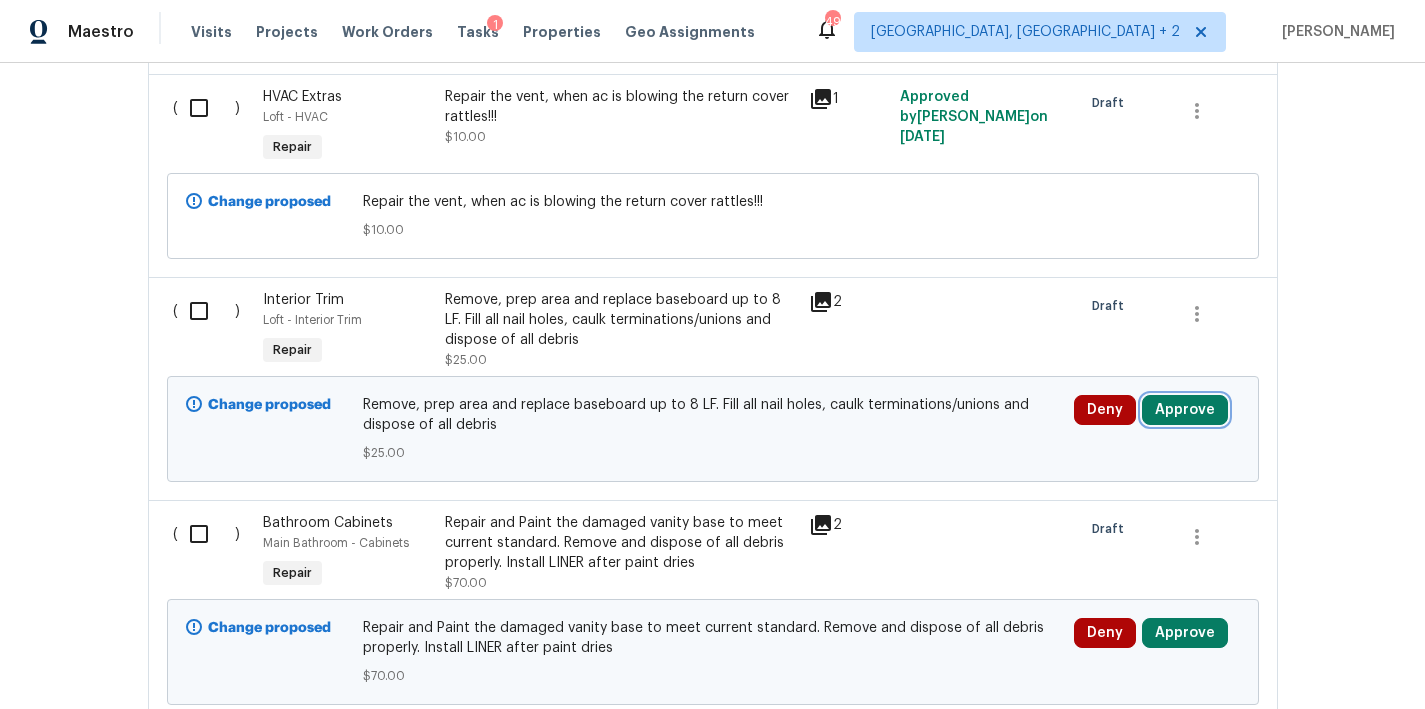click on "Approve" at bounding box center (1185, 410) 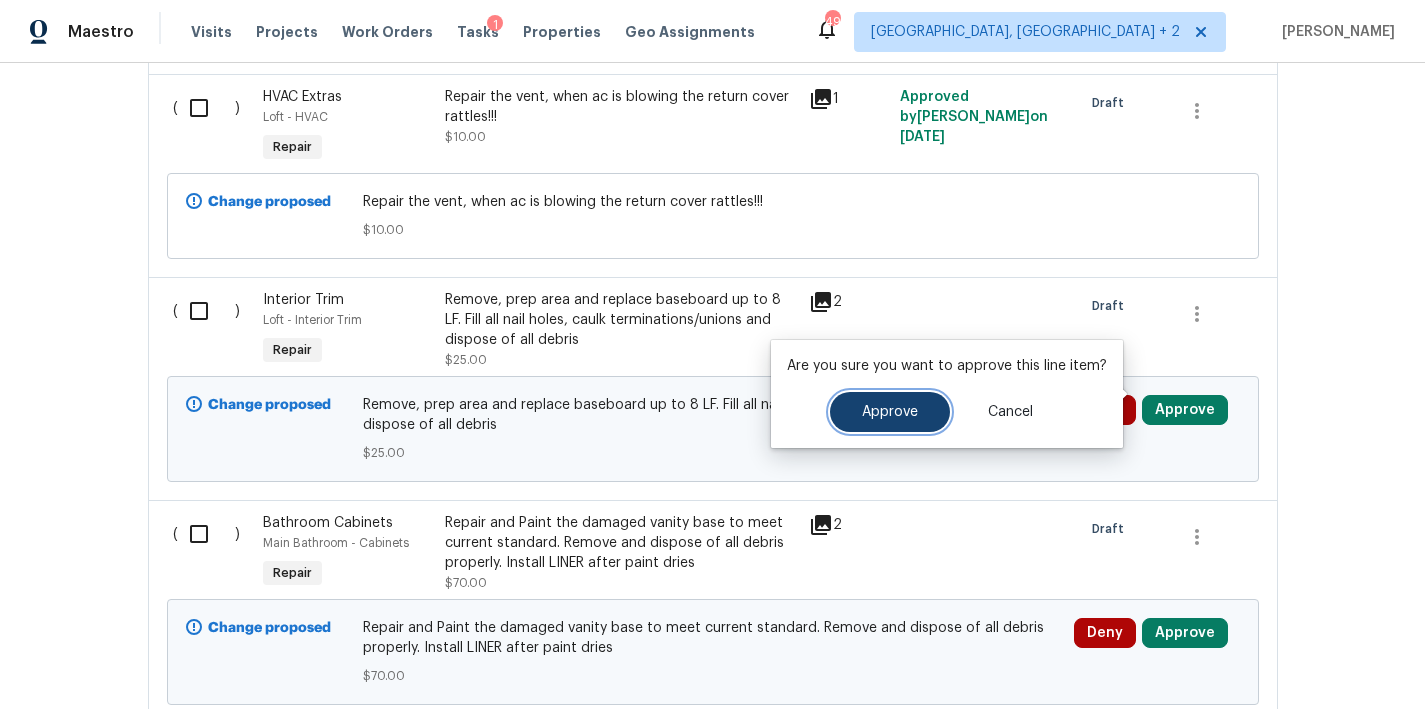 click on "Approve" at bounding box center (890, 412) 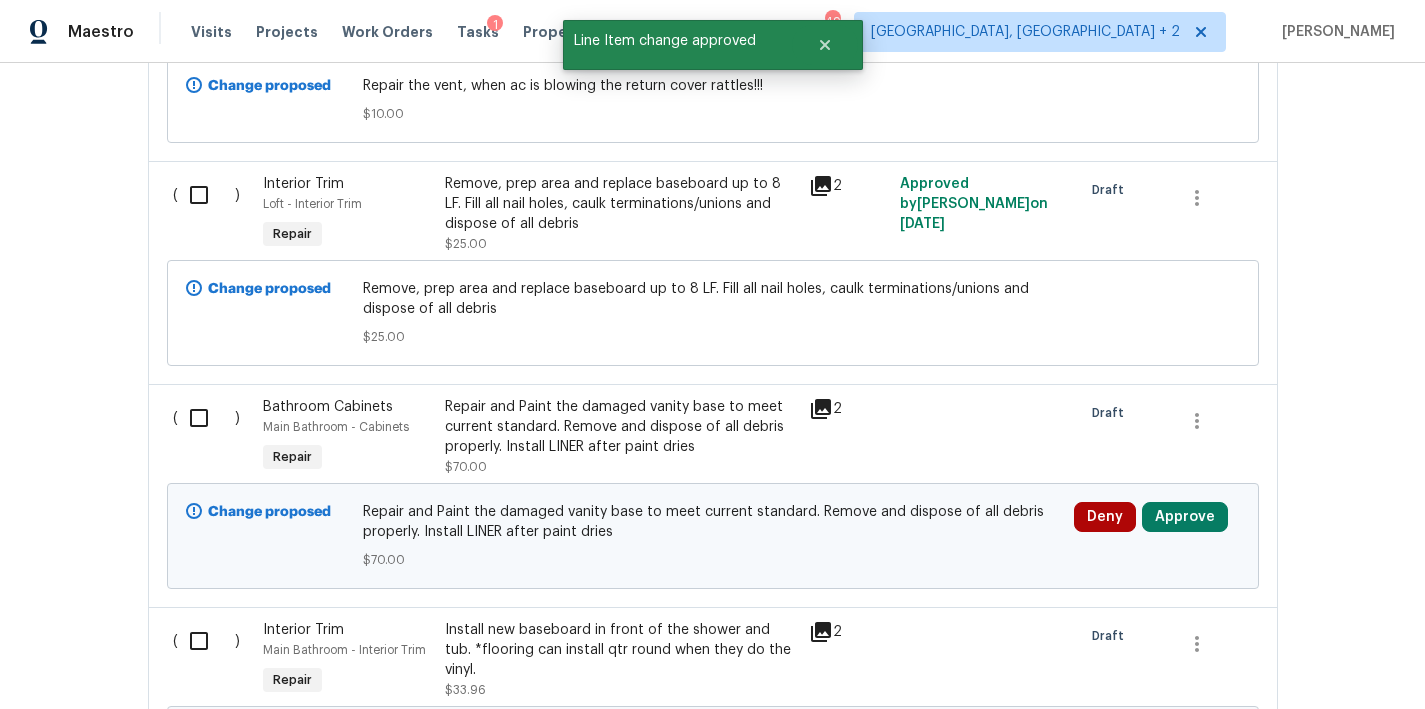 scroll, scrollTop: 3144, scrollLeft: 0, axis: vertical 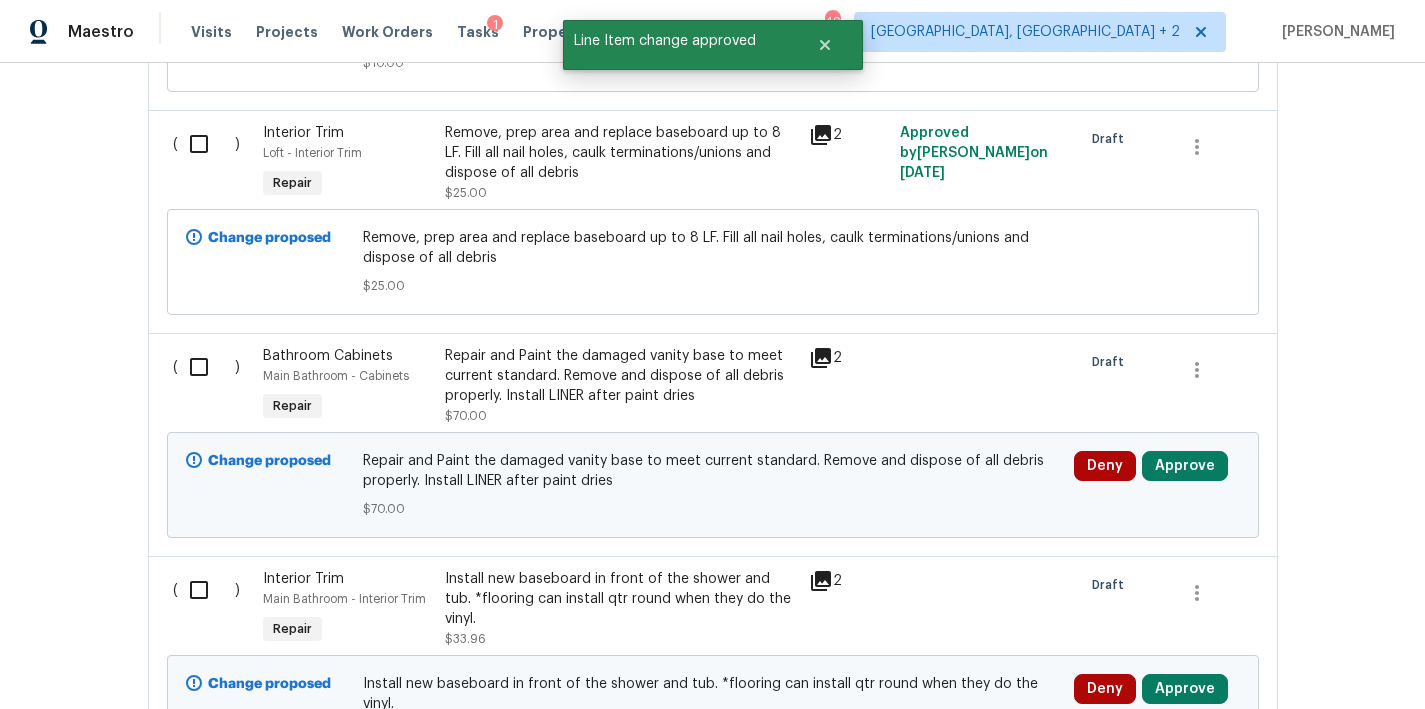 click on "Repair and Paint the damaged vanity base to meet current standard. Remove and dispose of all debris properly. Install  LINER after paint dries" at bounding box center (621, 376) 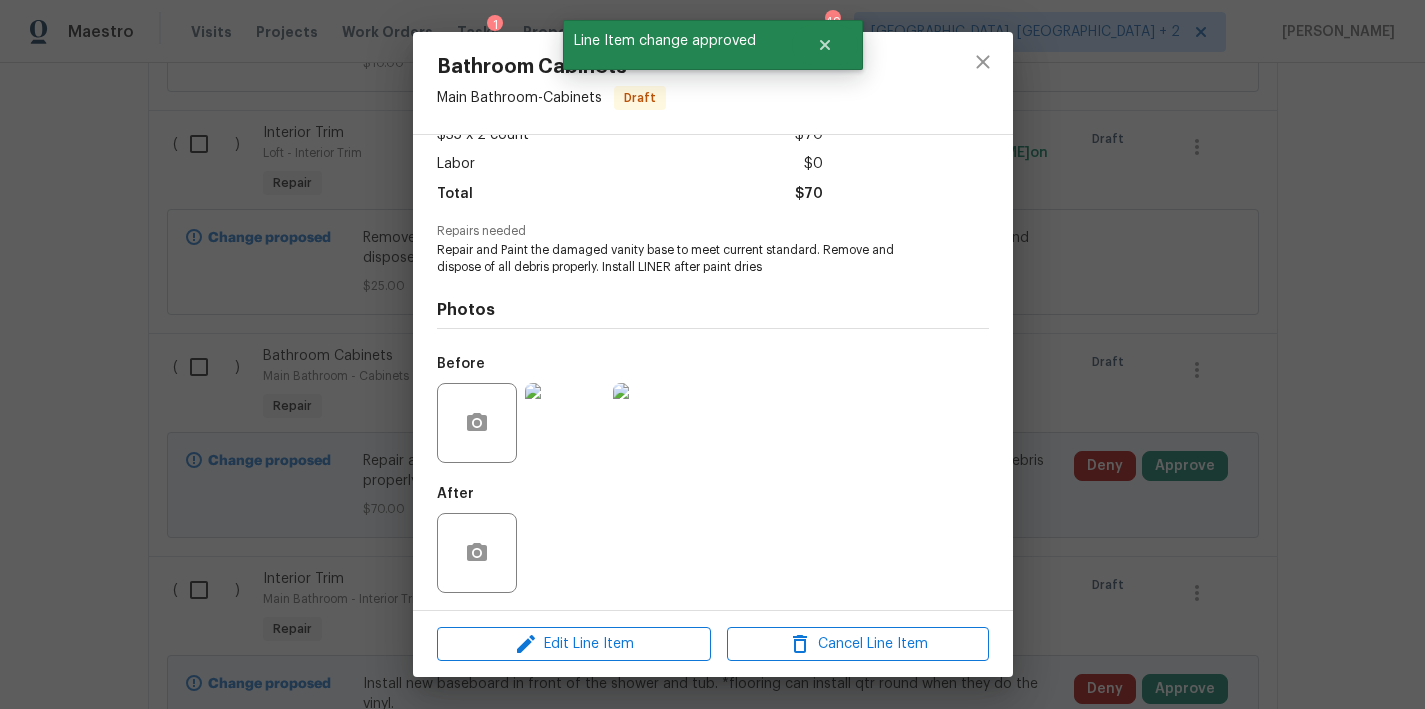 scroll, scrollTop: 129, scrollLeft: 0, axis: vertical 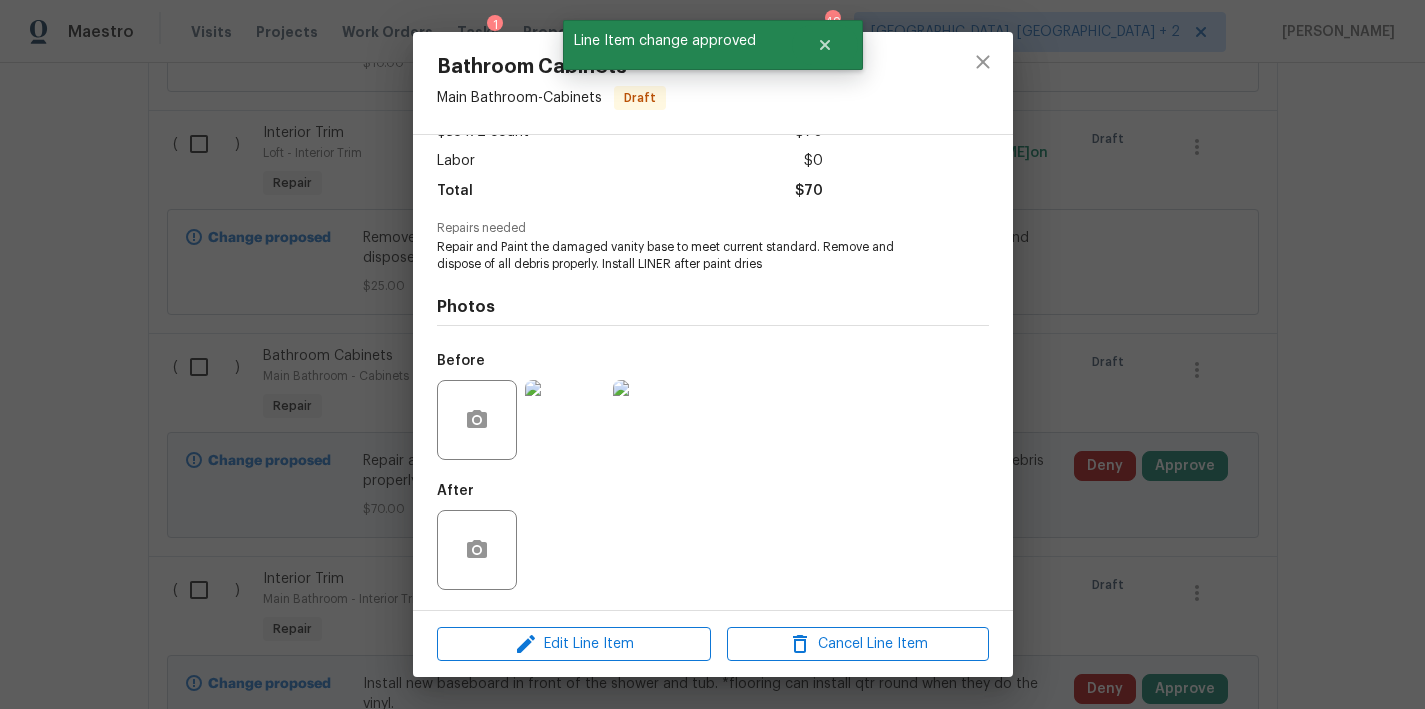 click at bounding box center [565, 420] 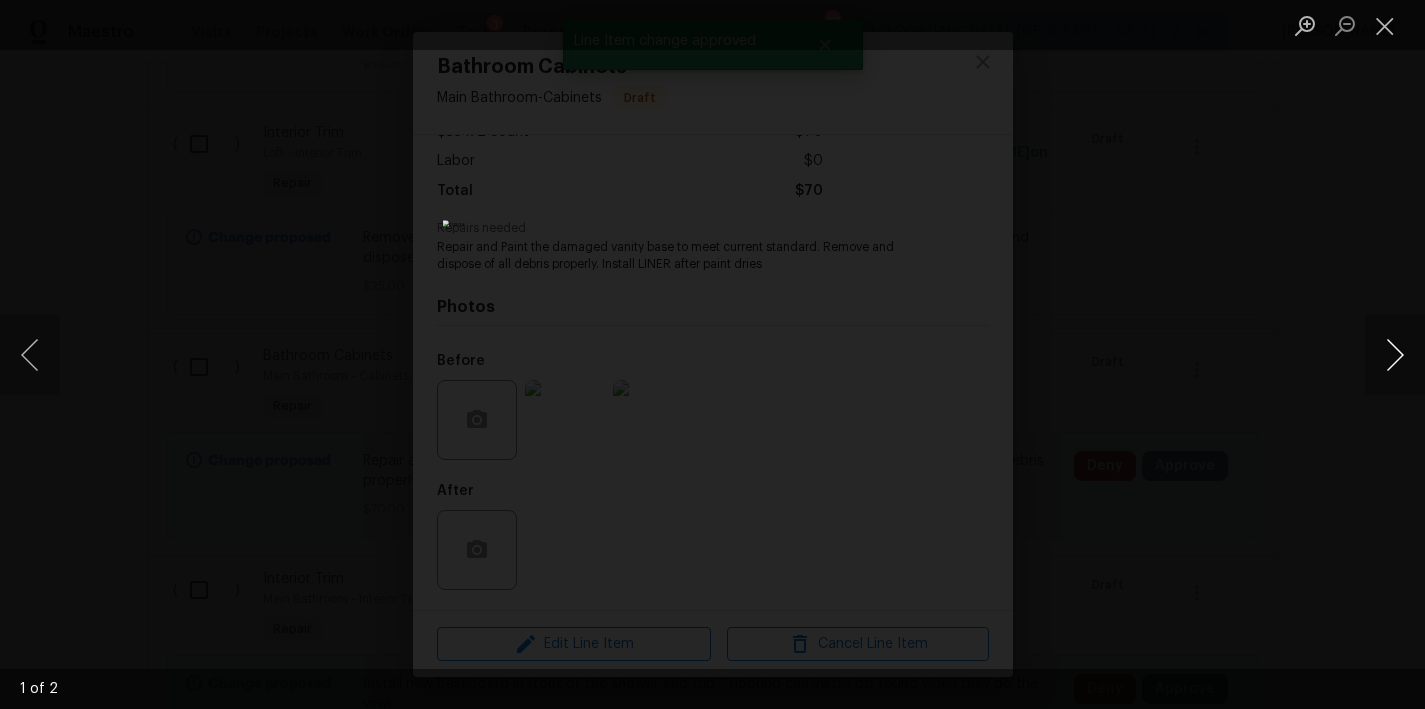 click at bounding box center [1395, 355] 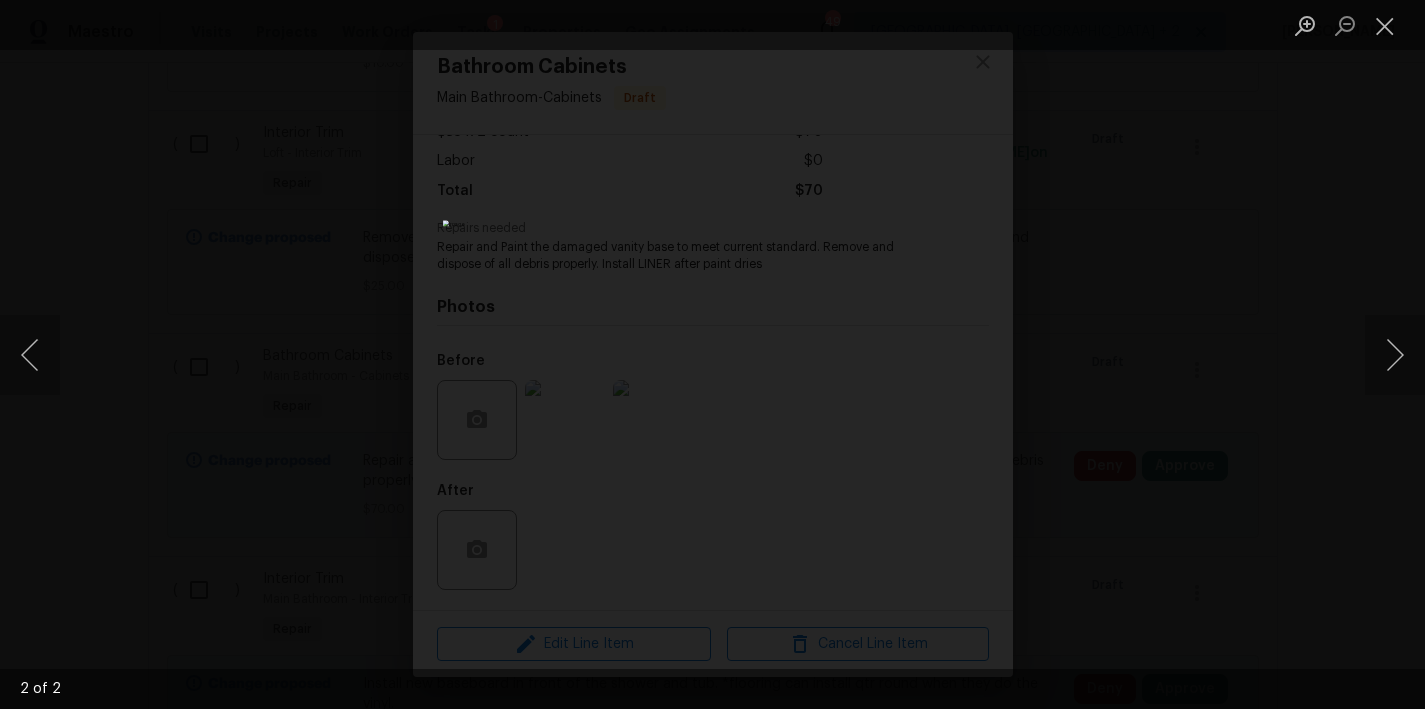 click at bounding box center (1385, 25) 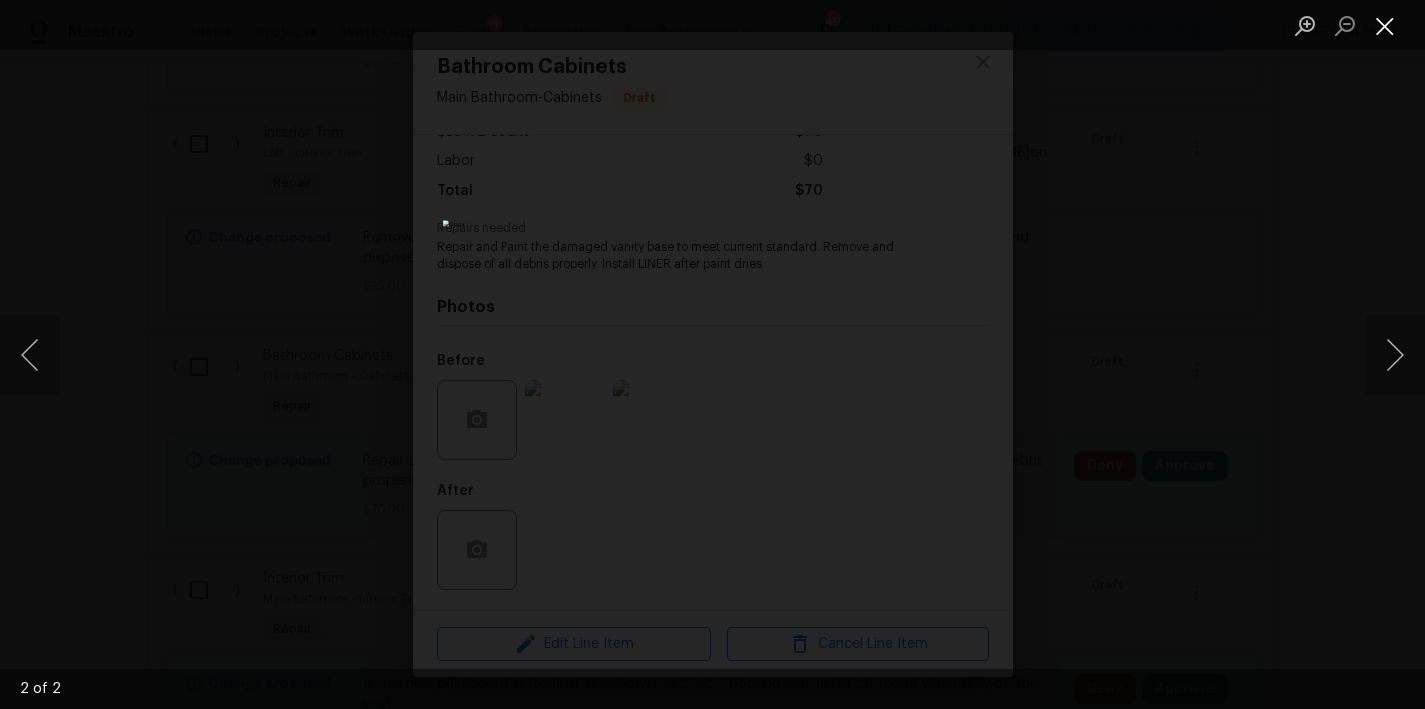 click at bounding box center (1385, 25) 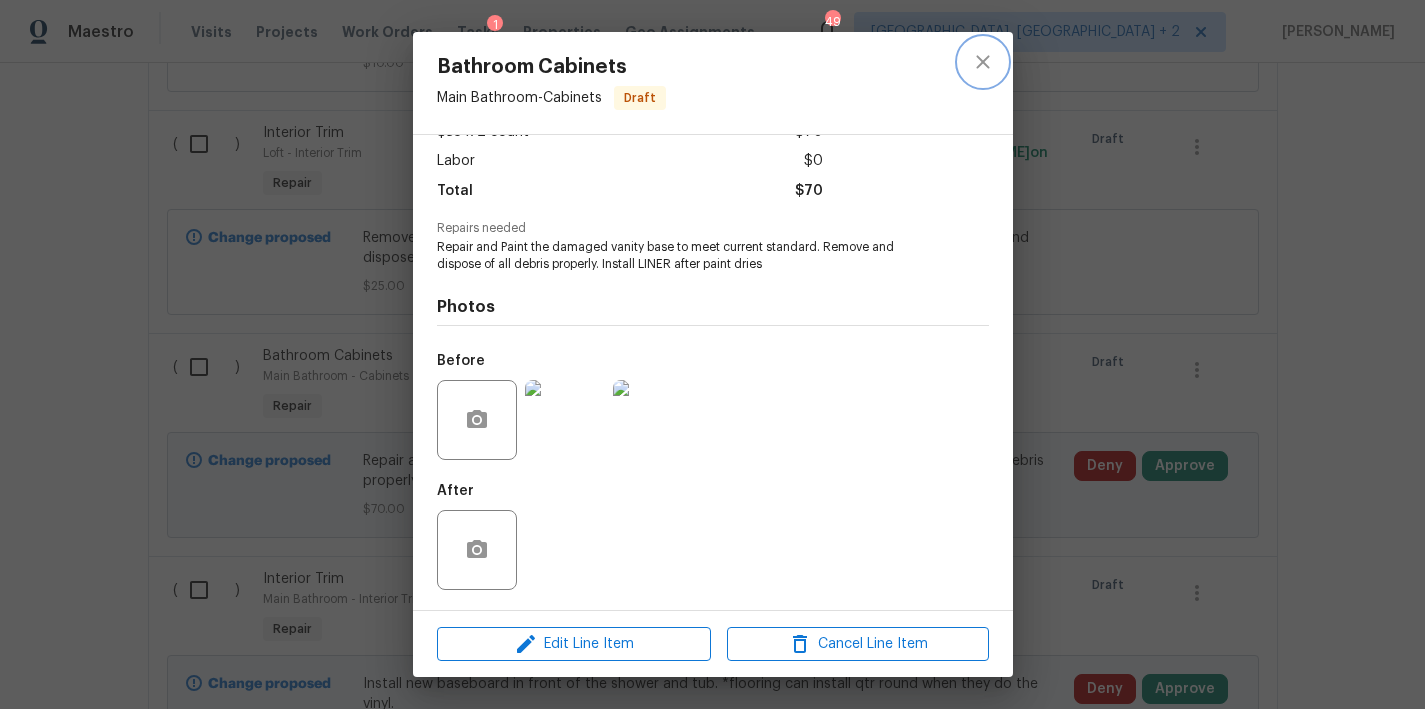 click 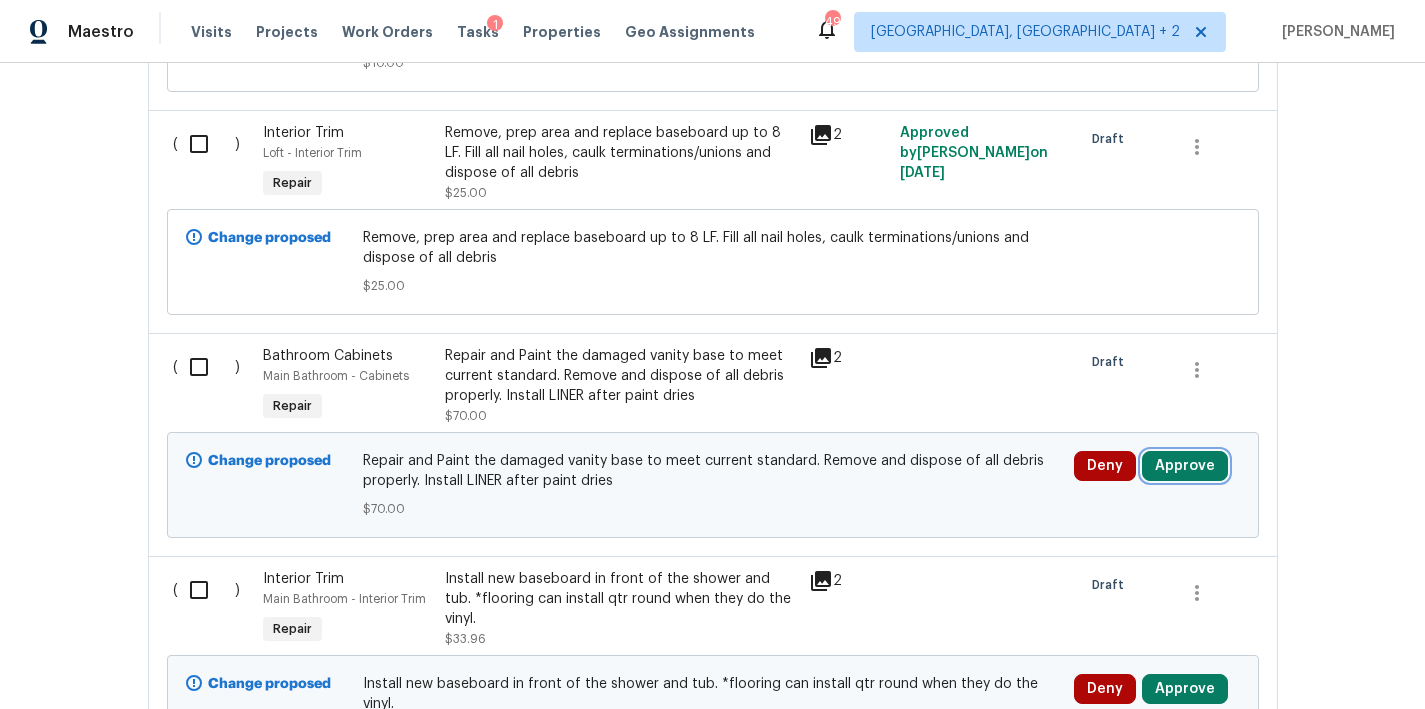 click on "Approve" at bounding box center [1185, 466] 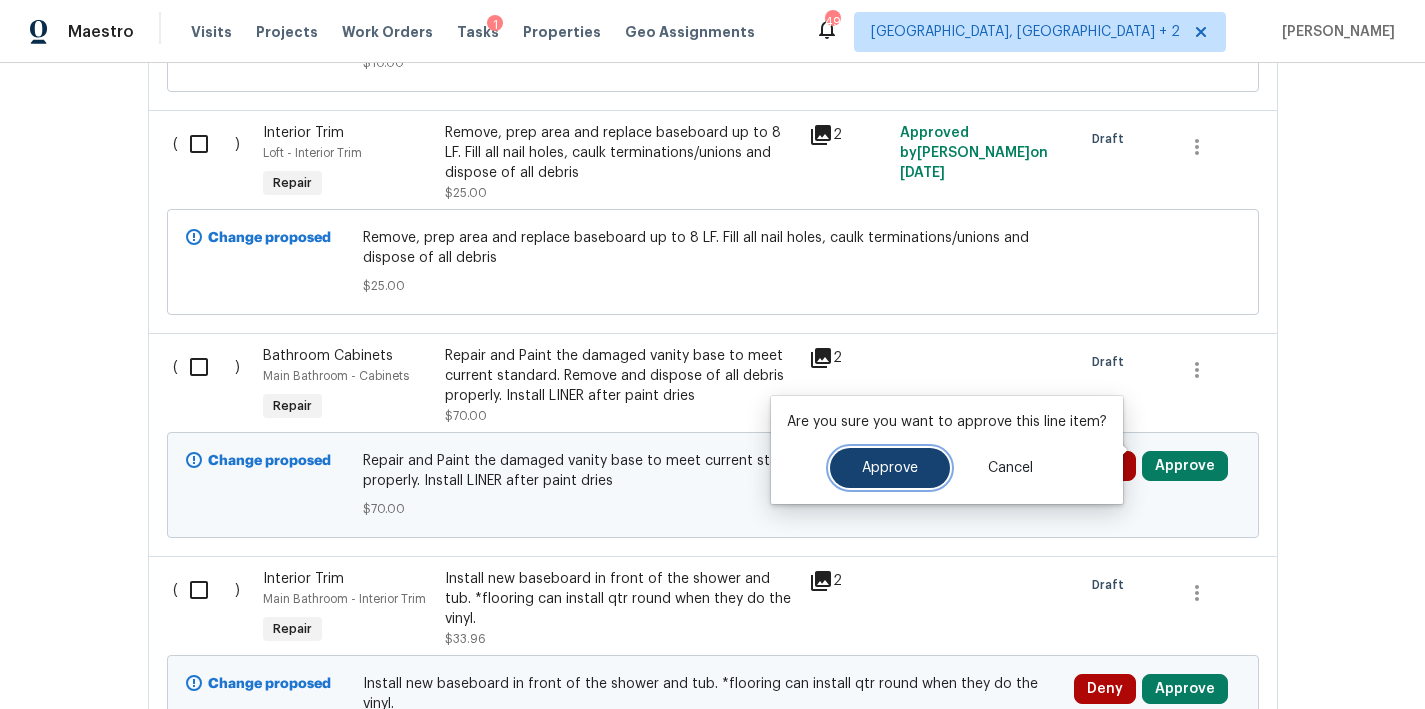 click on "Approve" at bounding box center (890, 468) 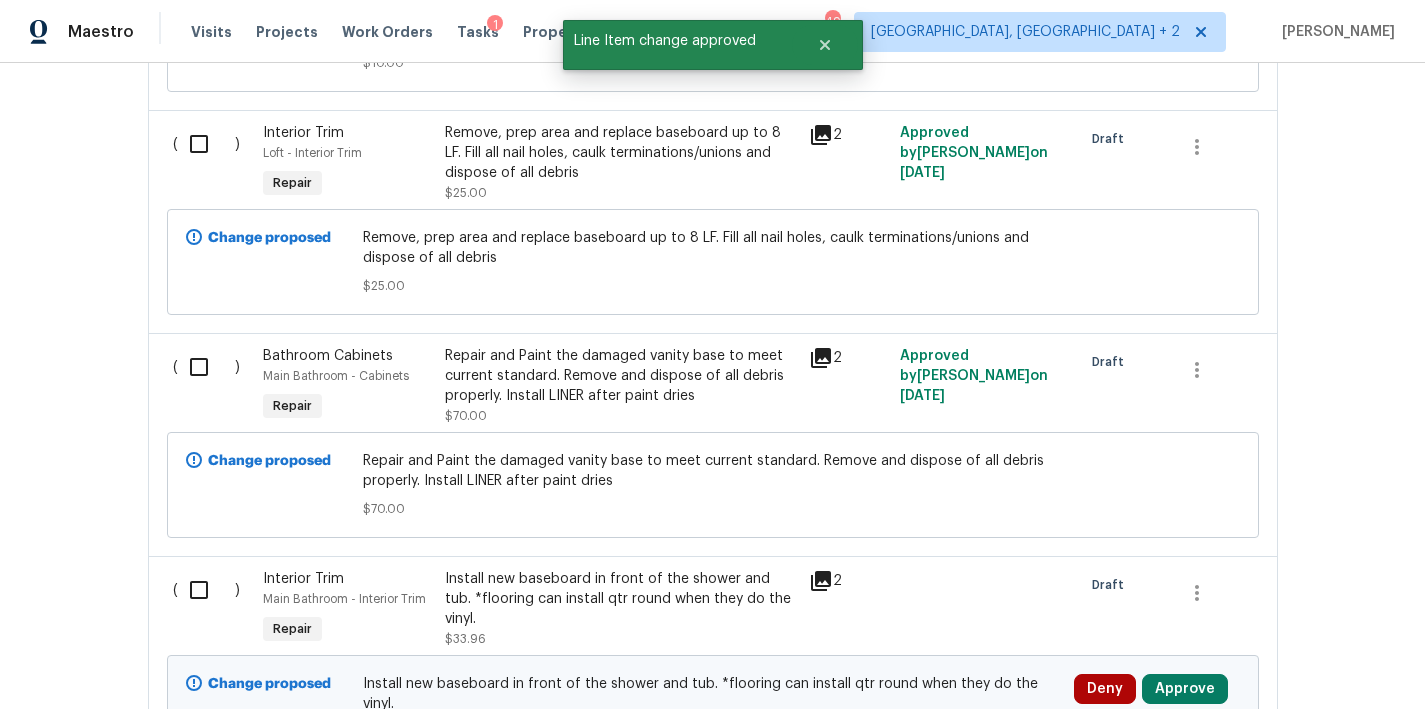 scroll, scrollTop: 3502, scrollLeft: 0, axis: vertical 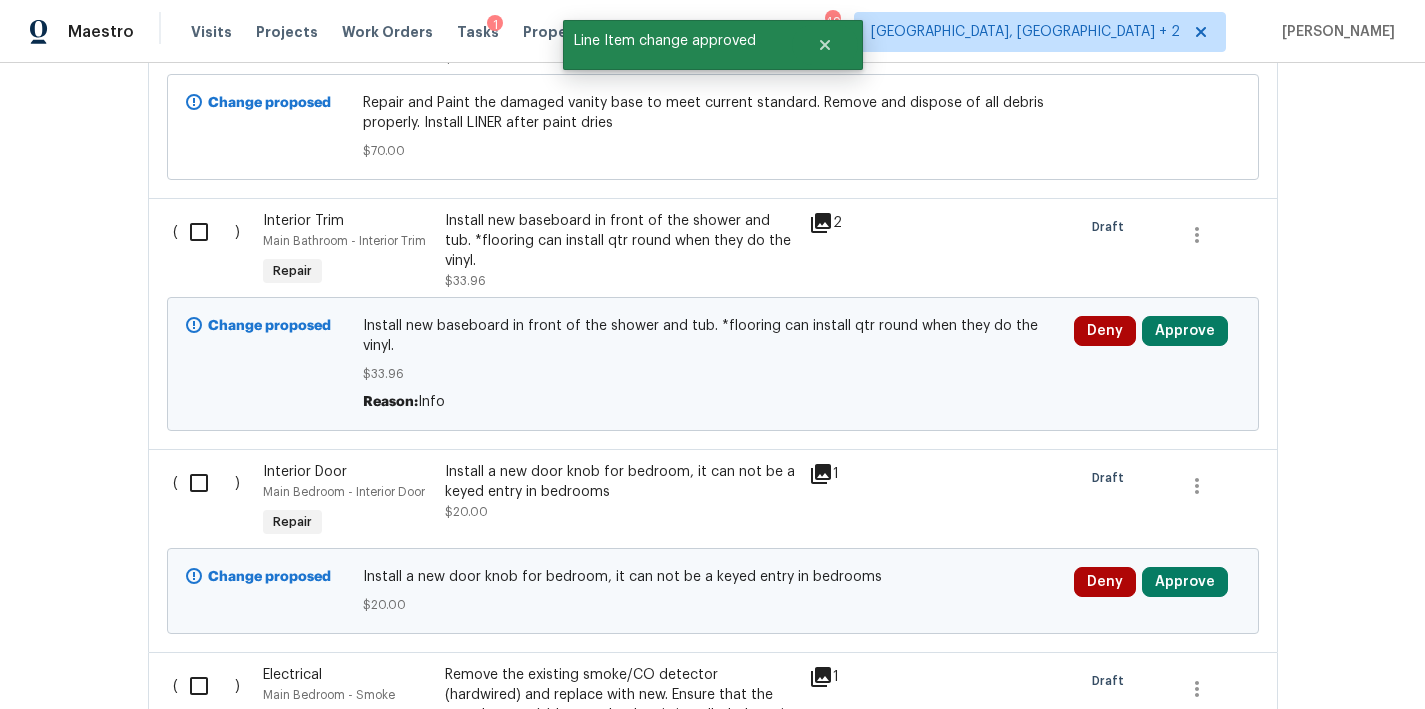 click on "Install new baseboard in front of the shower and tub. *flooring can install qtr round when they do the vinyl." at bounding box center [621, 241] 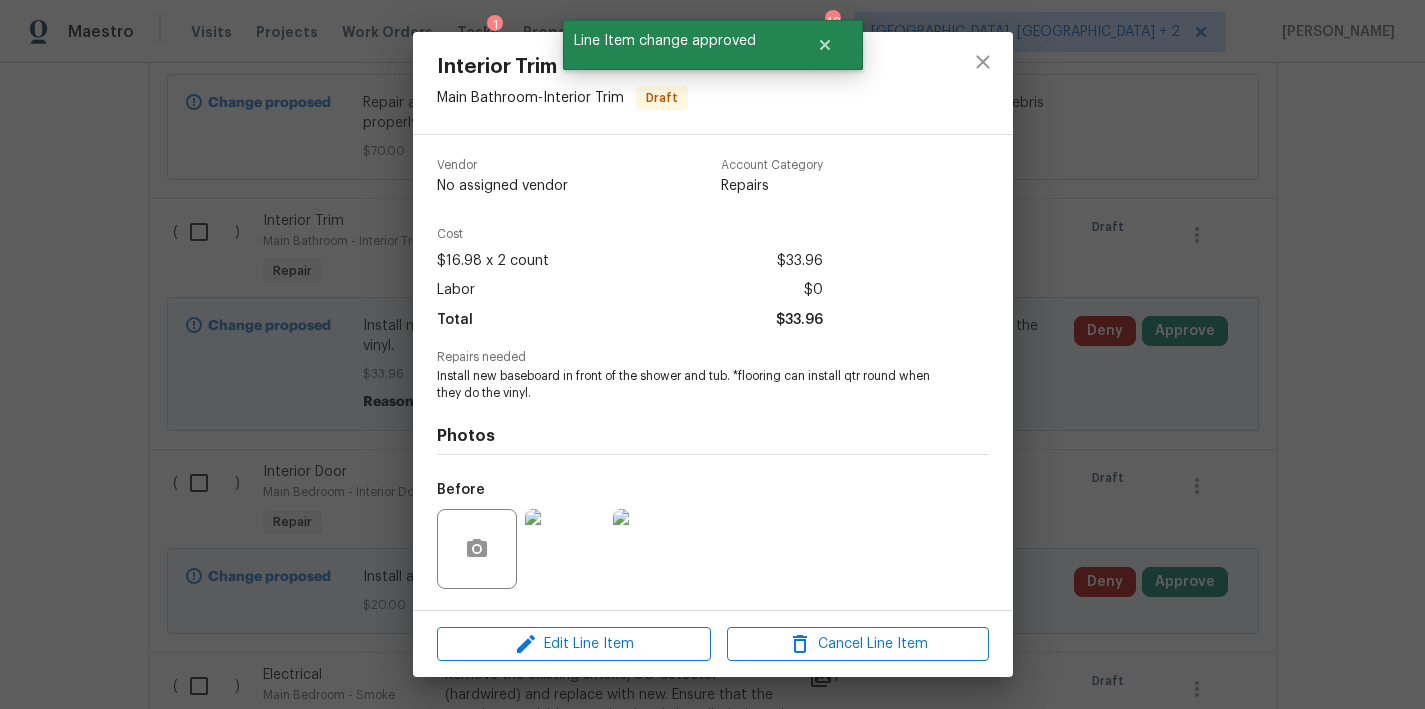 scroll, scrollTop: 129, scrollLeft: 0, axis: vertical 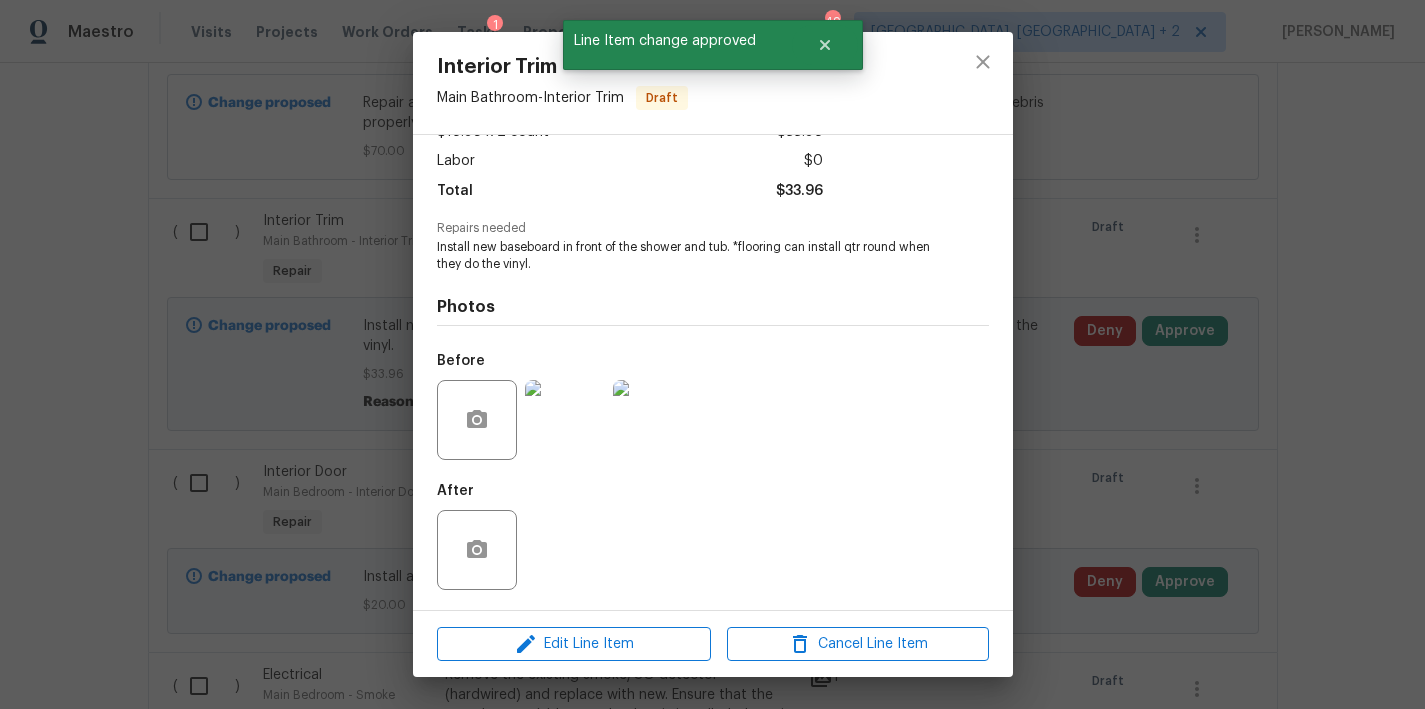 click at bounding box center (565, 420) 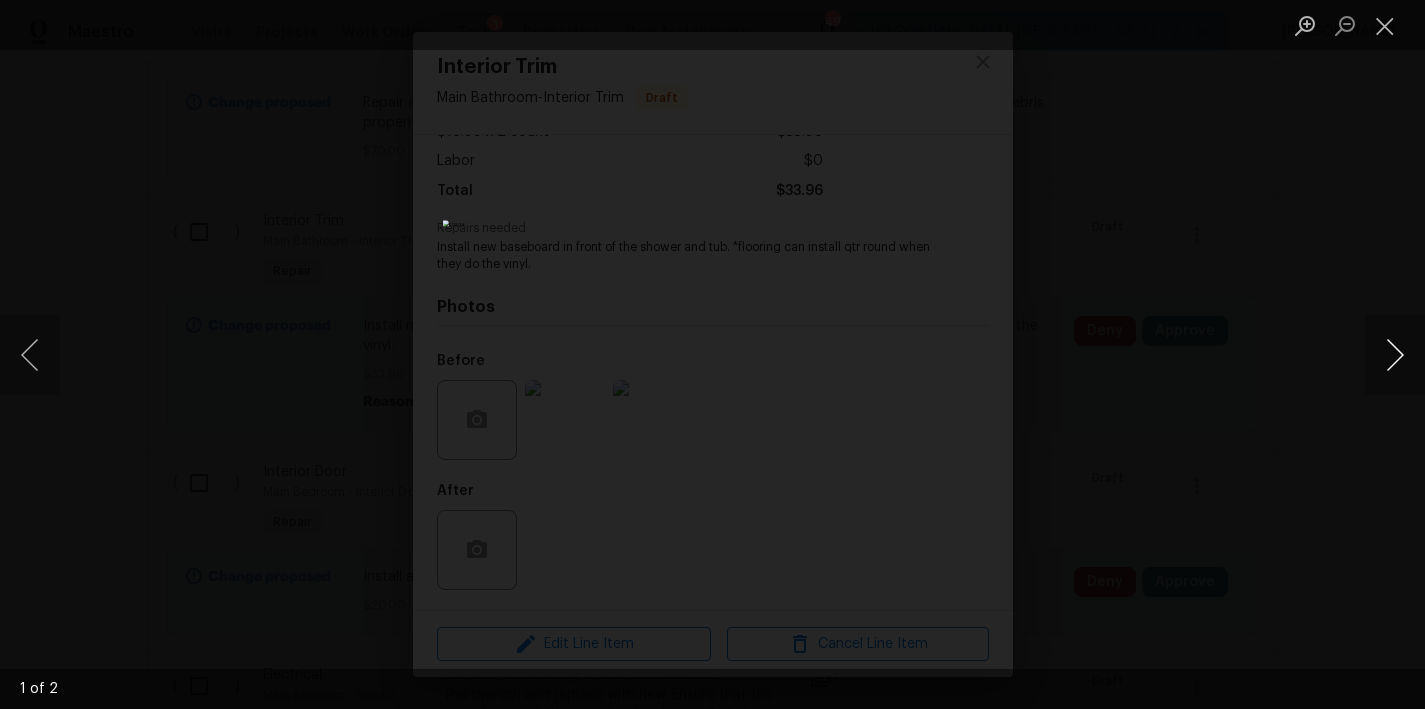 click at bounding box center [1395, 355] 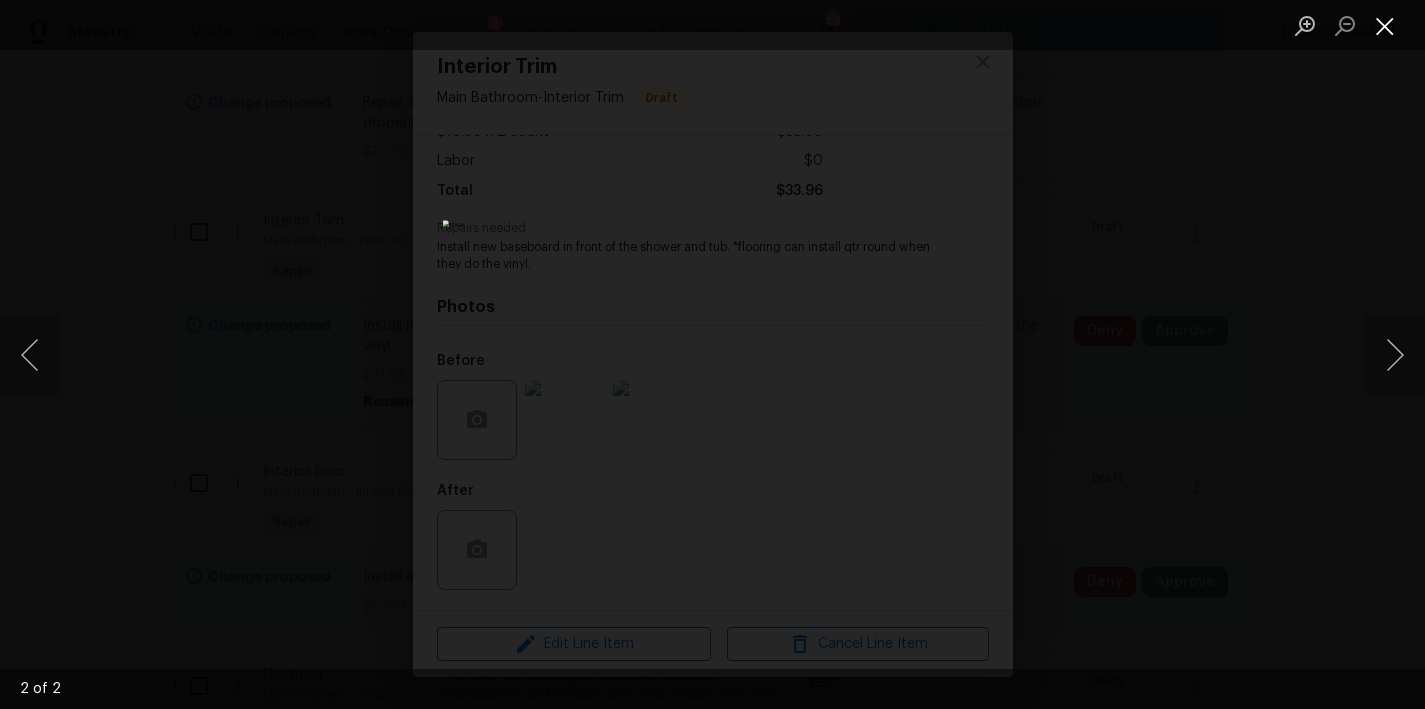 click at bounding box center [1385, 25] 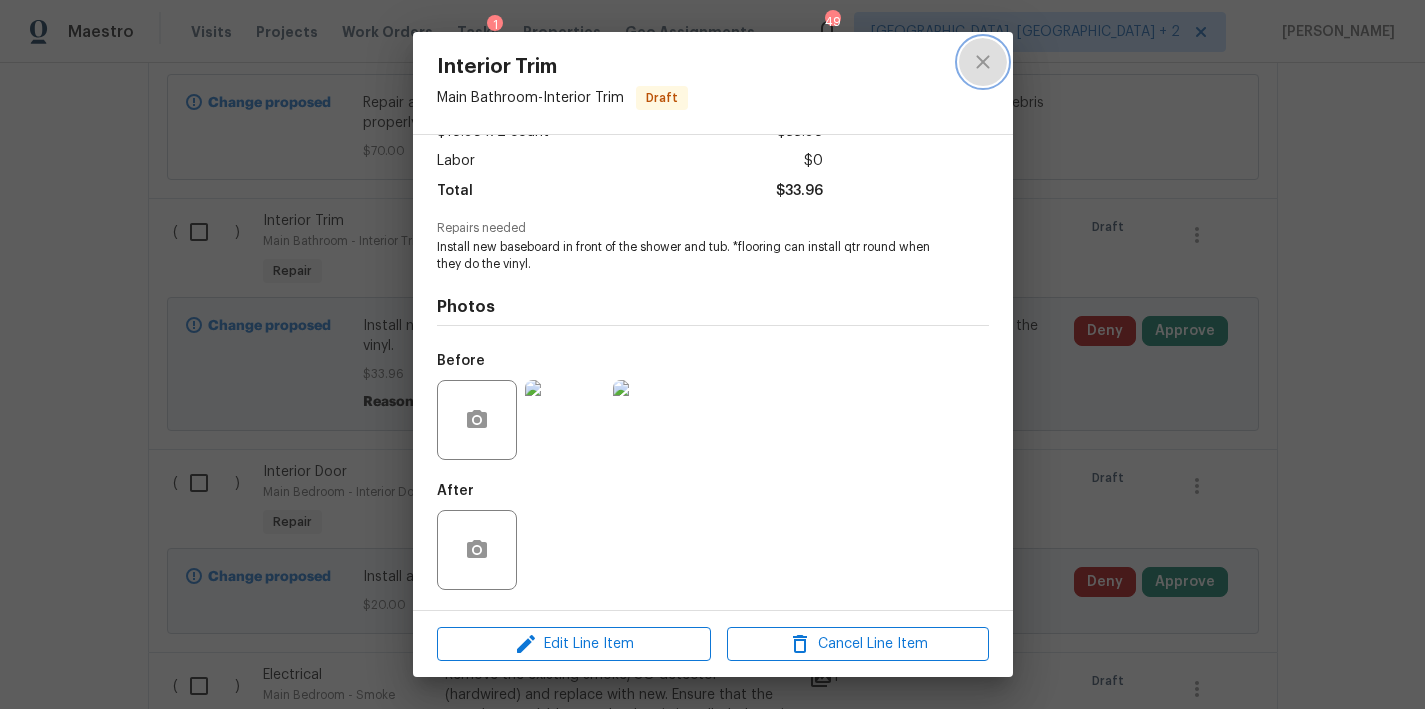 click 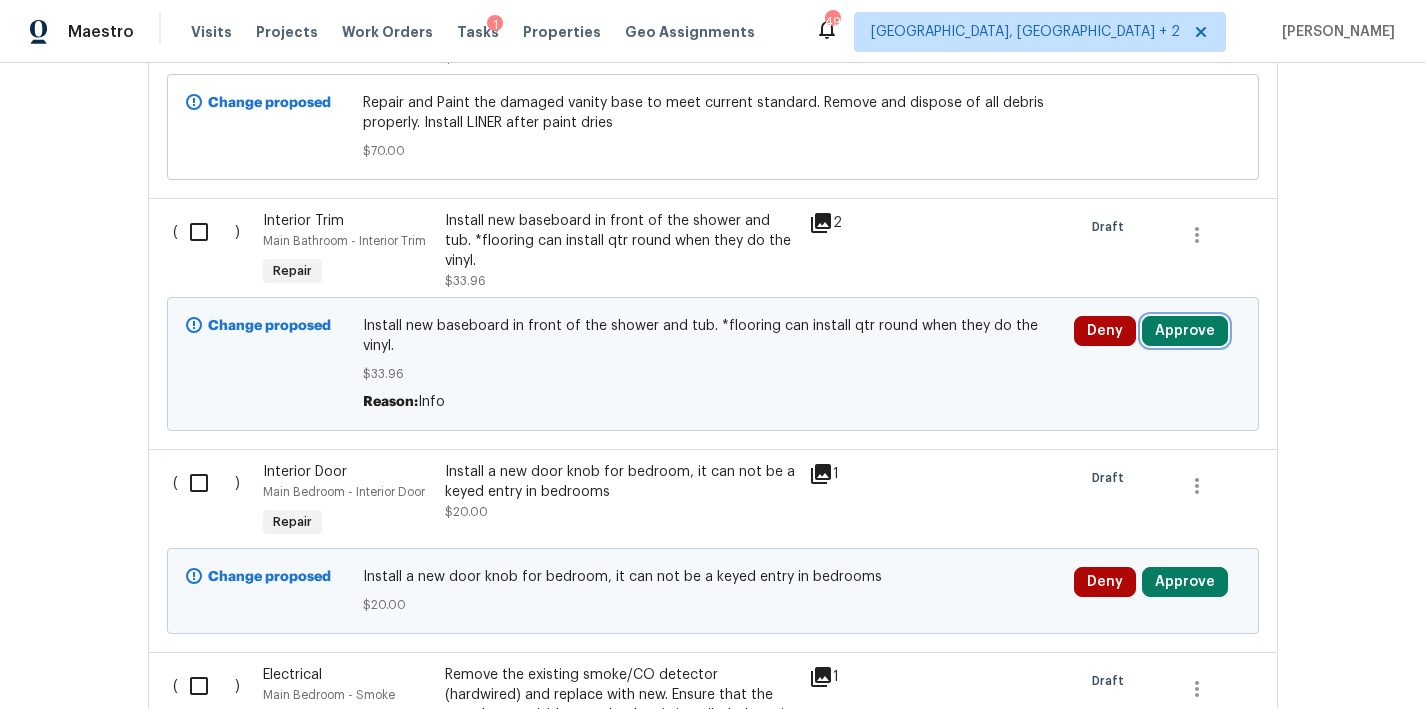 click on "Approve" at bounding box center [1185, 331] 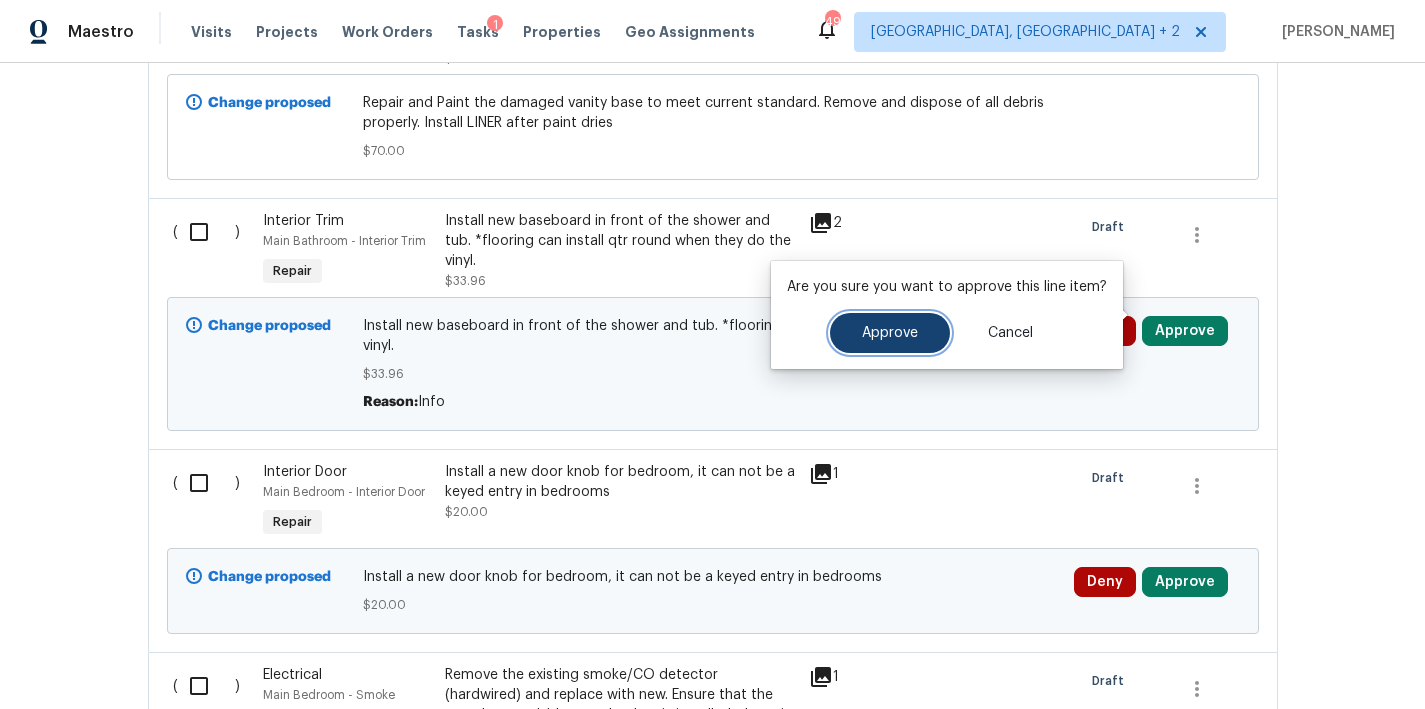 click on "Approve" at bounding box center (890, 333) 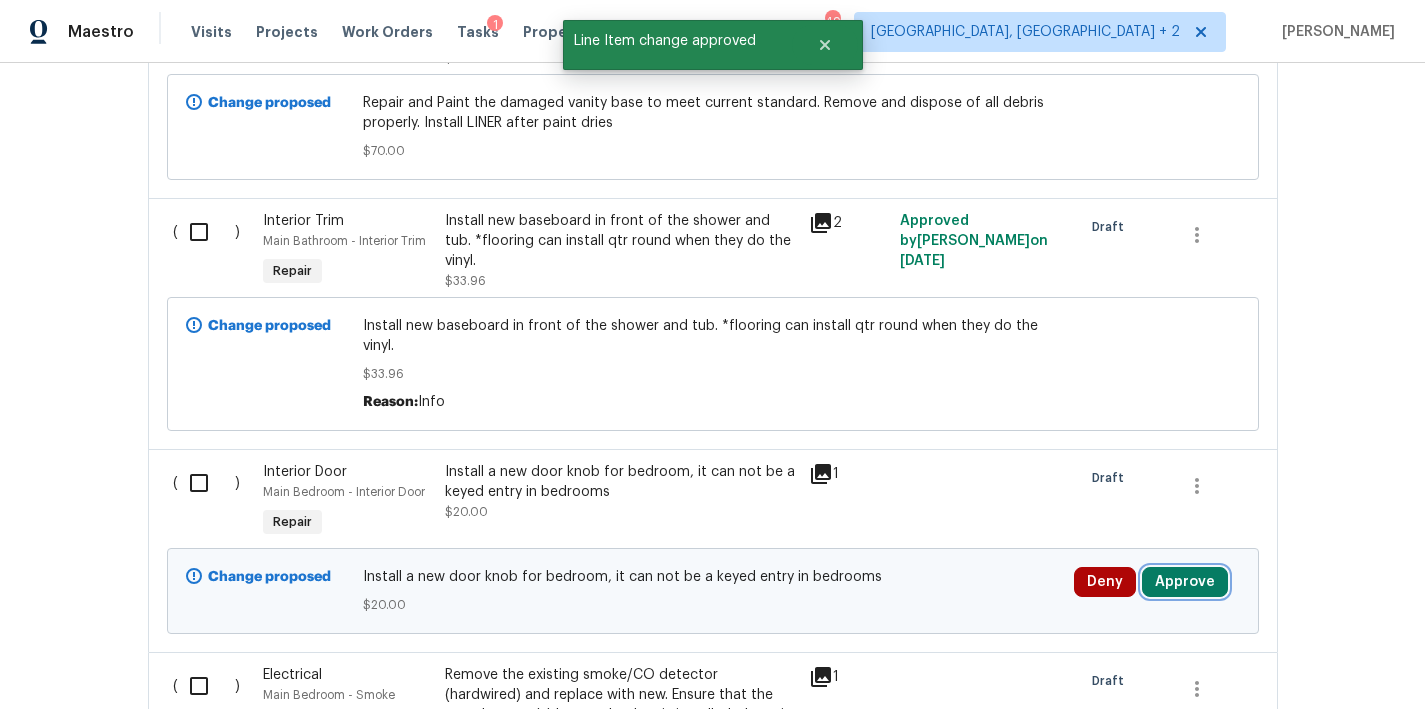 click on "Approve" at bounding box center [1185, 582] 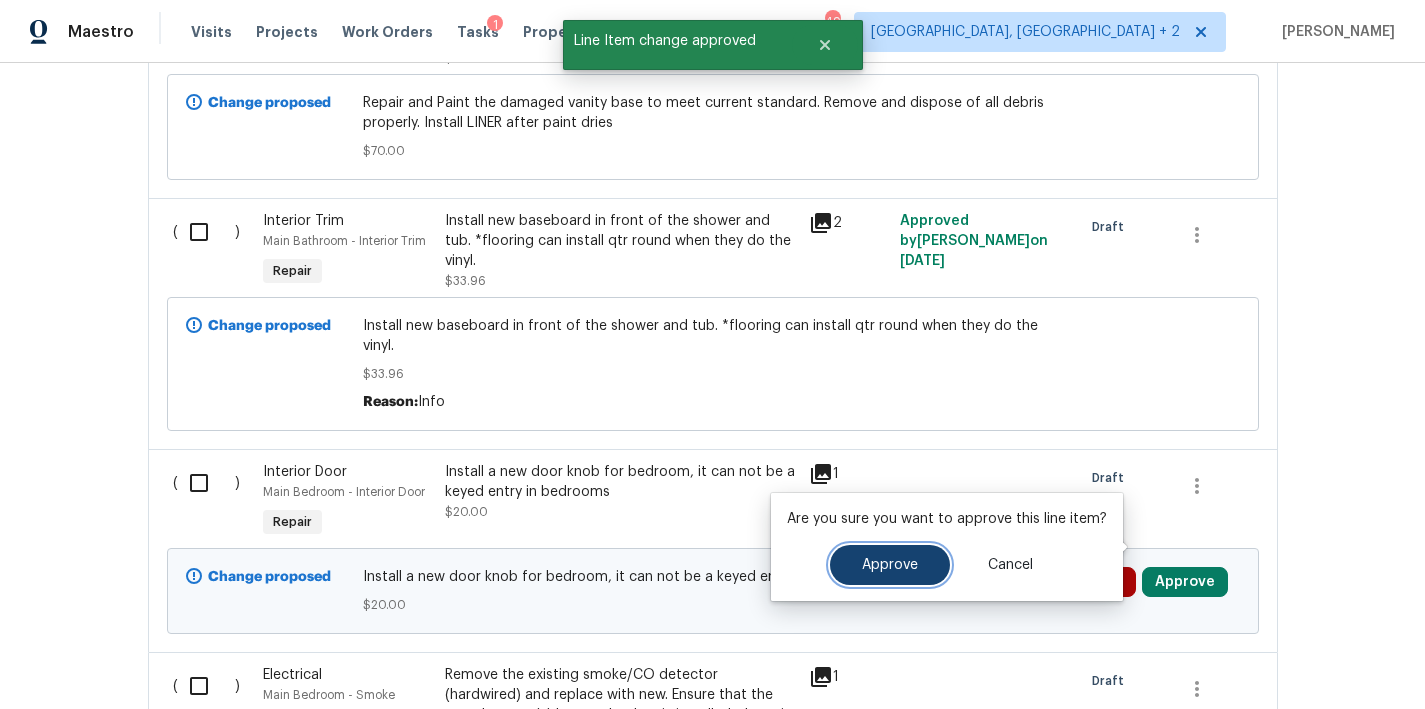 click on "Approve" at bounding box center (890, 565) 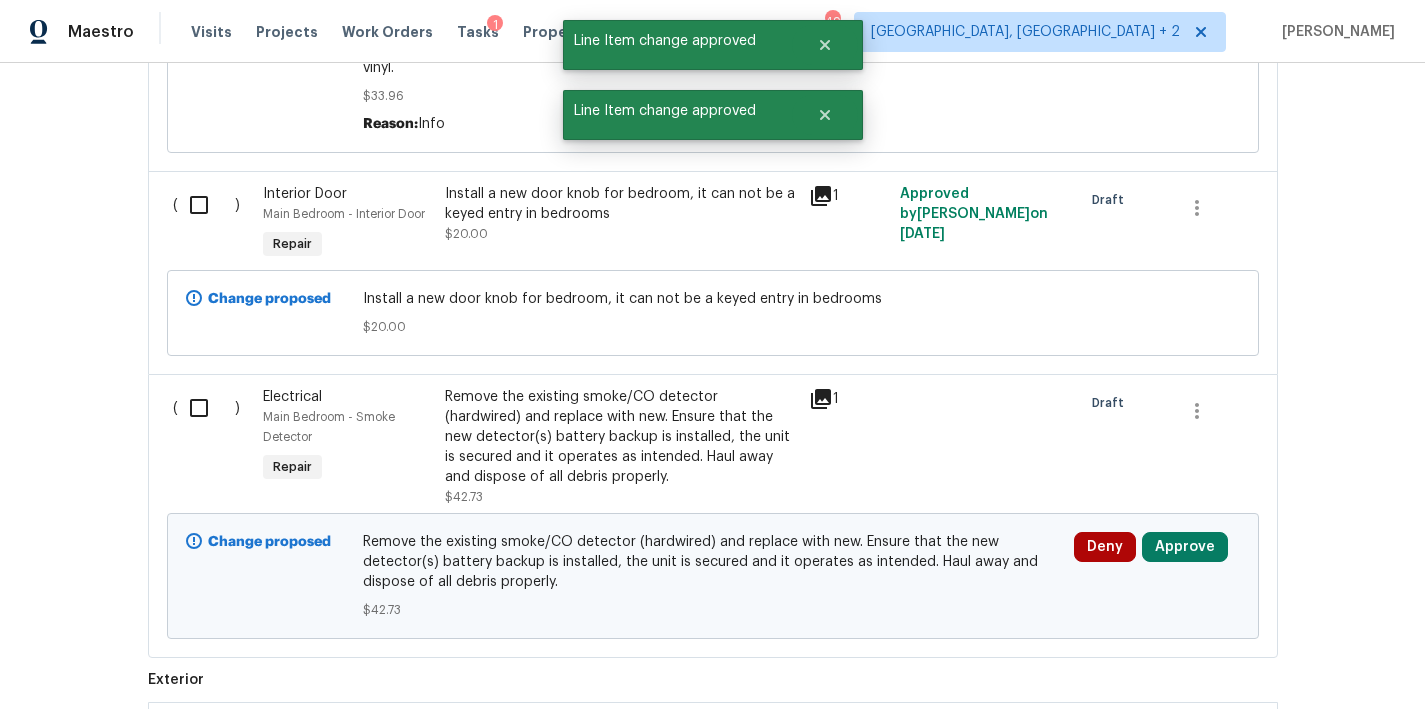 scroll, scrollTop: 3809, scrollLeft: 0, axis: vertical 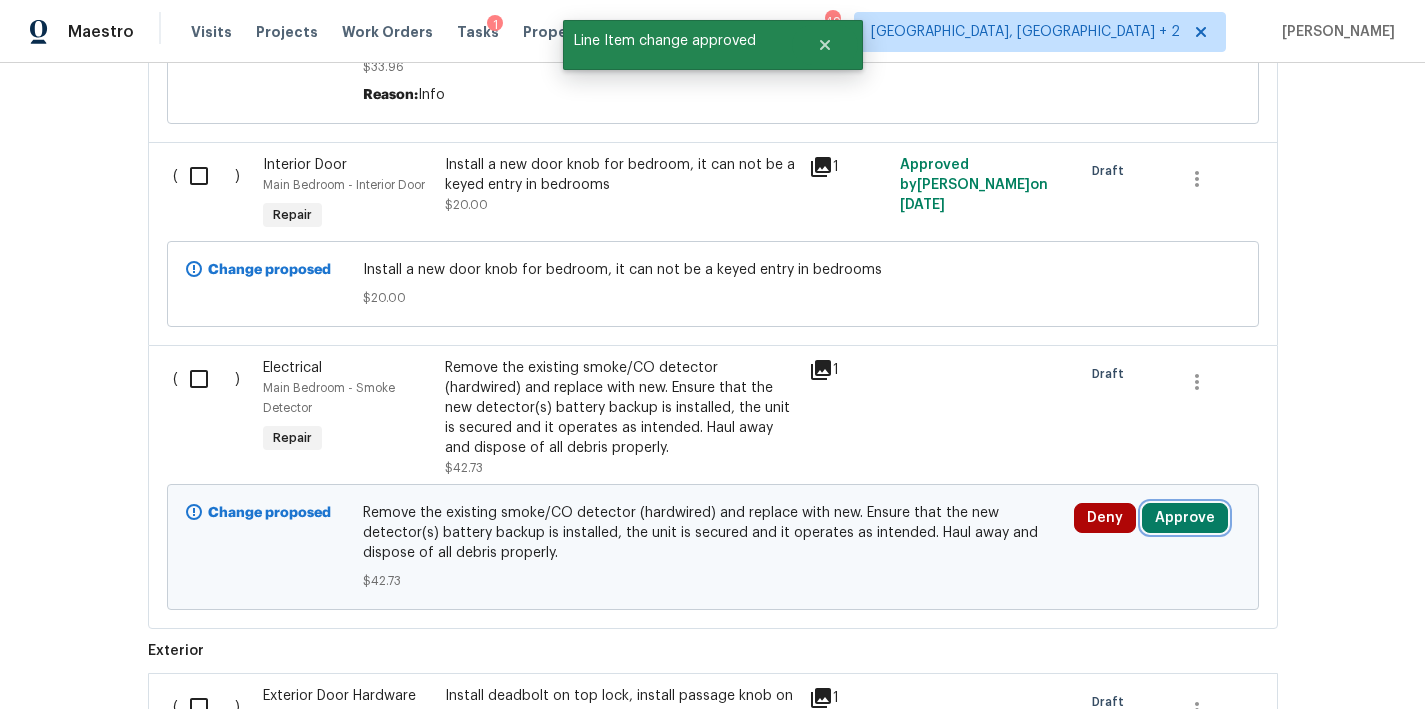click on "Approve" at bounding box center (1185, 518) 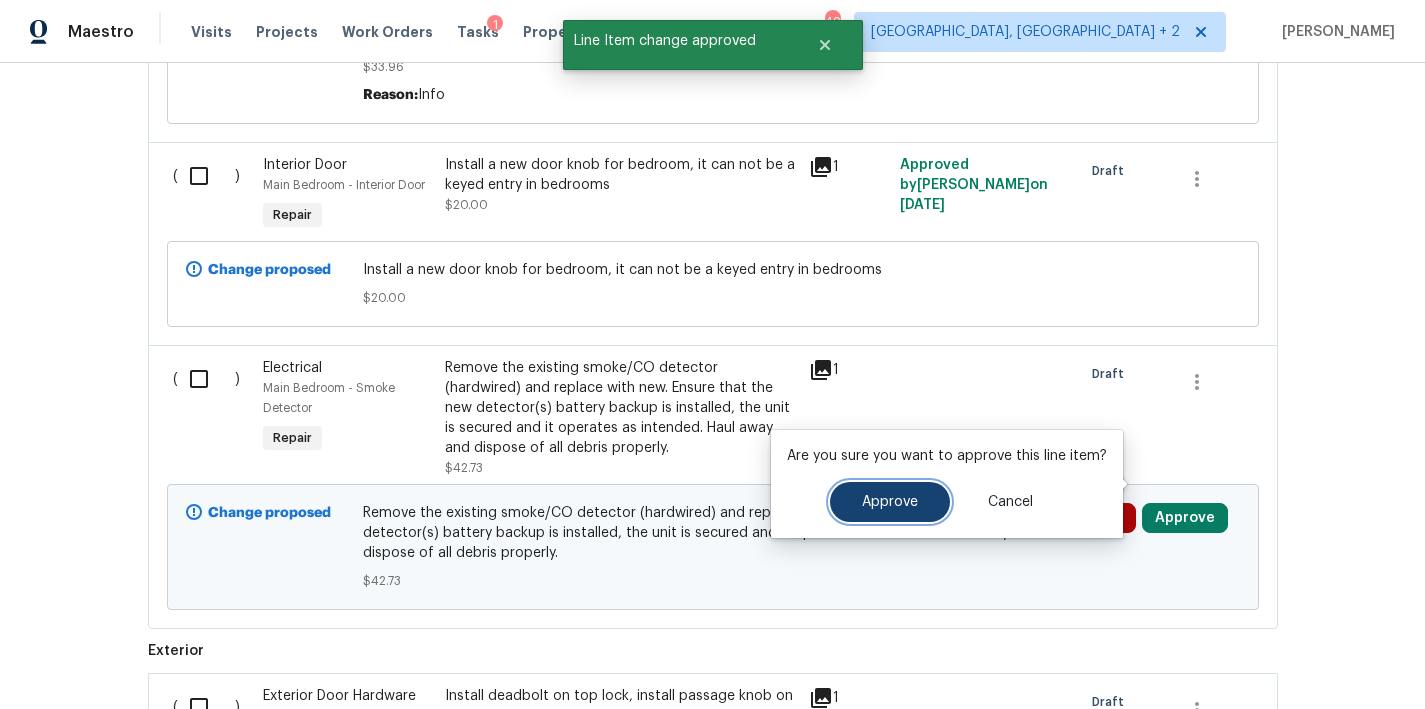 click on "Approve" at bounding box center (890, 502) 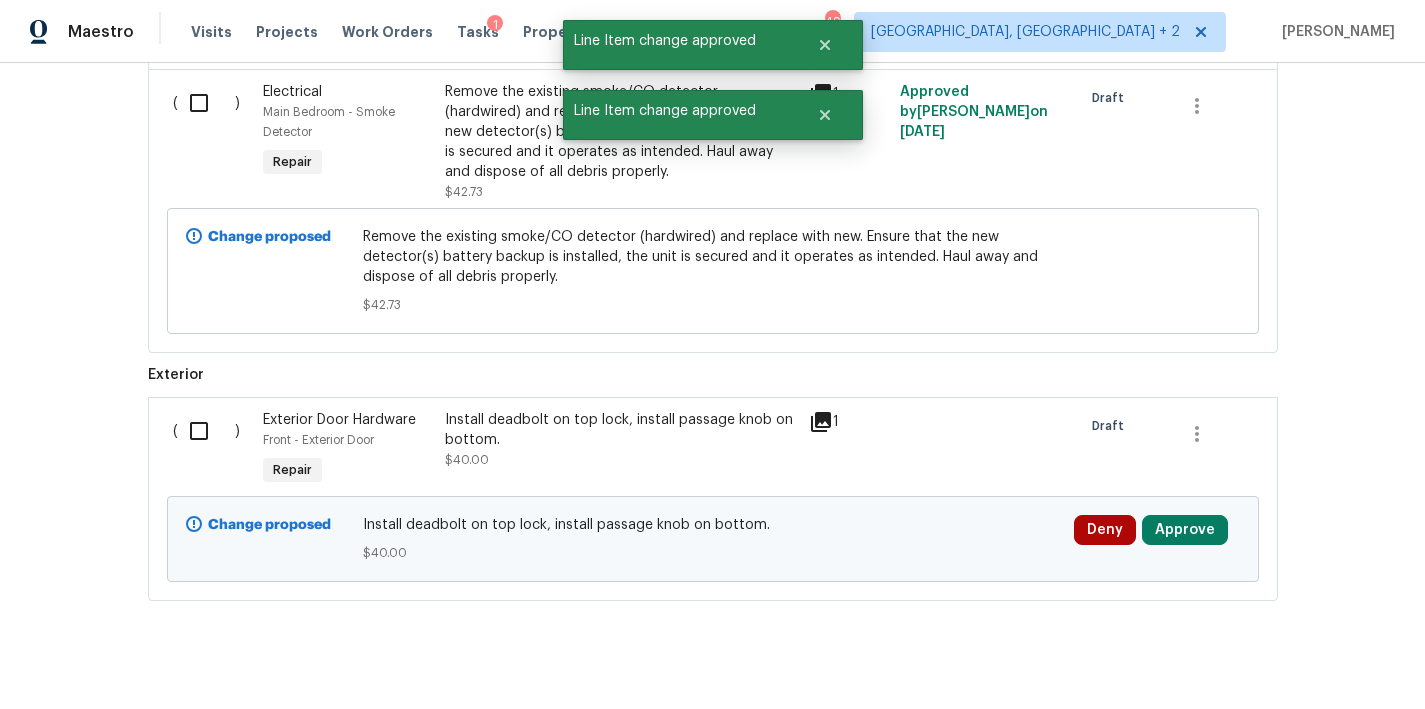 scroll, scrollTop: 4090, scrollLeft: 0, axis: vertical 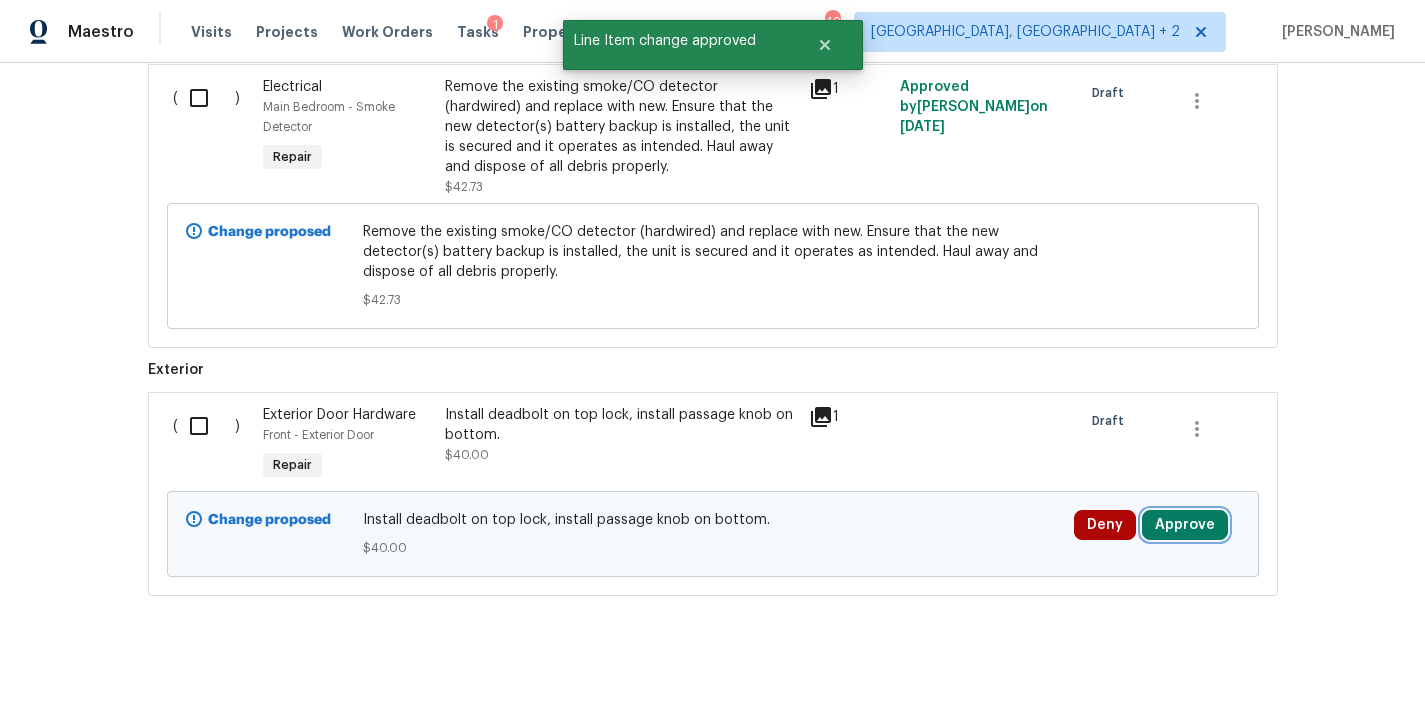 click on "Approve" at bounding box center [1185, 525] 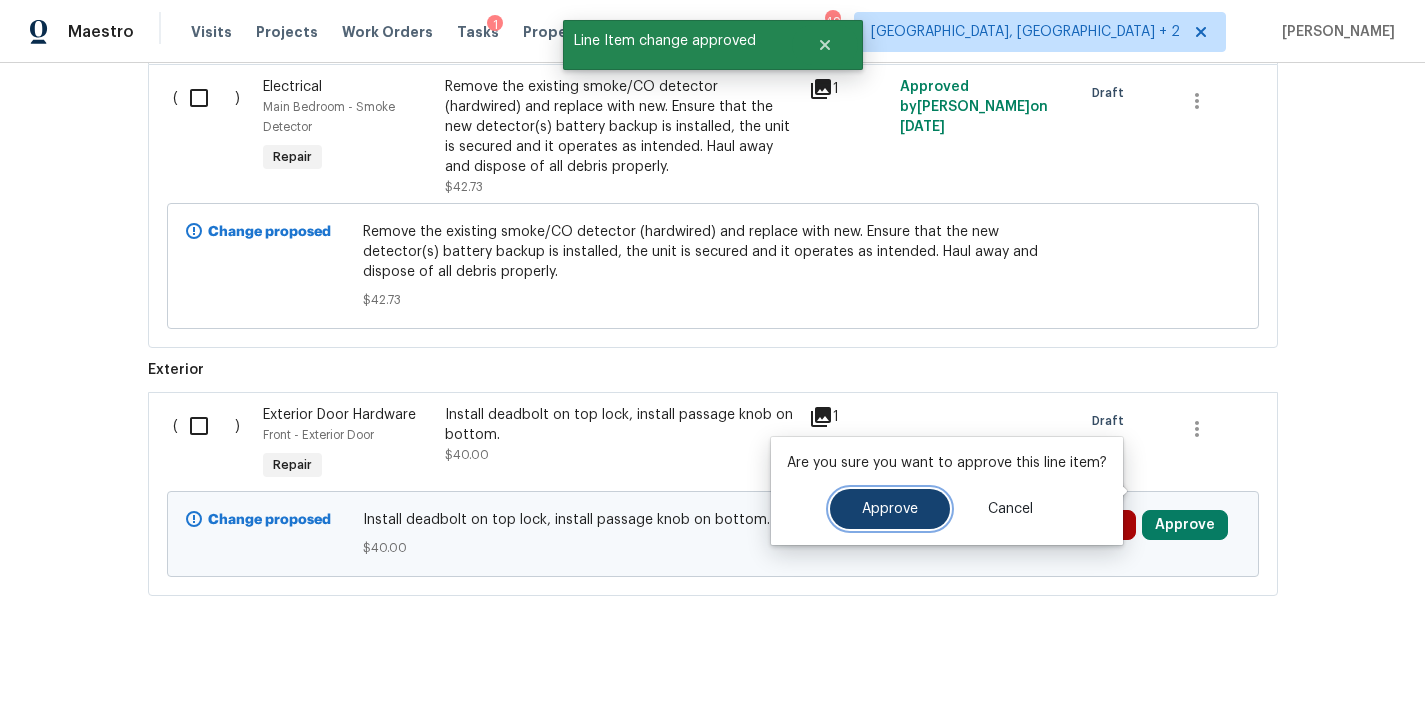 click on "Approve" at bounding box center [890, 509] 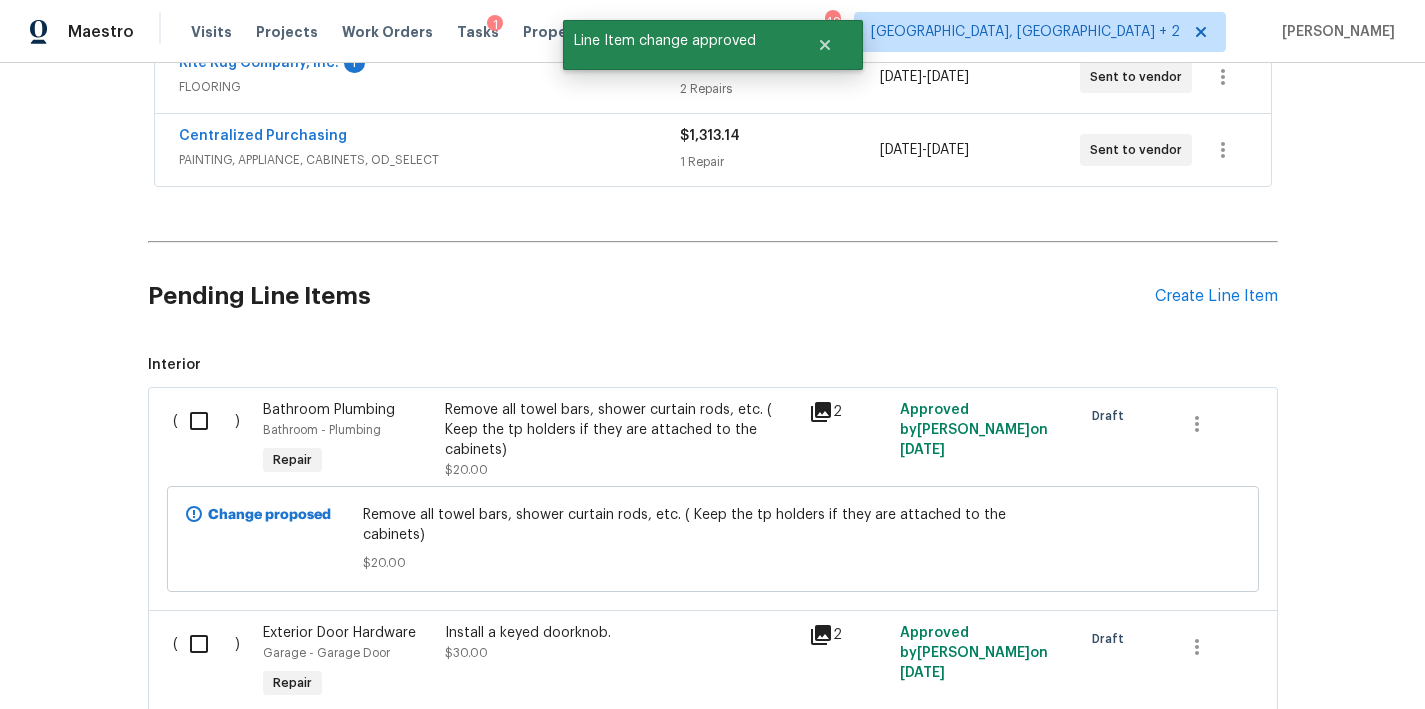scroll, scrollTop: 228, scrollLeft: 0, axis: vertical 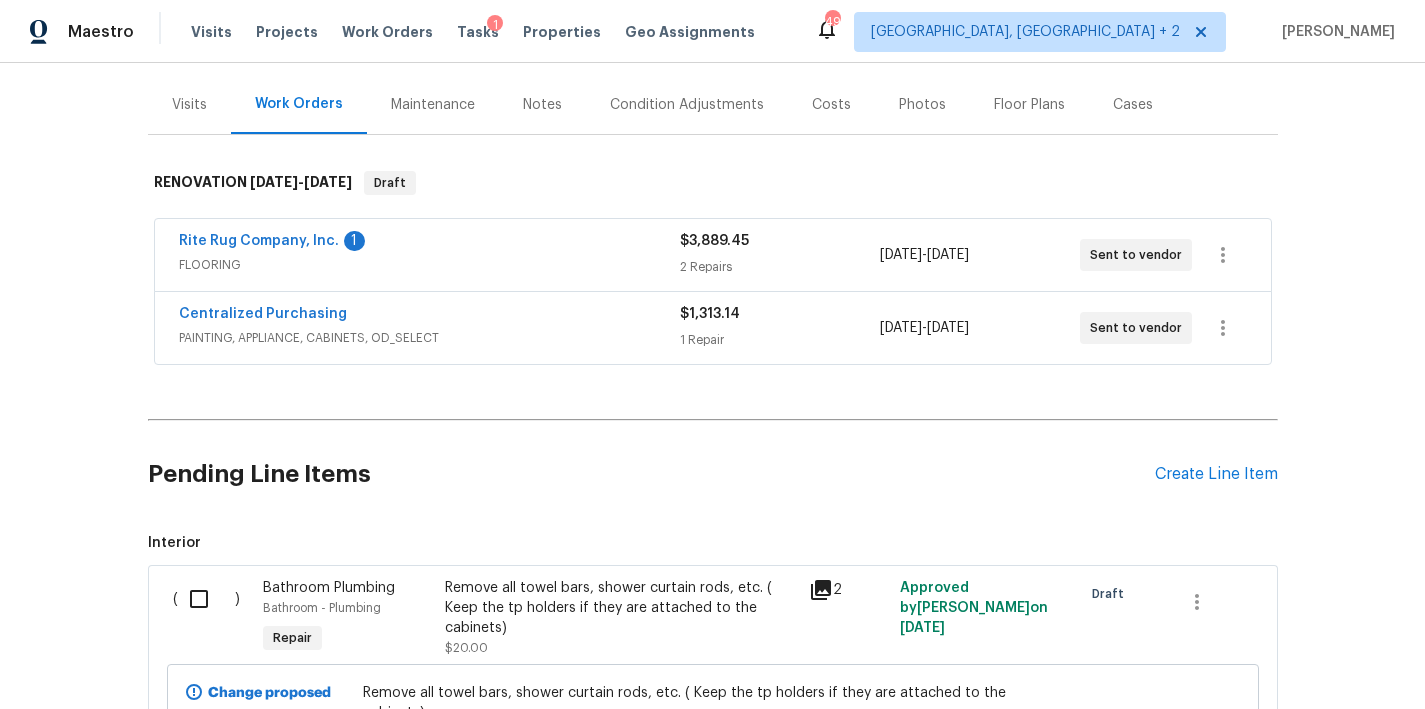 click on "Rite Rug Company, Inc. 1" at bounding box center [429, 243] 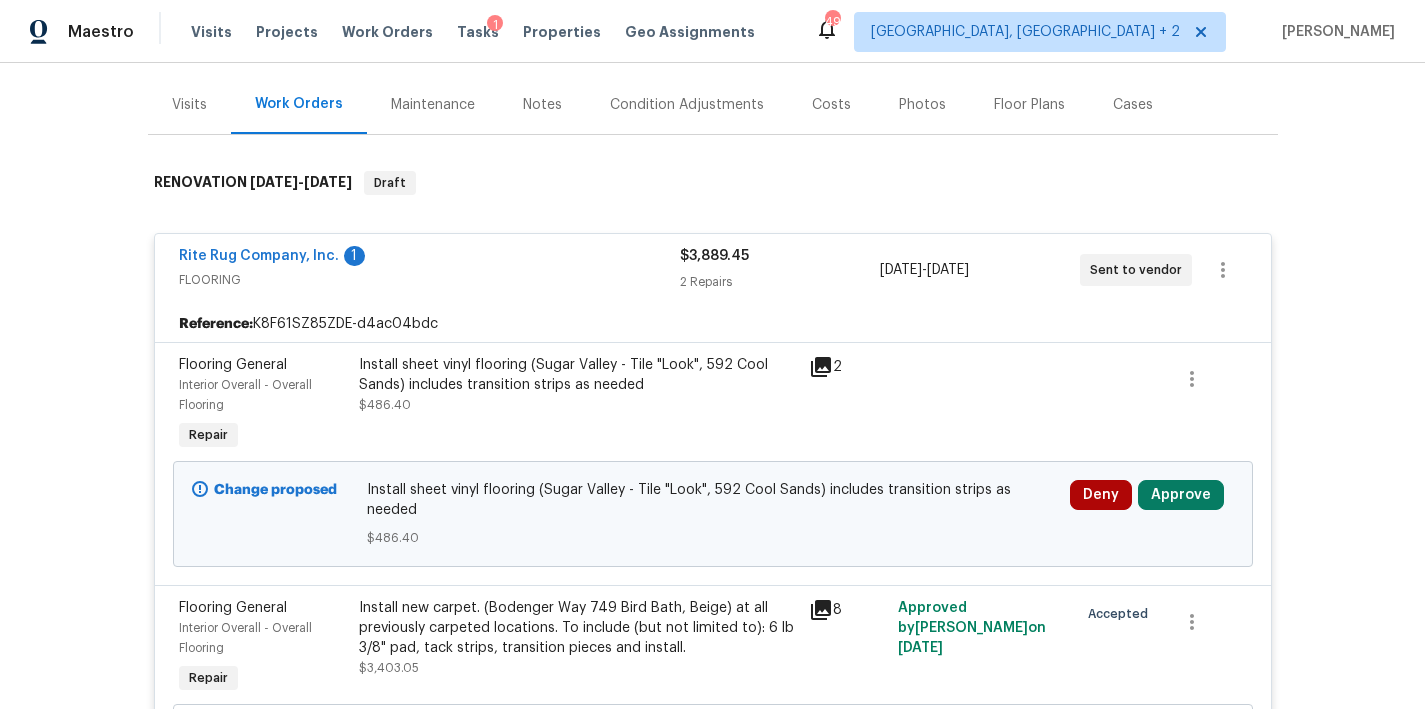 scroll, scrollTop: 412, scrollLeft: 0, axis: vertical 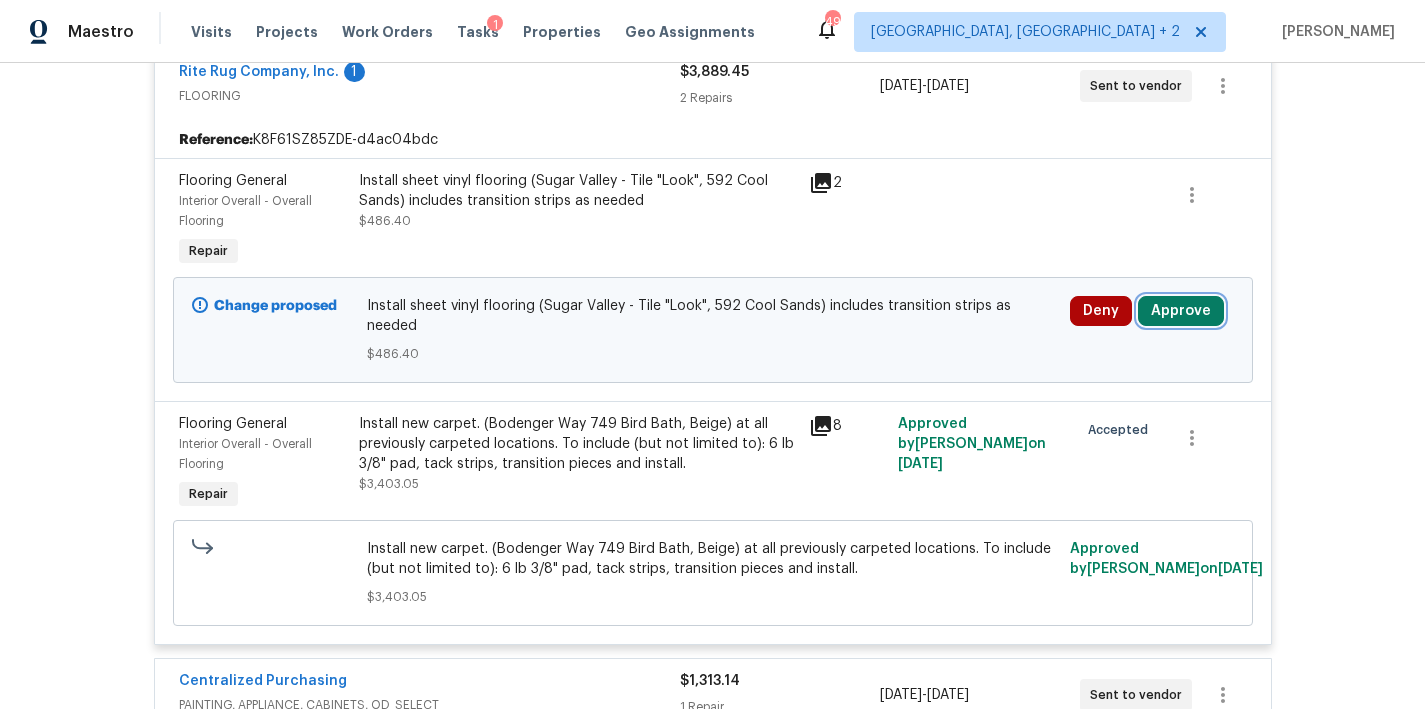 click on "Approve" at bounding box center (1181, 311) 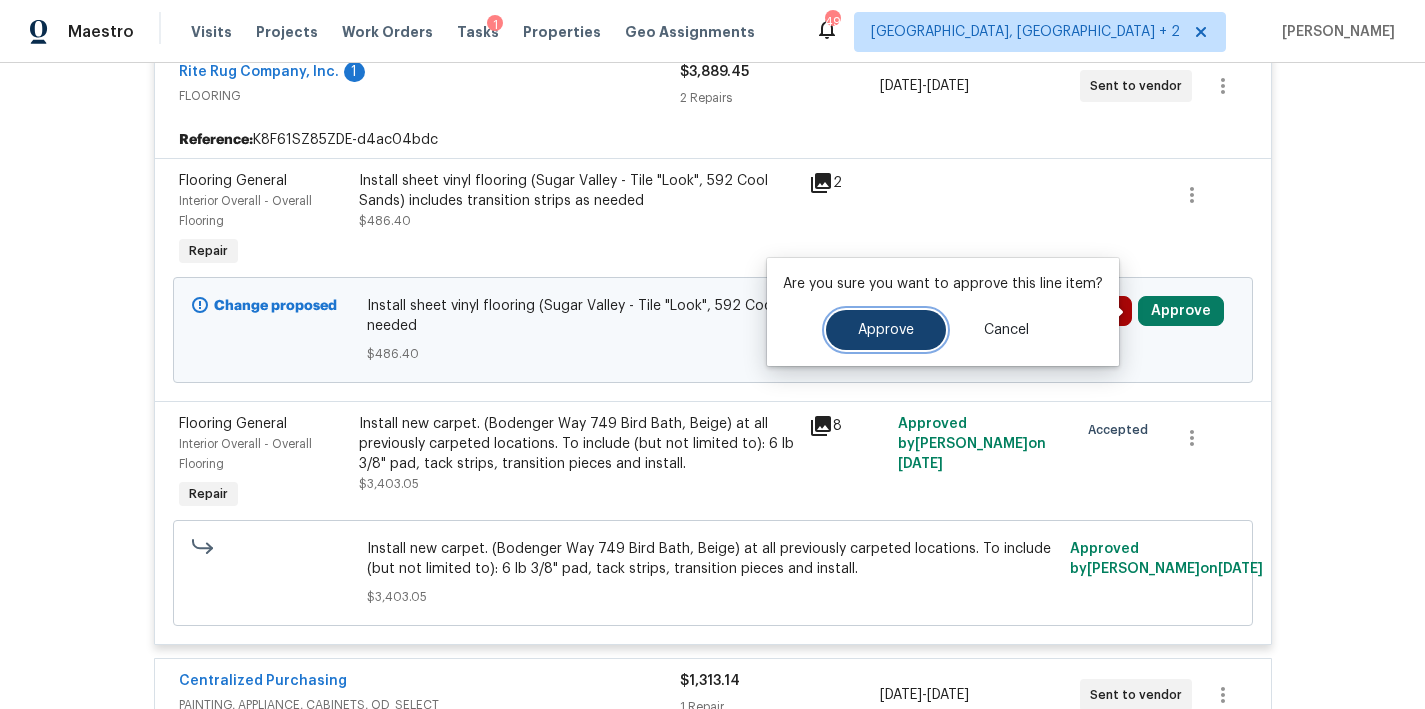 click on "Approve" at bounding box center (886, 330) 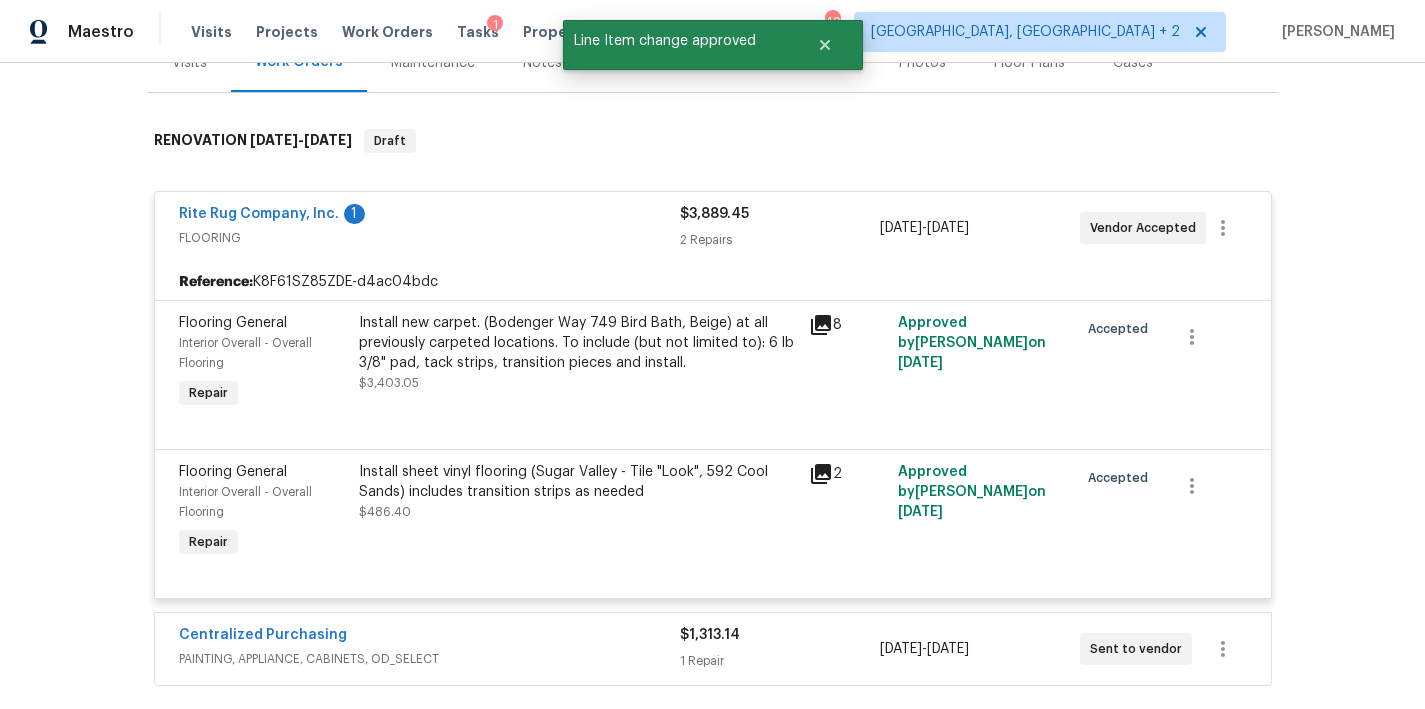 scroll, scrollTop: 267, scrollLeft: 0, axis: vertical 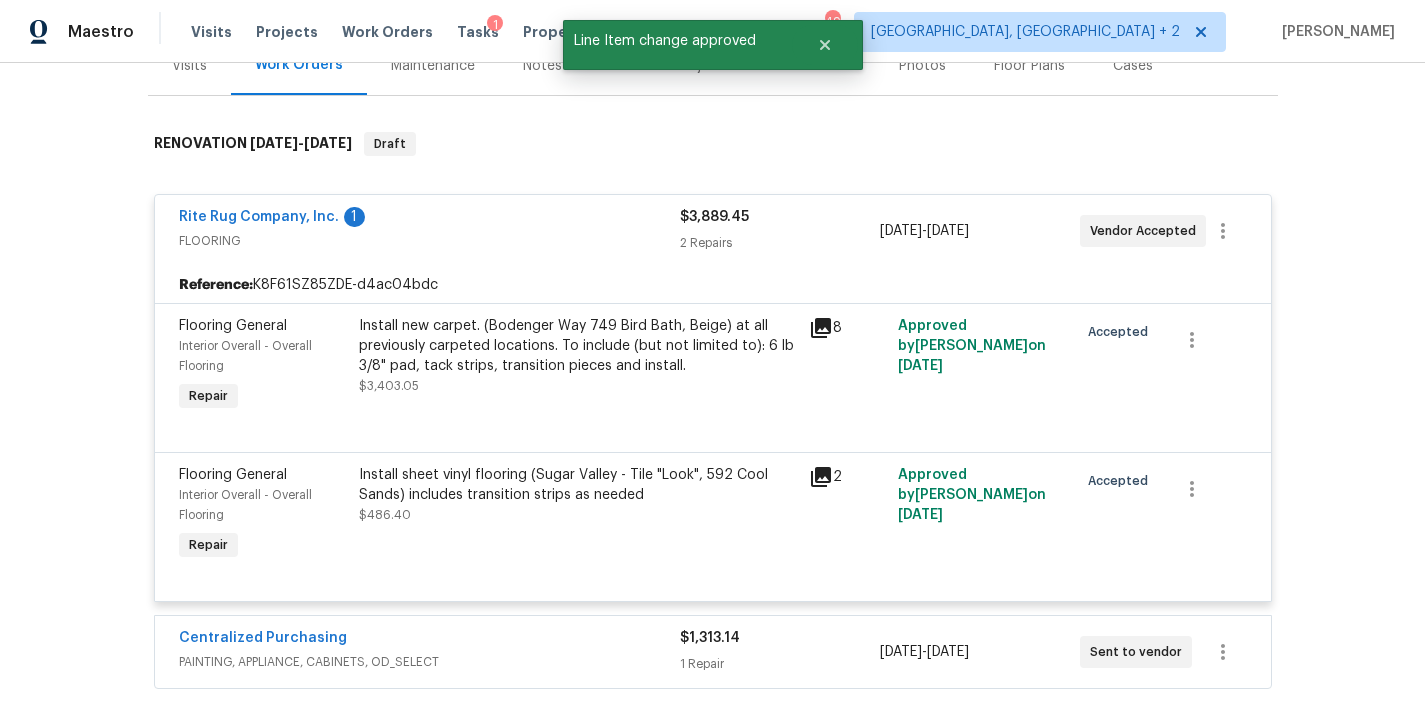 click on "Rite Rug Company, Inc. 1" at bounding box center (429, 219) 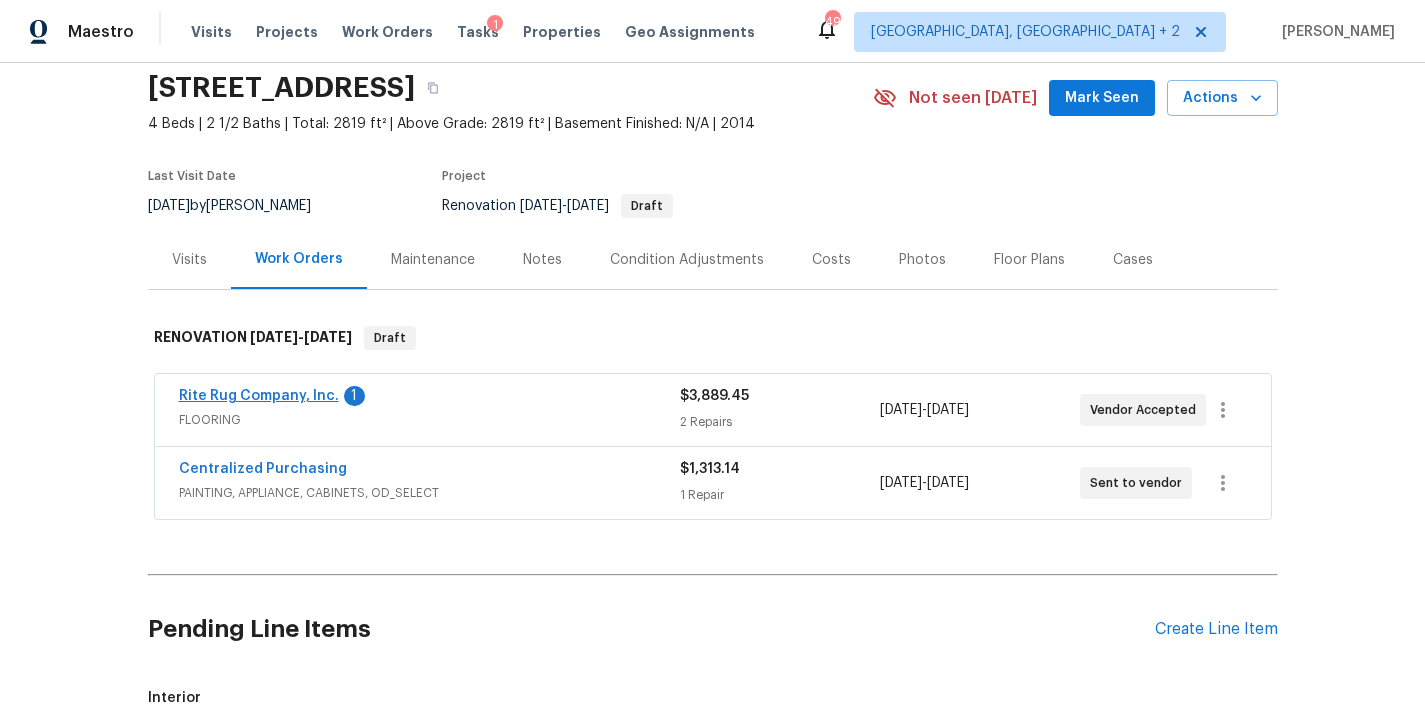 scroll, scrollTop: 69, scrollLeft: 0, axis: vertical 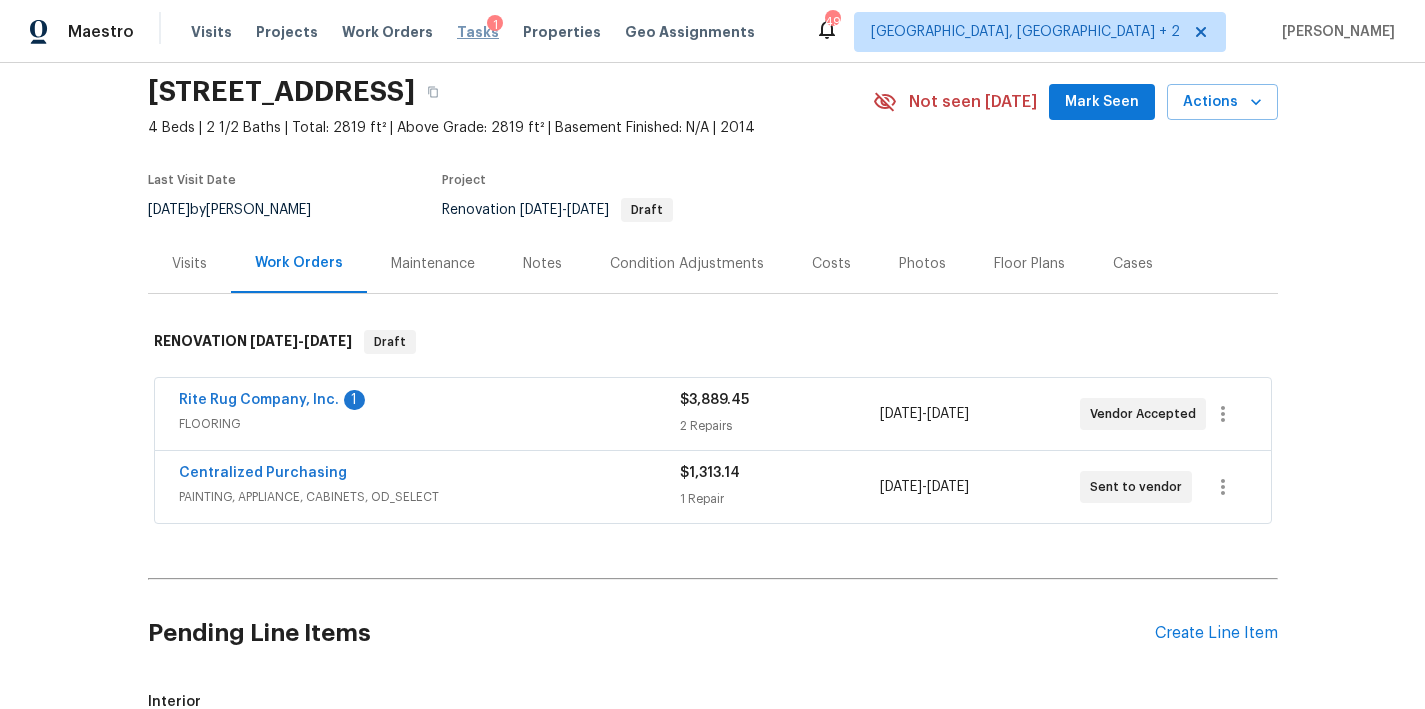 click on "Tasks" at bounding box center [478, 32] 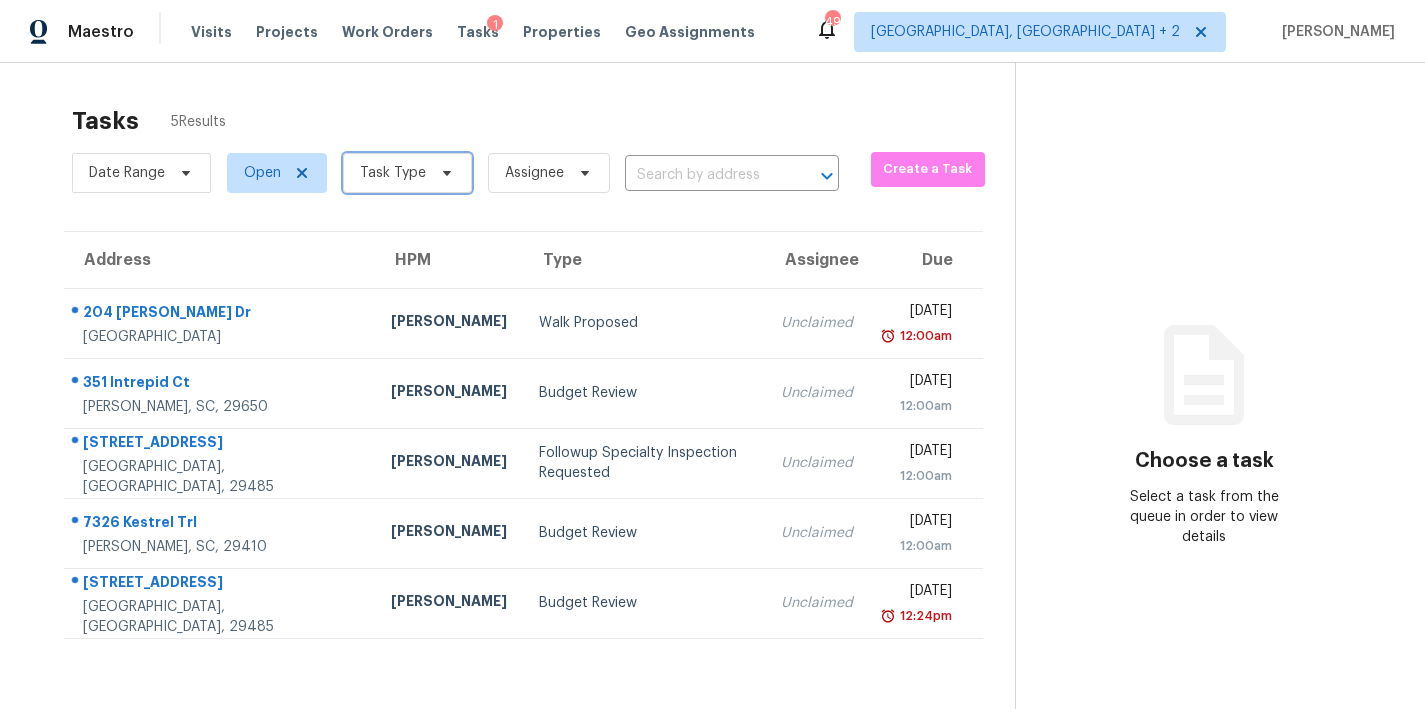 click on "Task Type" at bounding box center [393, 173] 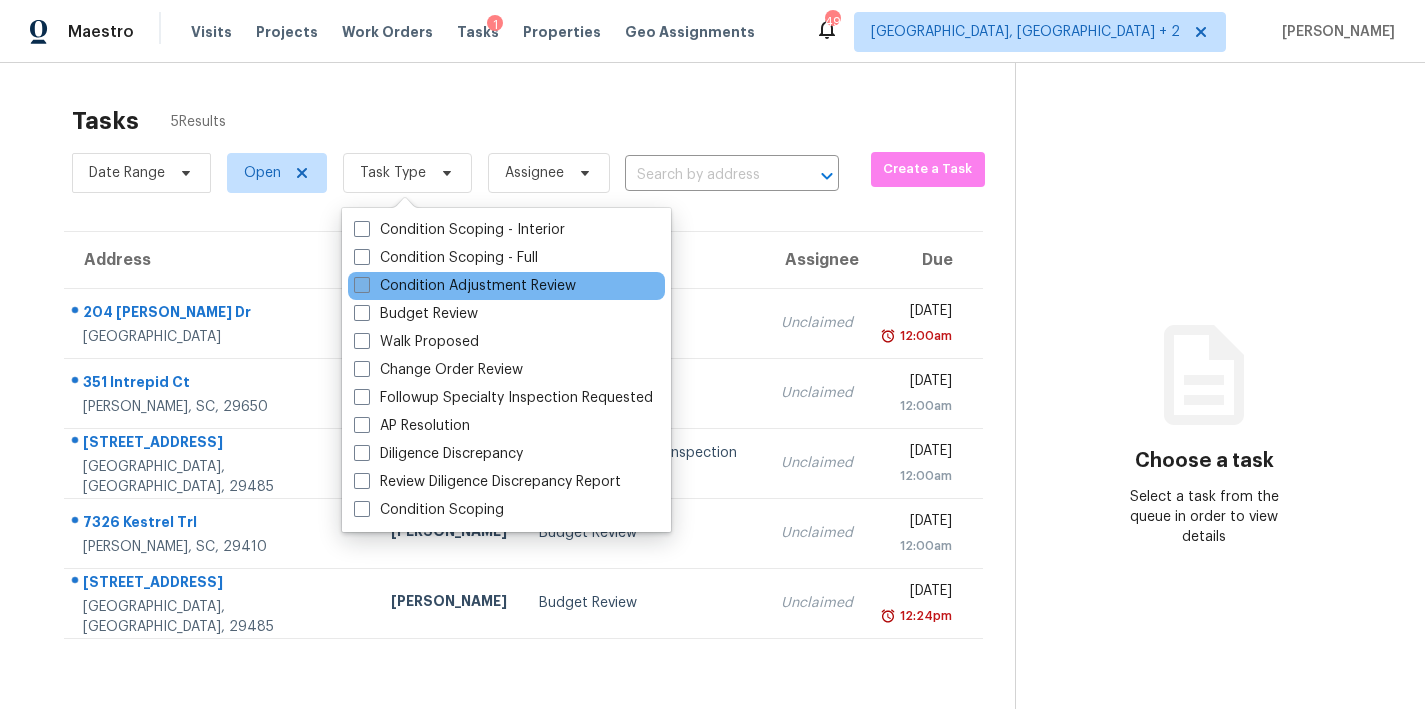 click on "Condition Adjustment Review" at bounding box center [465, 286] 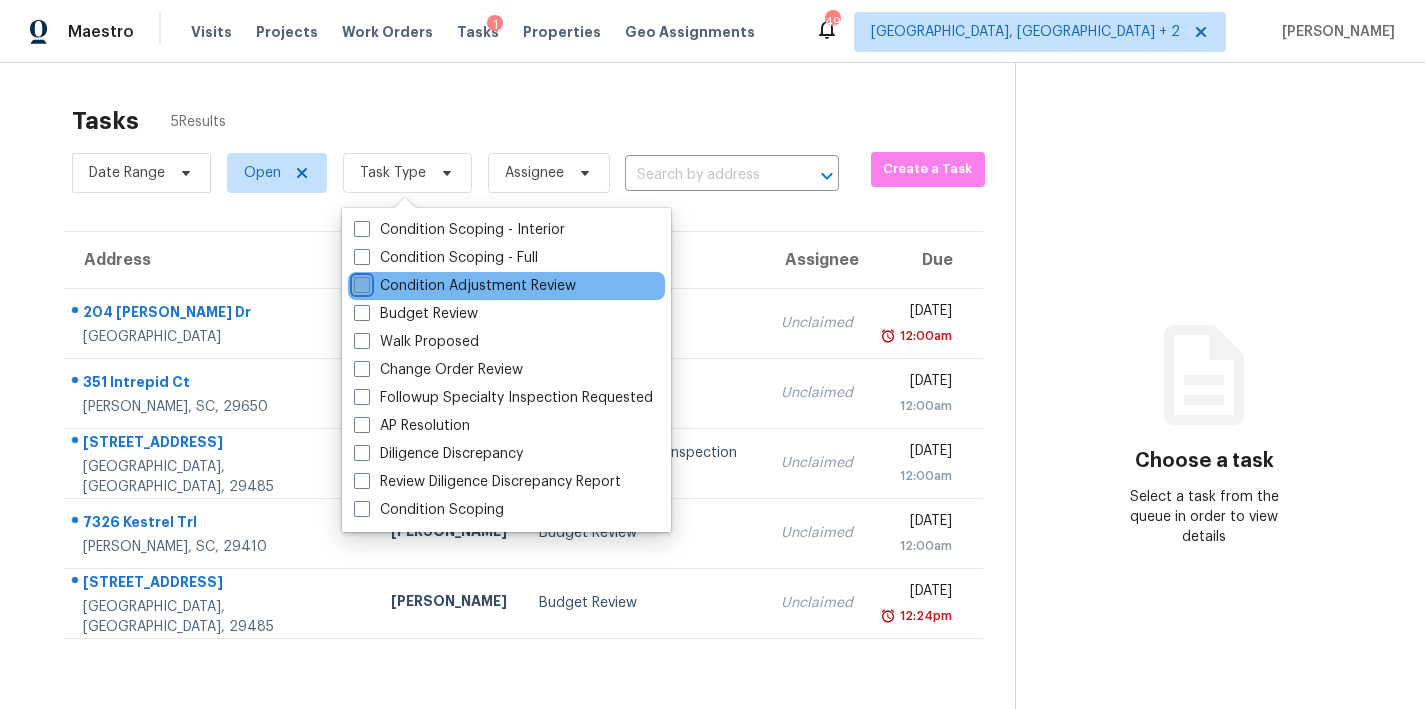 click on "Condition Adjustment Review" at bounding box center (360, 282) 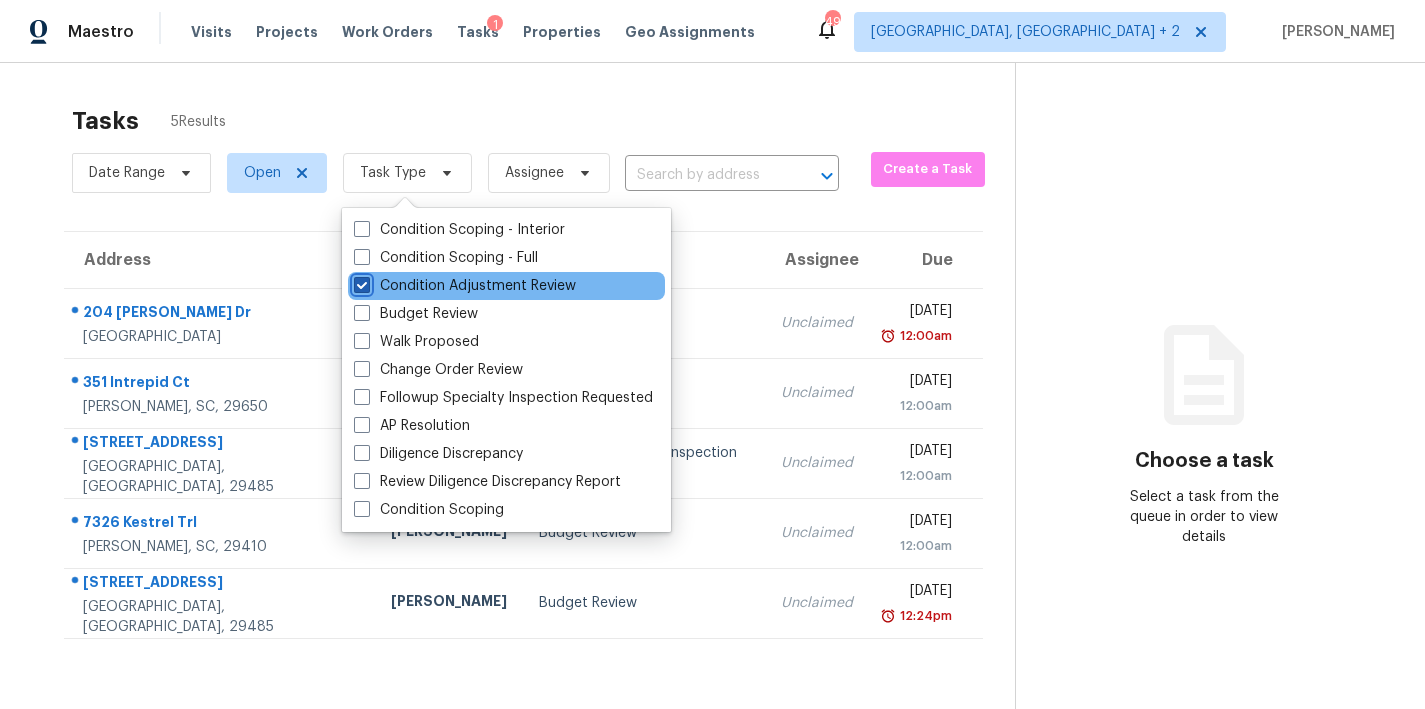 checkbox on "true" 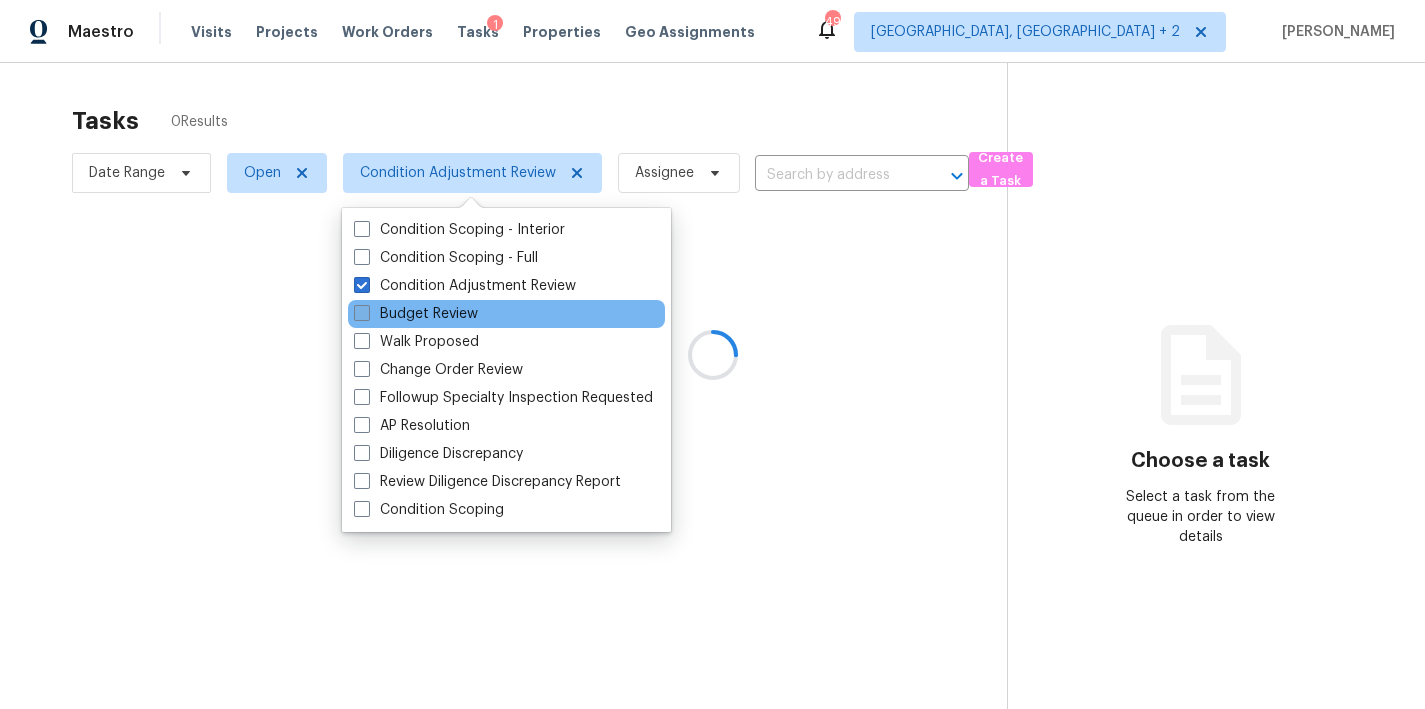 click on "Budget Review" at bounding box center (416, 314) 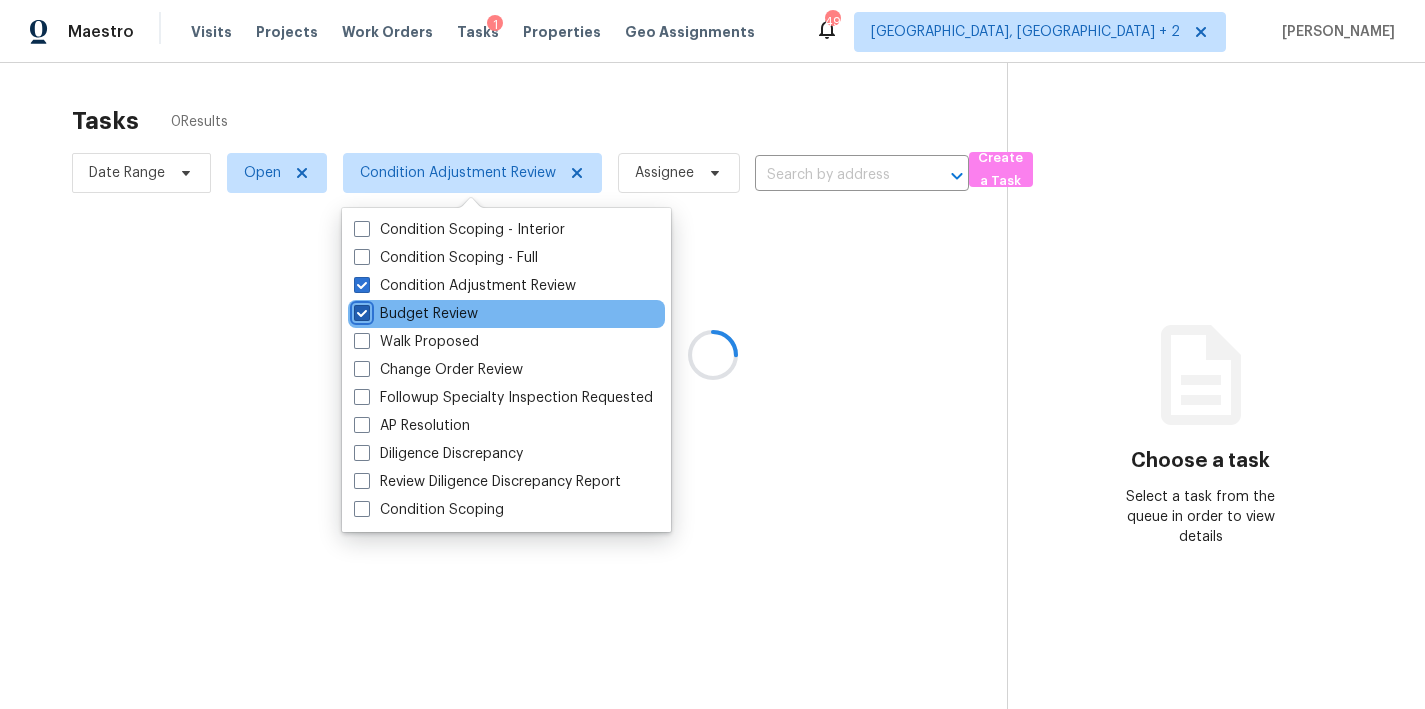 checkbox on "true" 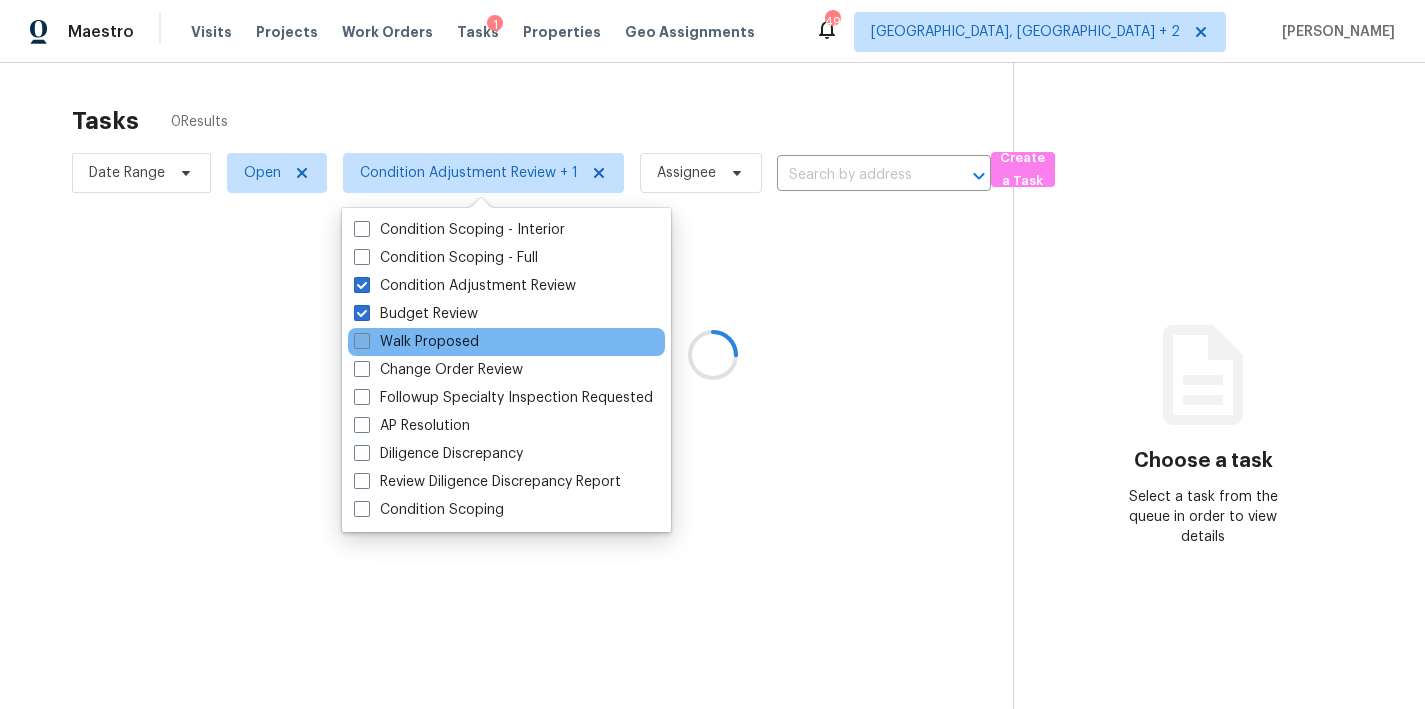 click on "Walk Proposed" at bounding box center [416, 342] 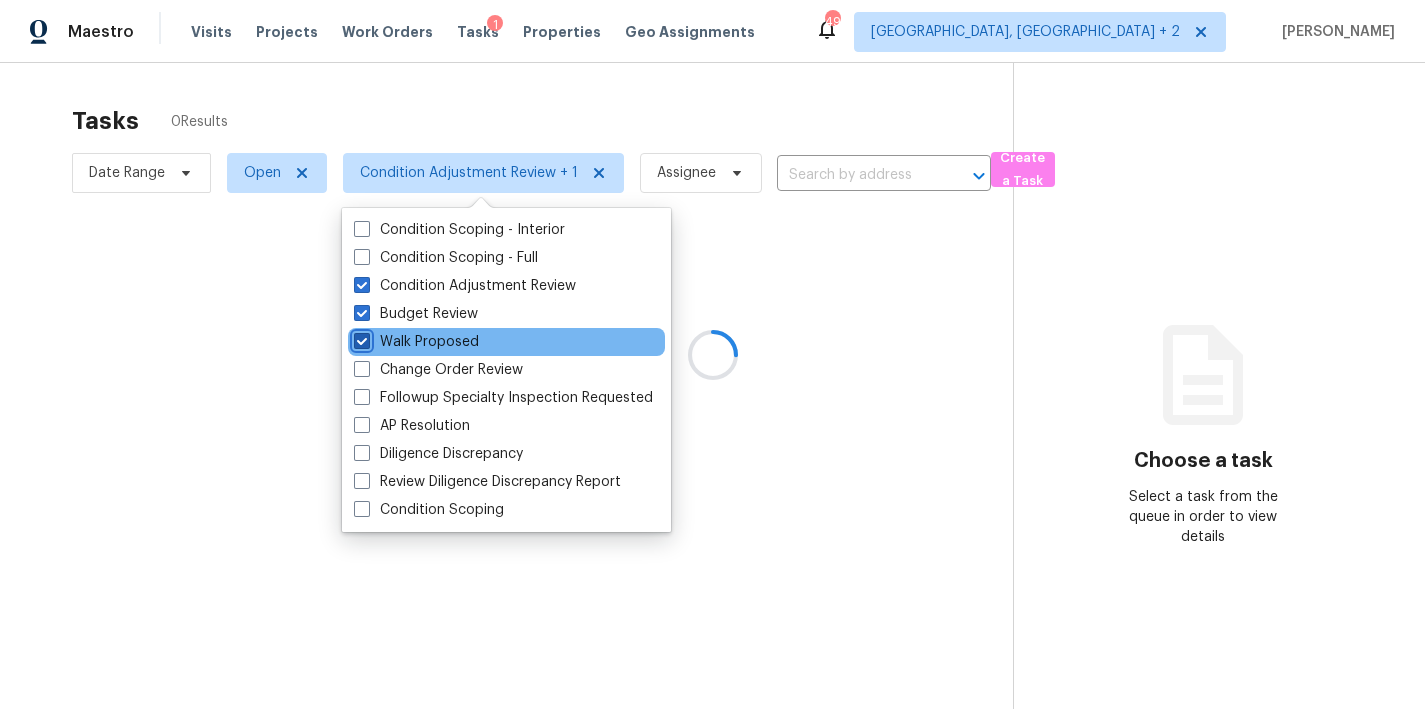 checkbox on "true" 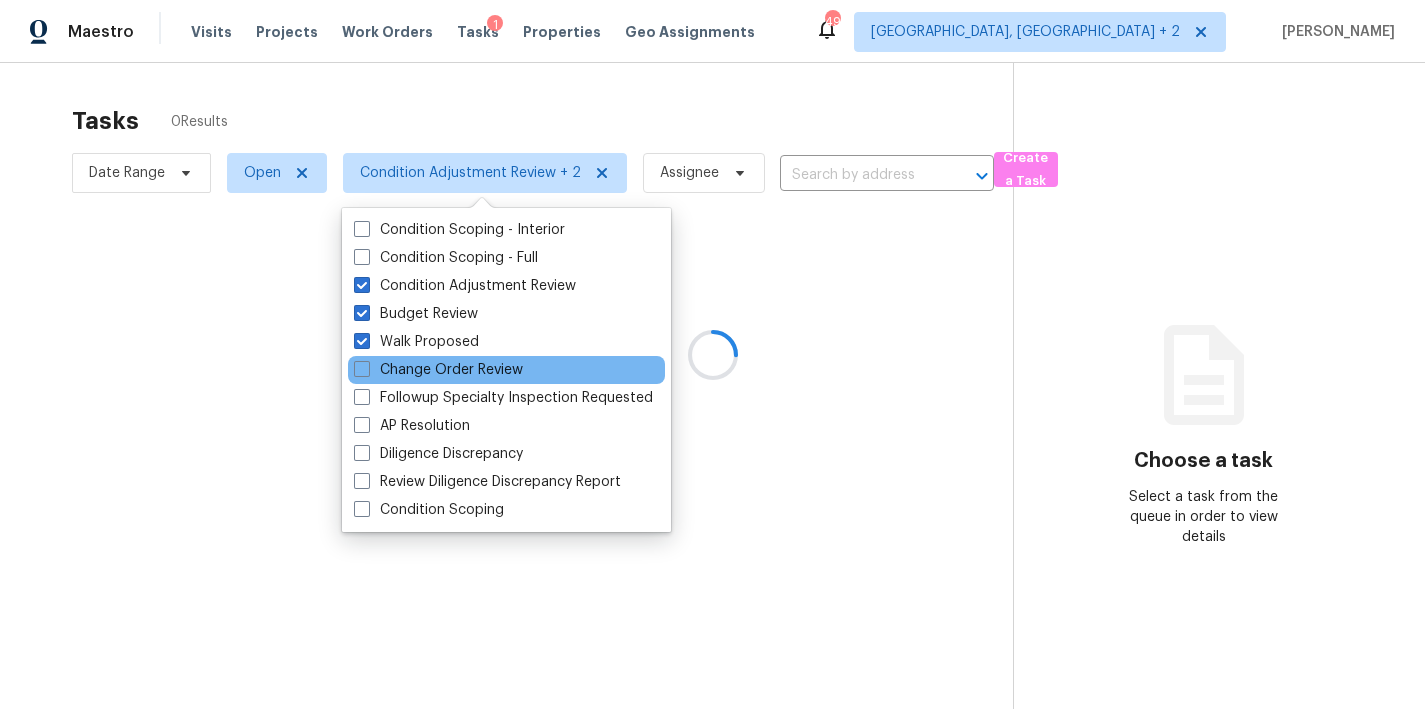 click on "Change Order Review" at bounding box center [506, 370] 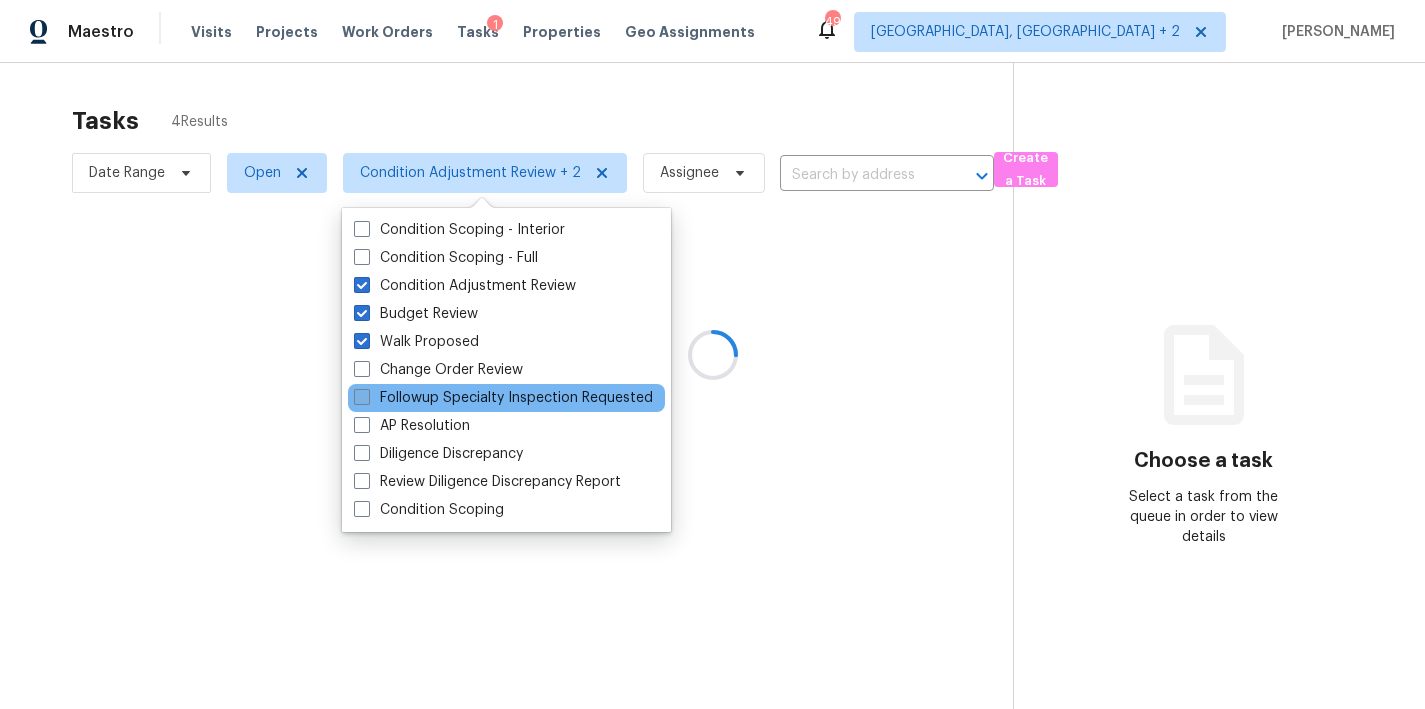 click on "Followup Specialty Inspection Requested" at bounding box center [503, 398] 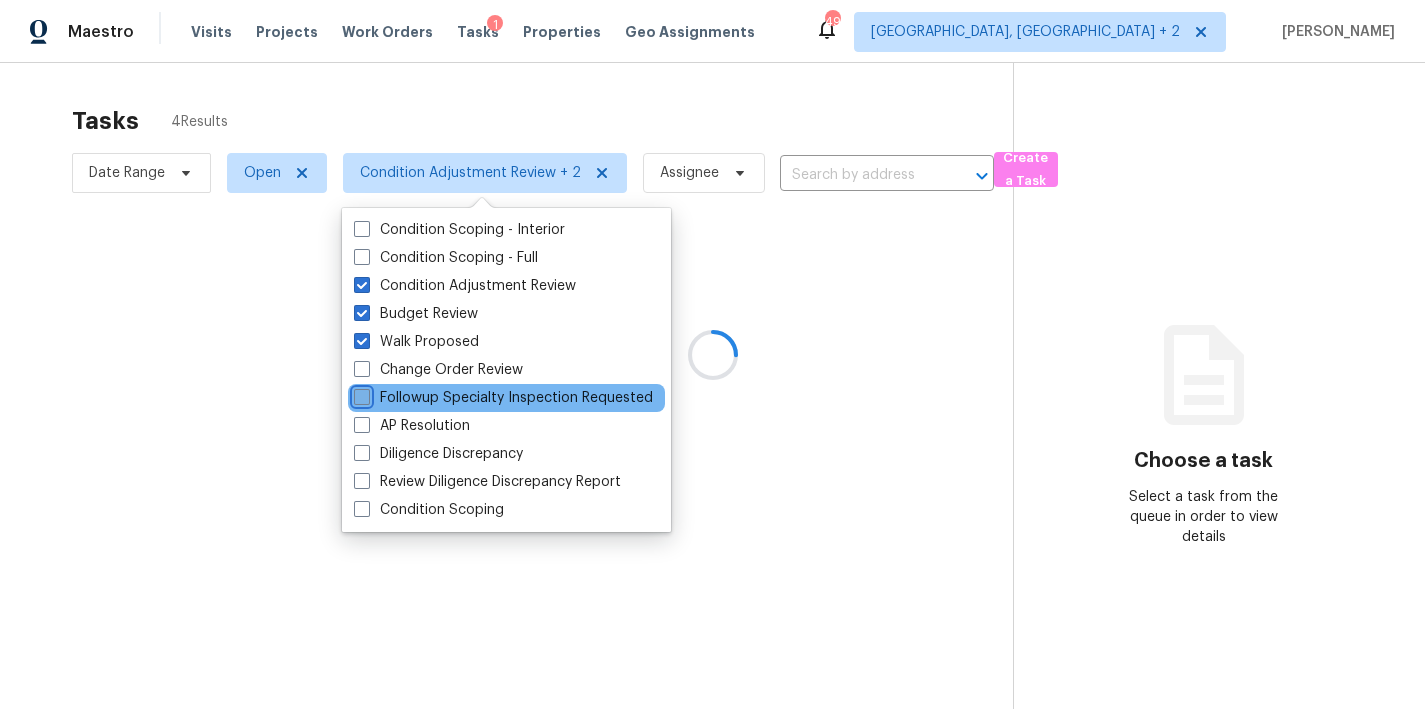 click on "Followup Specialty Inspection Requested" at bounding box center [360, 394] 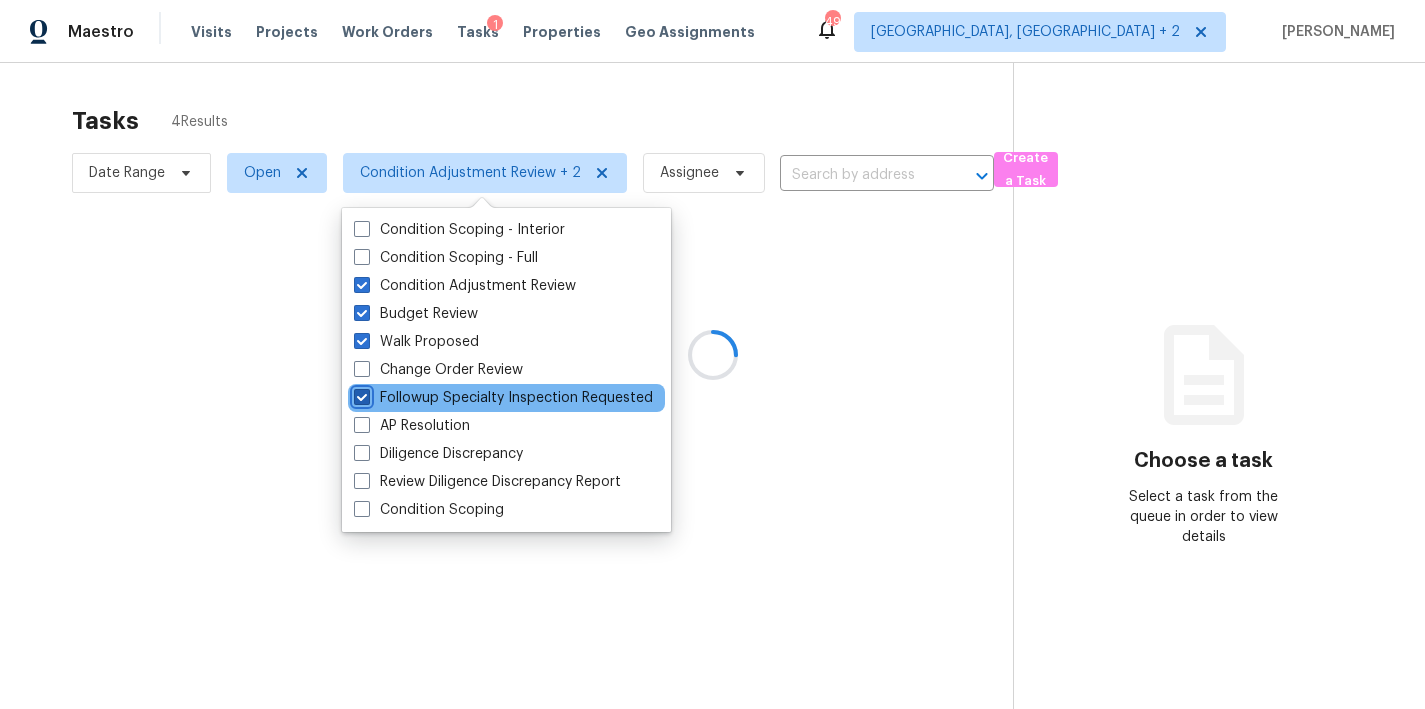 checkbox on "true" 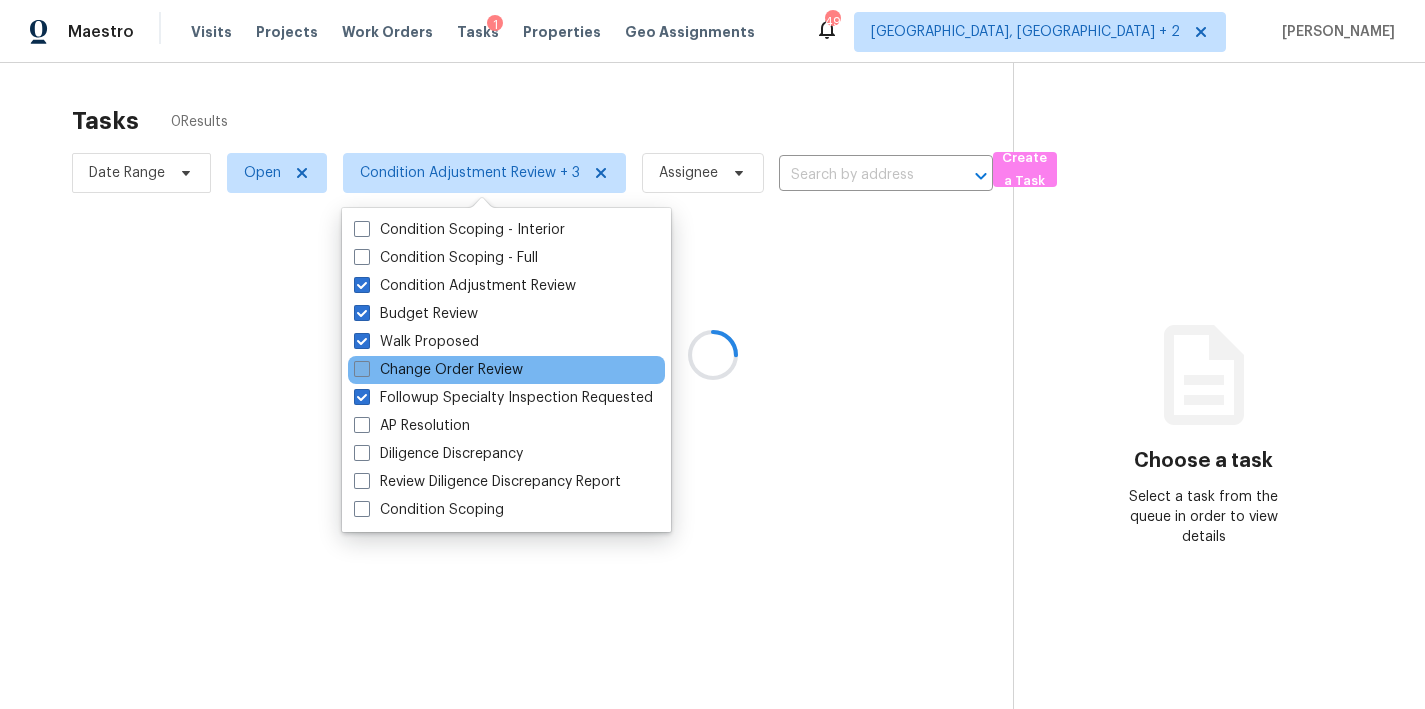 click on "Change Order Review" at bounding box center (438, 370) 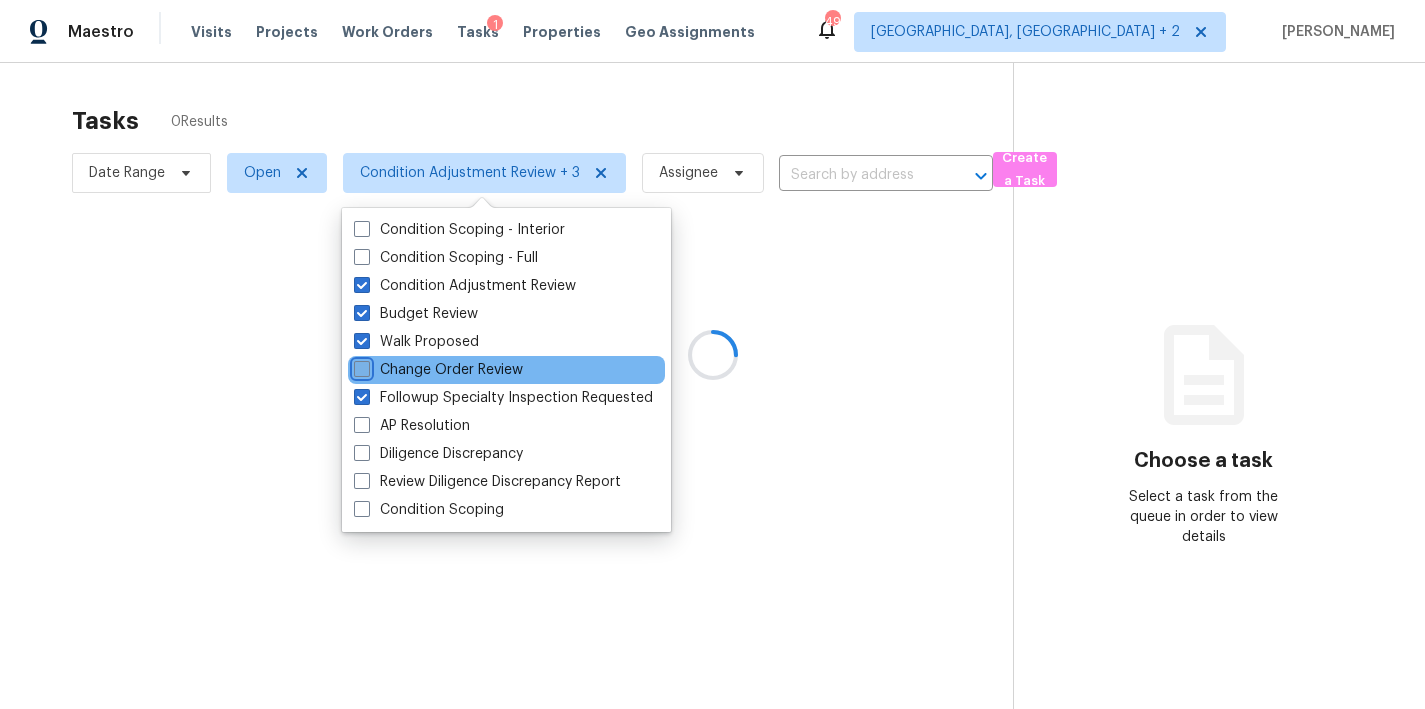 click on "Change Order Review" at bounding box center [360, 366] 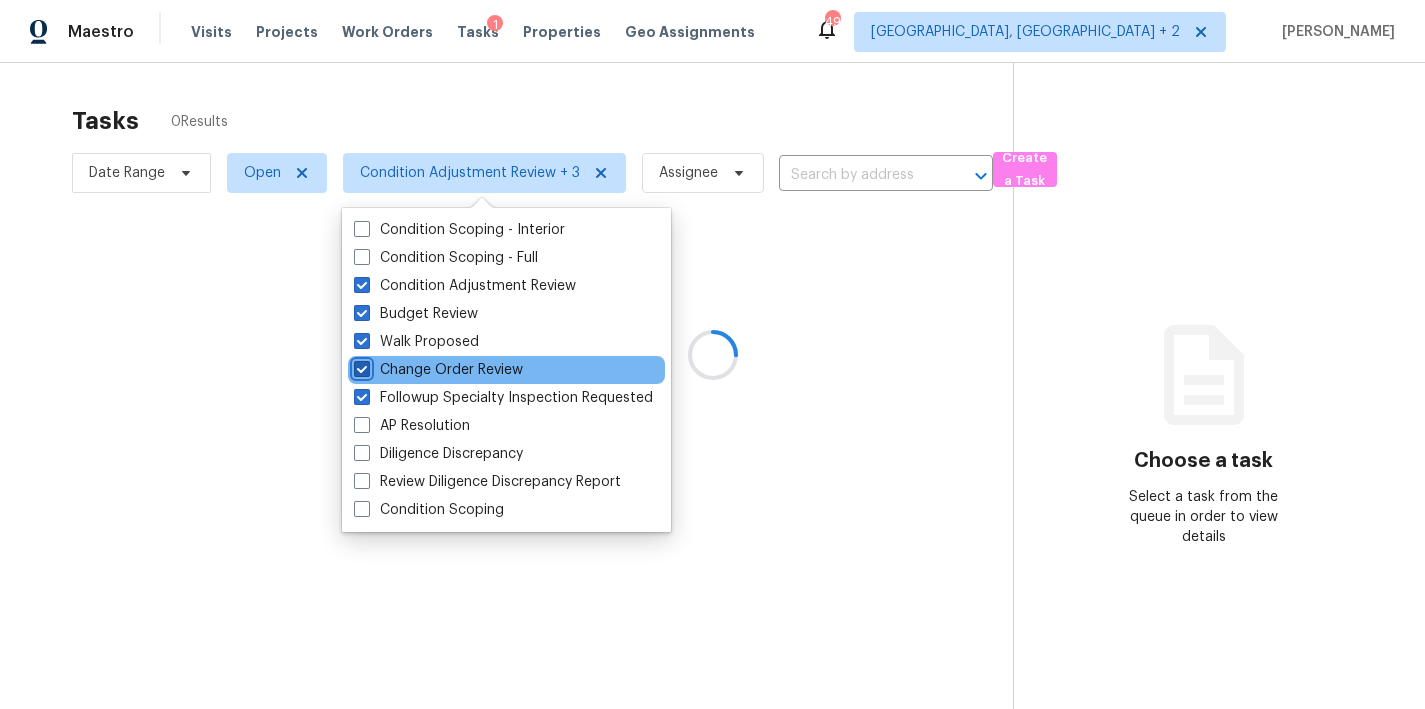 checkbox on "true" 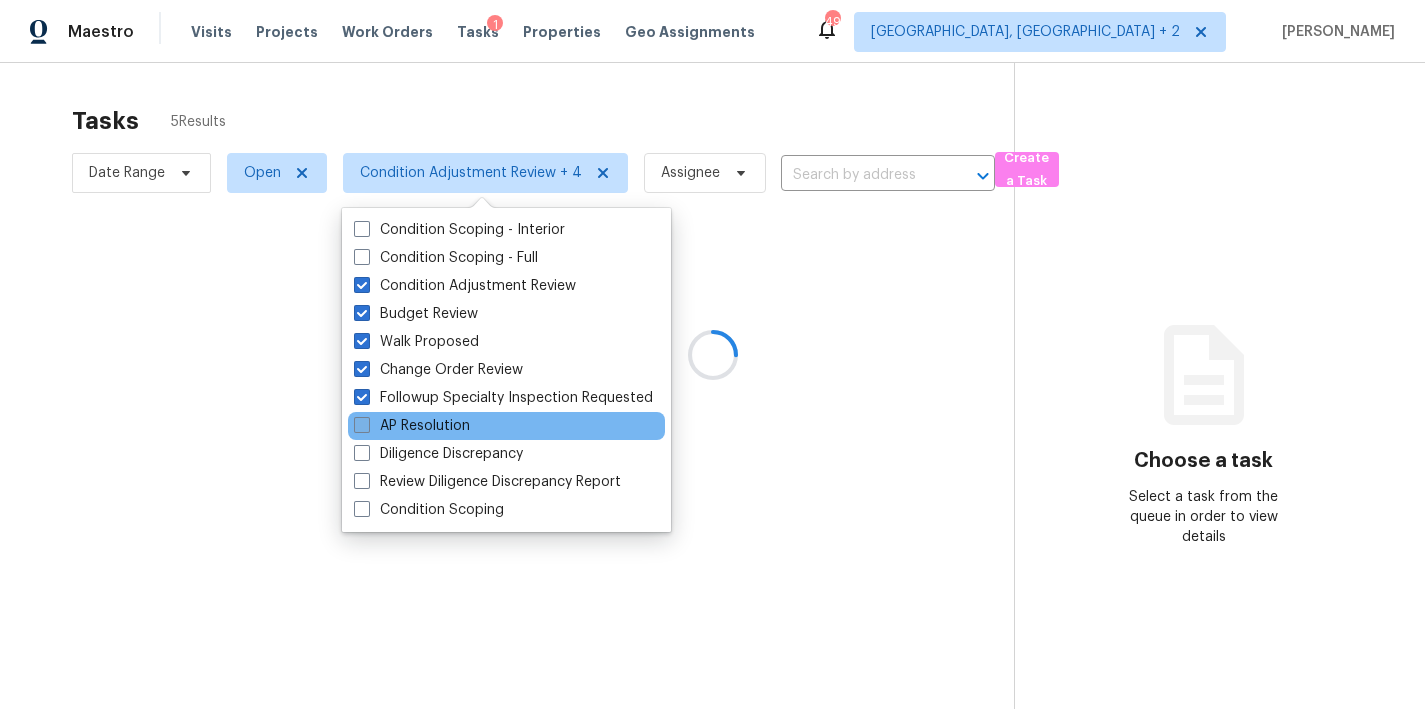 click on "AP Resolution" at bounding box center [412, 426] 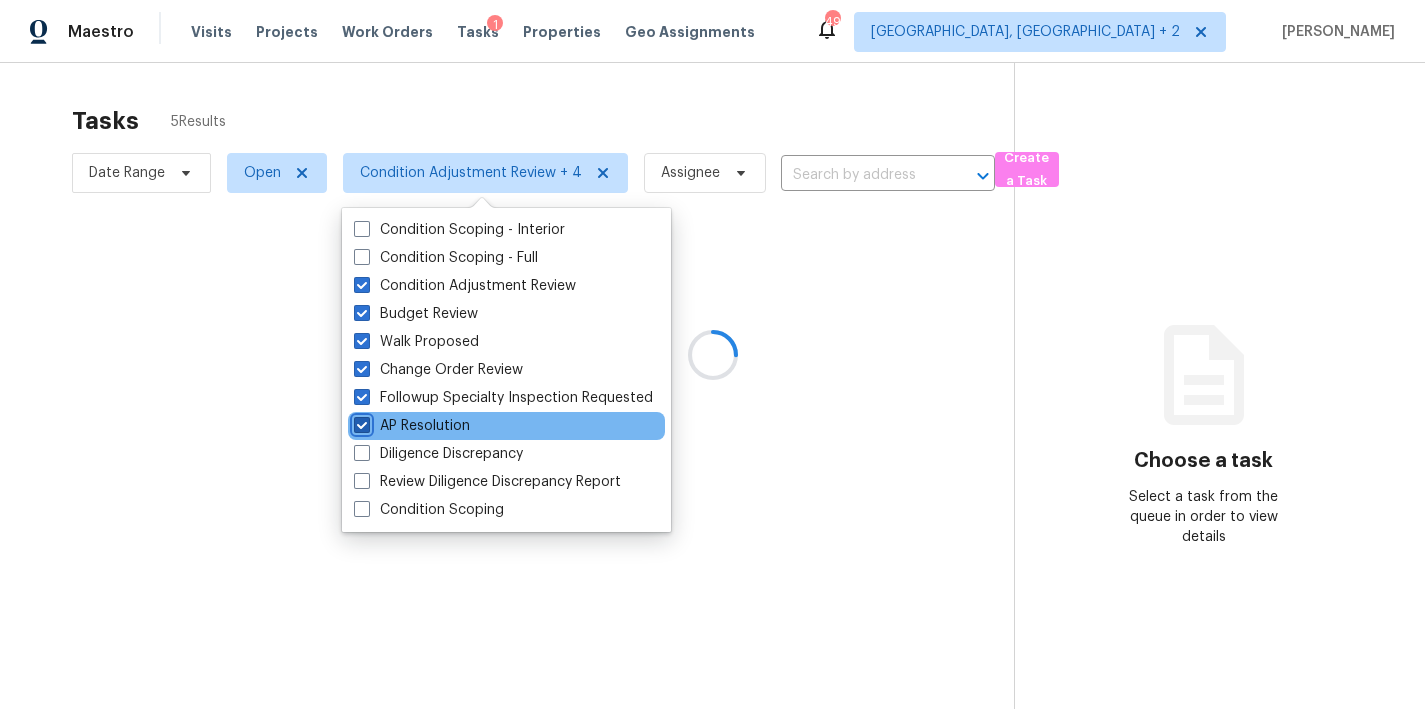 checkbox on "true" 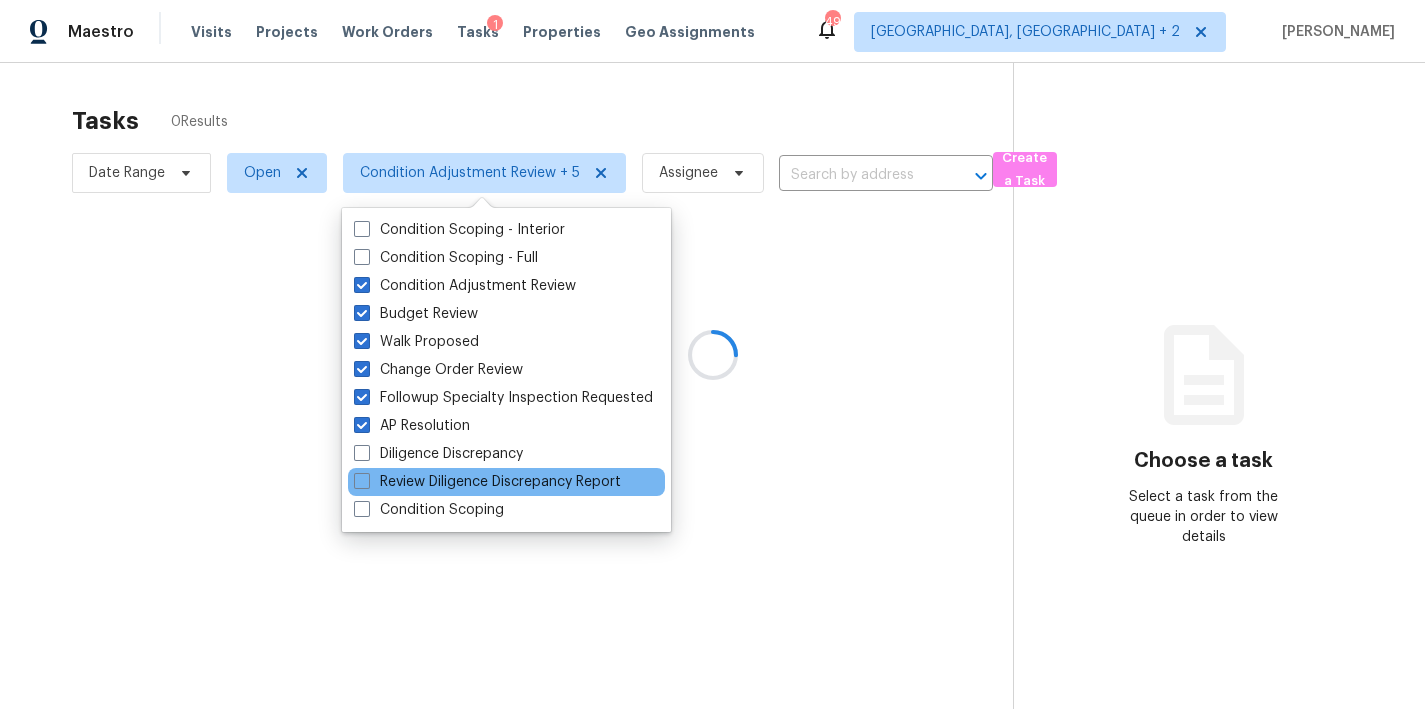 click on "Diligence Discrepancy" at bounding box center (438, 454) 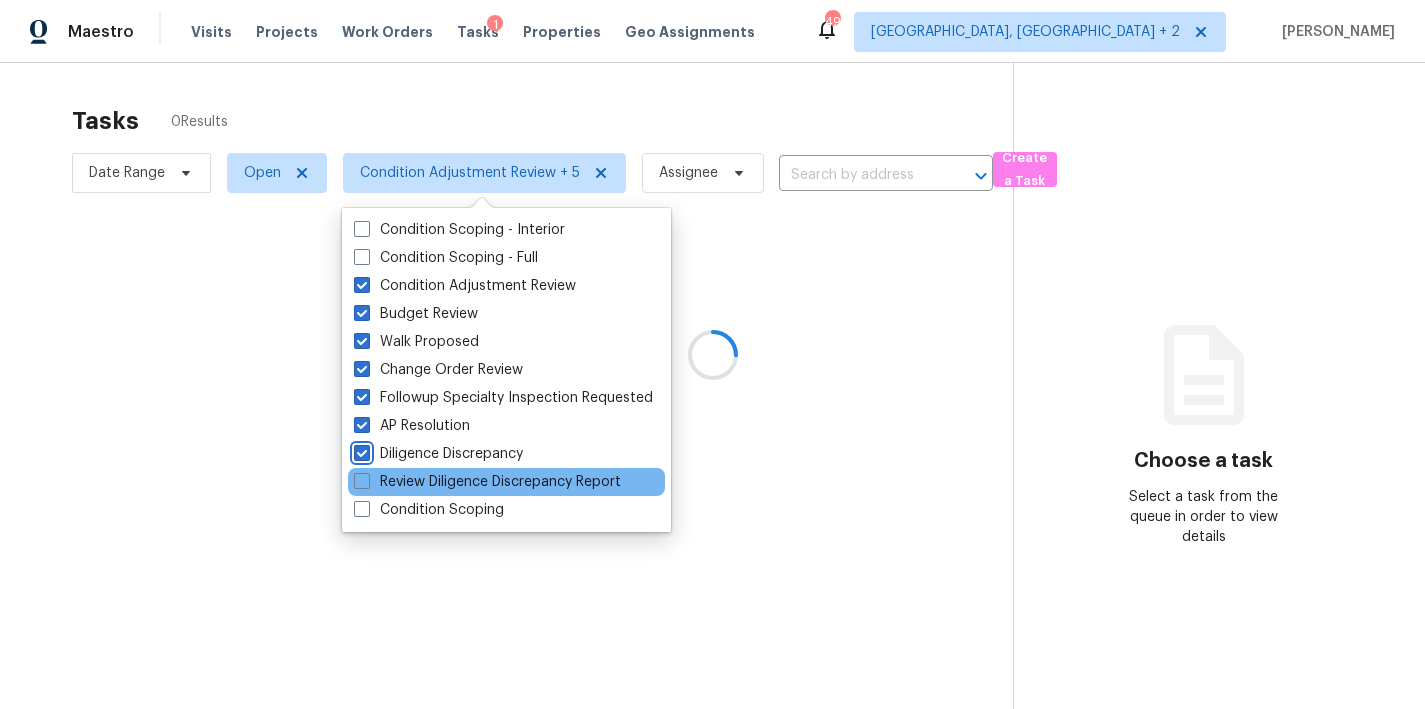 checkbox on "true" 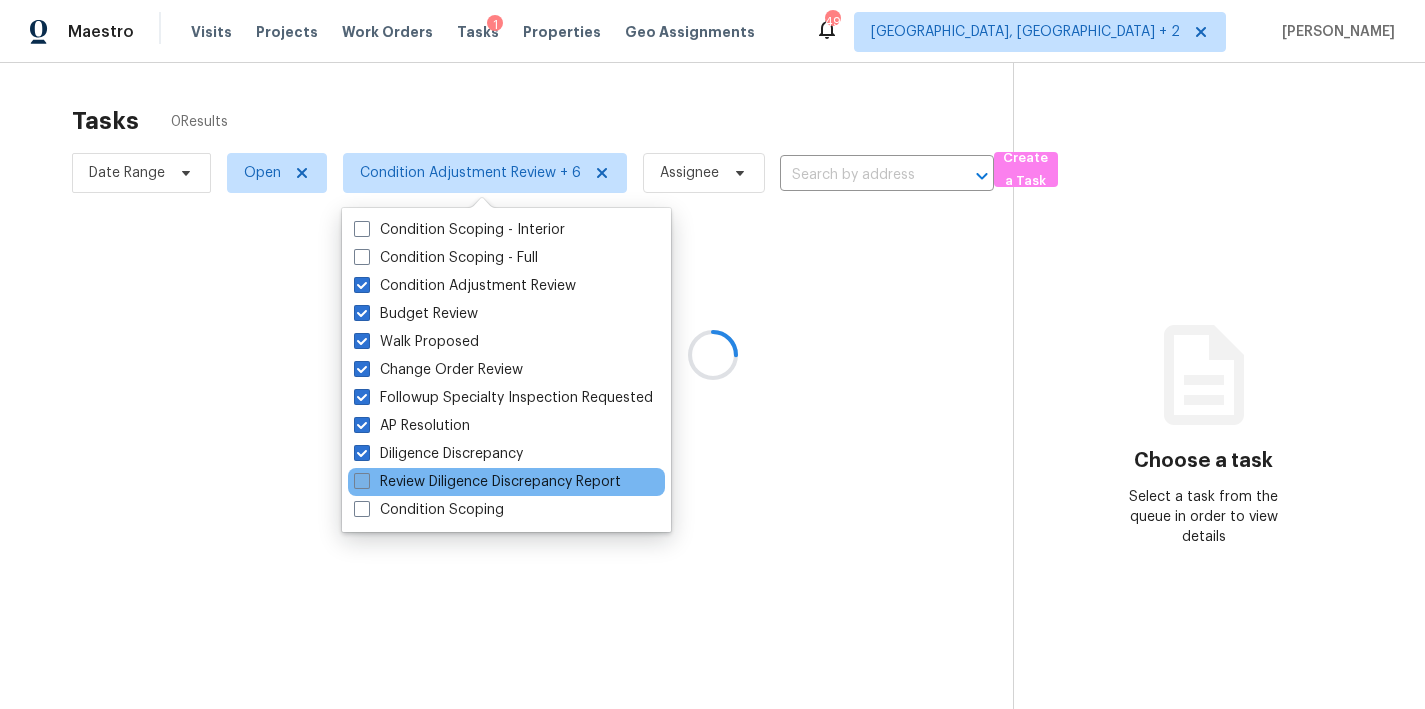 click on "Review Diligence Discrepancy Report" at bounding box center [487, 482] 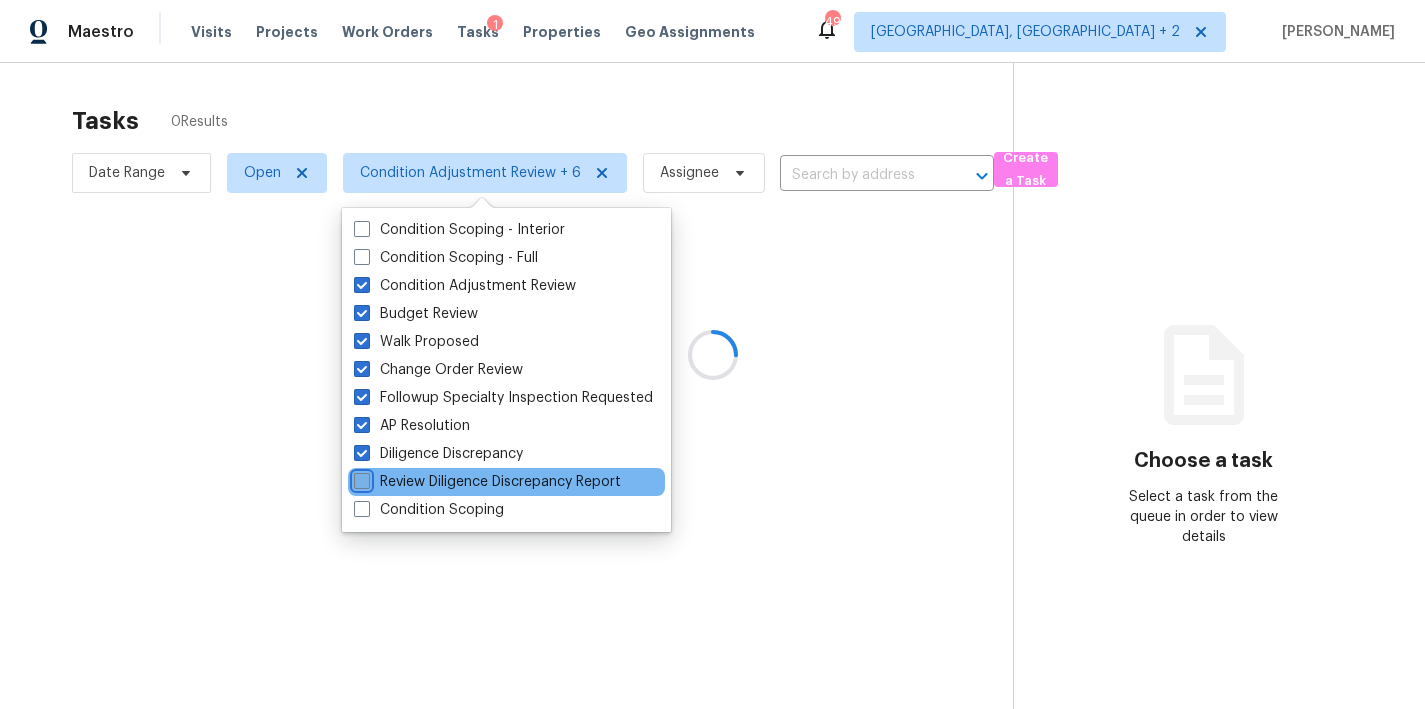 click on "Review Diligence Discrepancy Report" at bounding box center [360, 478] 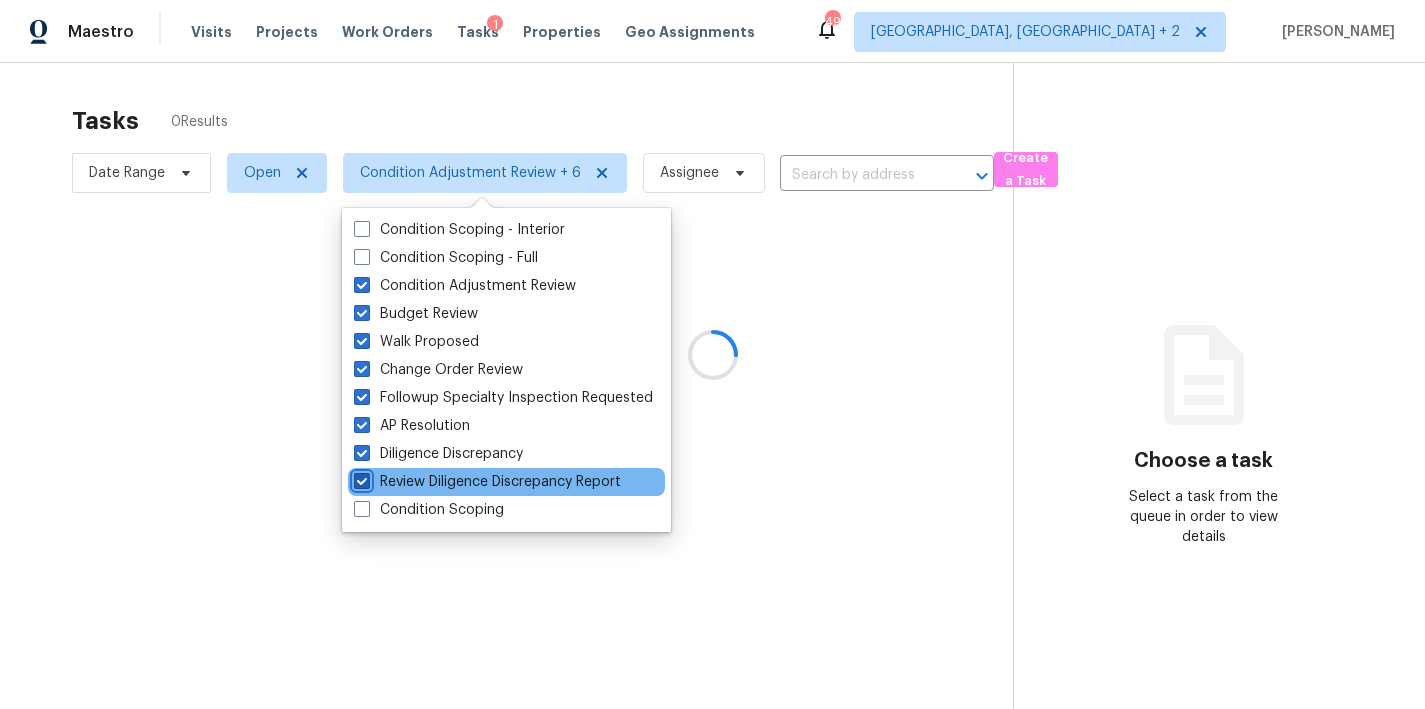 checkbox on "true" 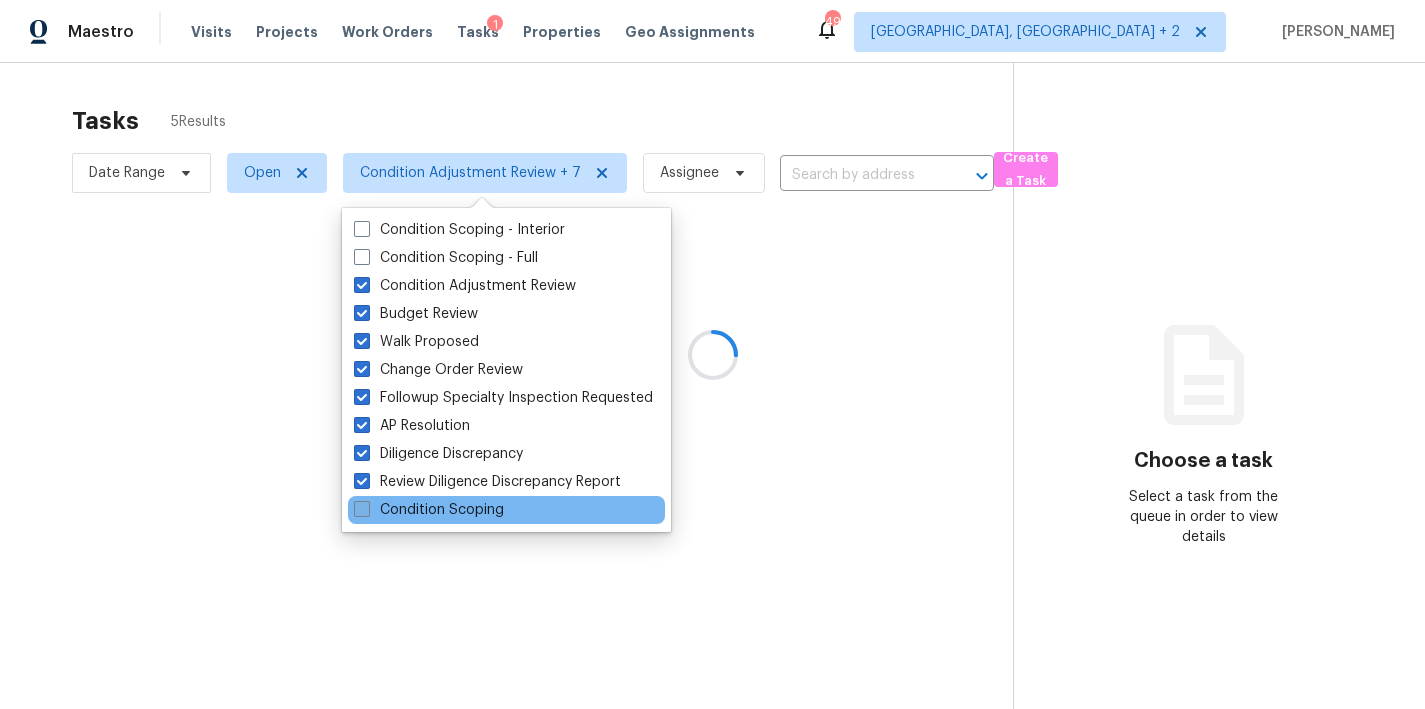 click on "Condition Scoping" at bounding box center [429, 510] 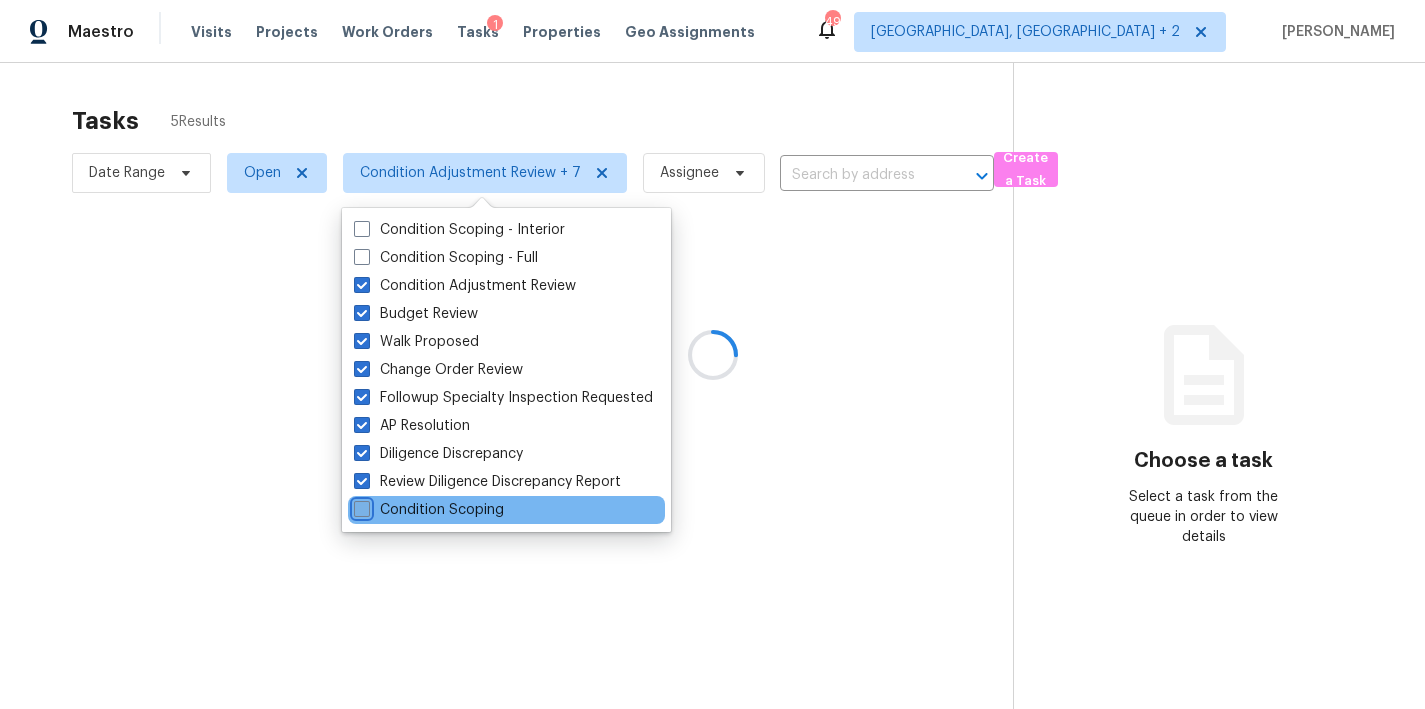 click on "Condition Scoping" at bounding box center [360, 506] 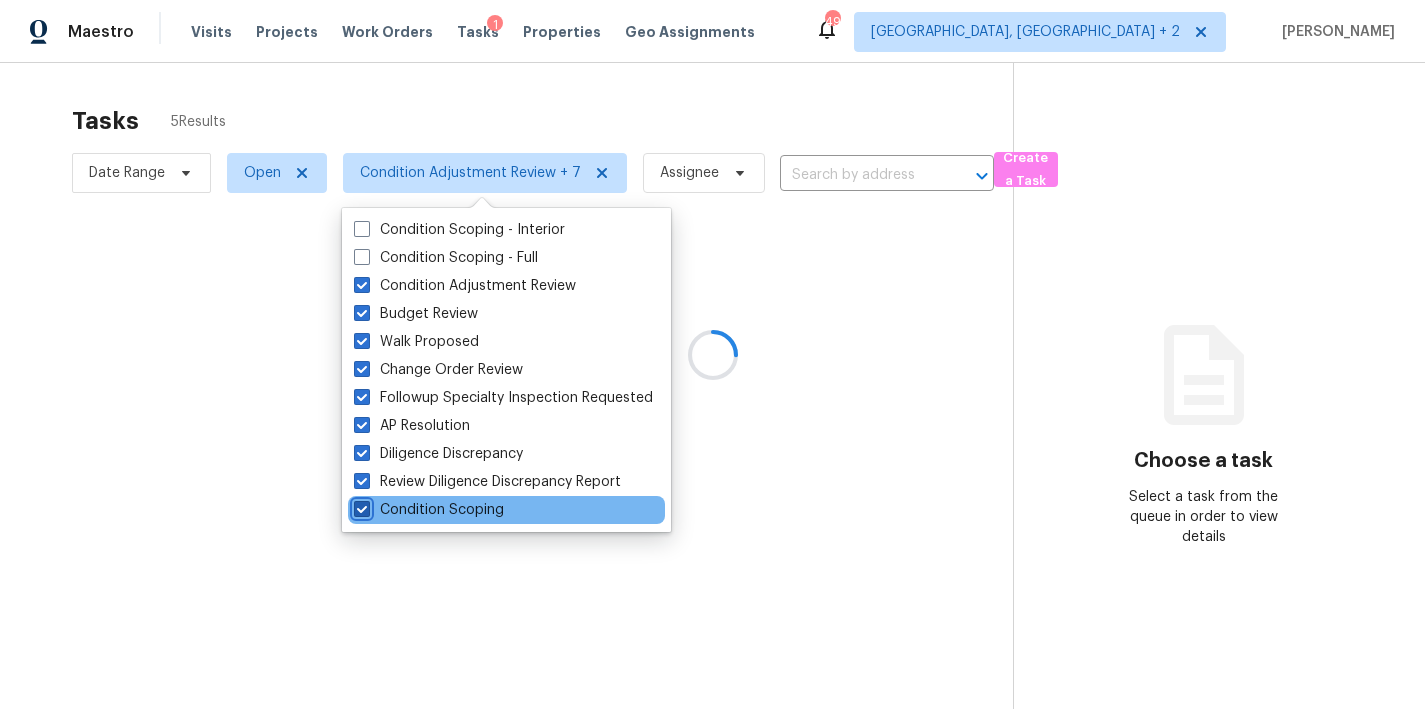 checkbox on "true" 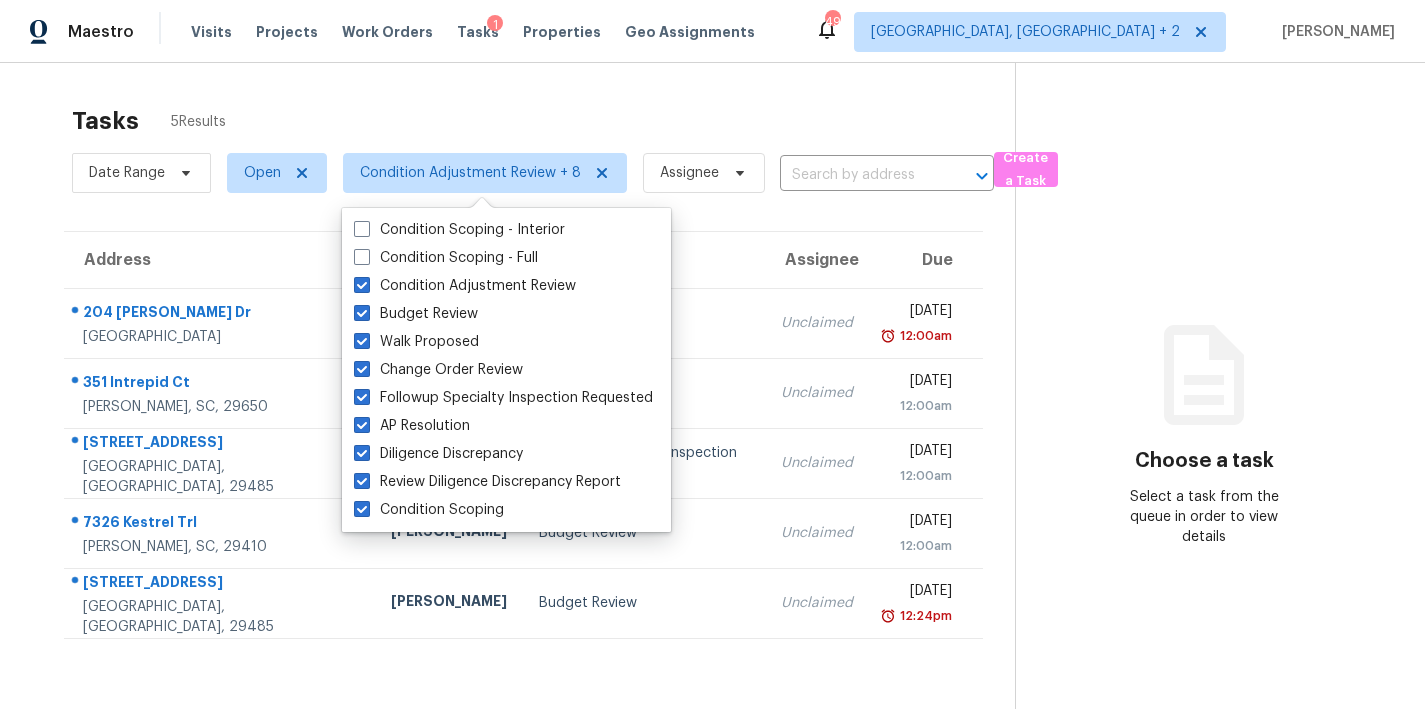 click on "Tasks 5  Results" at bounding box center [543, 121] 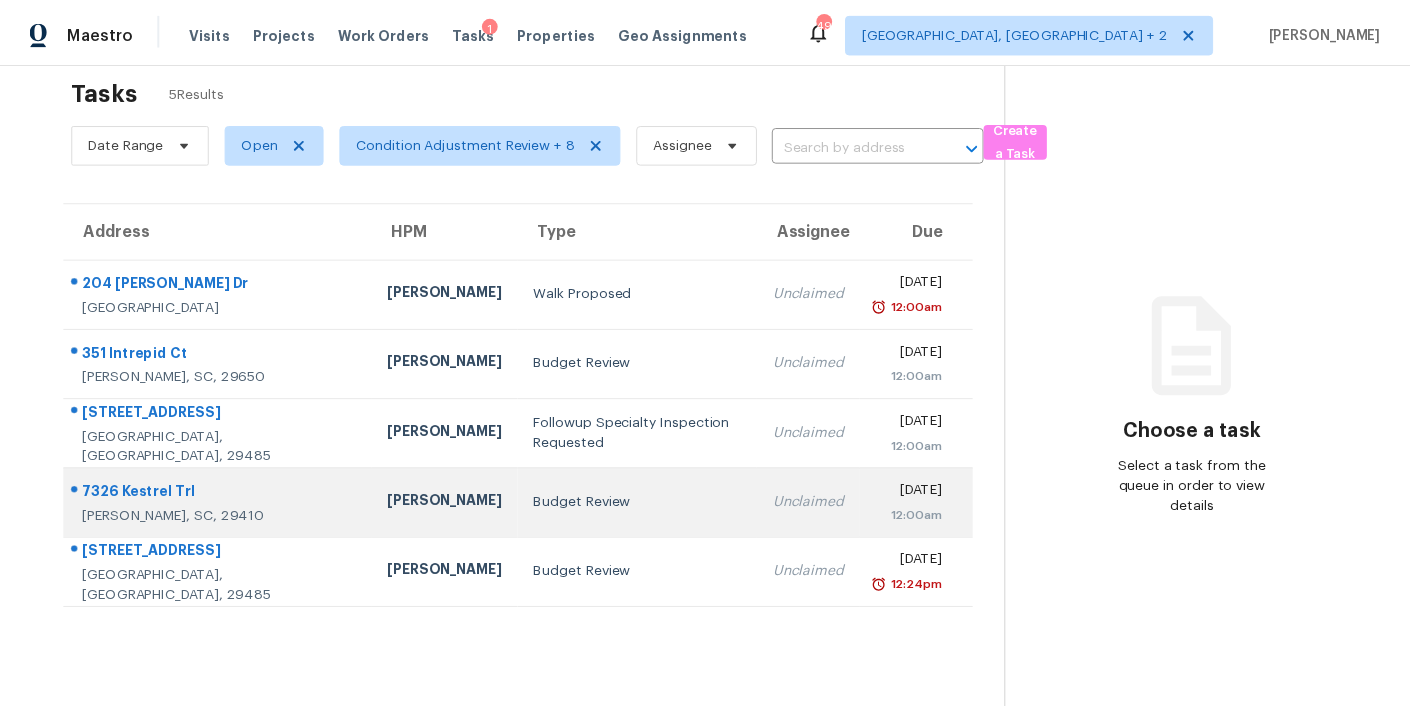 scroll, scrollTop: 78, scrollLeft: 0, axis: vertical 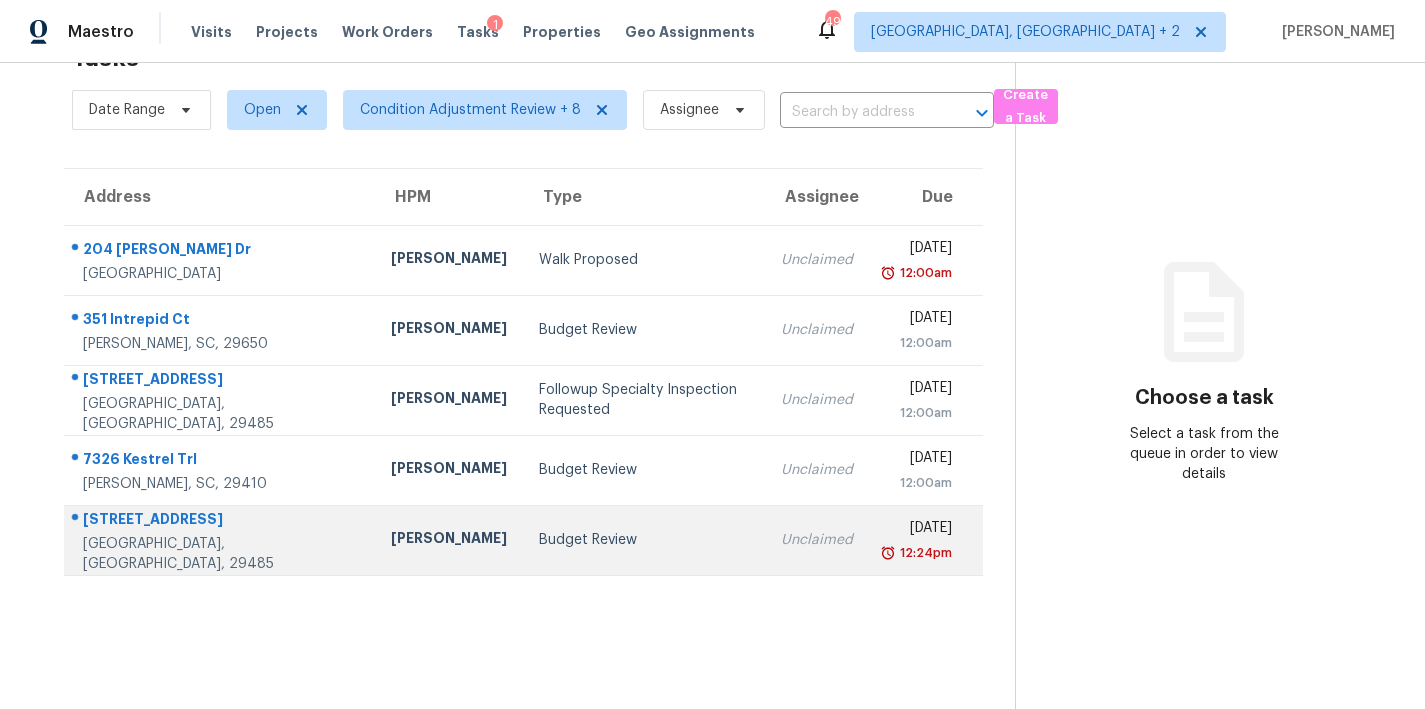 click on "Budget Review" at bounding box center (644, 540) 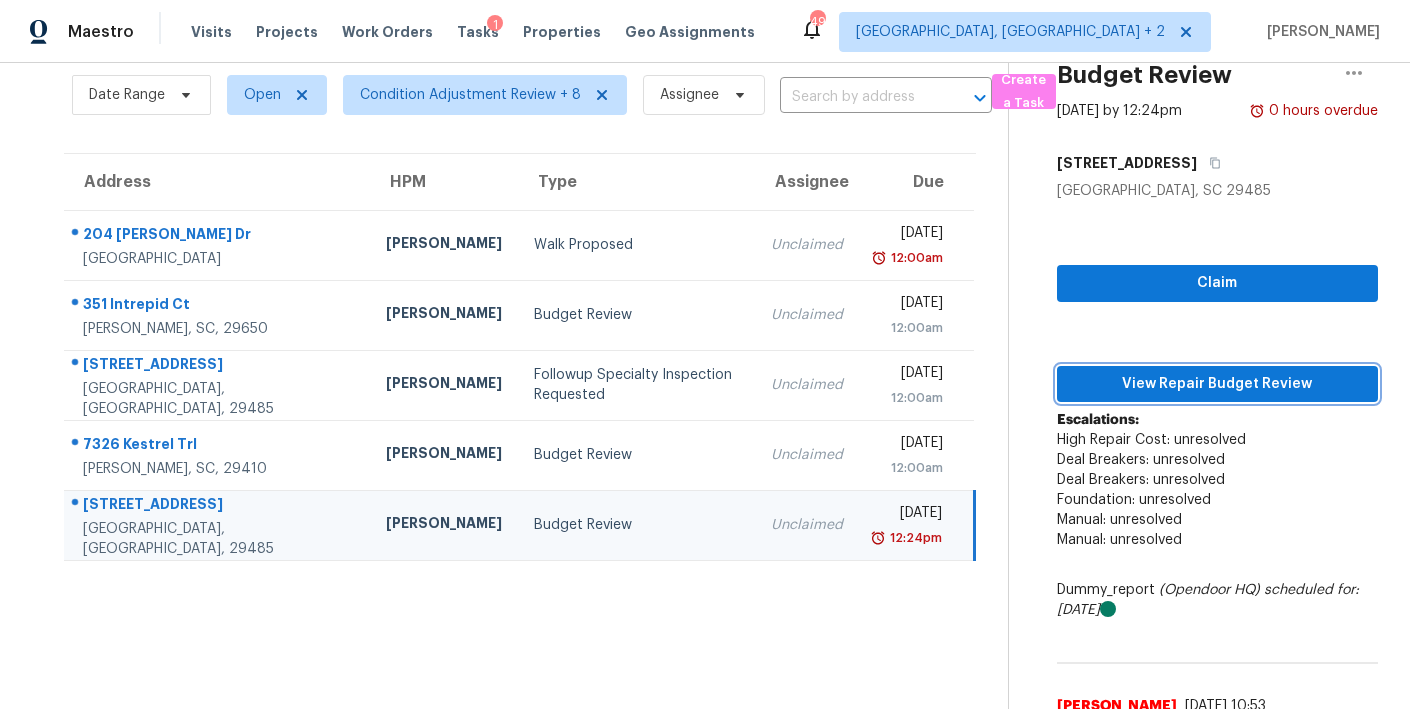 click on "View Repair Budget Review" at bounding box center [1217, 384] 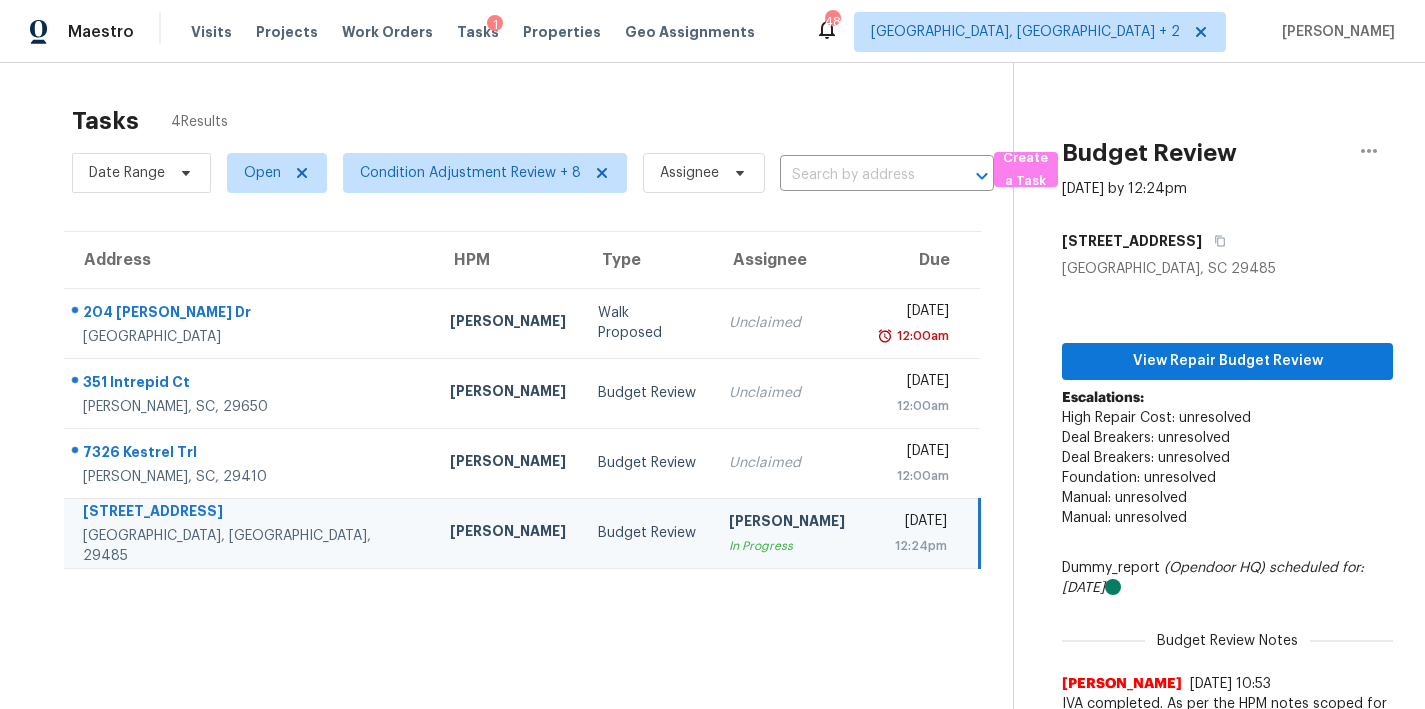 scroll, scrollTop: 0, scrollLeft: 0, axis: both 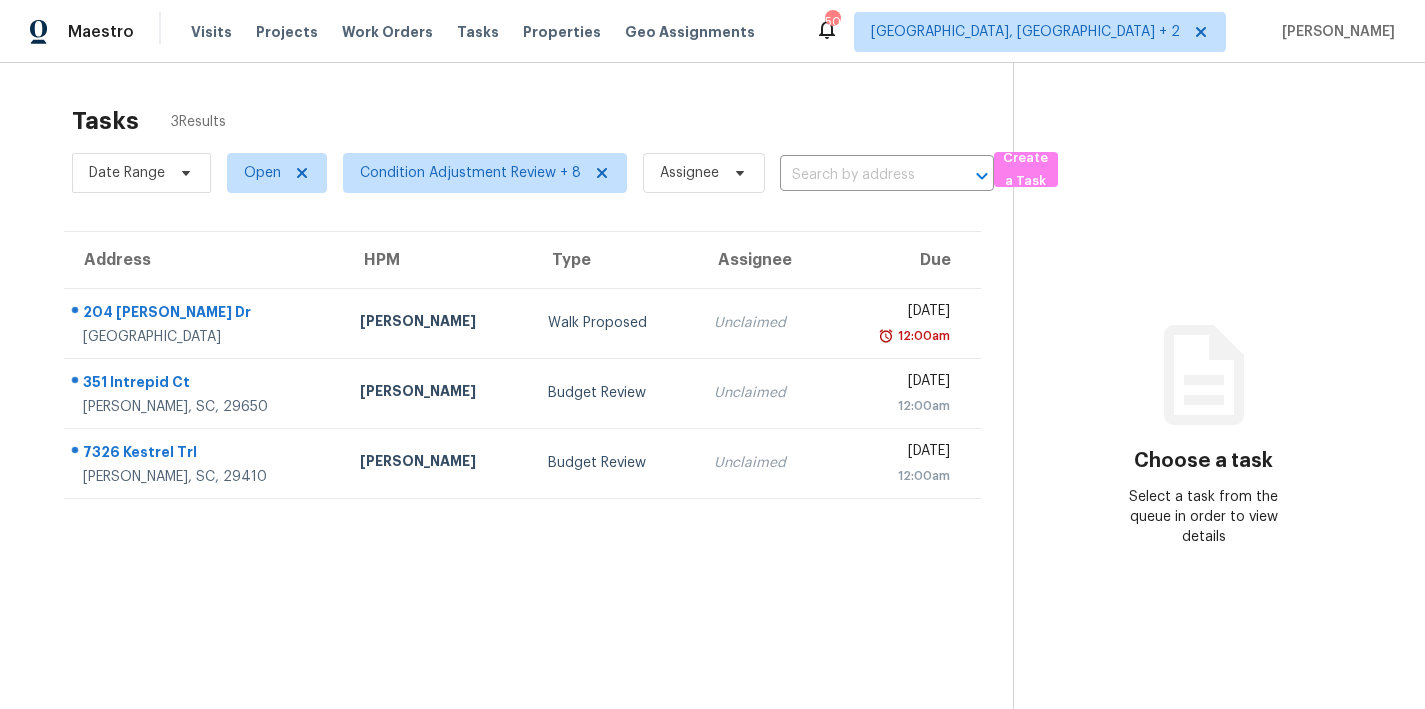 click on "Tasks 3  Results Date Range Open Condition Adjustment Review + 8 Assignee ​ Create a Task Address HPM Type Assignee Due [STREET_ADDRESS][PERSON_NAME][PERSON_NAME] [PERSON_NAME] Walk Proposed Unclaimed [DATE] 12:00am 351 Intrepid Ct   Greer, SC, 29650 [PERSON_NAME] Budget Review Unclaimed [DATE] 12:00am 7326 Kestrel Trl   Hanahan, SC, 29410 [PERSON_NAME] Budget Review Unclaimed [DATE] 12:00am" at bounding box center [522, 433] 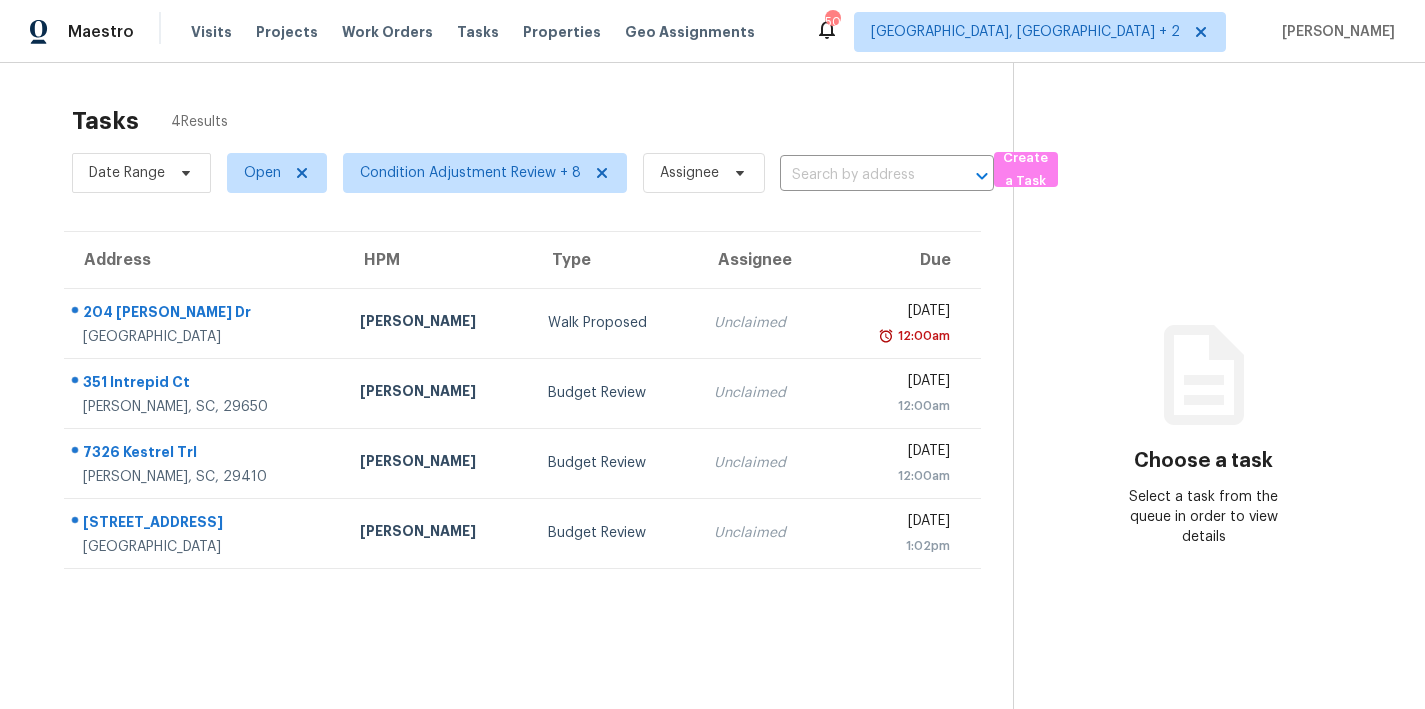 click on "Tasks 4  Results Date Range Open Condition Adjustment Review + 8 Assignee ​ Create a Task Address HPM Type Assignee Due [STREET_ADDRESS][PERSON_NAME][PERSON_NAME] [PERSON_NAME] Walk Proposed Unclaimed [DATE] 12:00am 351 Intrepid Ct   Greer, SC, 29650 [PERSON_NAME] Budget Review Unclaimed [DATE] 12:00am 7326 Kestrel Trl   Hanahan, SC, 29410 [PERSON_NAME] Budget Review Unclaimed [DATE] 12:00am [STREET_ADDRESS] [PERSON_NAME] Budget Review Unclaimed [DATE] 1:02pm" at bounding box center (522, 433) 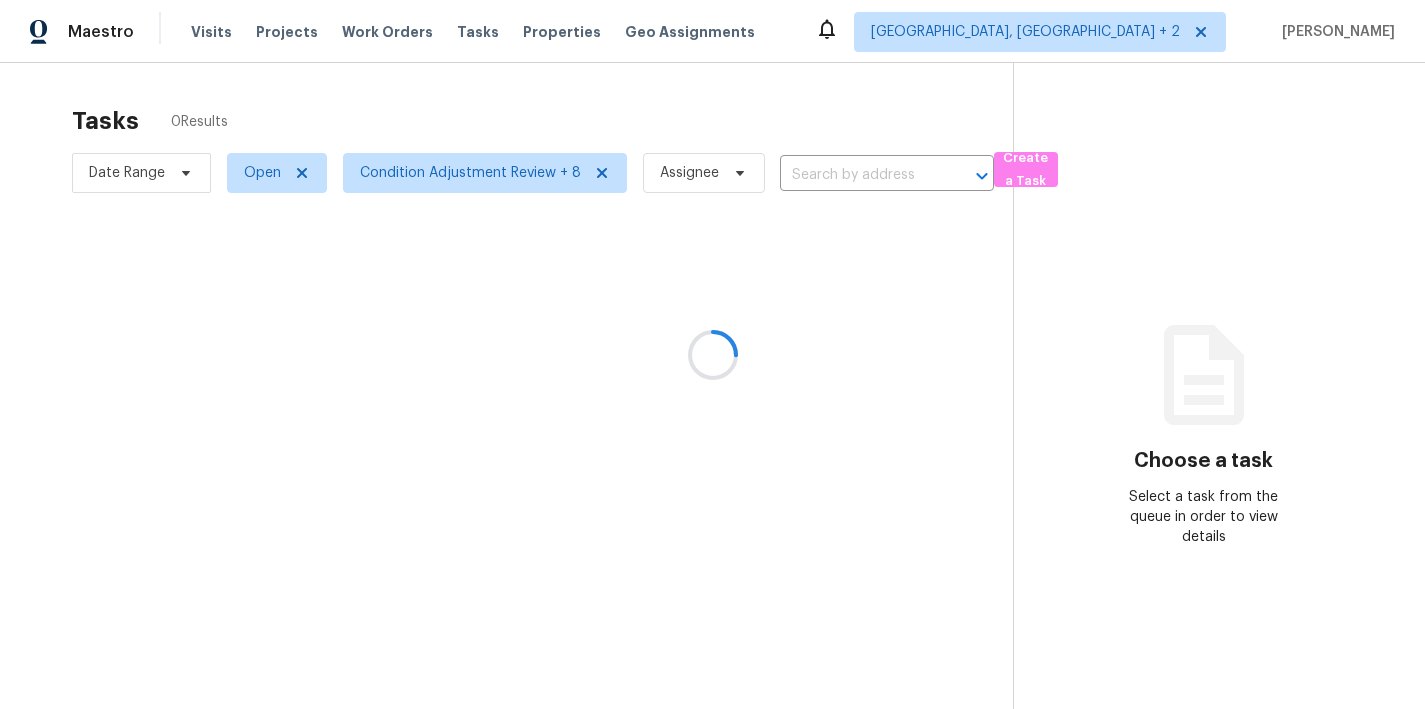 scroll, scrollTop: 0, scrollLeft: 0, axis: both 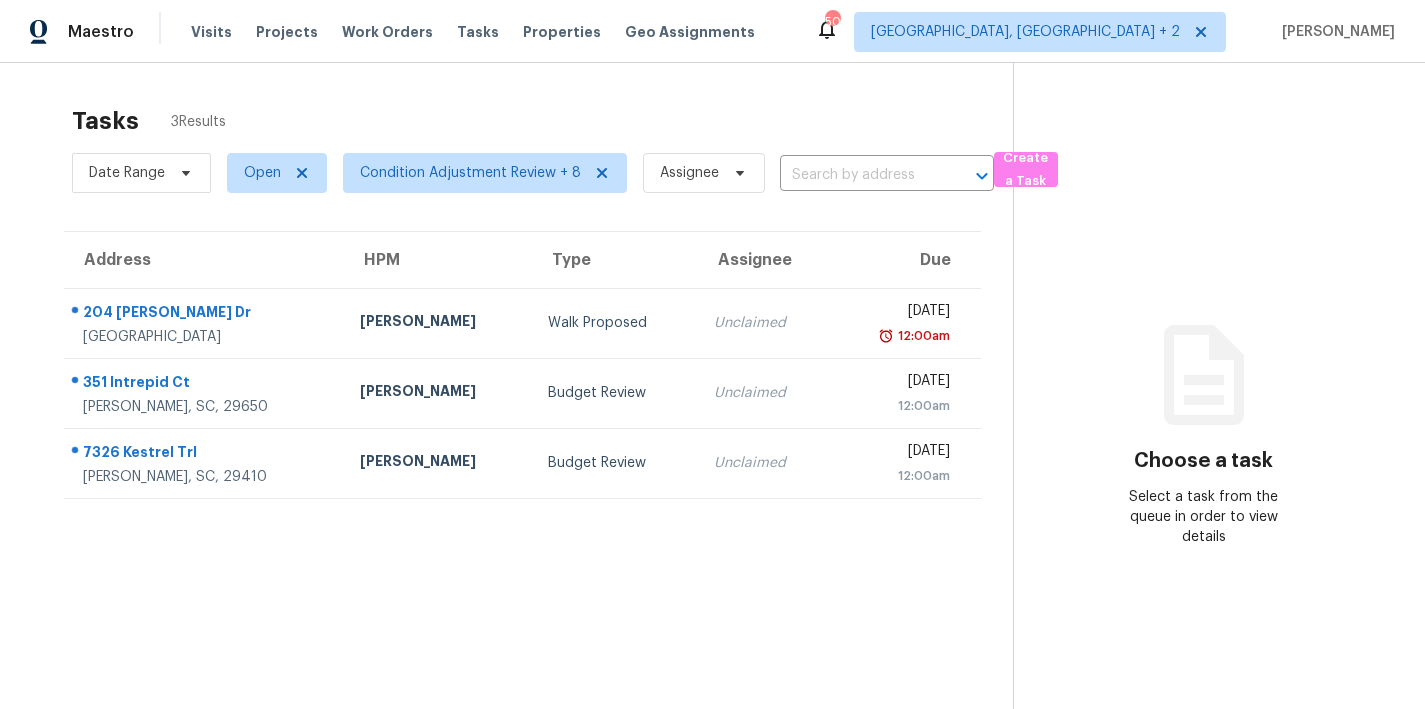 click on "Tasks 3  Results Date Range Open Condition Adjustment Review + 8 Assignee ​ Create a Task Address HPM Type Assignee Due [STREET_ADDRESS][PERSON_NAME][PERSON_NAME] [PERSON_NAME] Walk Proposed Unclaimed [DATE] 12:00am 351 Intrepid Ct   Greer, SC, 29650 [PERSON_NAME] Budget Review Unclaimed [DATE] 12:00am 7326 Kestrel Trl   Hanahan, SC, 29410 [PERSON_NAME] Budget Review Unclaimed [DATE] 12:00am" at bounding box center (522, 433) 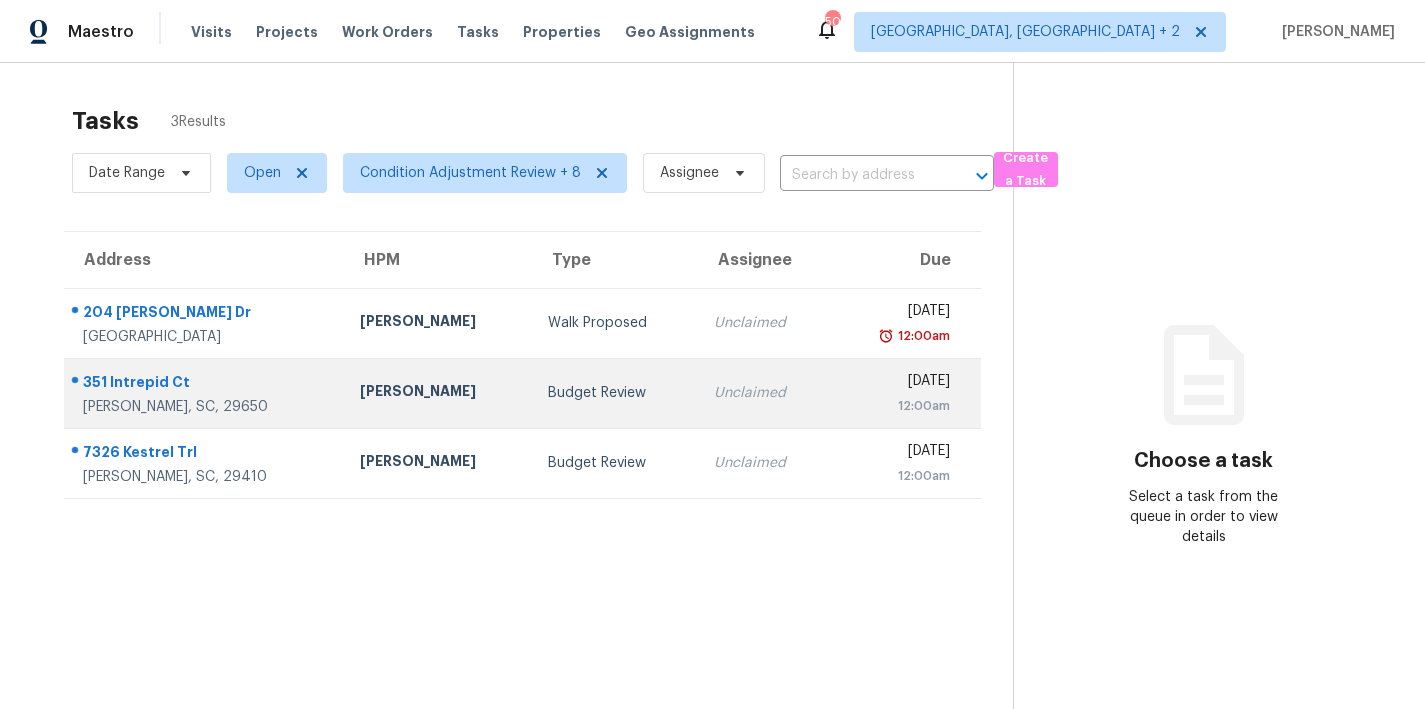 click on "[PERSON_NAME]" at bounding box center [438, 393] 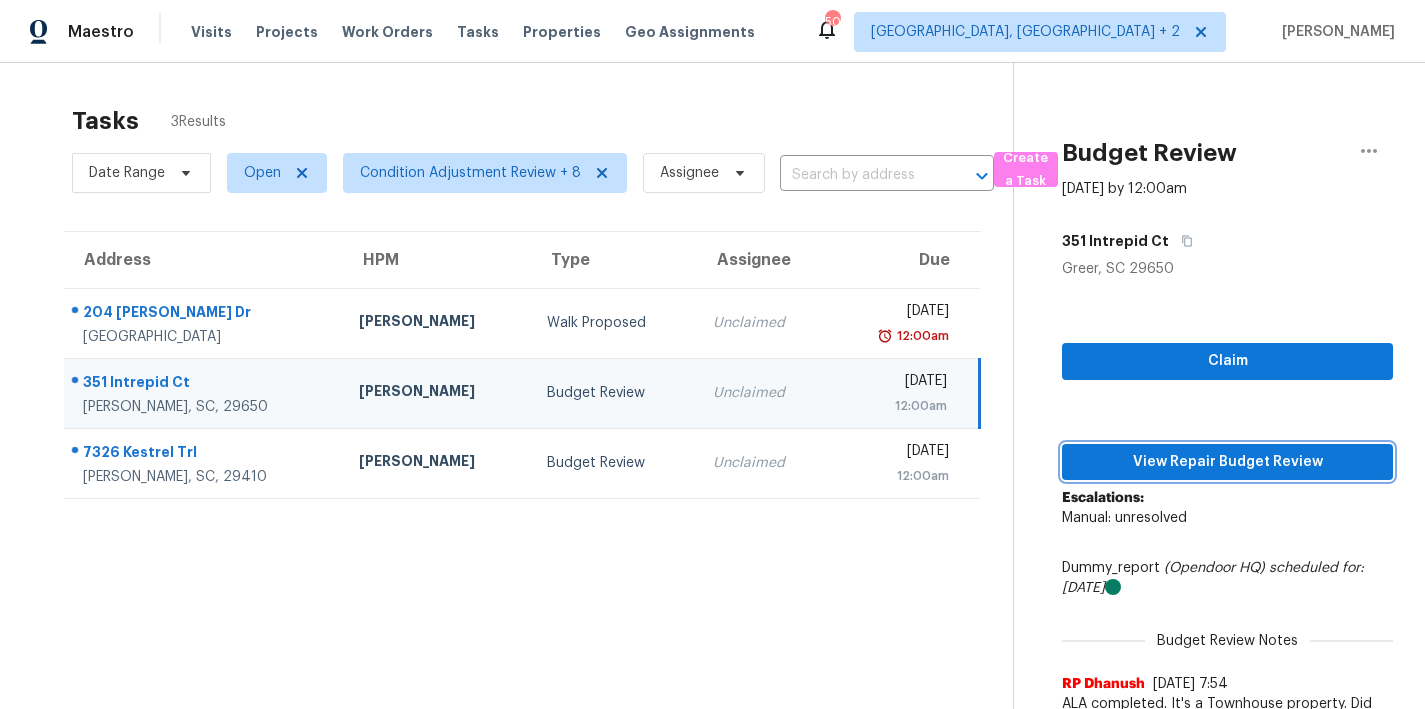click on "View Repair Budget Review" at bounding box center (1227, 462) 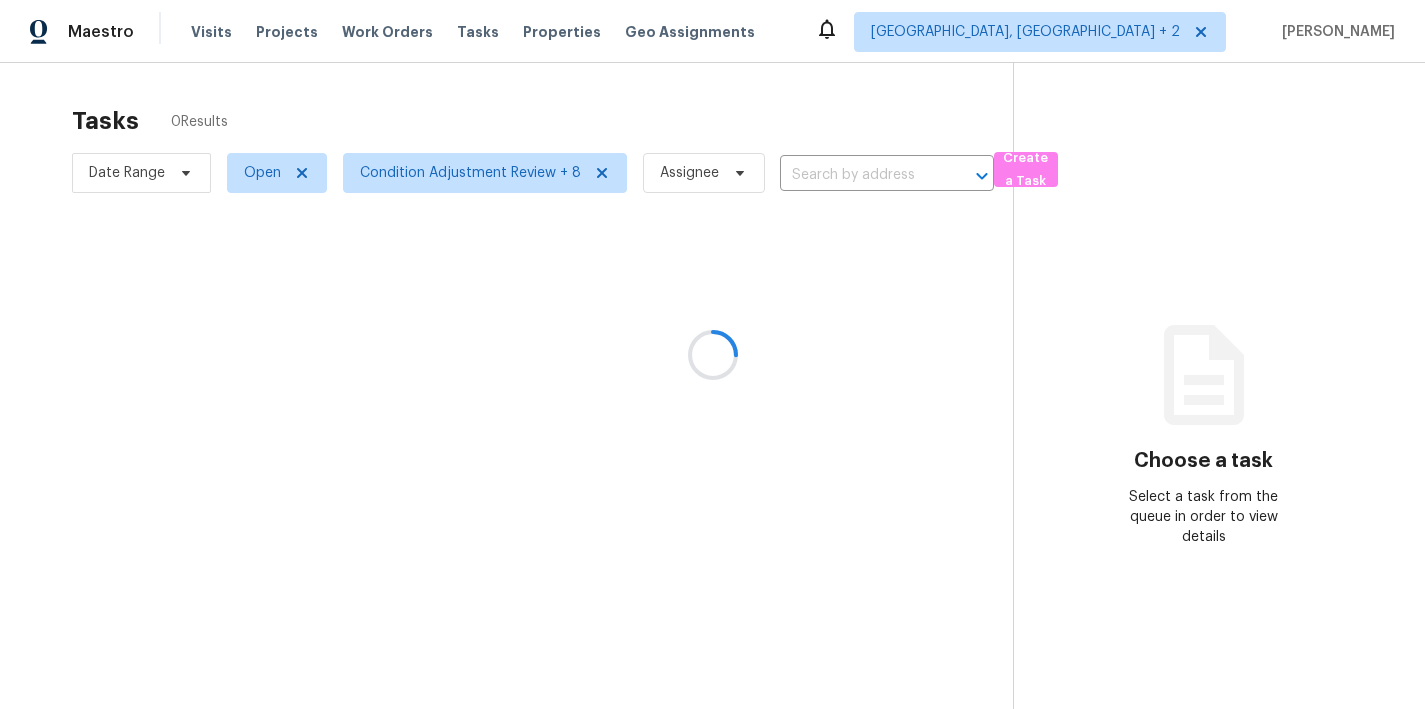 scroll, scrollTop: 0, scrollLeft: 0, axis: both 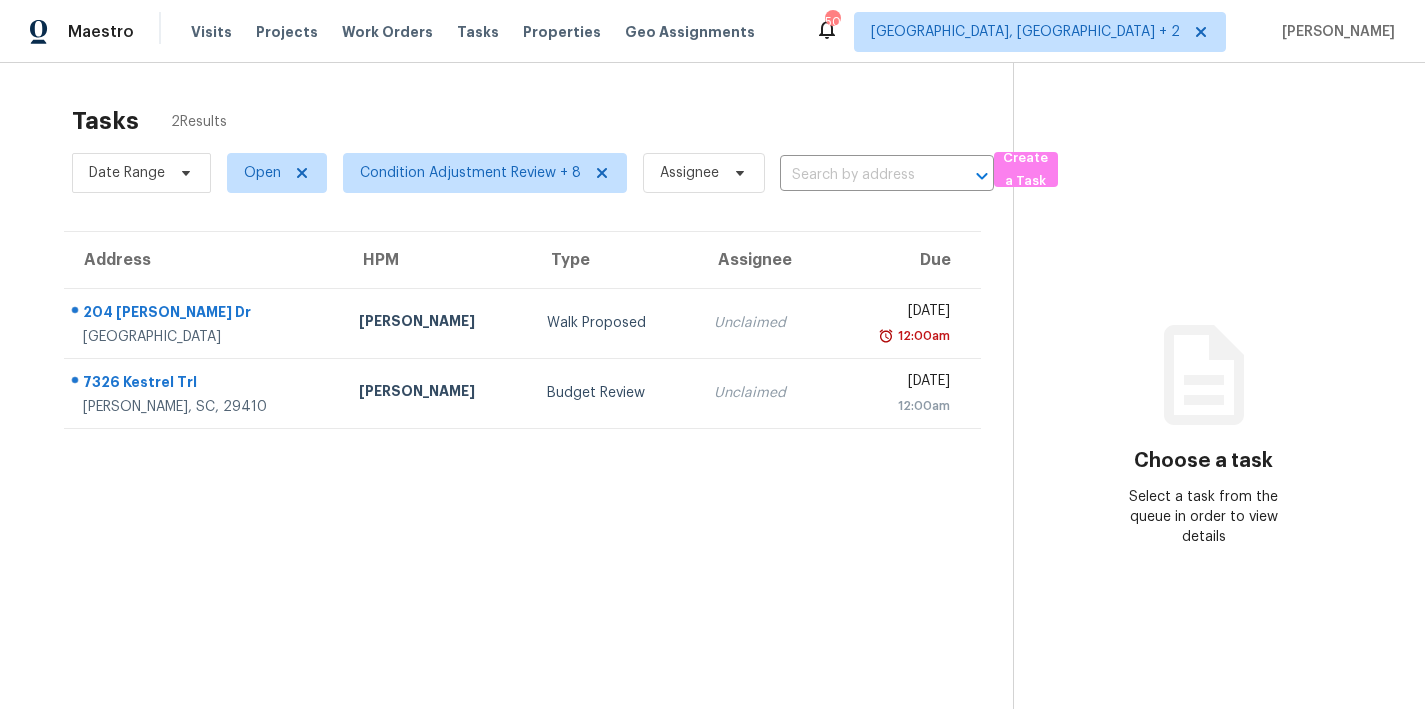 click on "Tasks 2  Results Date Range Open Condition Adjustment Review + 8 Assignee ​ Create a Task Address HPM Type Assignee Due [STREET_ADDRESS][PERSON_NAME][PERSON_NAME] [PERSON_NAME] Walk Proposed Unclaimed [DATE] 12:00am 7326 Kestrel [PERSON_NAME], SC, 29410 [PERSON_NAME] Budget Review Unclaimed [DATE] 12:00am" at bounding box center (522, 433) 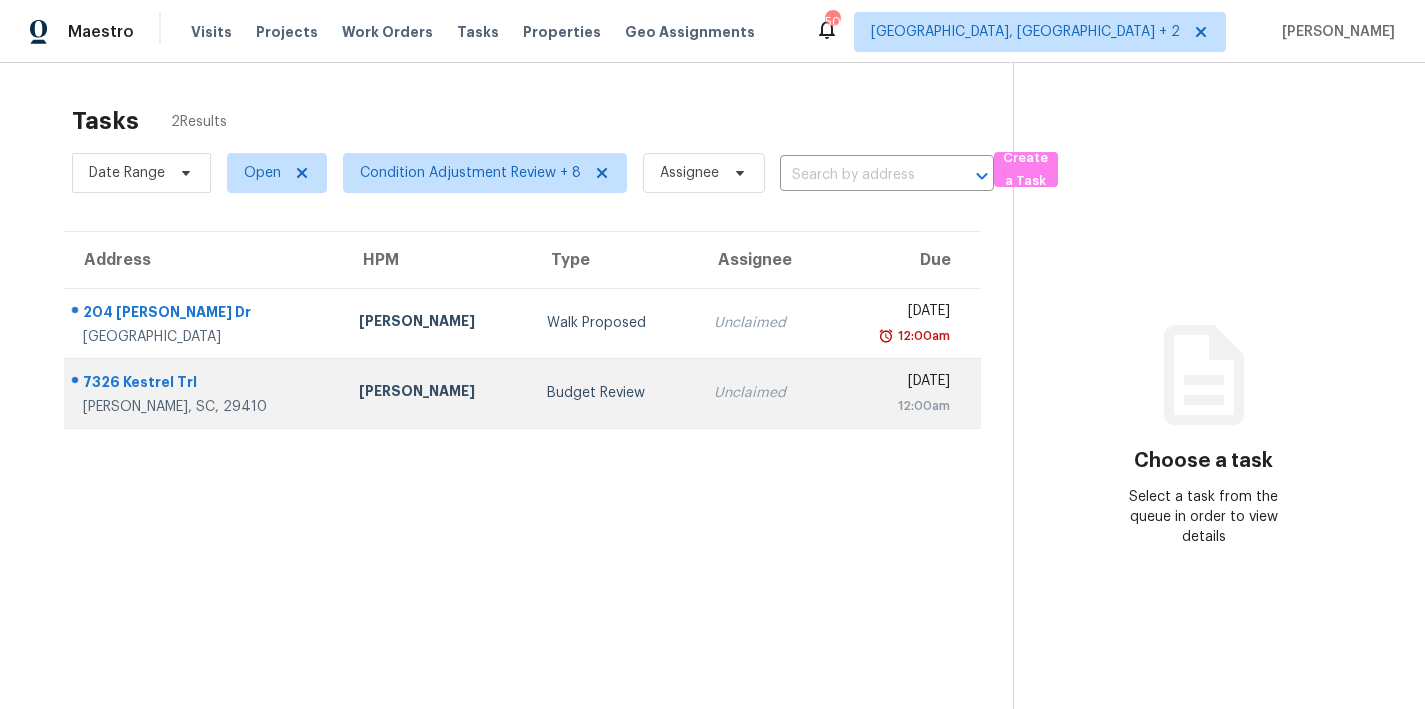 click on "Budget Review" at bounding box center [614, 393] 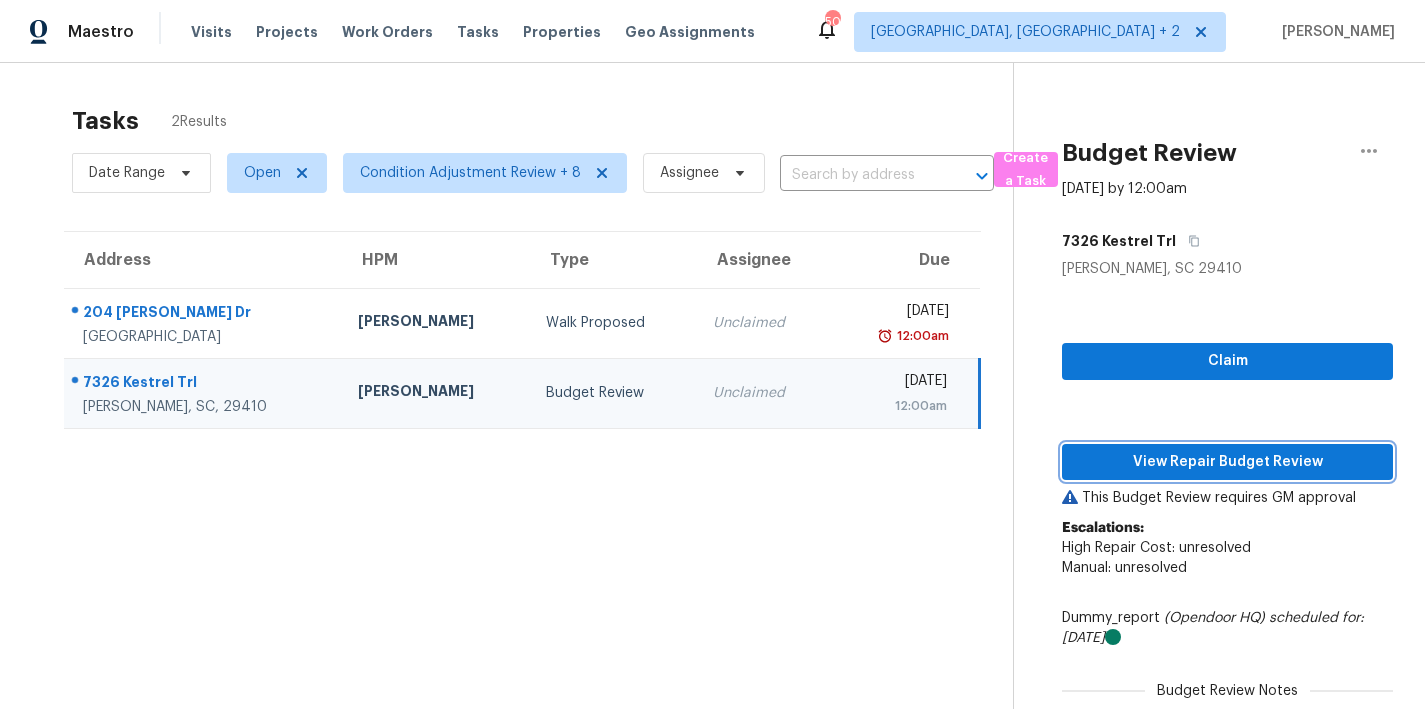 click on "View Repair Budget Review" at bounding box center (1227, 462) 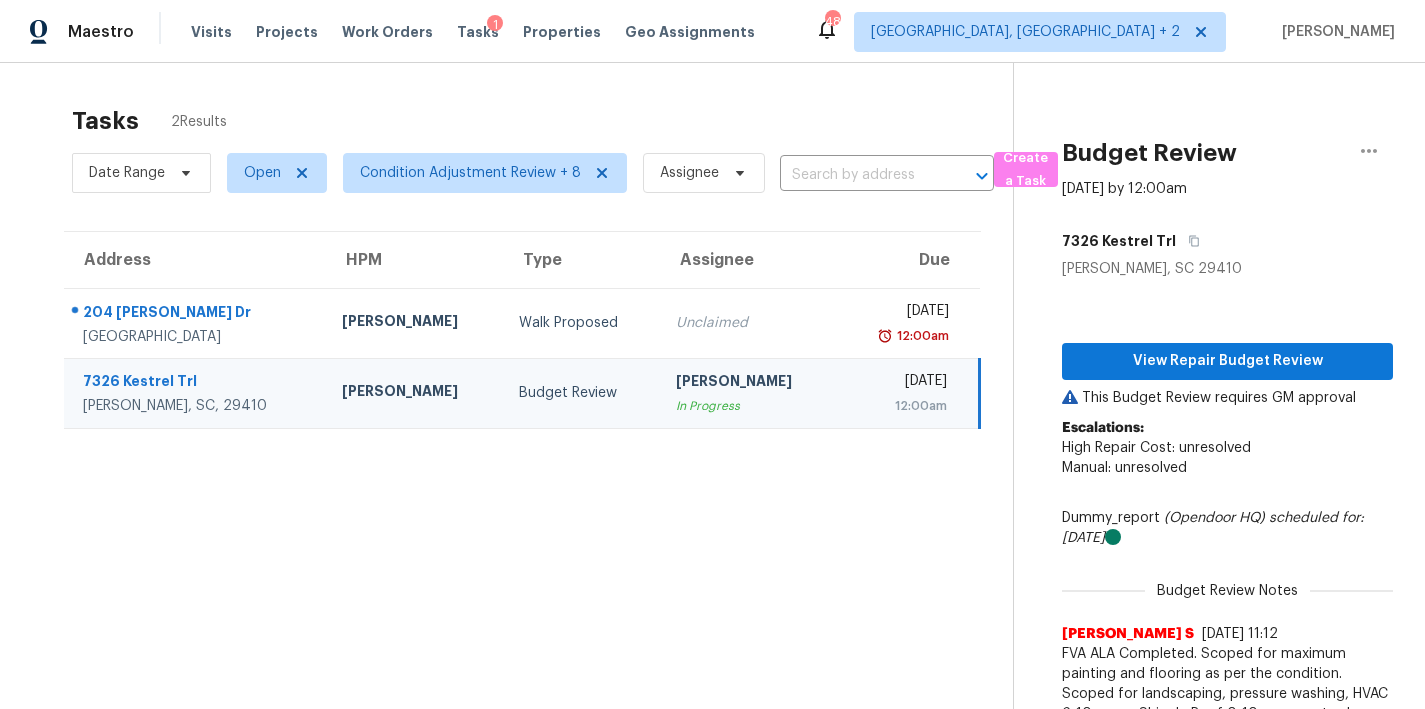 click on "Tasks 2  Results" at bounding box center [542, 121] 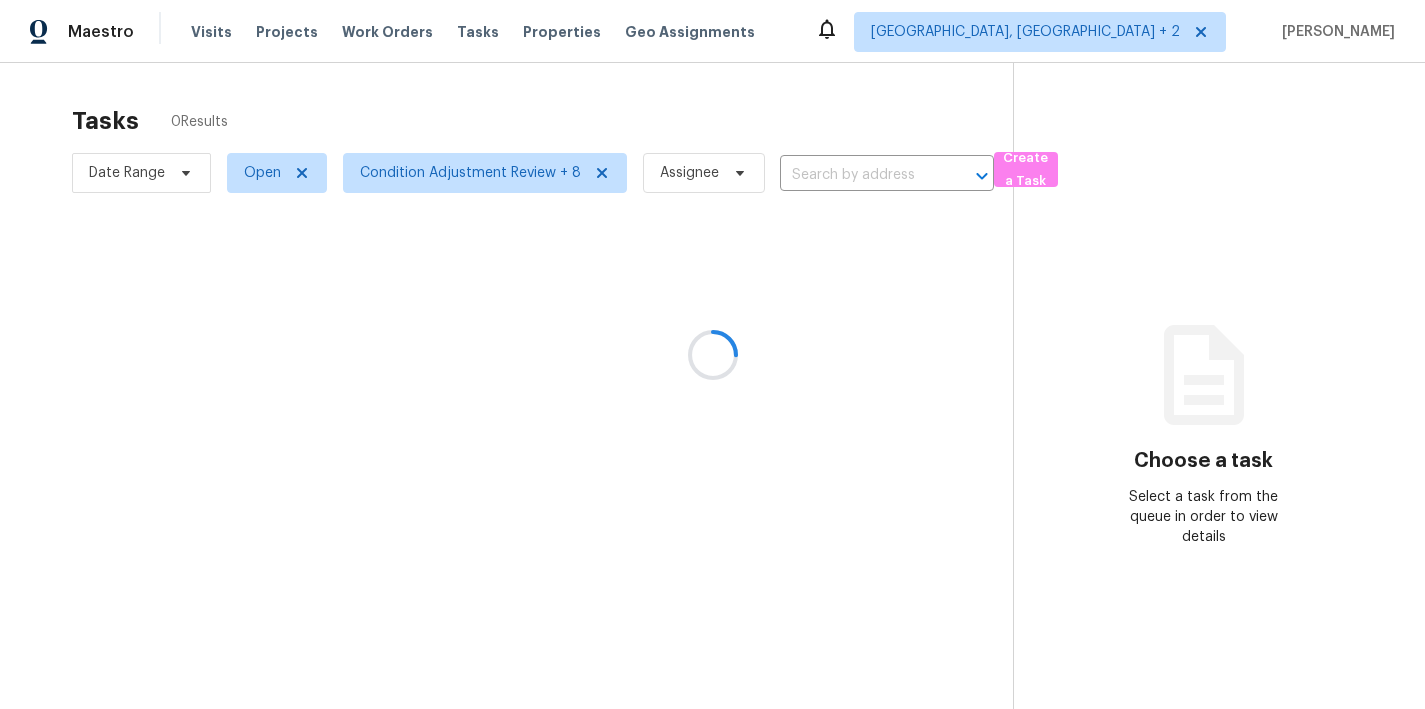 scroll, scrollTop: 0, scrollLeft: 0, axis: both 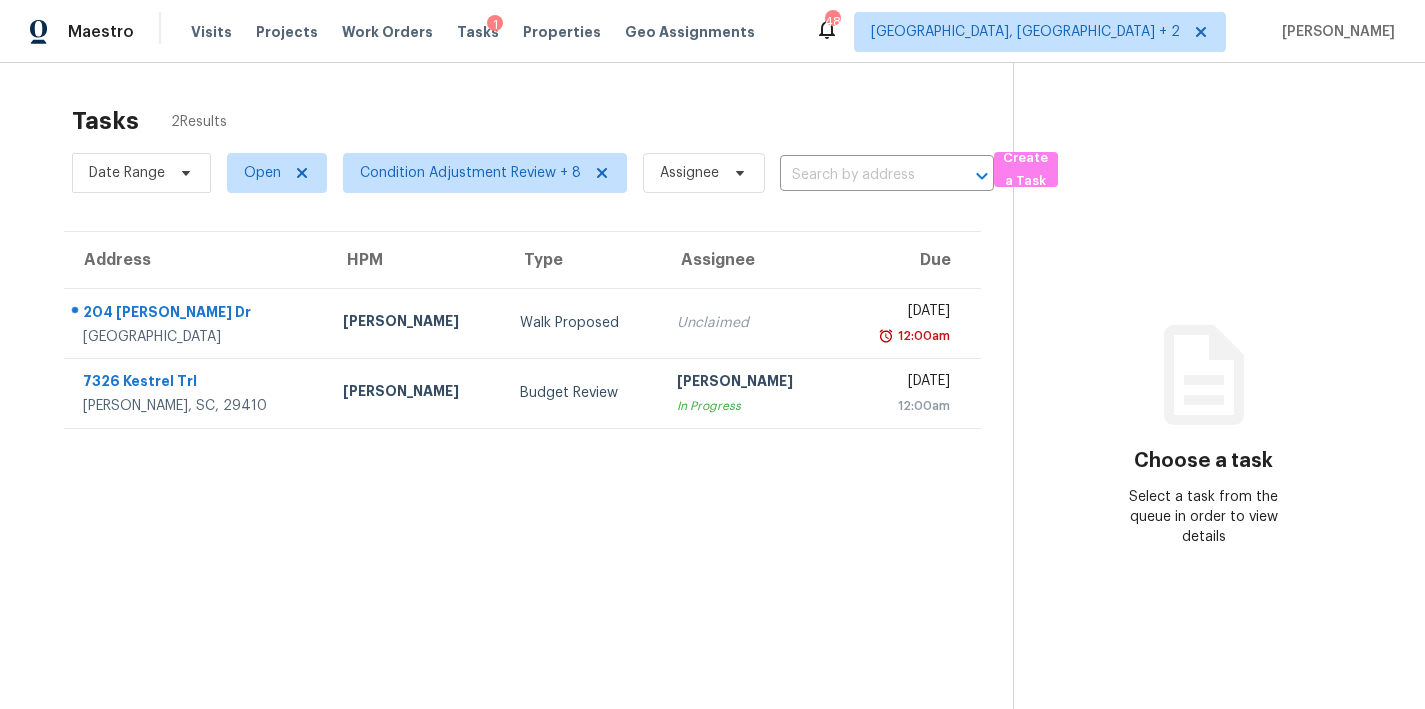 click on "Tasks 2  Results Date Range Open Condition Adjustment Review + 8 Assignee ​ Create a Task Address HPM Type Assignee Due 204 Redmond Dr   Fountain Inn, SC, 29644 William Bynum Walk Proposed Unclaimed Sat, Jul 19th 2025 12:00am 7326 Kestrel Trl   Hanahan, SC, 29410 Raymond Roberts Budget Review Nicholas Russell In Progress Tue, Jul 22nd 2025 12:00am Choose a task Select a task from the queue in order to view details" at bounding box center (712, 417) 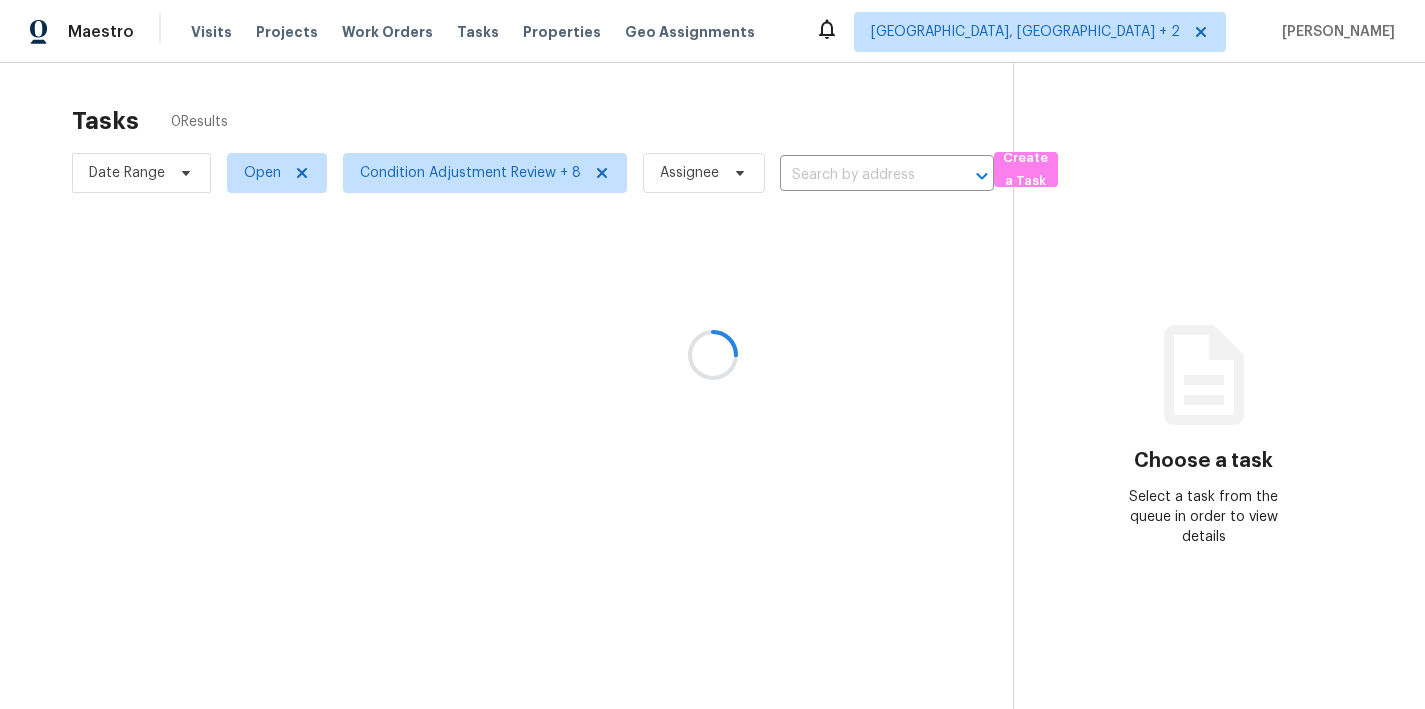 scroll, scrollTop: 0, scrollLeft: 0, axis: both 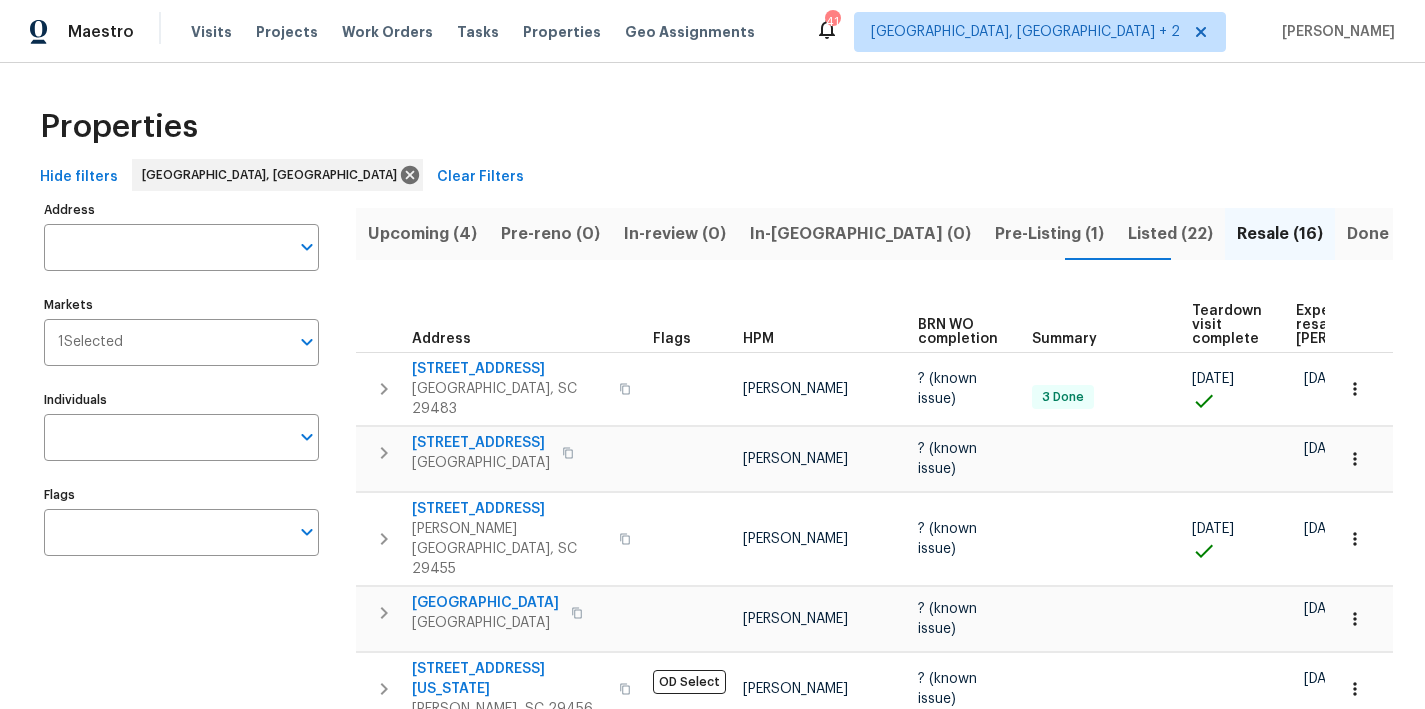 click on "Maestro Visits Projects Work Orders Tasks Properties Geo Assignments [STREET_ADDRESS] + 2 [PERSON_NAME]" at bounding box center (712, 31) 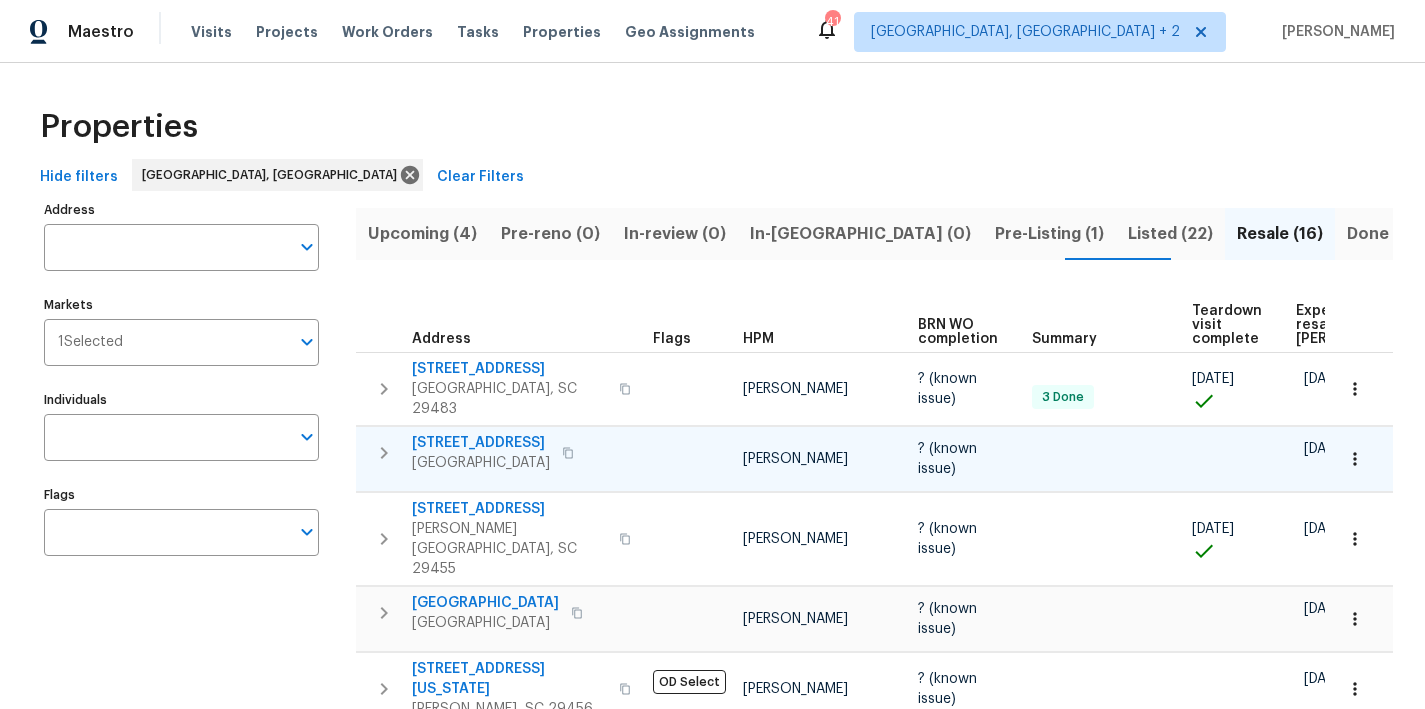 scroll, scrollTop: 29, scrollLeft: 0, axis: vertical 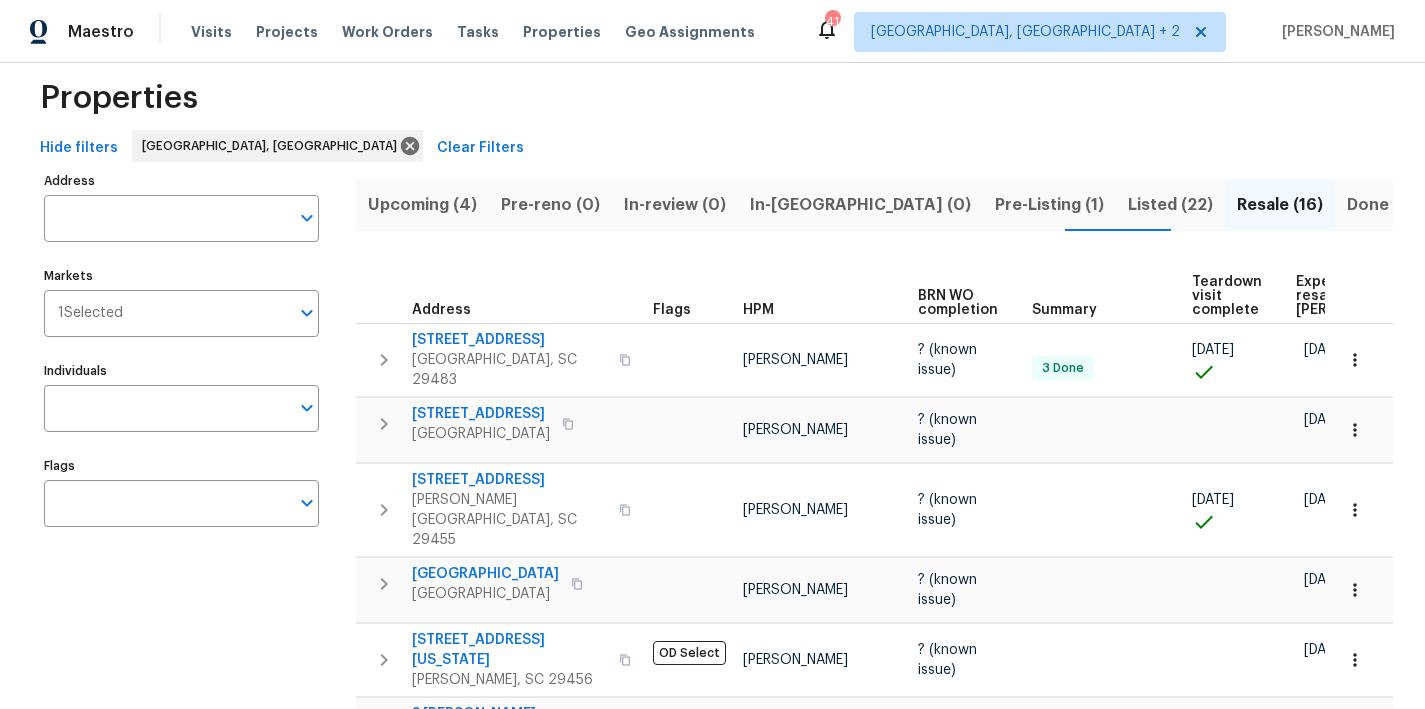 click on "Properties" at bounding box center [712, 98] 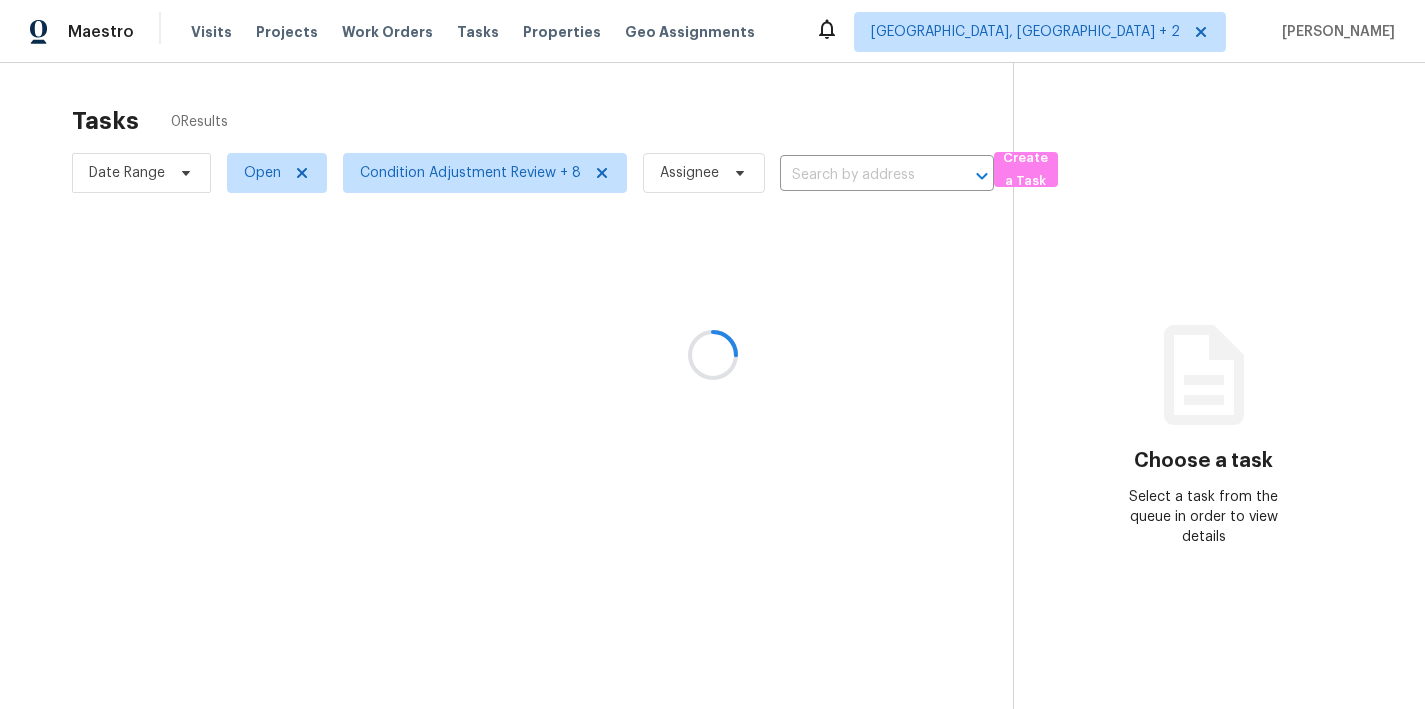 scroll, scrollTop: 0, scrollLeft: 0, axis: both 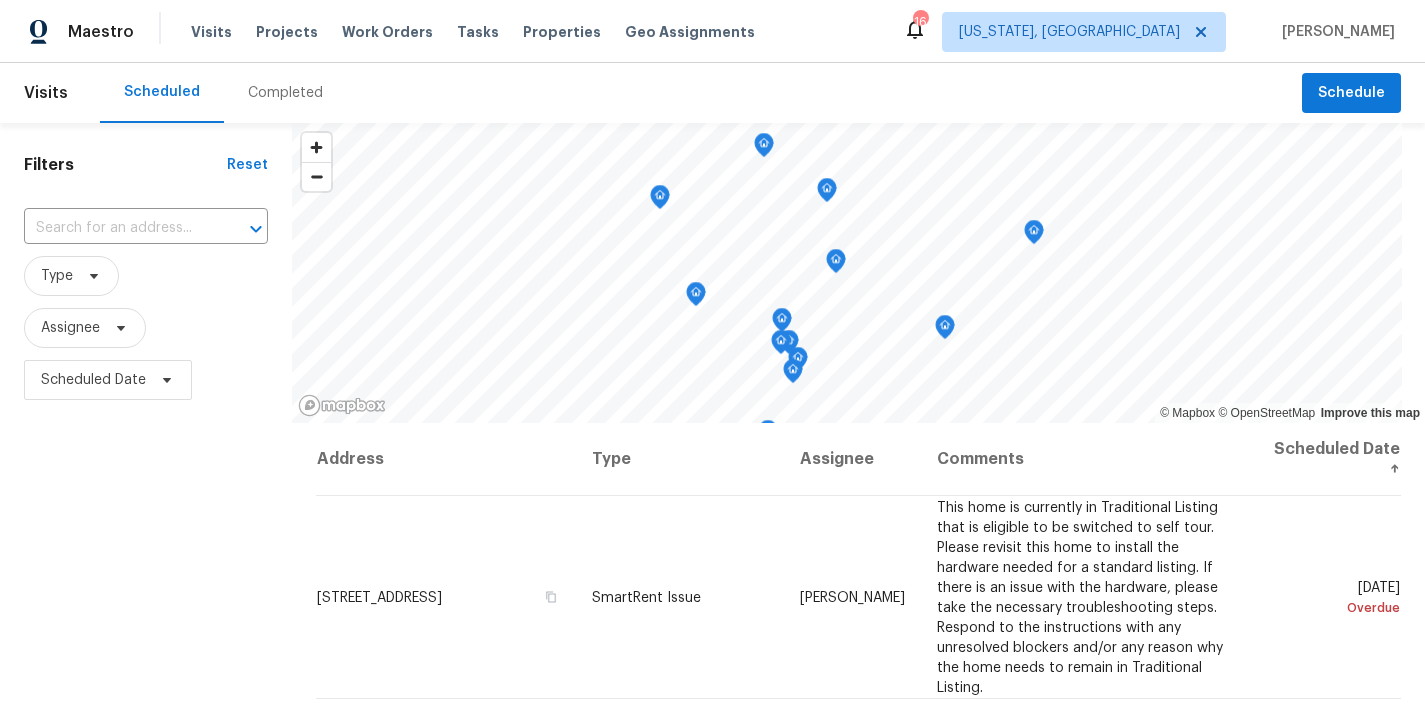 click on "Filters Reset ​ Type Assignee Scheduled Date" at bounding box center [146, 556] 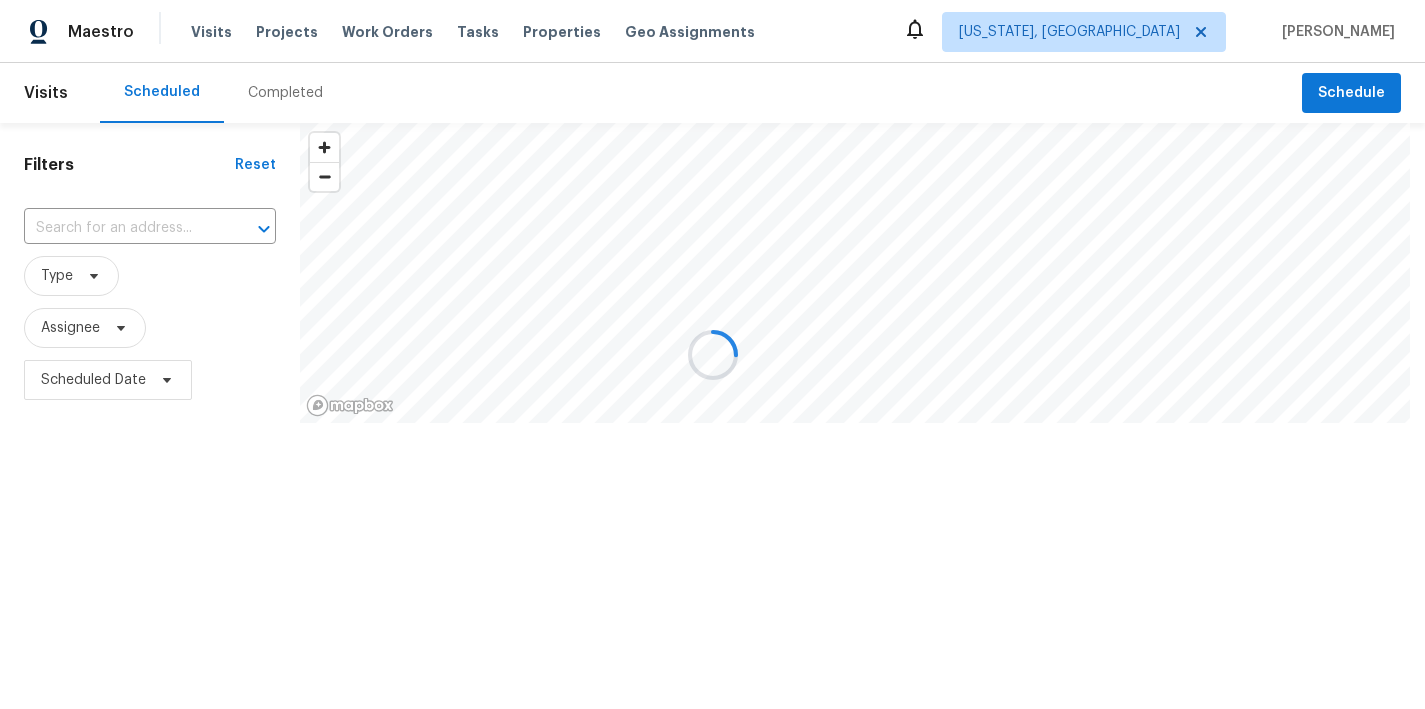 scroll, scrollTop: 0, scrollLeft: 0, axis: both 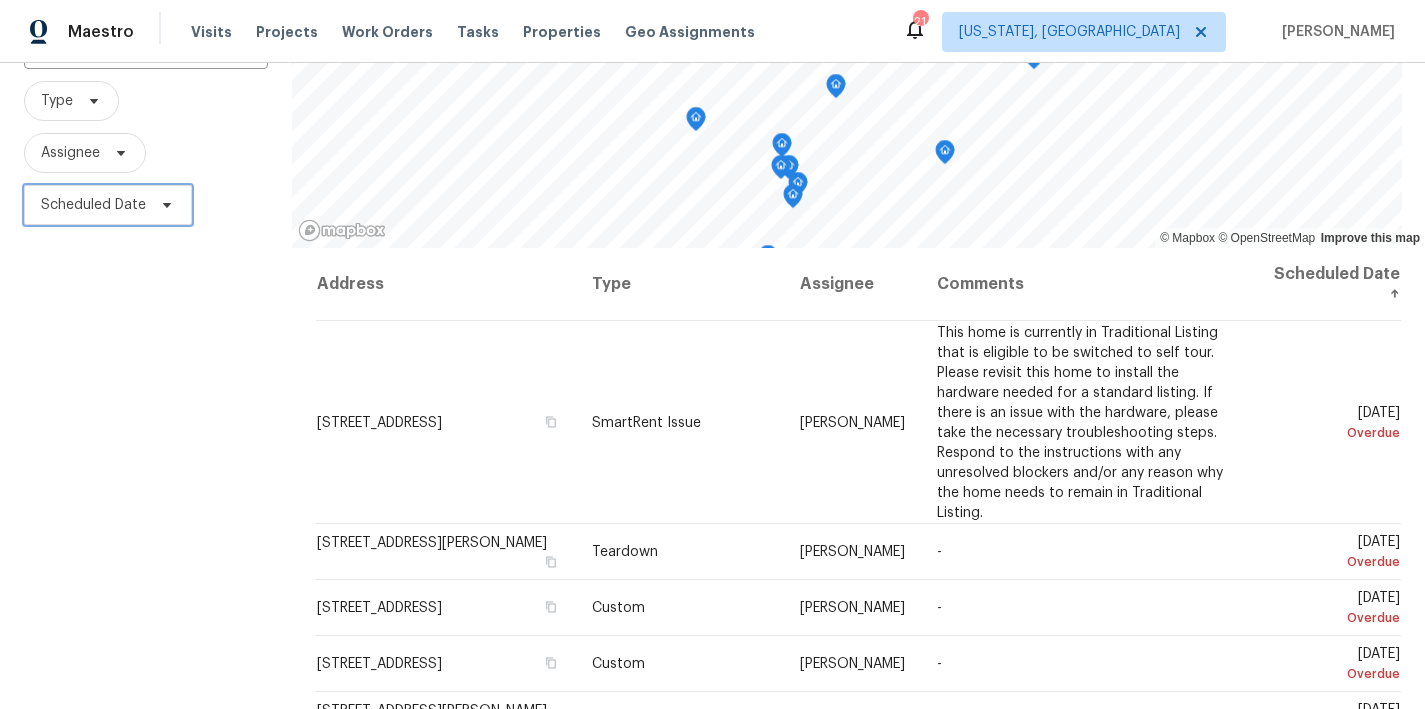 click on "Scheduled Date" at bounding box center [93, 205] 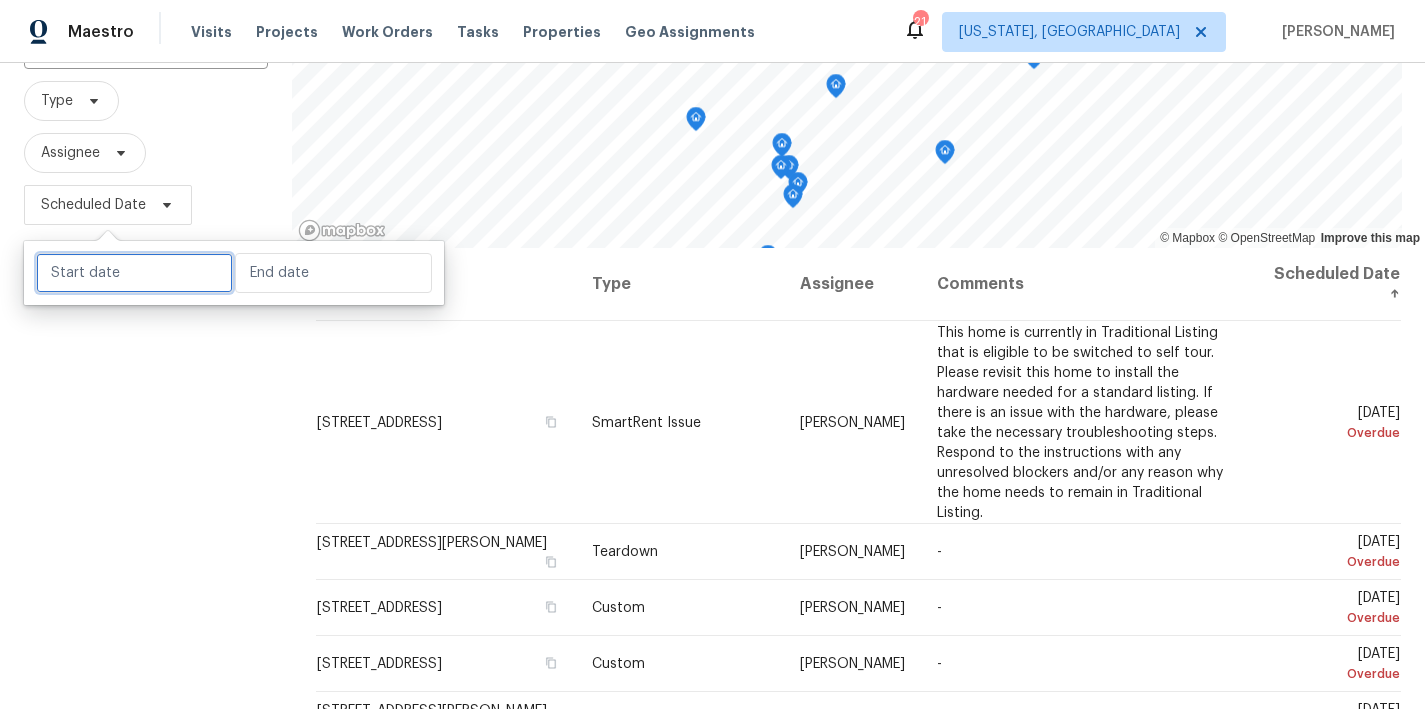 click at bounding box center [134, 273] 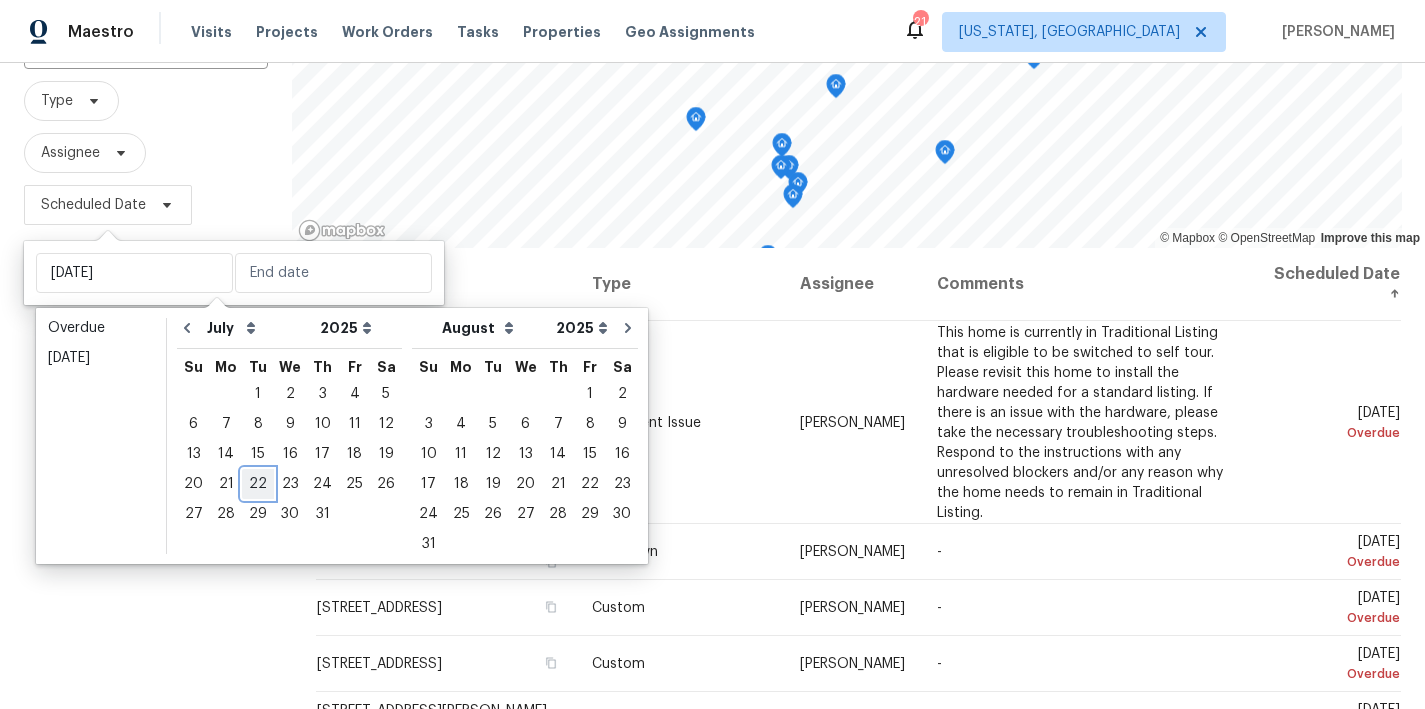 click on "22" at bounding box center (258, 484) 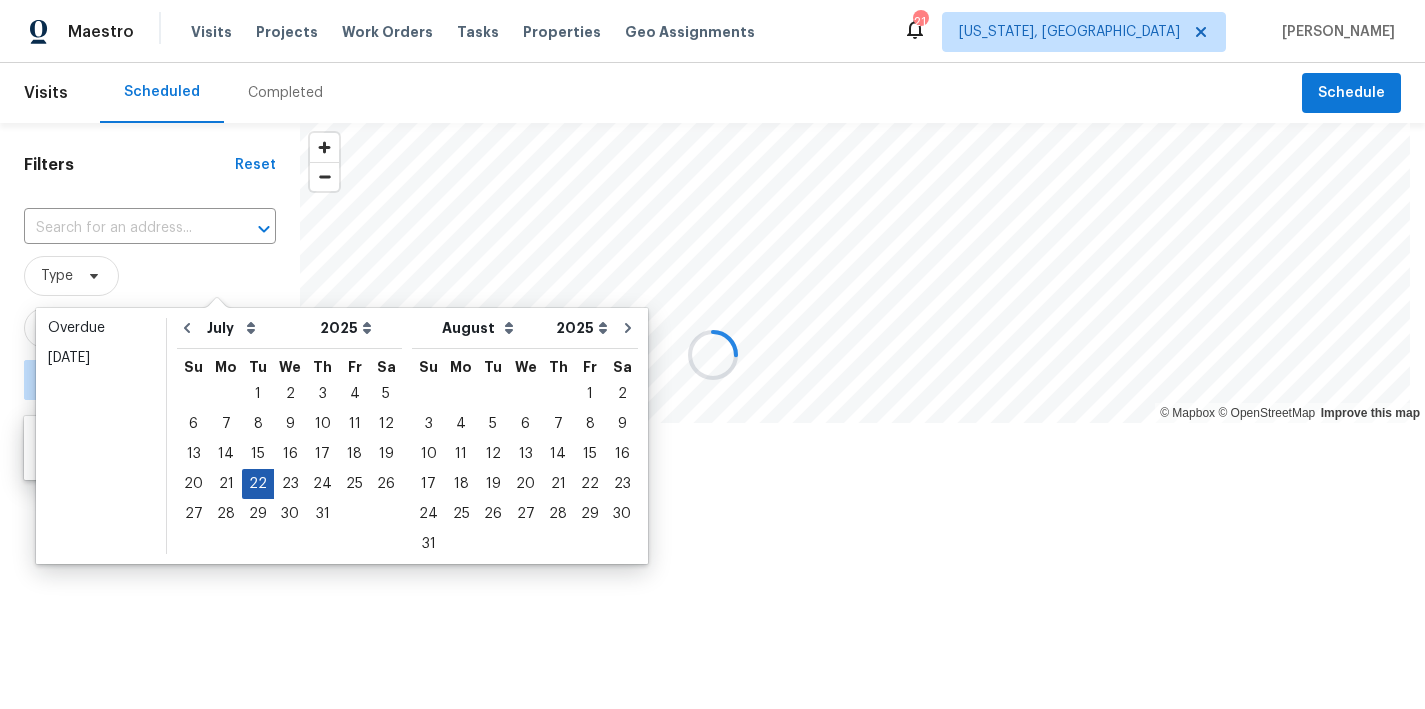 type on "Tue, Jul 22" 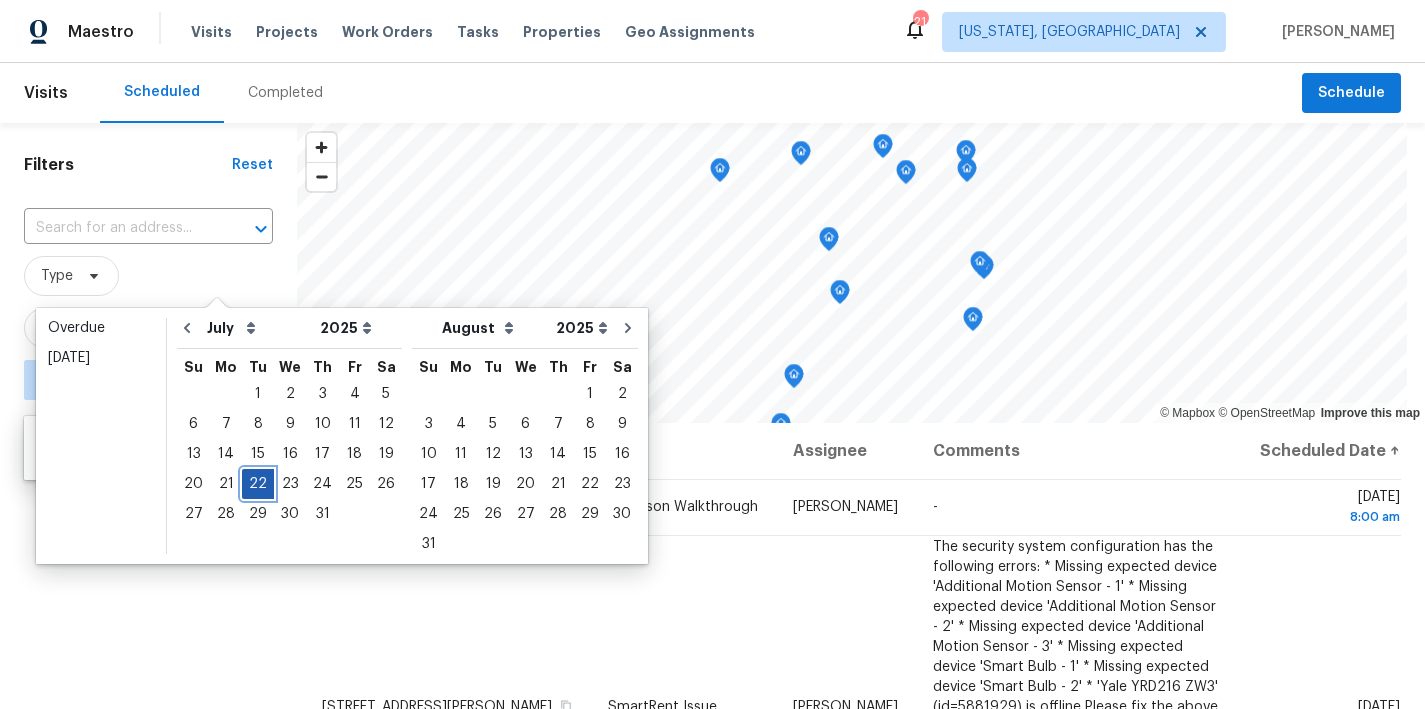 click on "22" at bounding box center (258, 484) 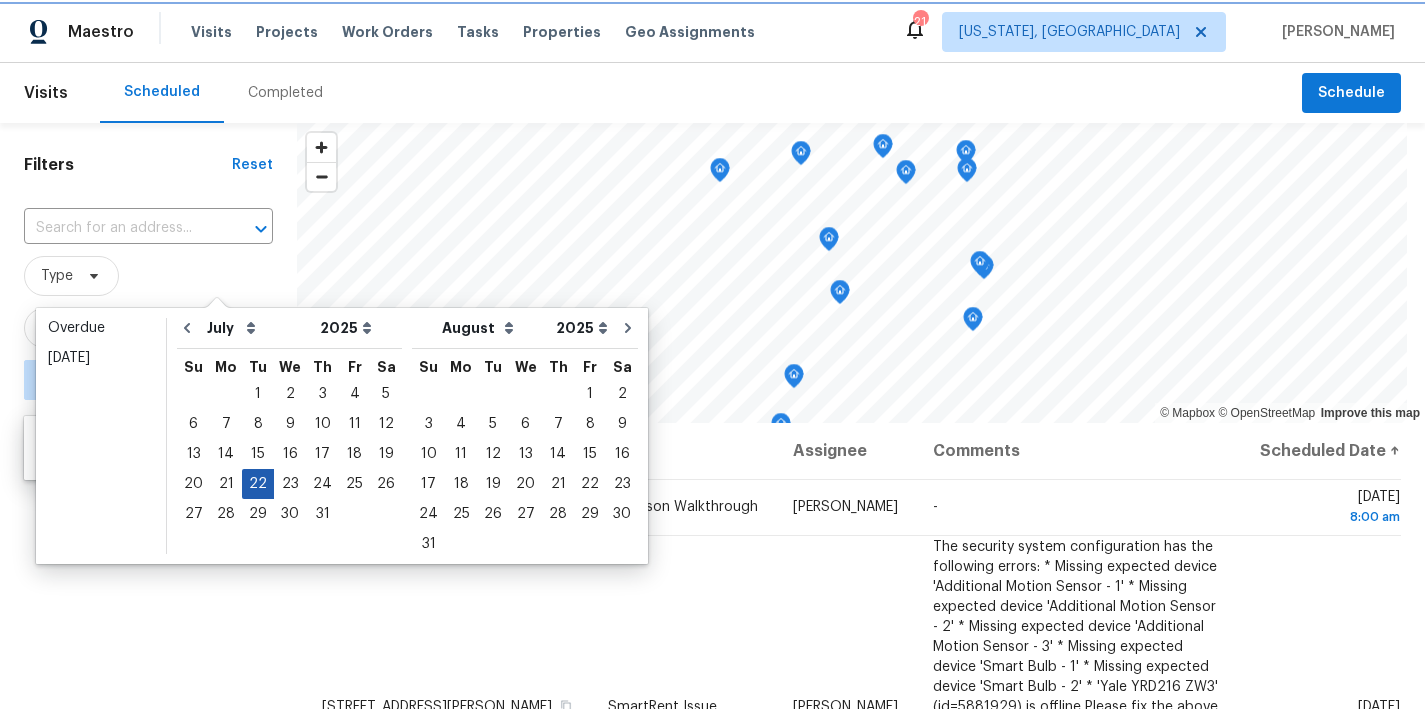 type on "Tue, Jul 22" 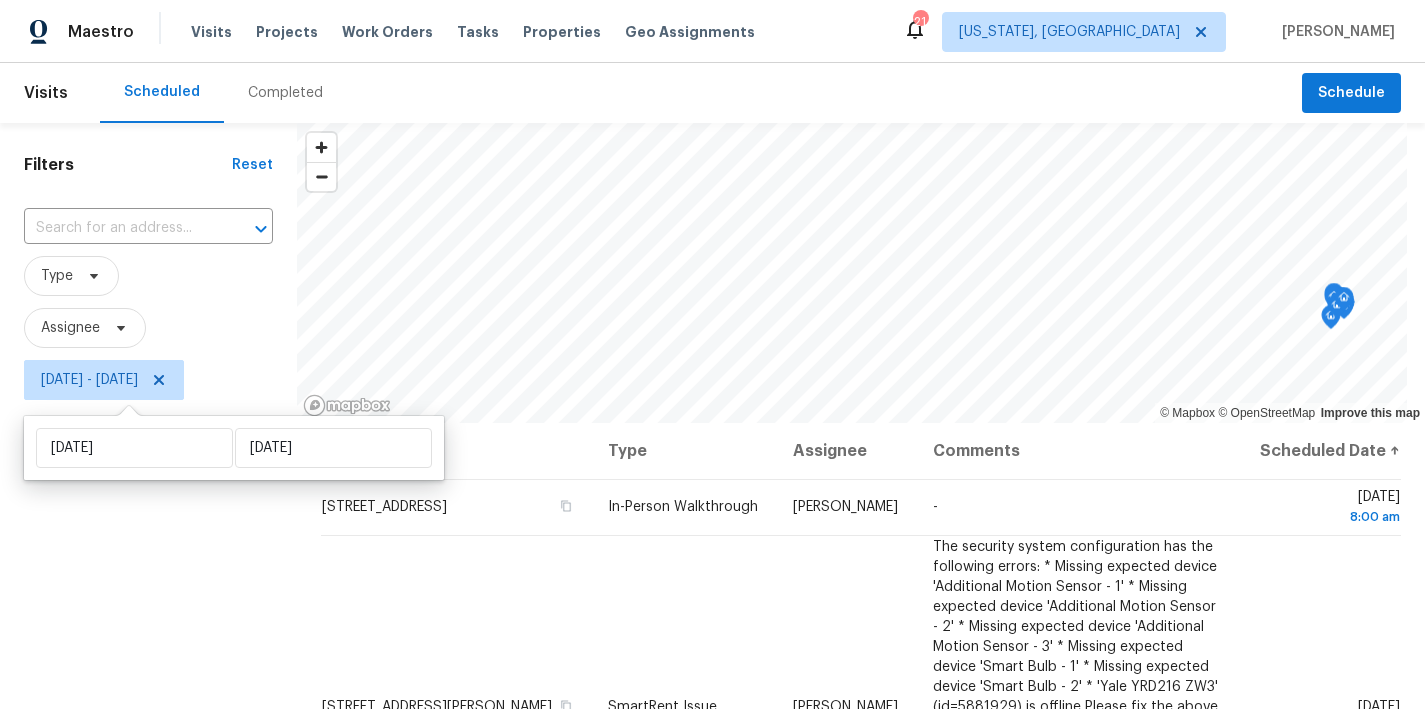 click on "Filters Reset ​ Type Assignee Tue, Jul 22 - Tue, Jul 22" at bounding box center [148, 556] 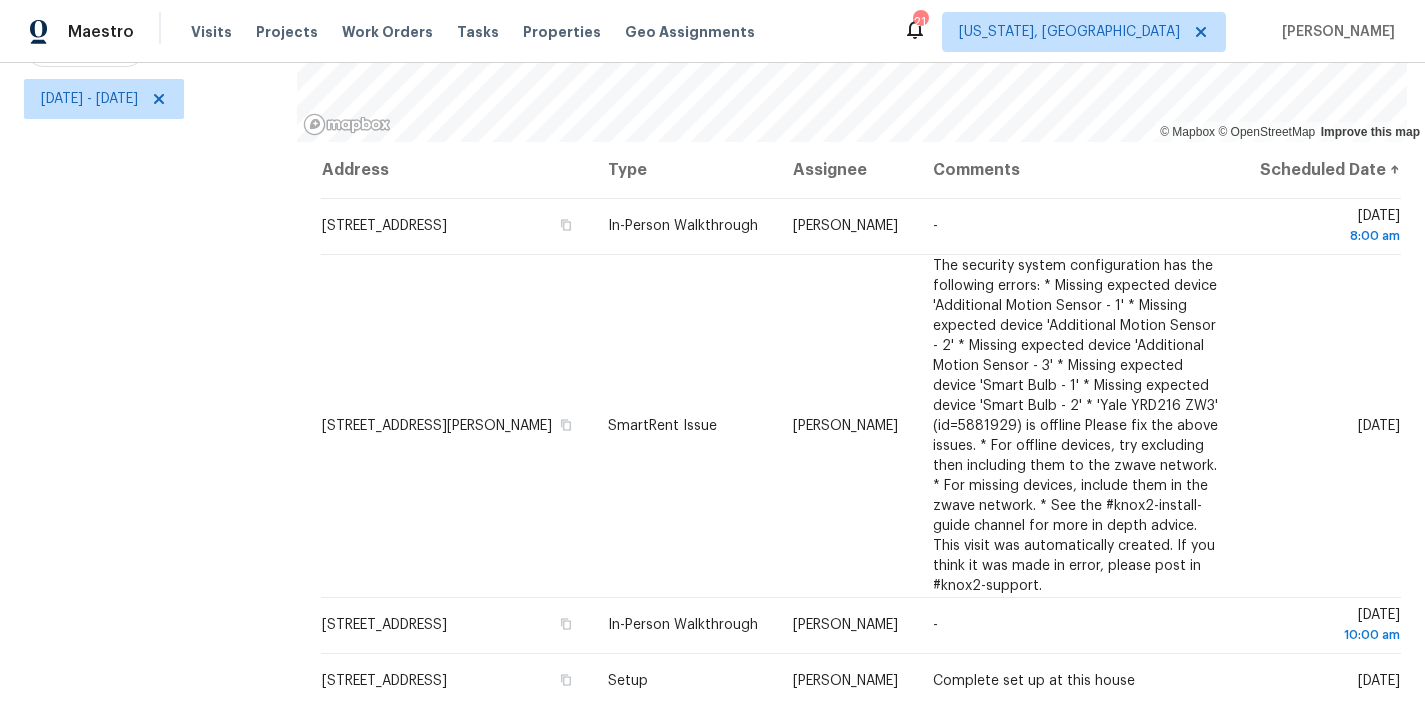 scroll, scrollTop: 296, scrollLeft: 0, axis: vertical 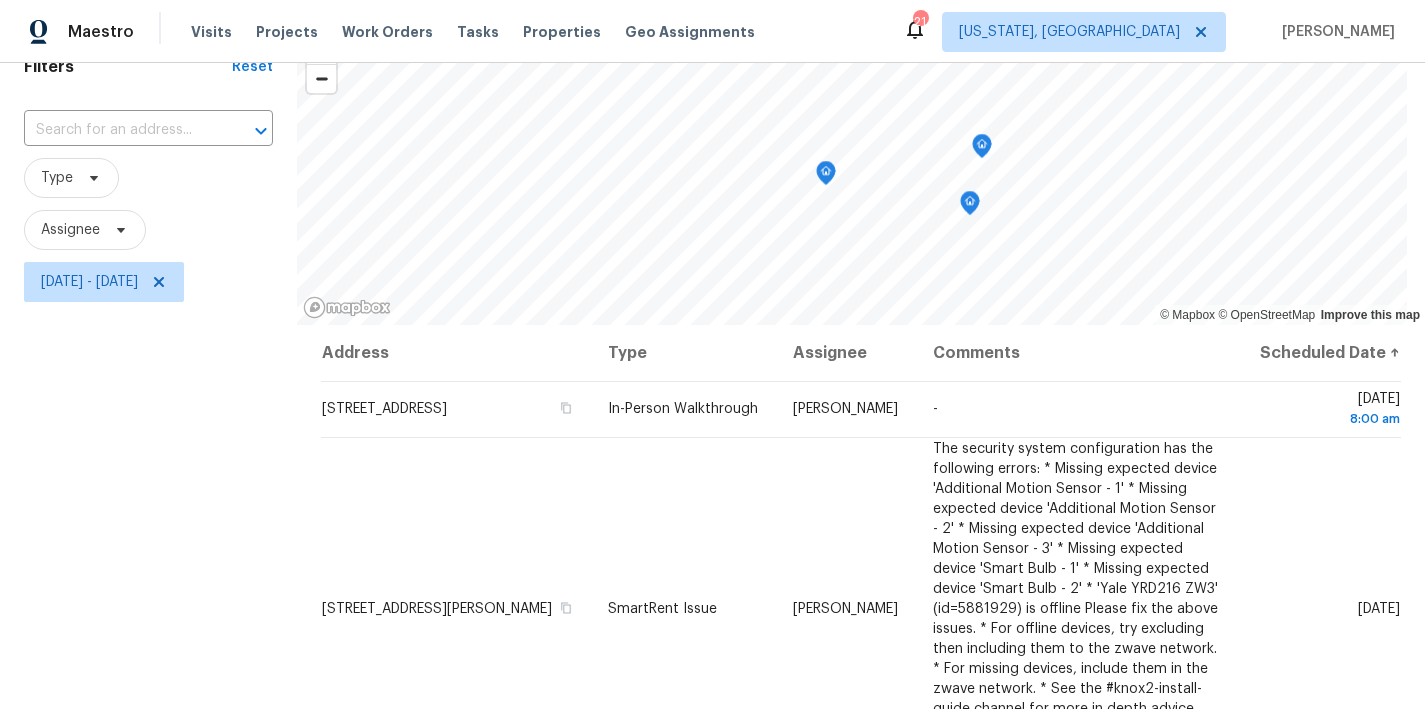click on "Maestro Visits Projects Work Orders Tasks Properties Geo Assignments 21 Washington, DC Nicholas Russell" at bounding box center [712, 31] 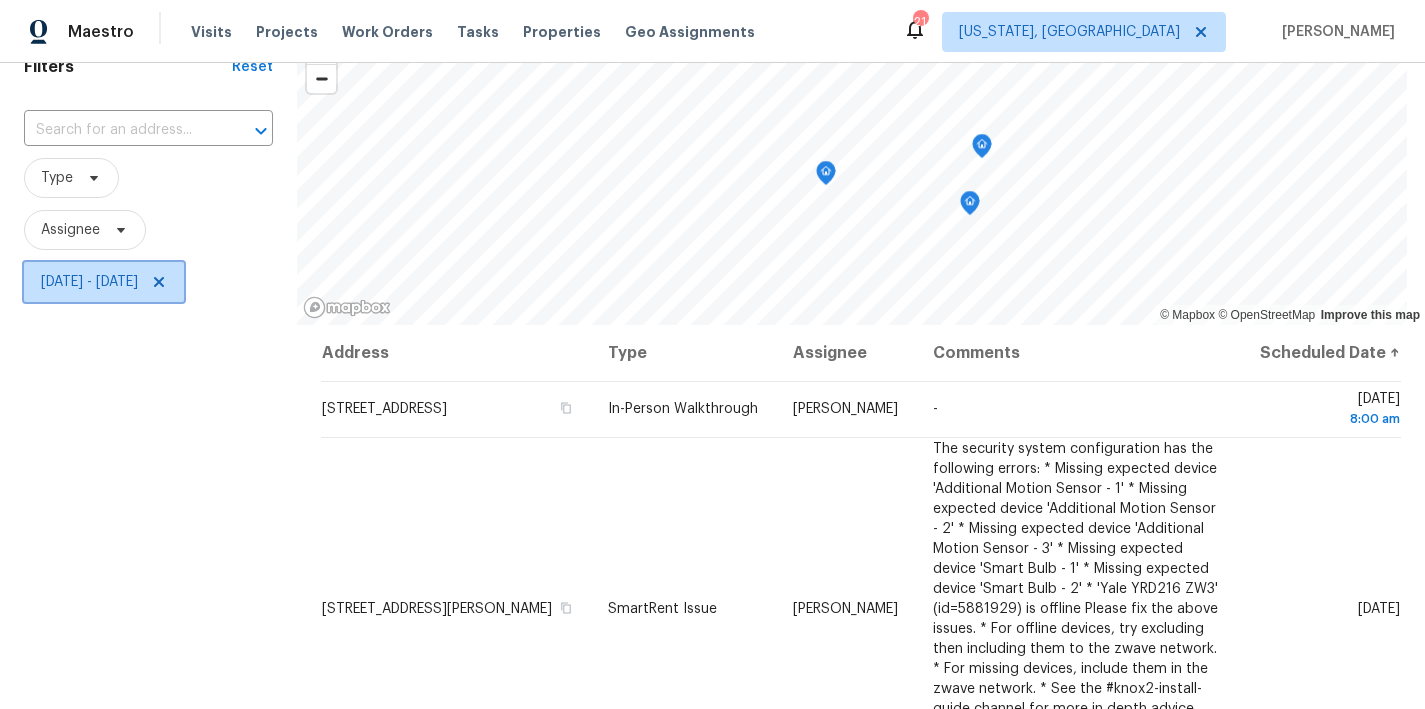 click on "Tue, Jul 22 - Tue, Jul 22" at bounding box center [89, 282] 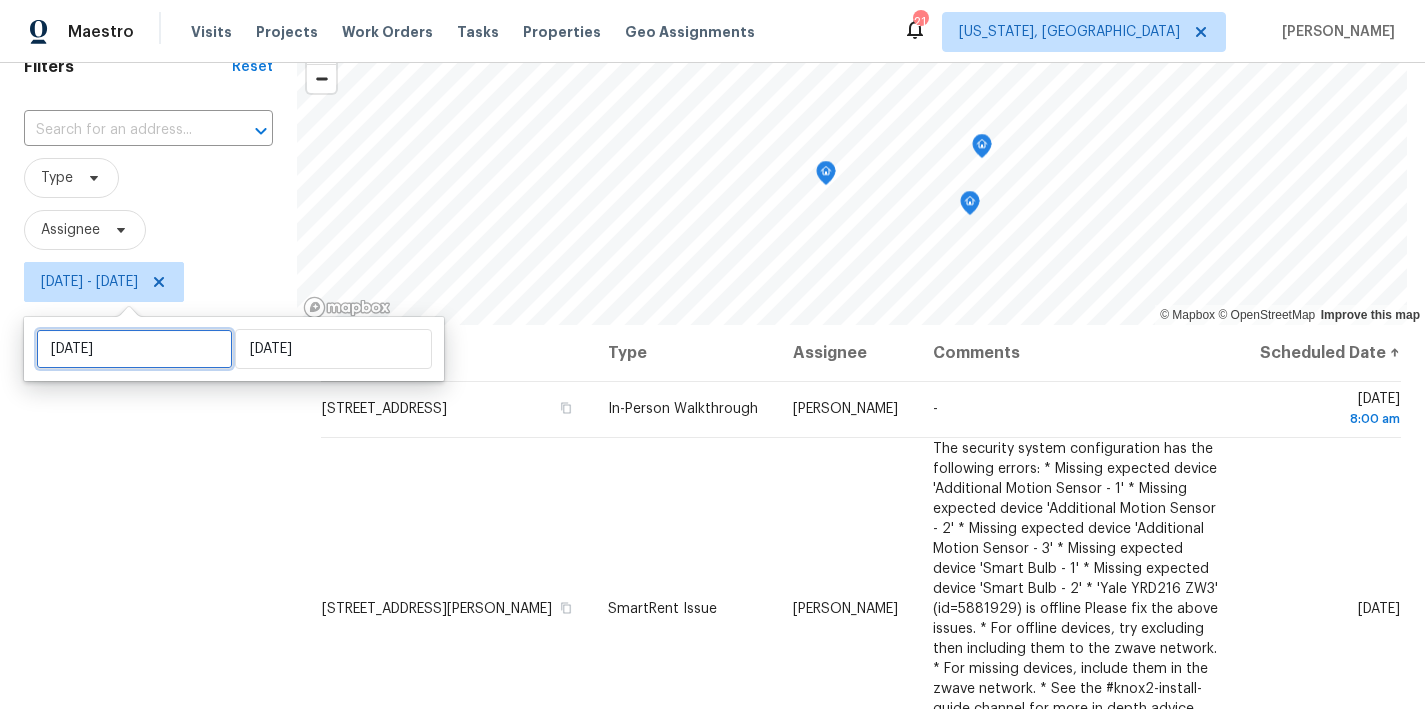click on "Tue, Jul 22" at bounding box center [134, 349] 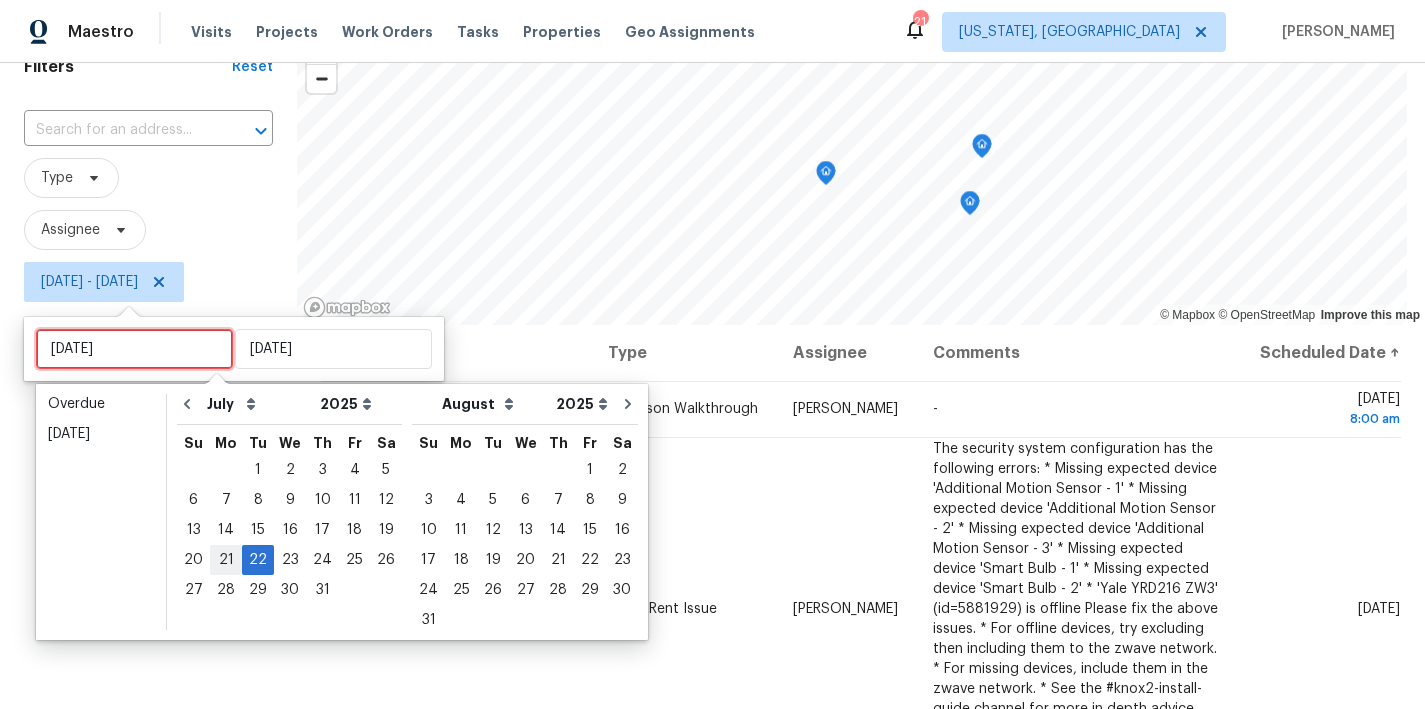 type on "Mon, Jul 21" 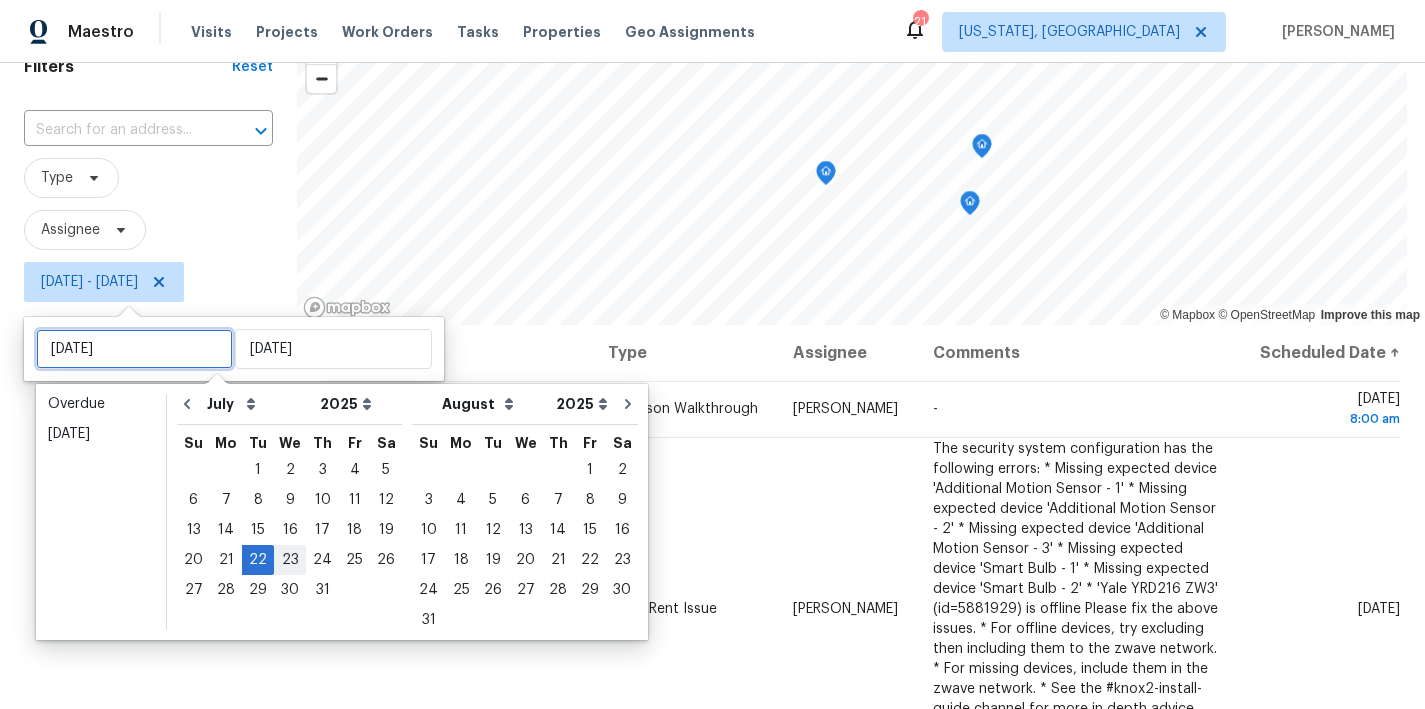 type 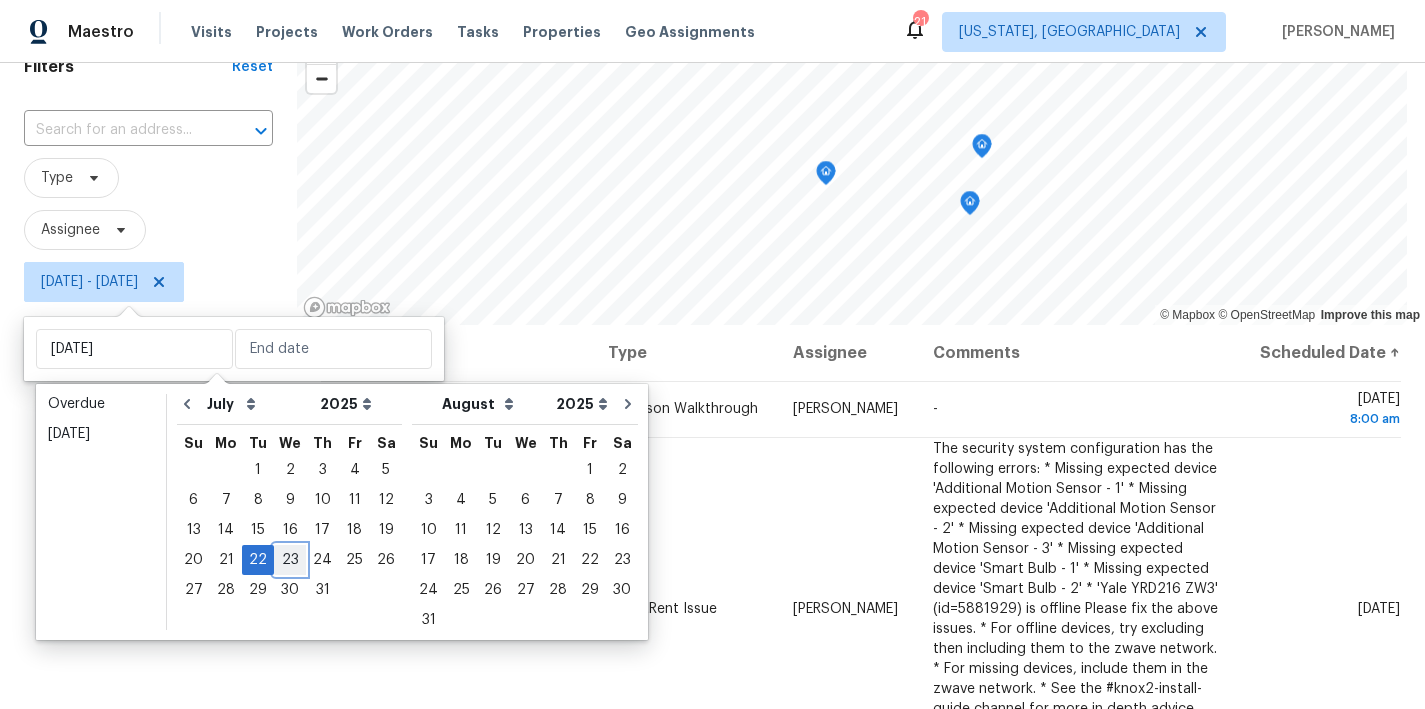 click on "23" at bounding box center (290, 560) 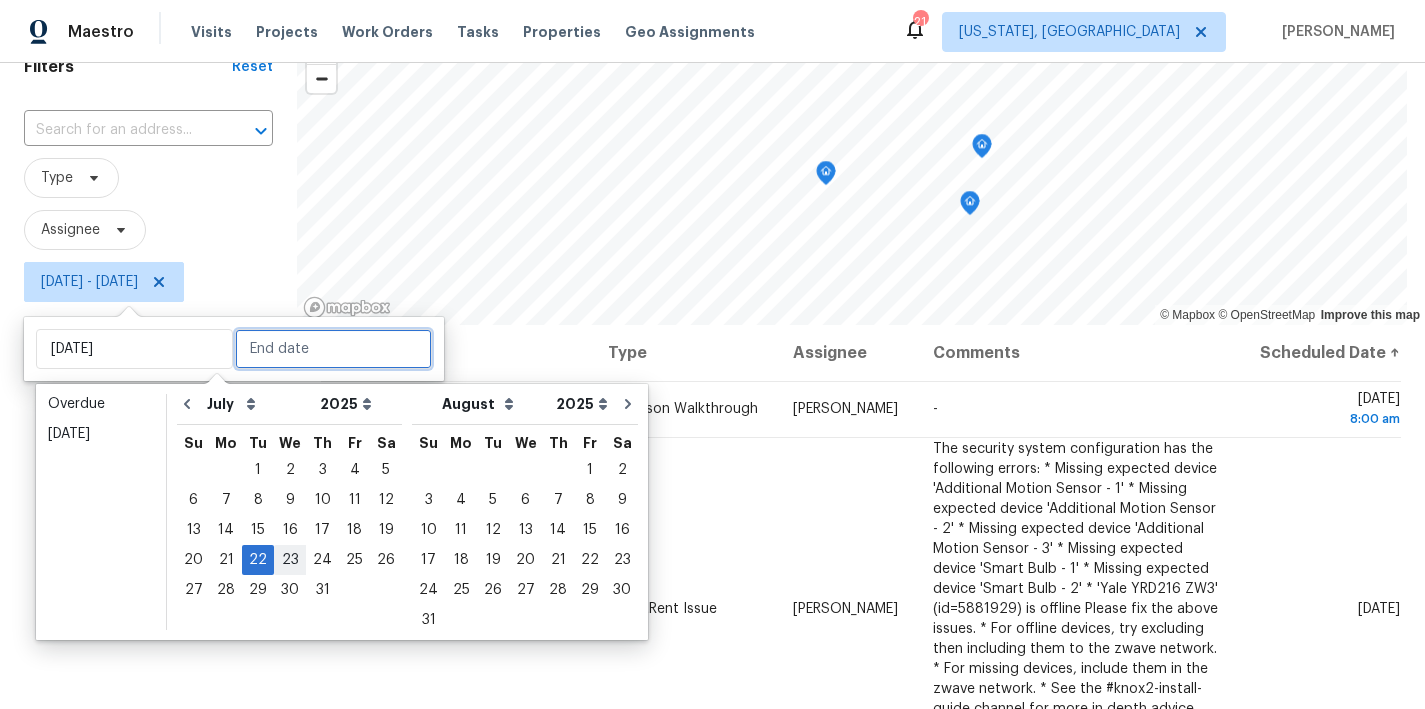 type on "Wed, Jul 23" 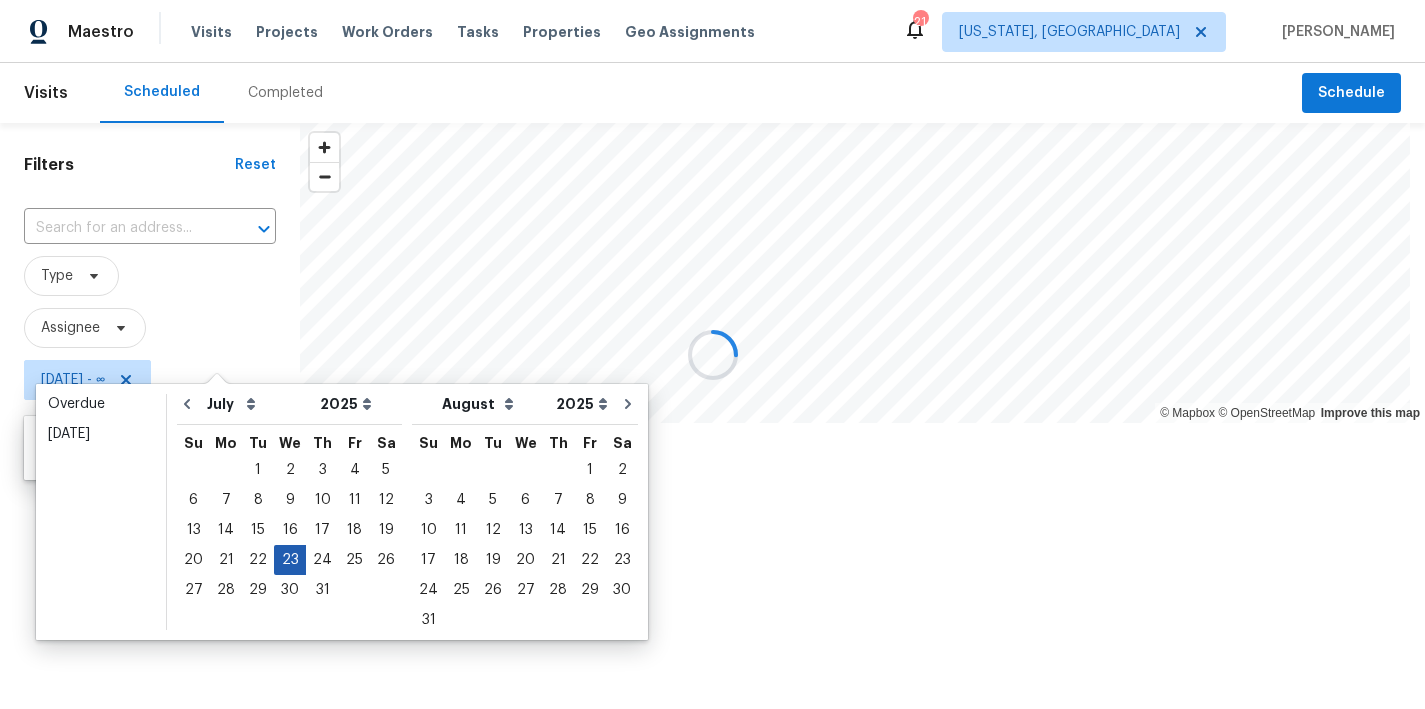 scroll, scrollTop: 0, scrollLeft: 0, axis: both 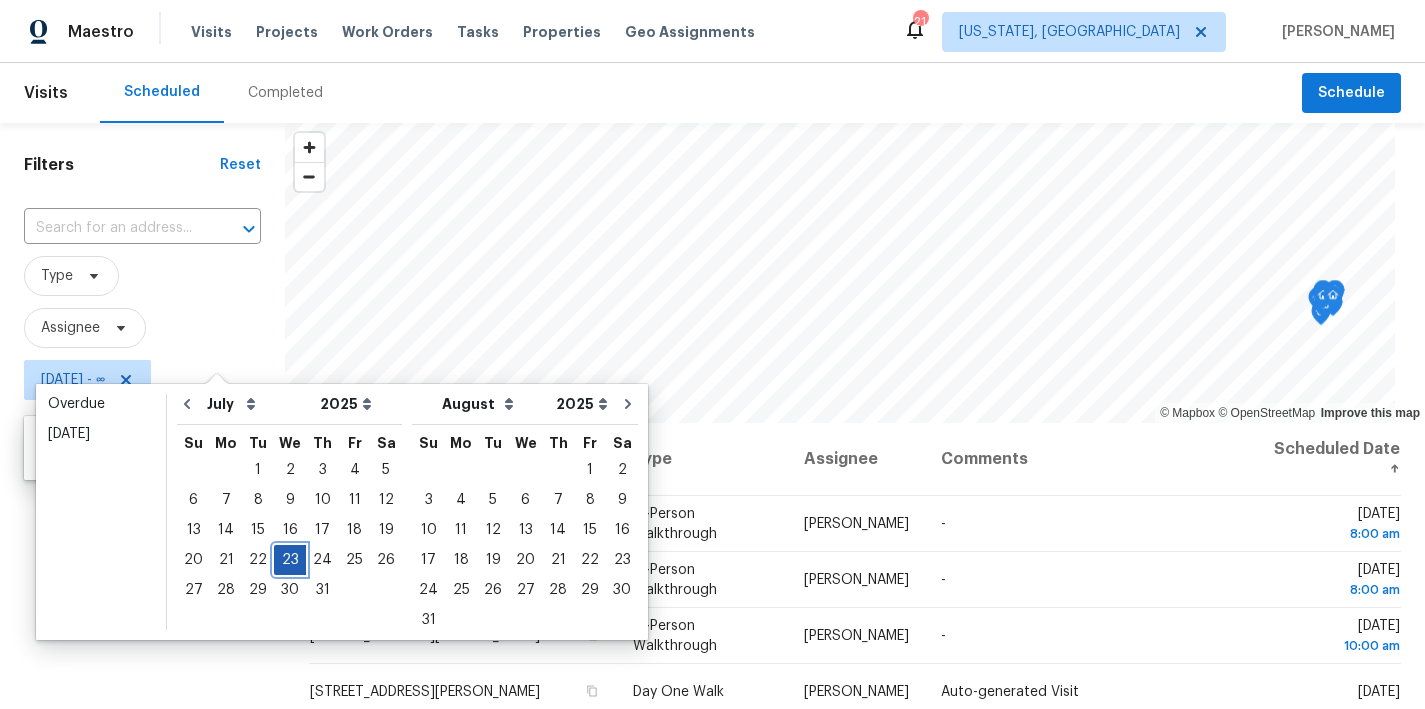 click on "23" at bounding box center (290, 560) 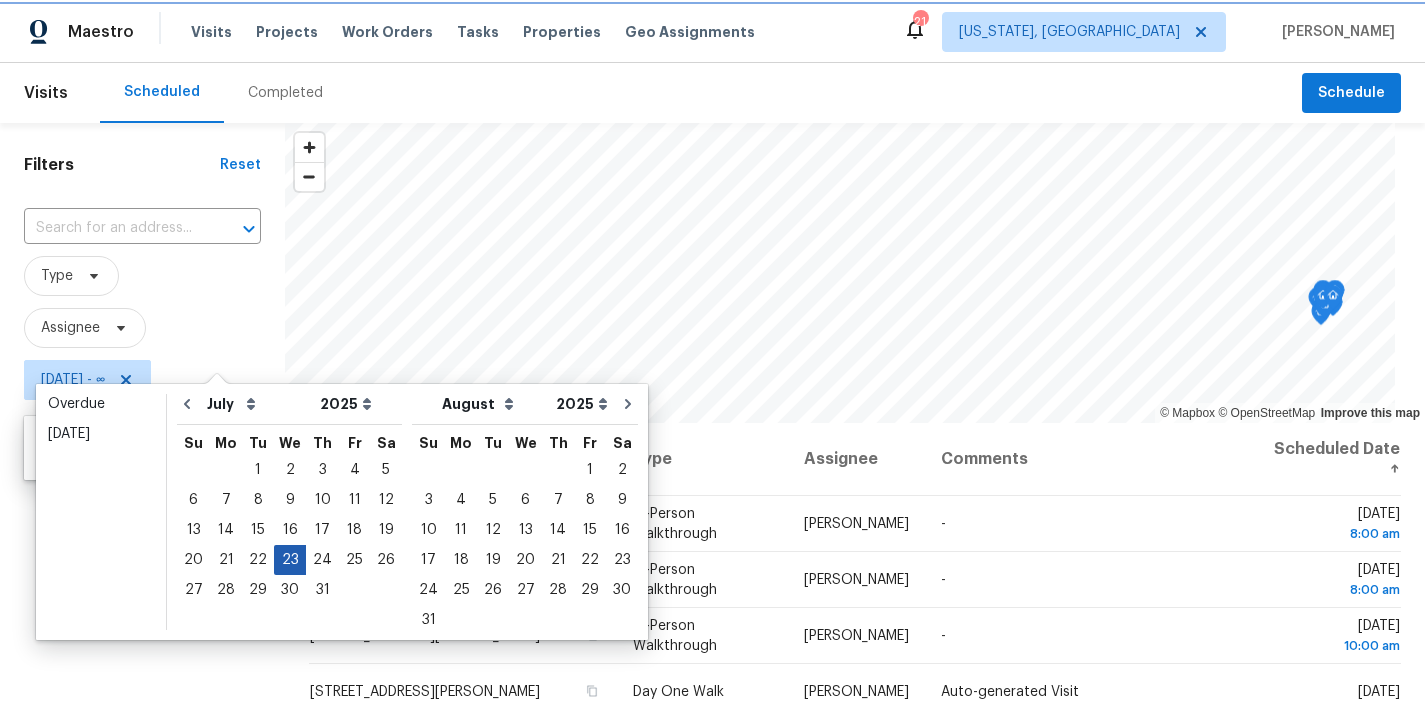 type on "Wed, Jul 23" 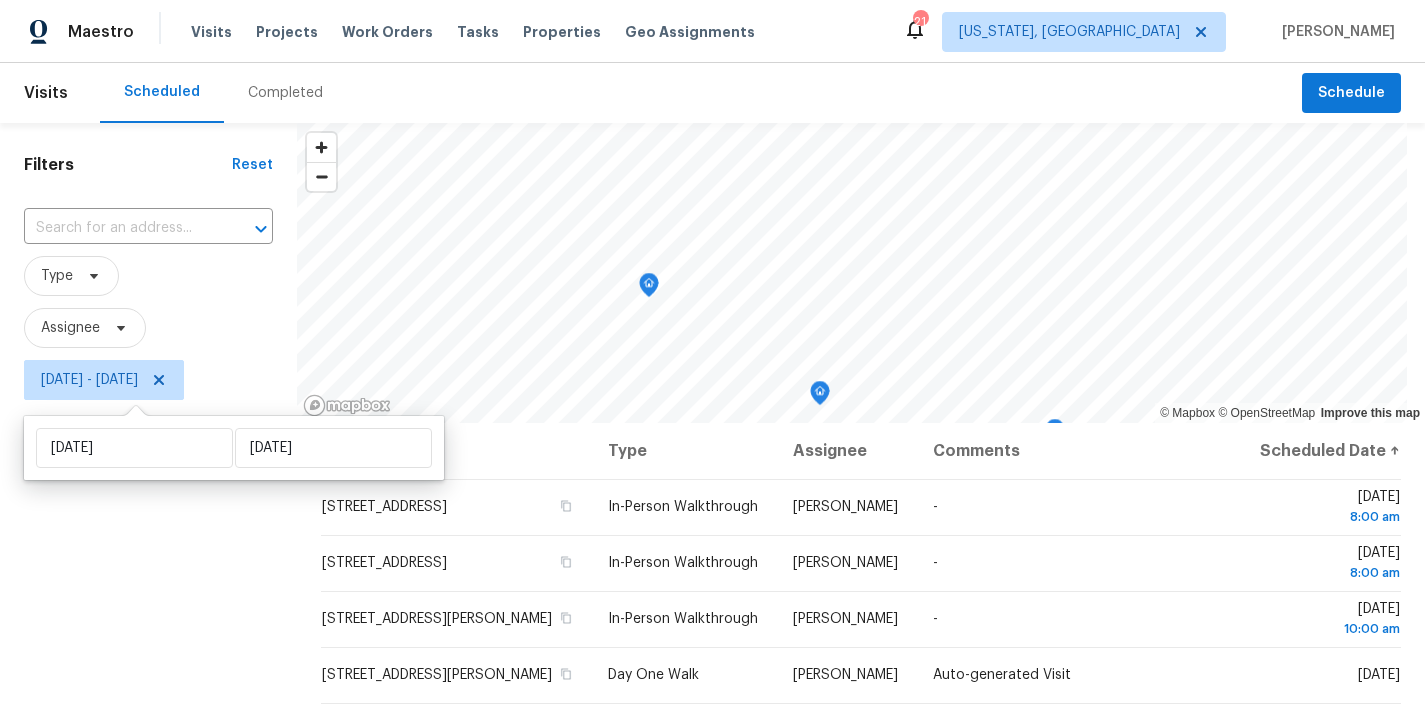 click on "Filters Reset ​ Type Assignee Wed, Jul 23 - Wed, Jul 23" at bounding box center (148, 556) 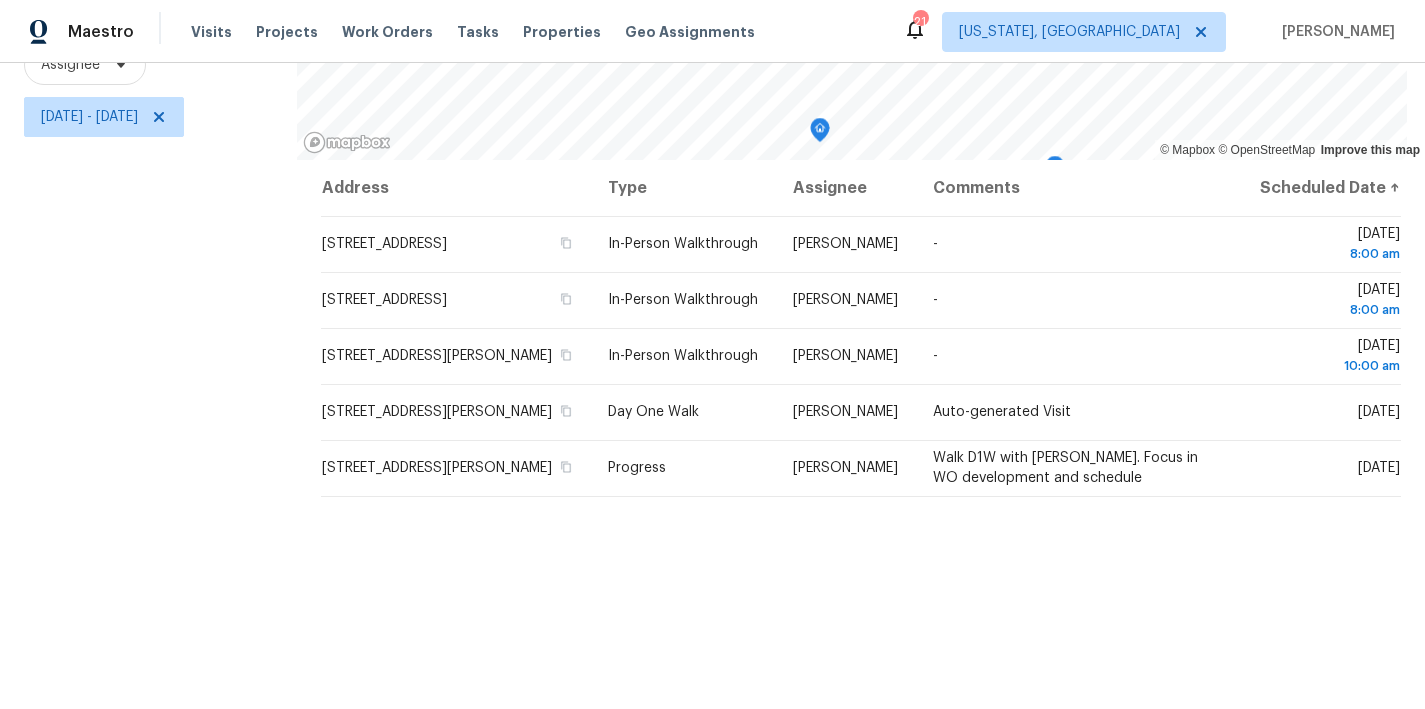 scroll, scrollTop: 95, scrollLeft: 0, axis: vertical 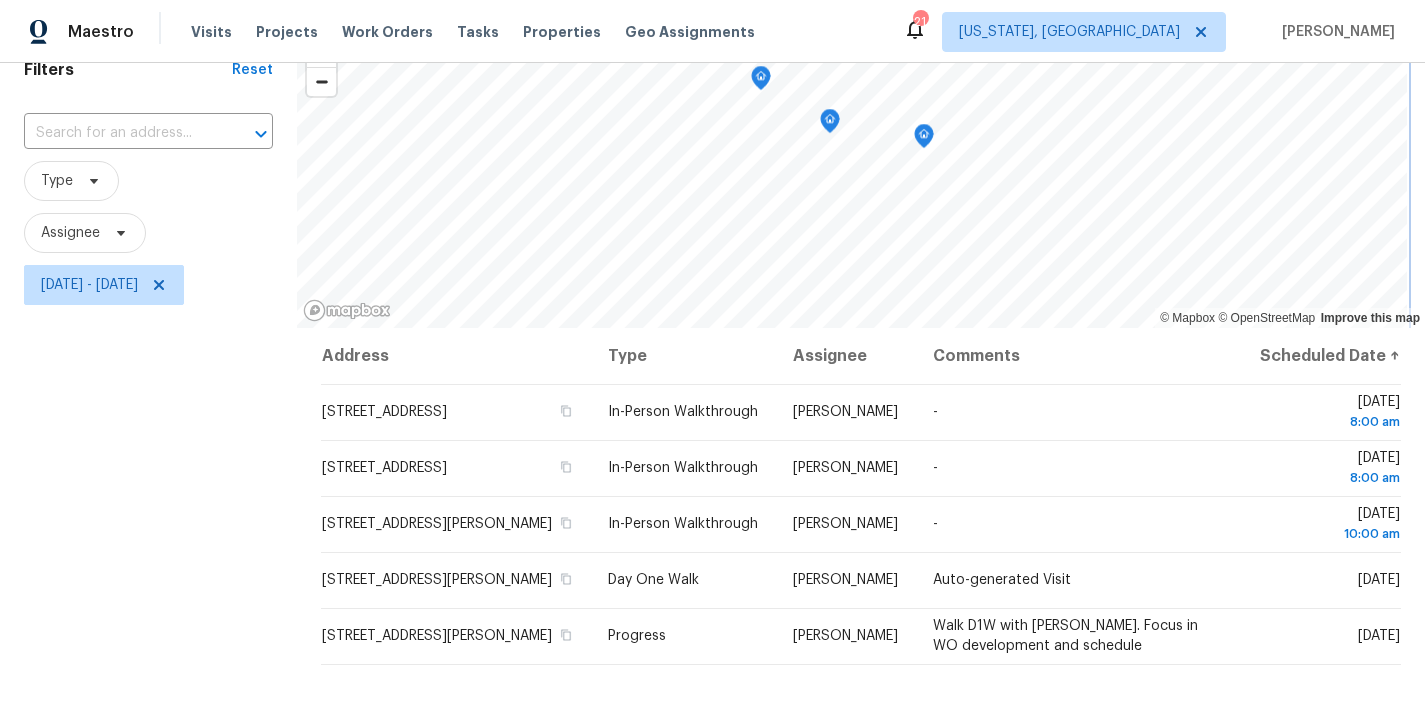 click on "Maestro Visits Projects Work Orders Tasks Properties Geo Assignments 21 Washington, DC Nicholas Russell Visits Scheduled Completed Schedule Filters Reset ​ Type Assignee Wed, Jul 23 - Wed, Jul 23 © Mapbox   © OpenStreetMap   Improve this map Address Type Assignee Comments Scheduled Date ↑ 13154 Triple Crown Loop, Gainesville, VA 20155 In-Person Walkthrough Nelson Flores - Wed, Jul 23 8:00 am 46425 Meanders Run Ct, Sterling, VA 20165 In-Person Walkthrough Anthony Andreala - Wed, Jul 23 8:00 am 12169 Salemtown Dr, Woodbridge, VA 22192 In-Person Walkthrough Nelson Flores - Wed, Jul 23 10:00 am 2356 Ashford Ln, Waldorf, MD 20603 Day One Walk Nelson Flores Auto-generated Visit Wed, Jul 23 2356 Ashford Ln, Waldorf, MD 20603 Progress Raymond Roberts Walk D1W with Nelson. Focus in WO development and schedule  Wed, Jul 23" at bounding box center [712, 354] 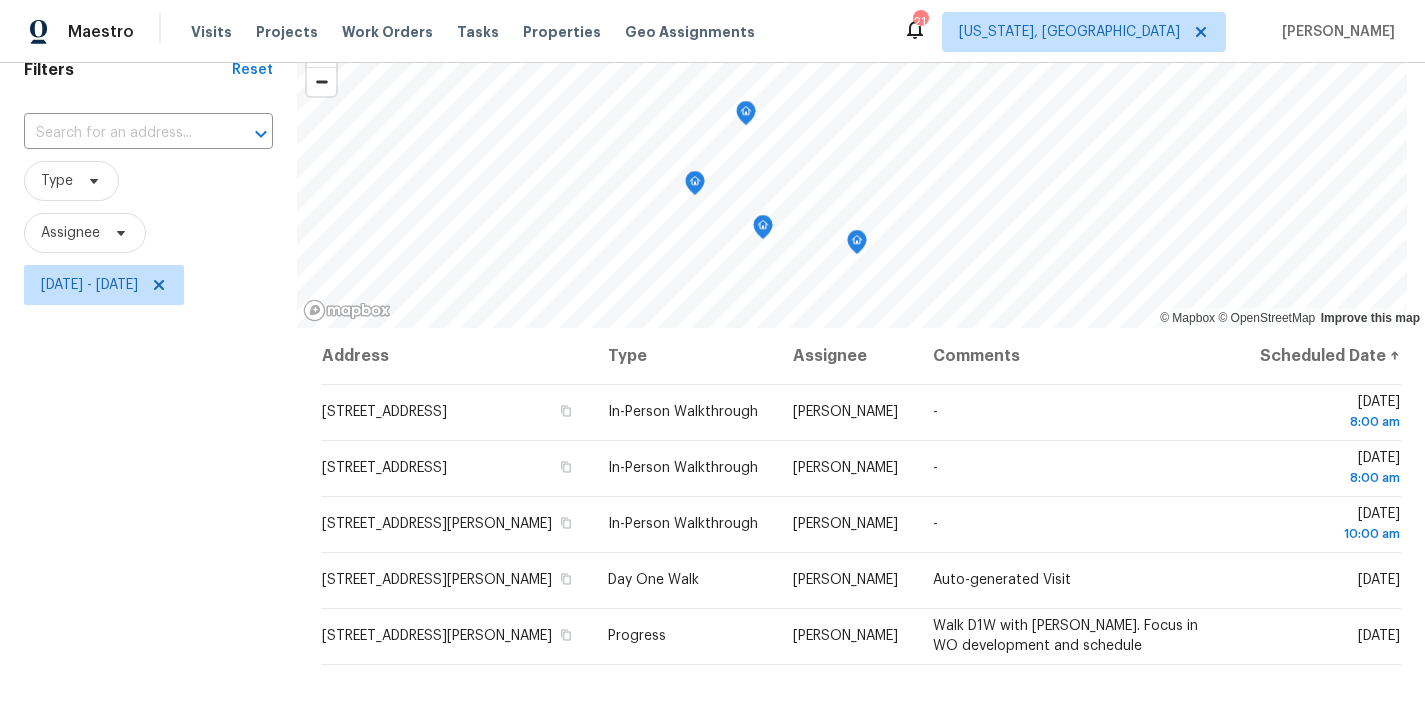 click on "Filters Reset ​ Type Assignee Wed, Jul 23 - Wed, Jul 23" at bounding box center (148, 461) 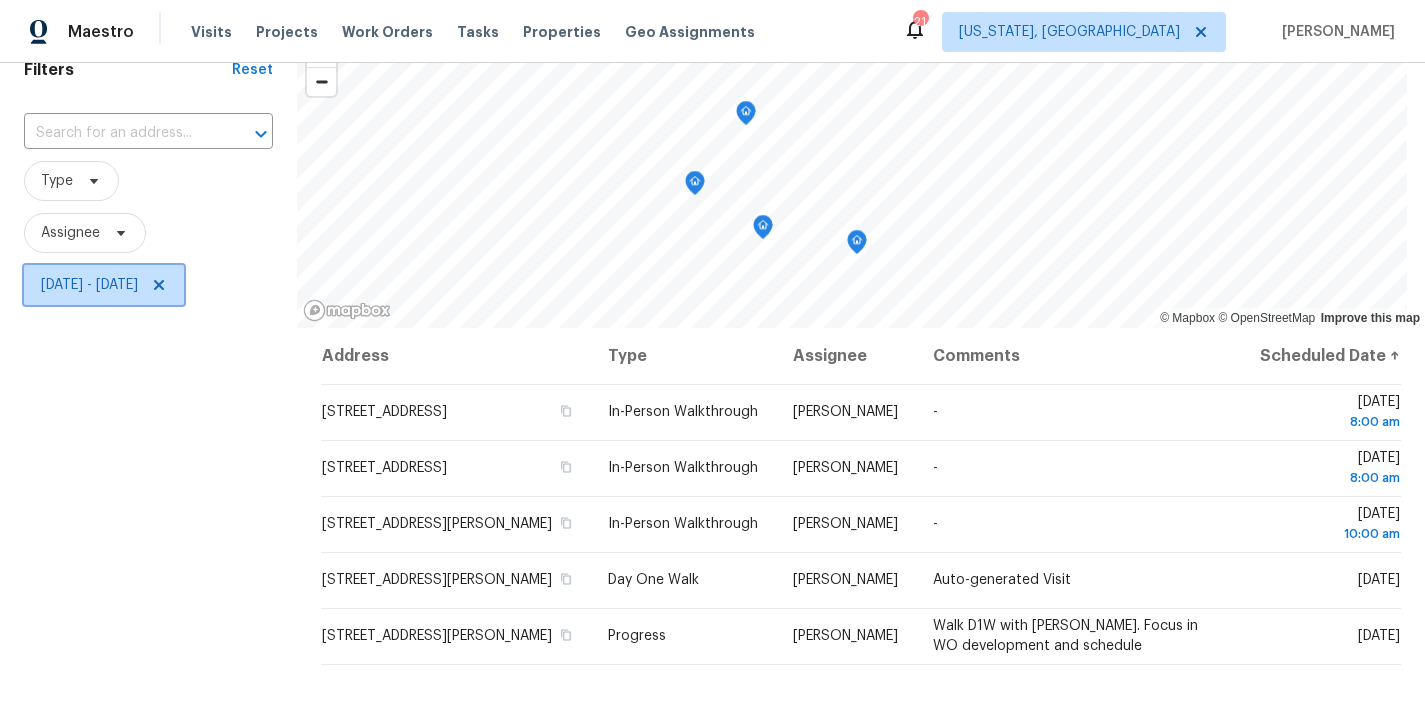 click on "Wed, Jul 23 - Wed, Jul 23" at bounding box center [89, 285] 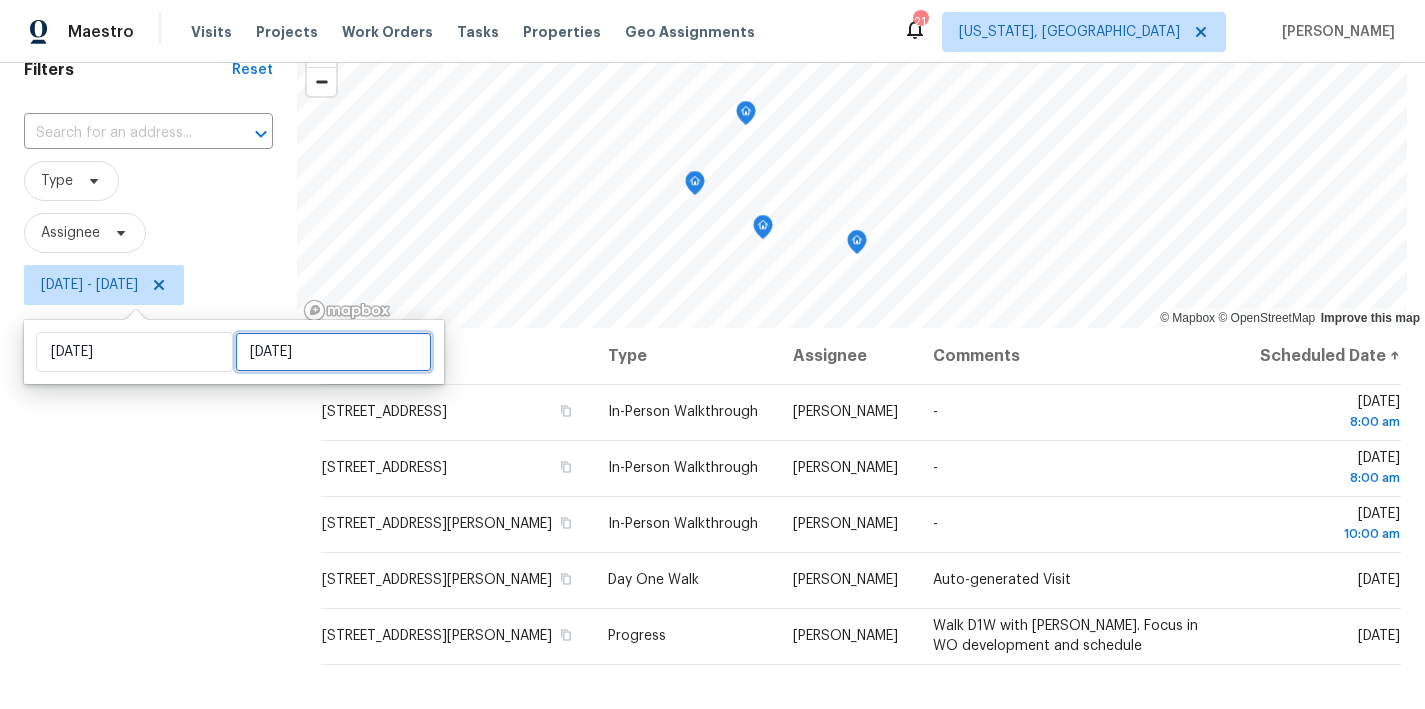 click on "Wed, Jul 23" at bounding box center [333, 352] 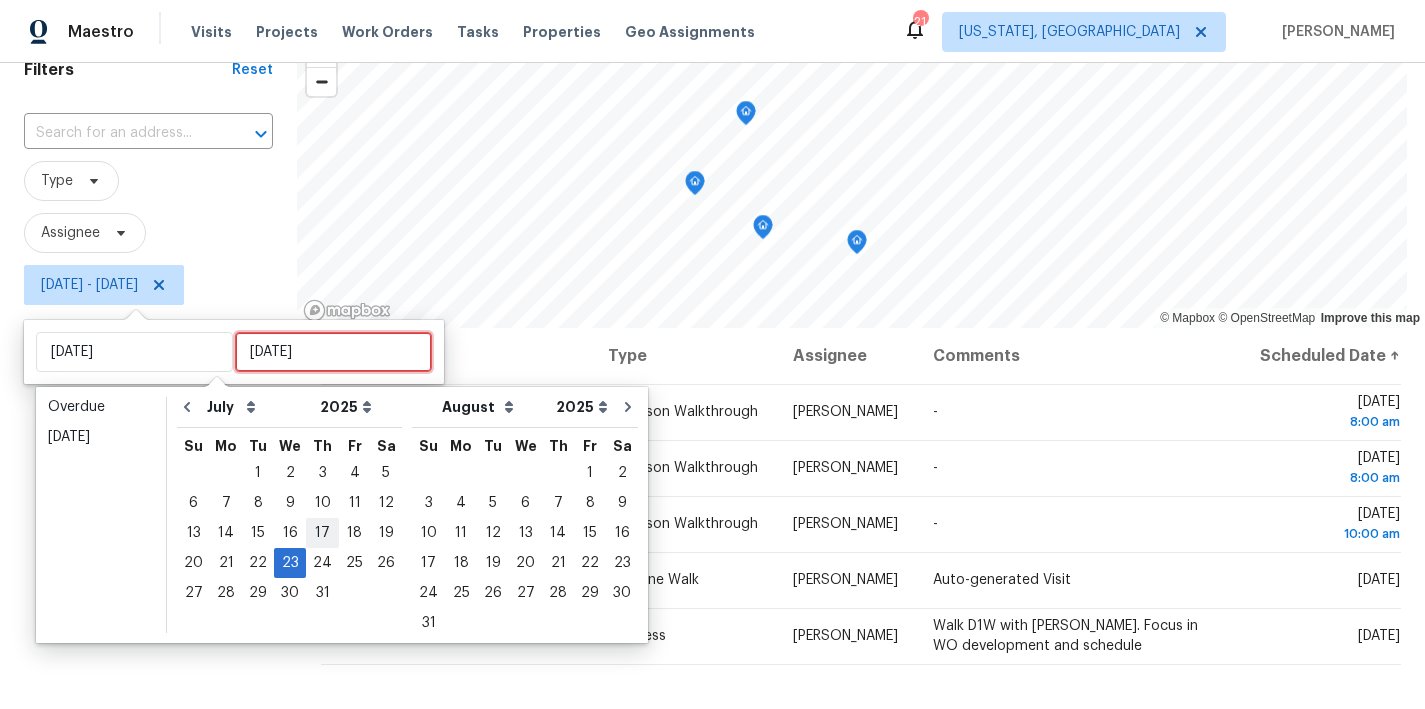 type 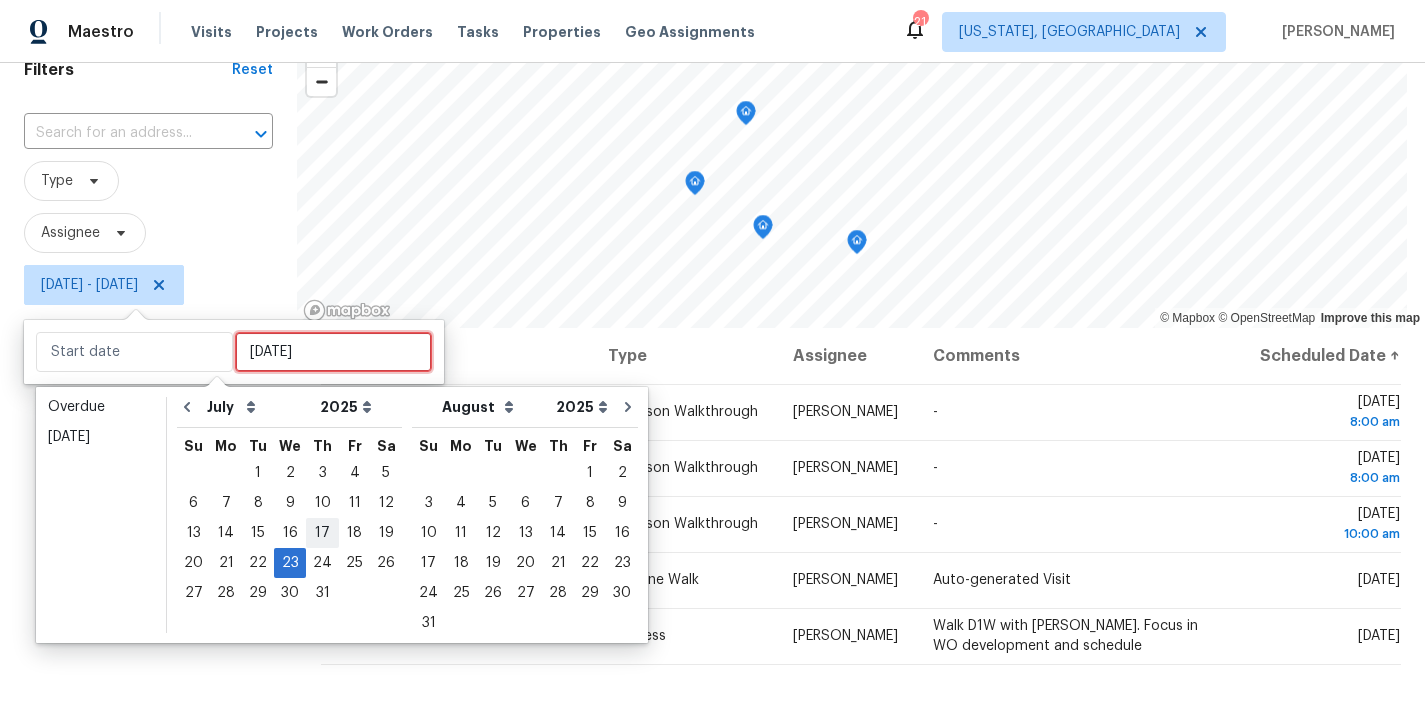 type on "Thu, Jul 17" 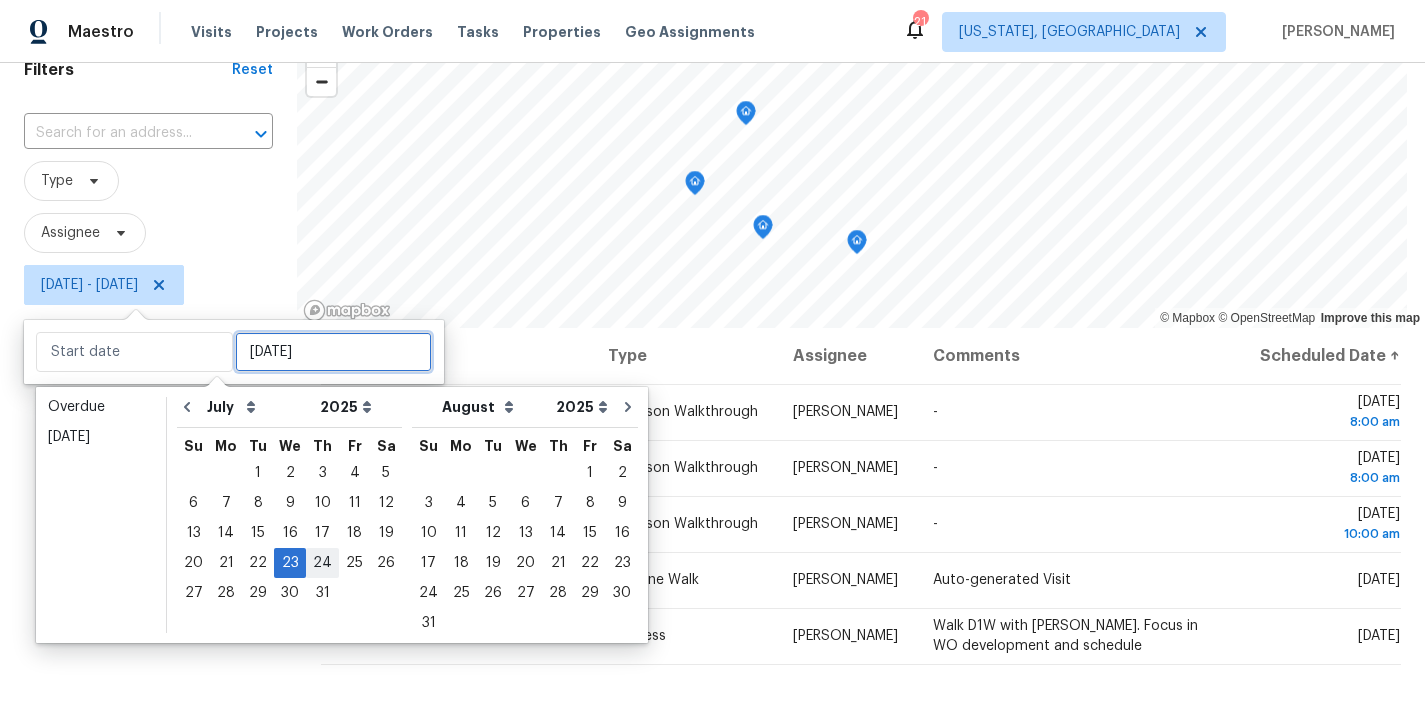 type on "Wed, Jul 23" 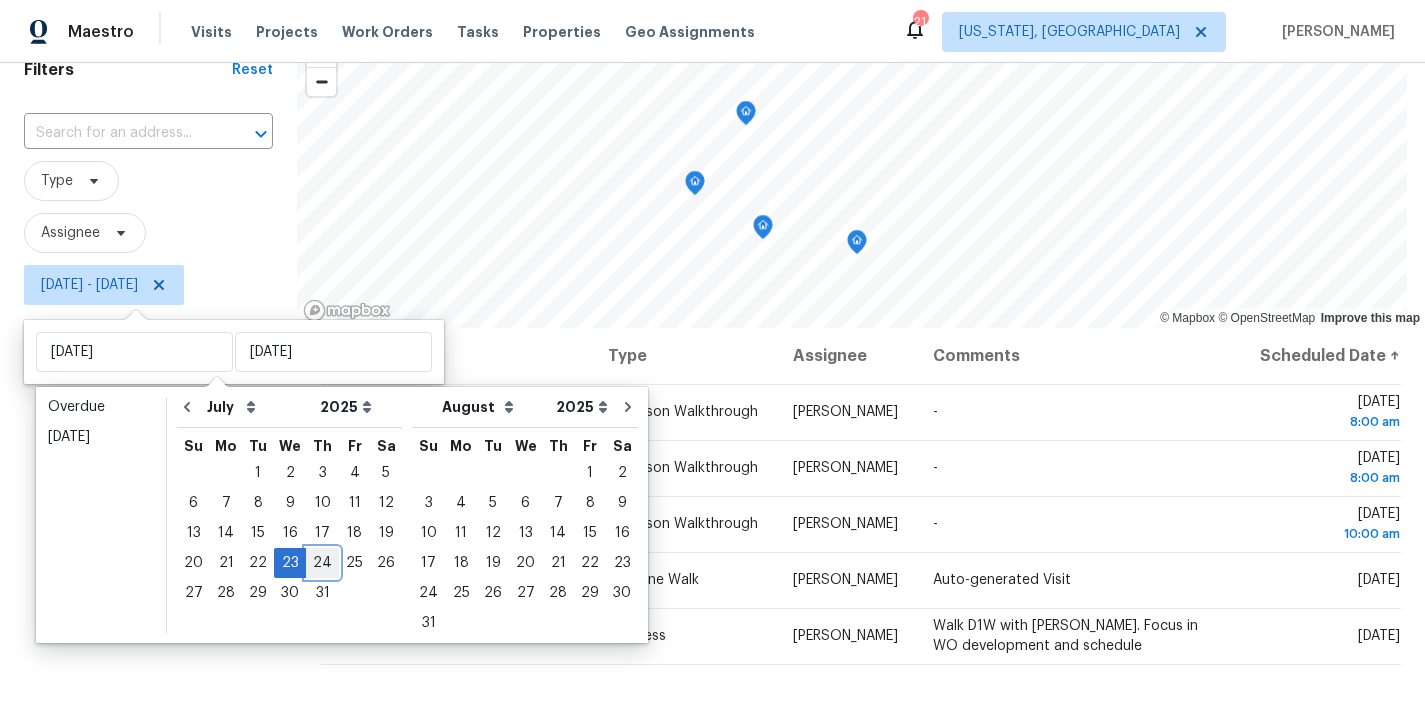 click on "24" at bounding box center (322, 563) 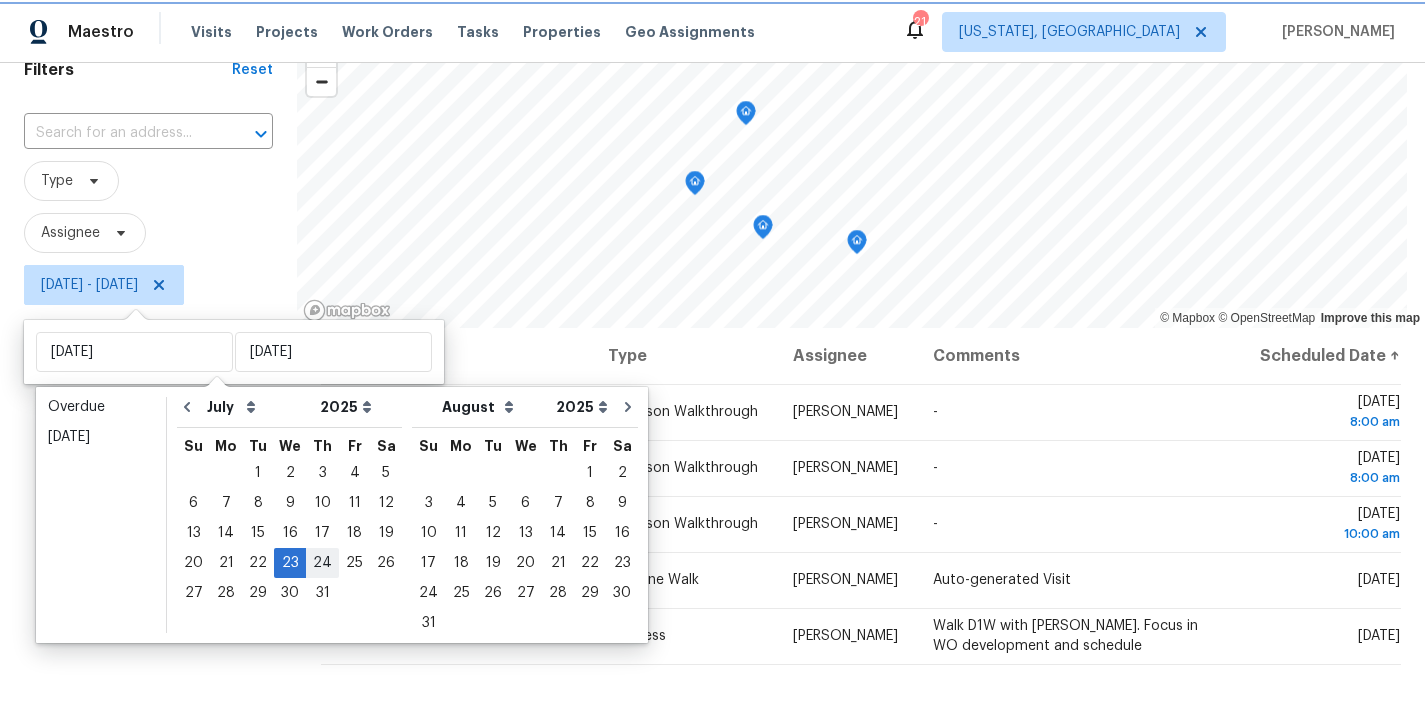 type on "Thu, Jul 24" 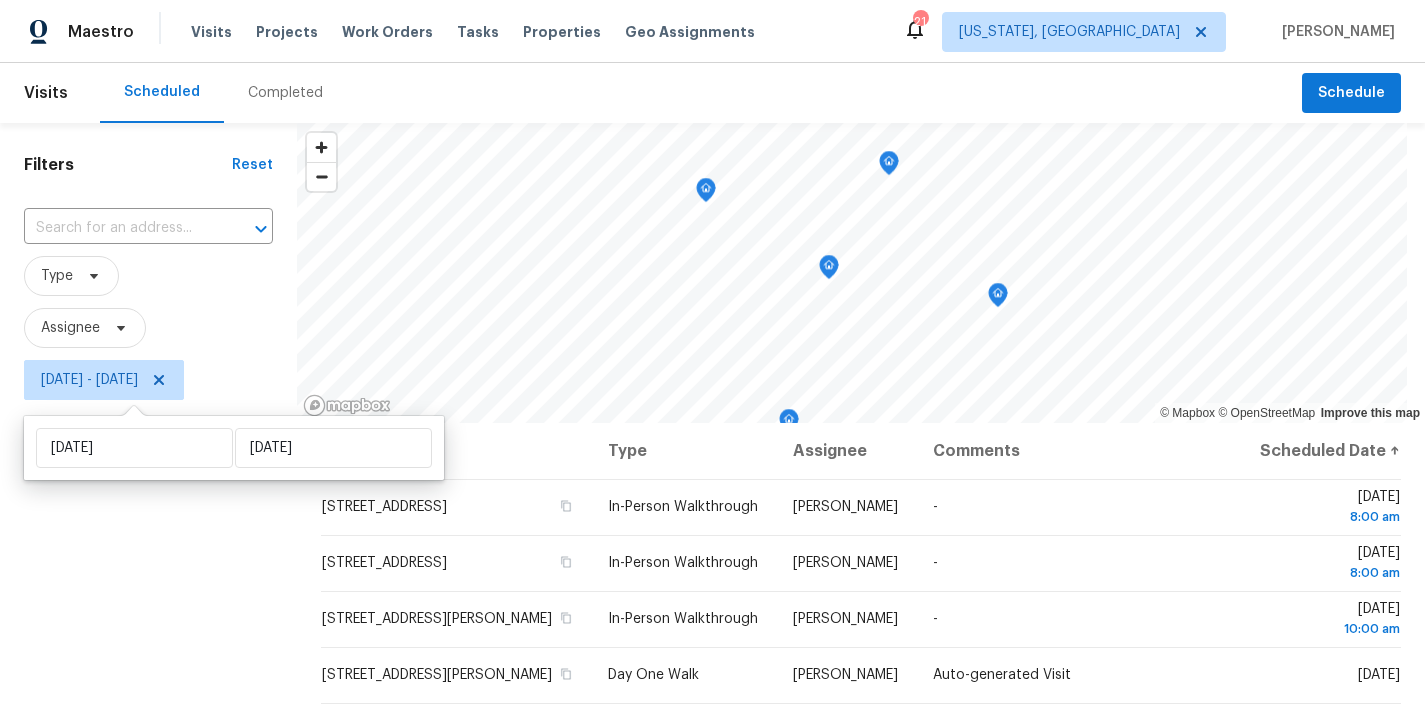 click on "Filters Reset ​ Type Assignee Wed, Jul 23 - Thu, Jul 24" at bounding box center [148, 556] 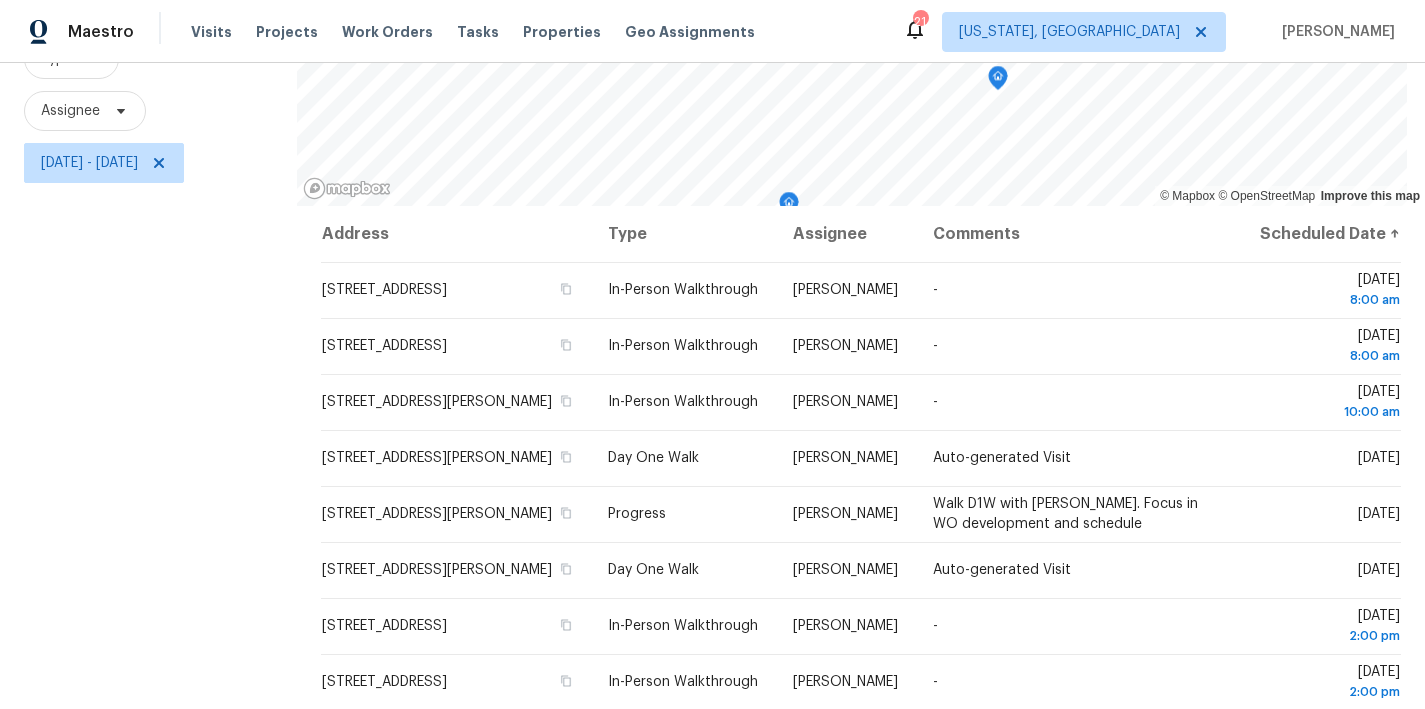 scroll, scrollTop: 296, scrollLeft: 0, axis: vertical 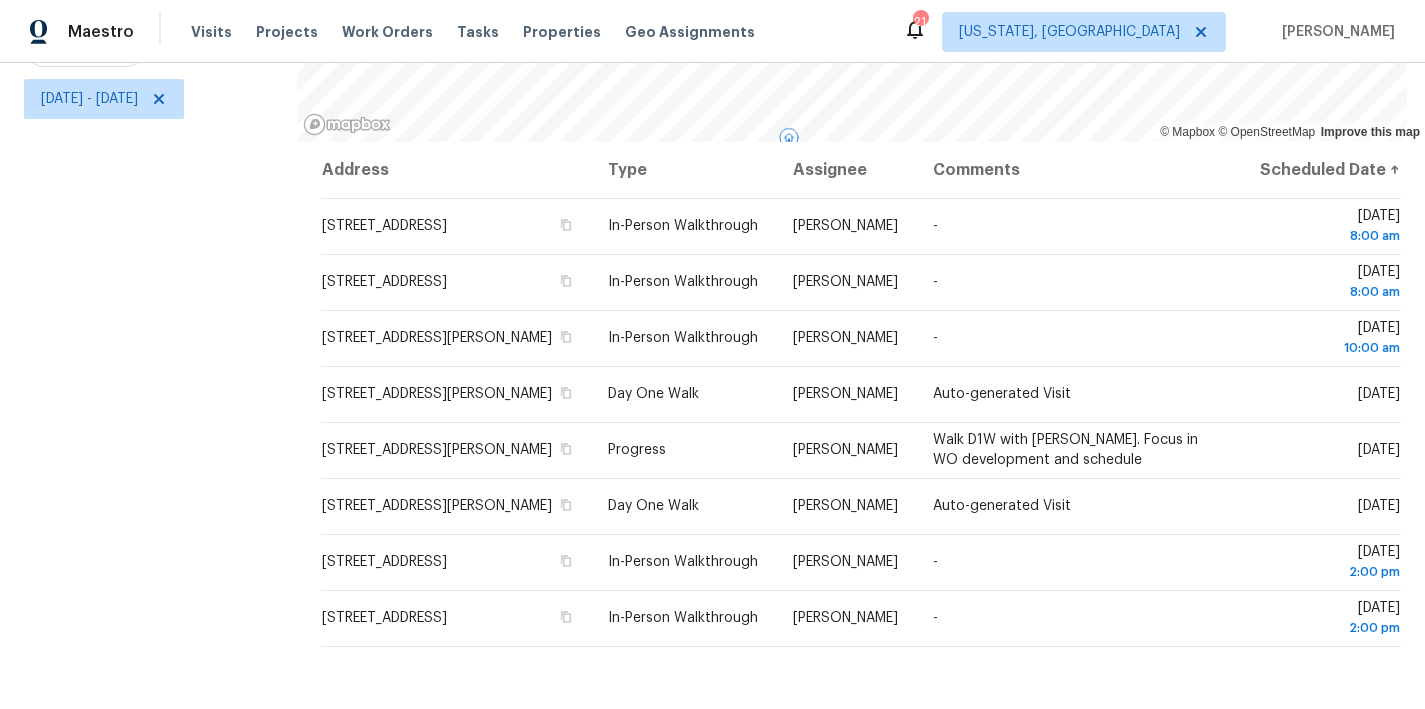 click on "Filters Reset ​ Type Assignee Wed, Jul 23 - Thu, Jul 24" at bounding box center (148, 275) 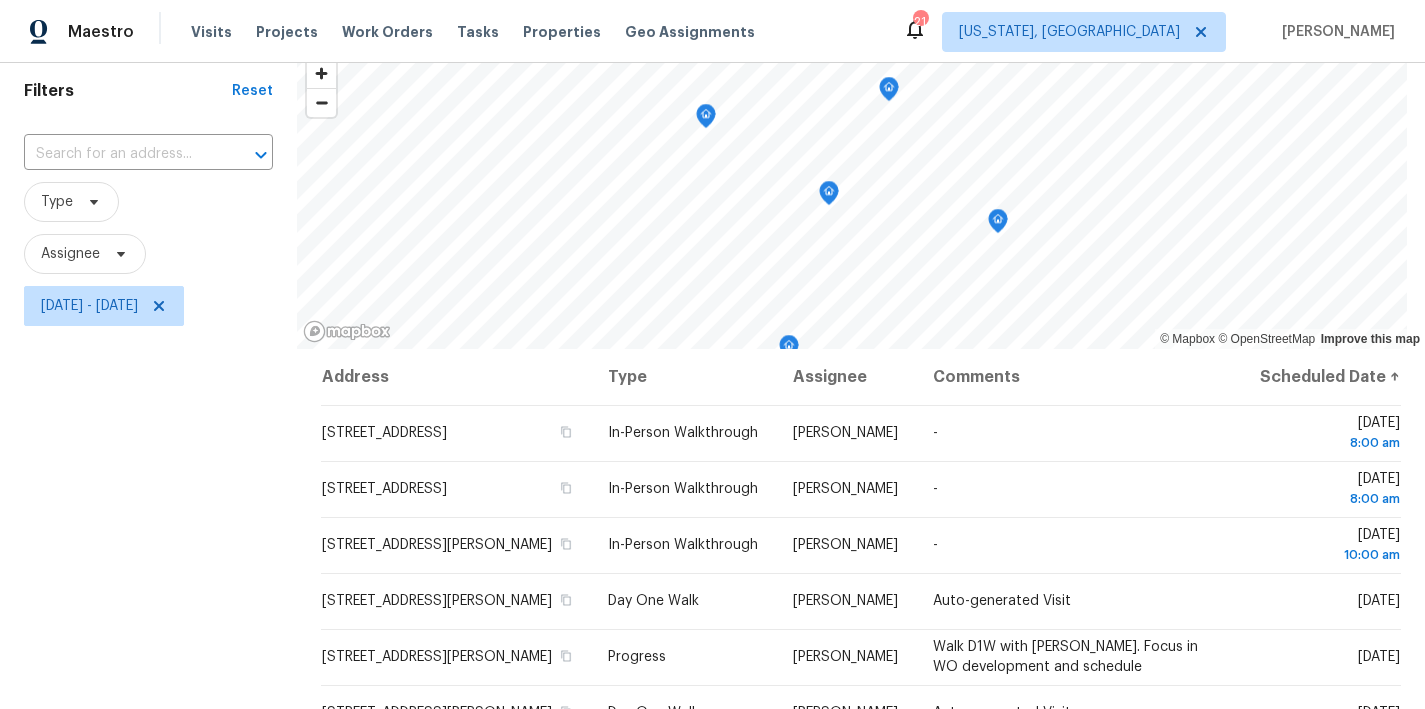 scroll, scrollTop: 0, scrollLeft: 0, axis: both 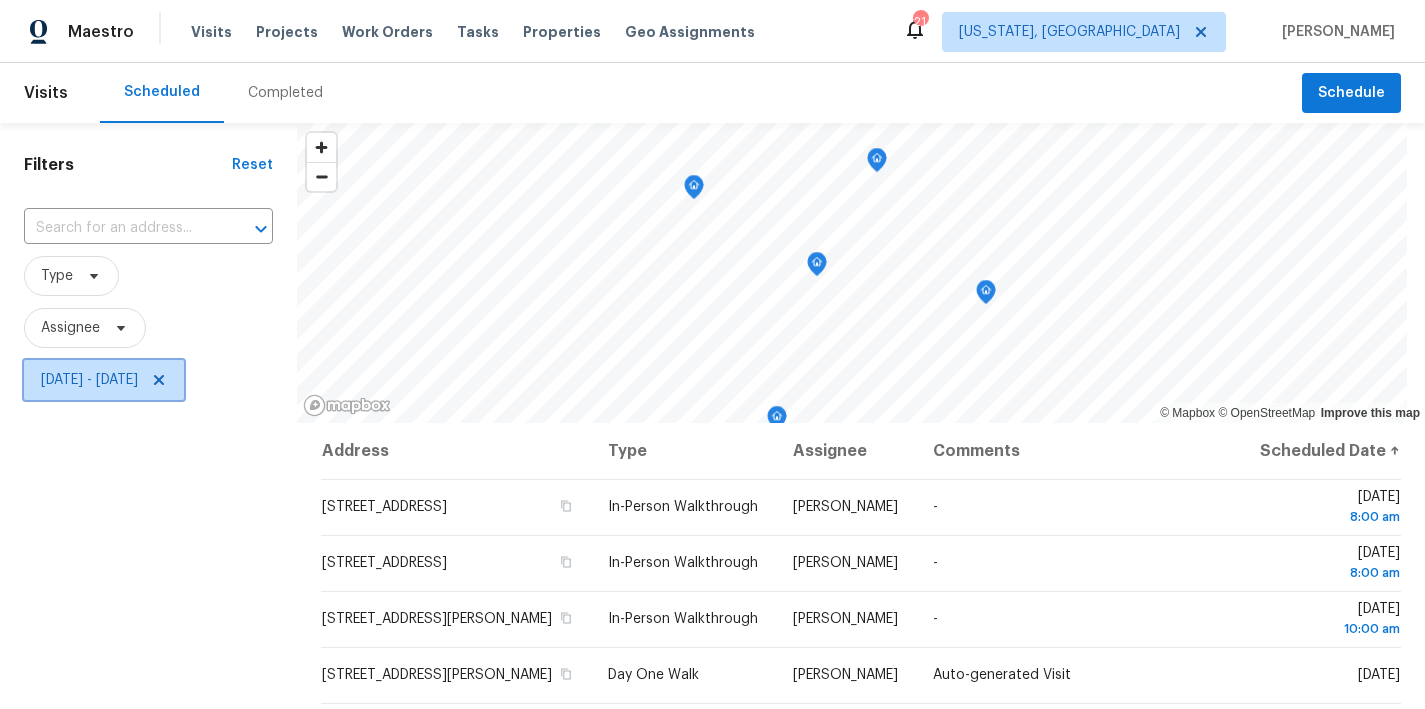 click on "Wed, Jul 23 - Thu, Jul 24" at bounding box center (89, 380) 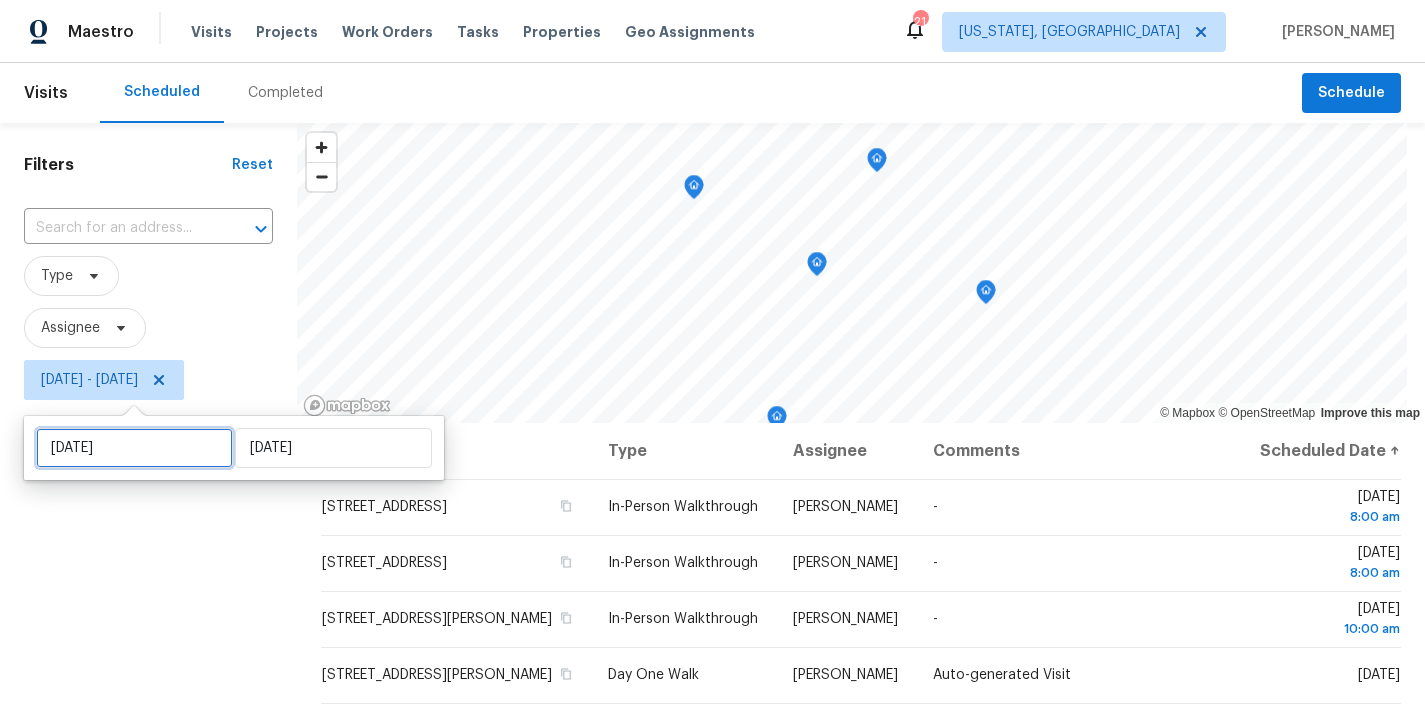 select on "6" 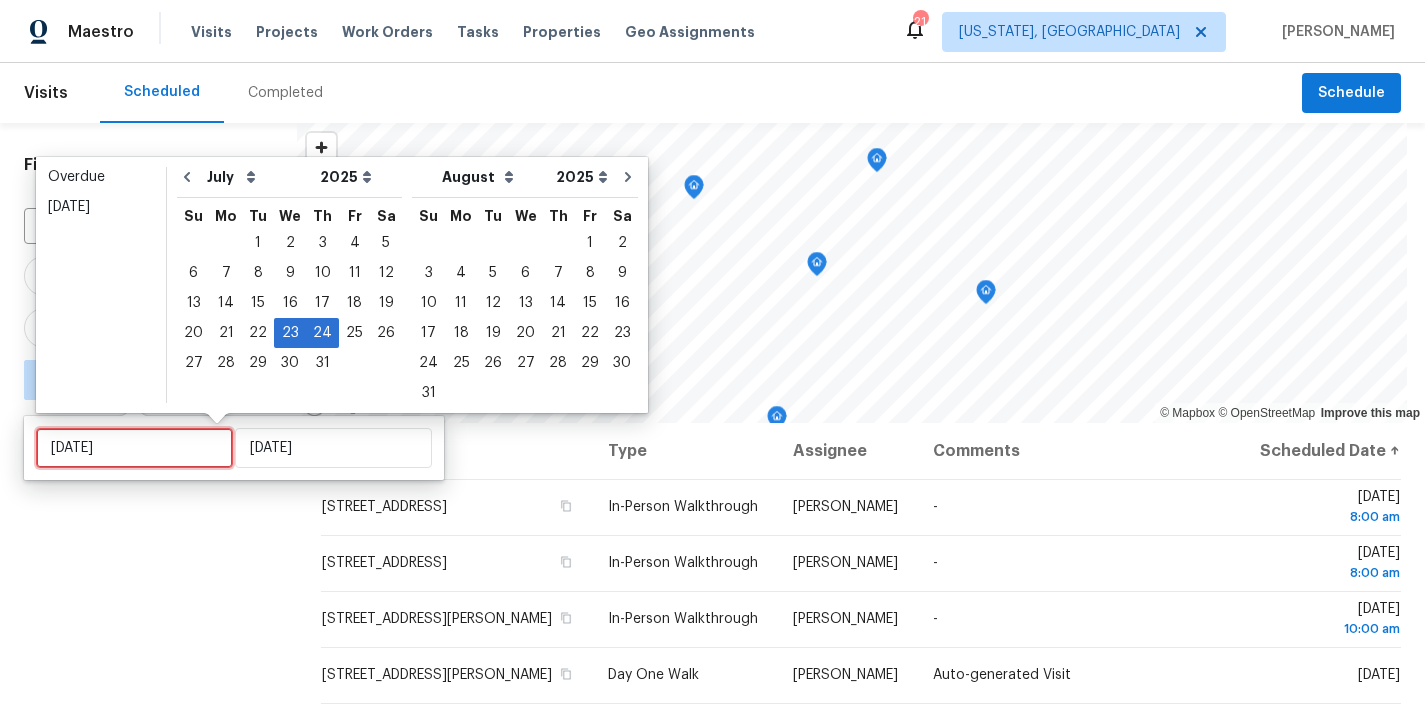 click on "Wed, Jul 23" at bounding box center (134, 448) 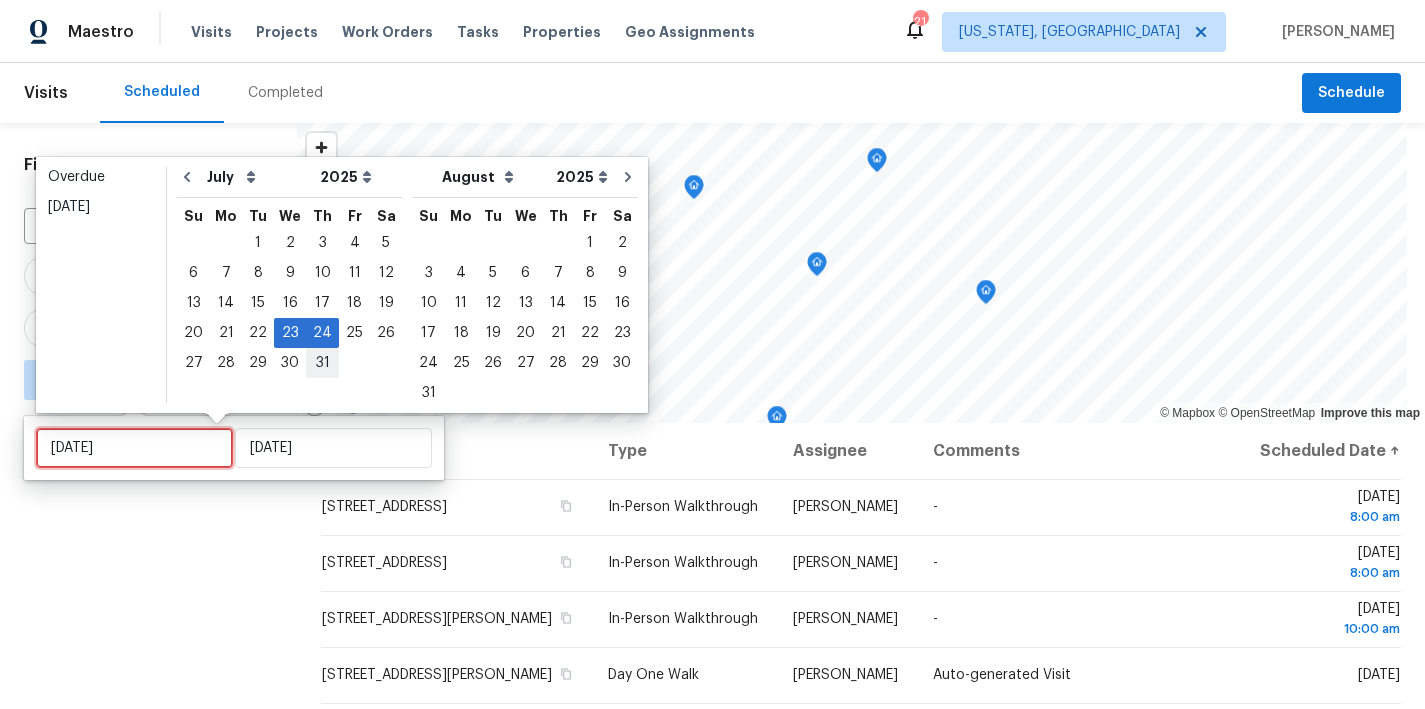 type on "Thu, Jul 31" 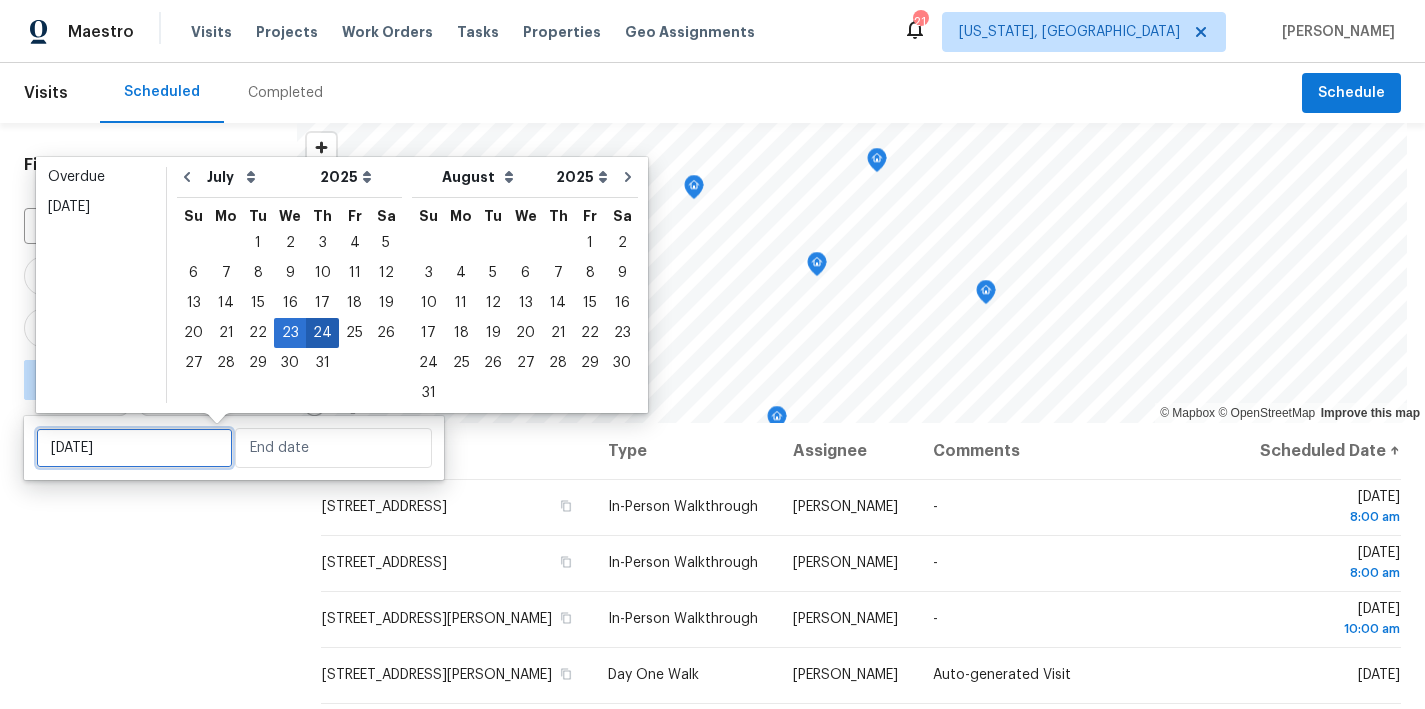 type on "Thu, Jul 24" 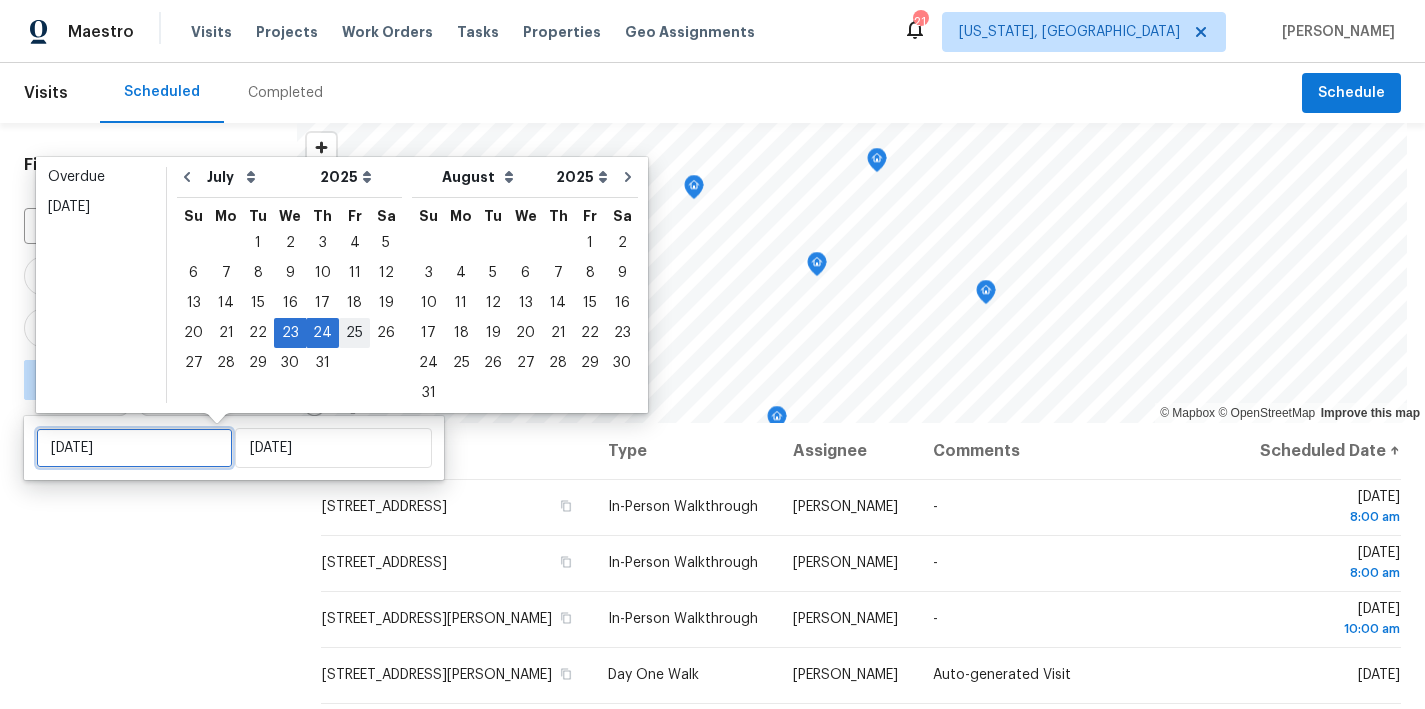 type on "Fri, Jul 25" 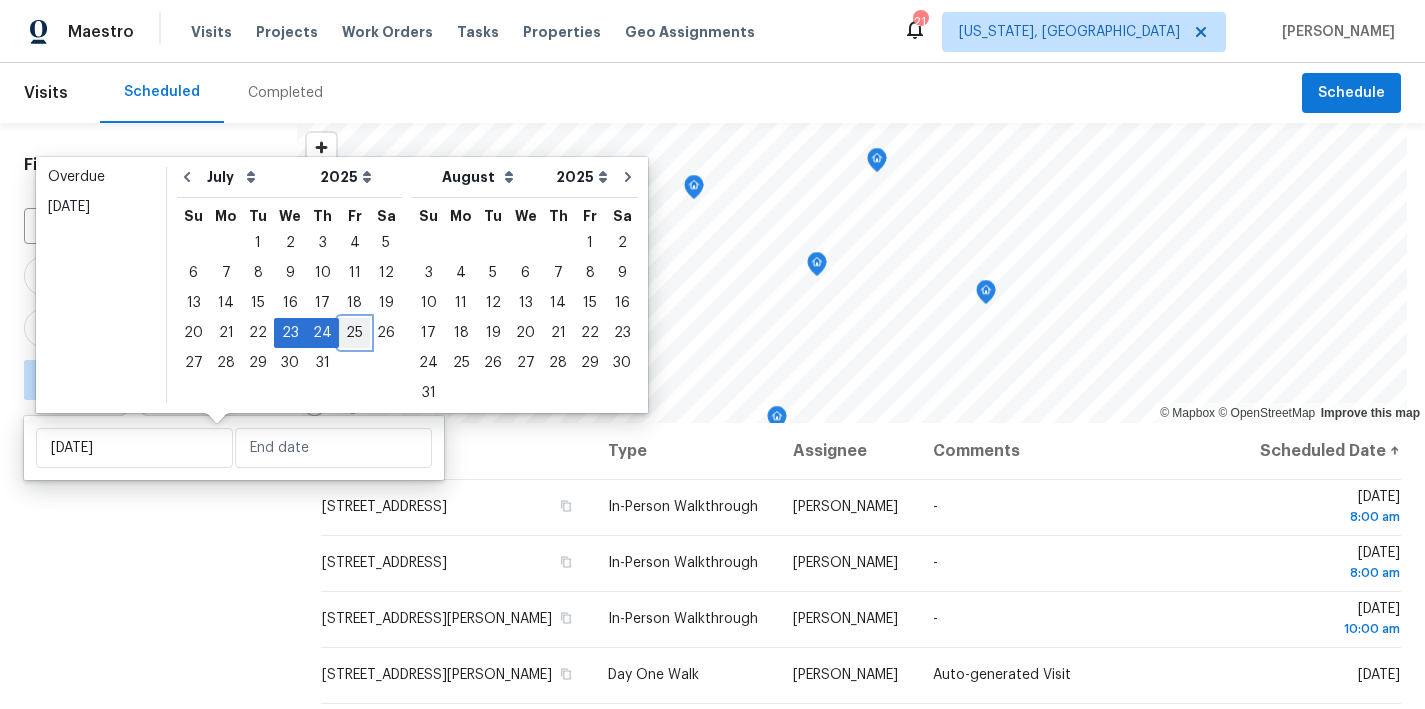 click on "25" at bounding box center [354, 333] 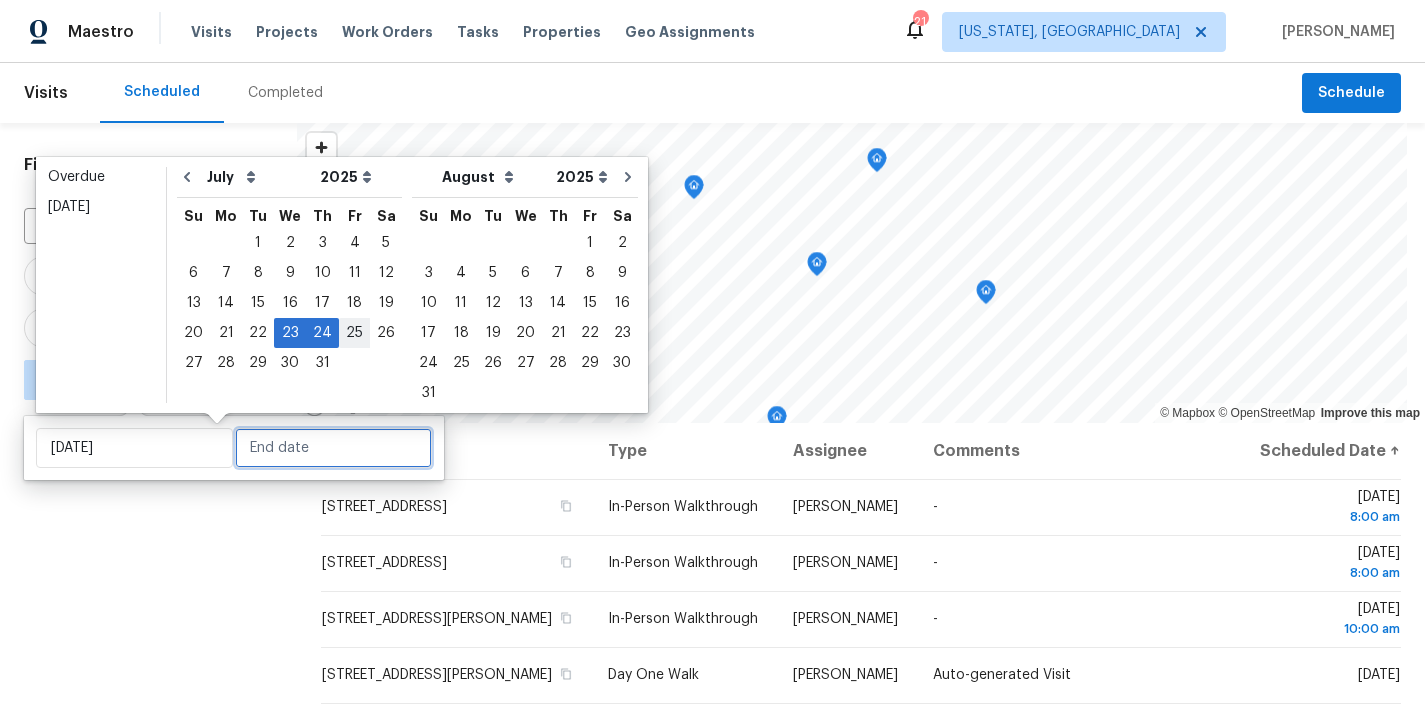 type on "Fri, Jul 25" 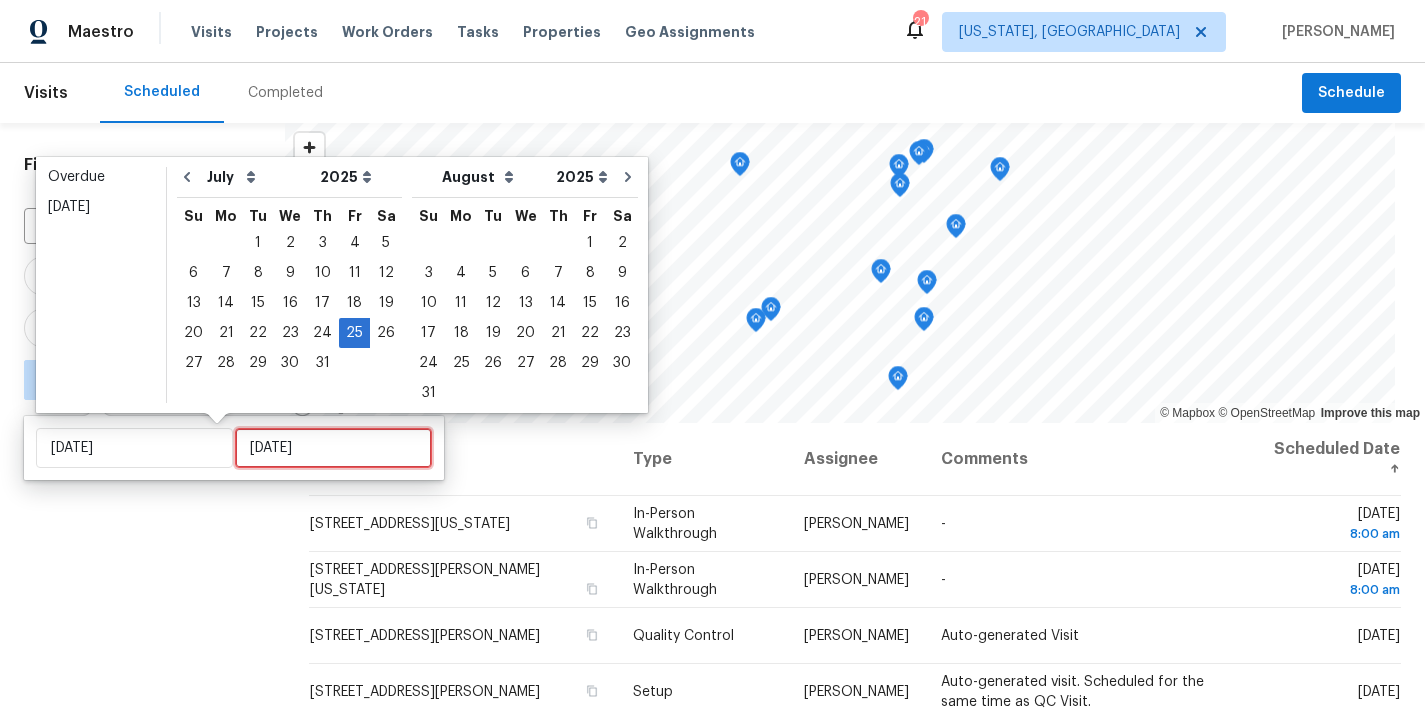 click on "Thu, Jul 24" at bounding box center [333, 448] 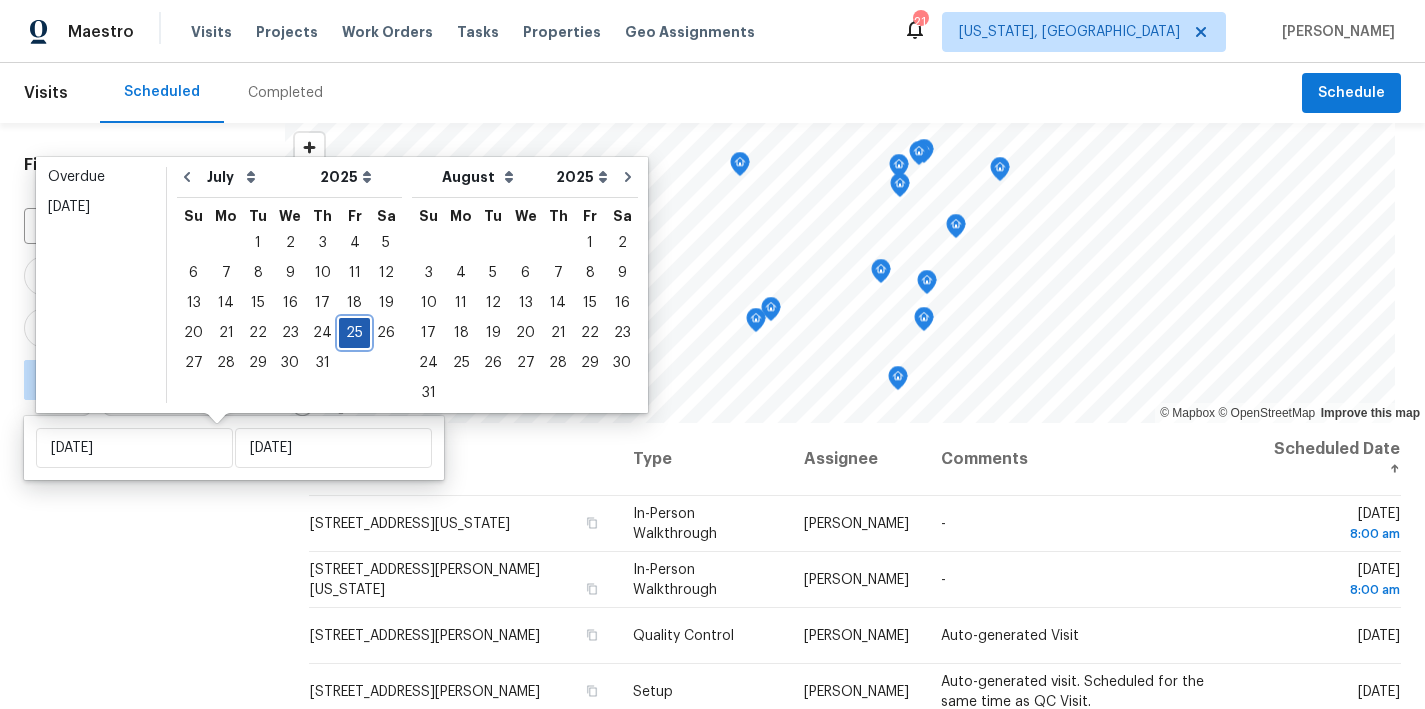 click on "25" at bounding box center (354, 333) 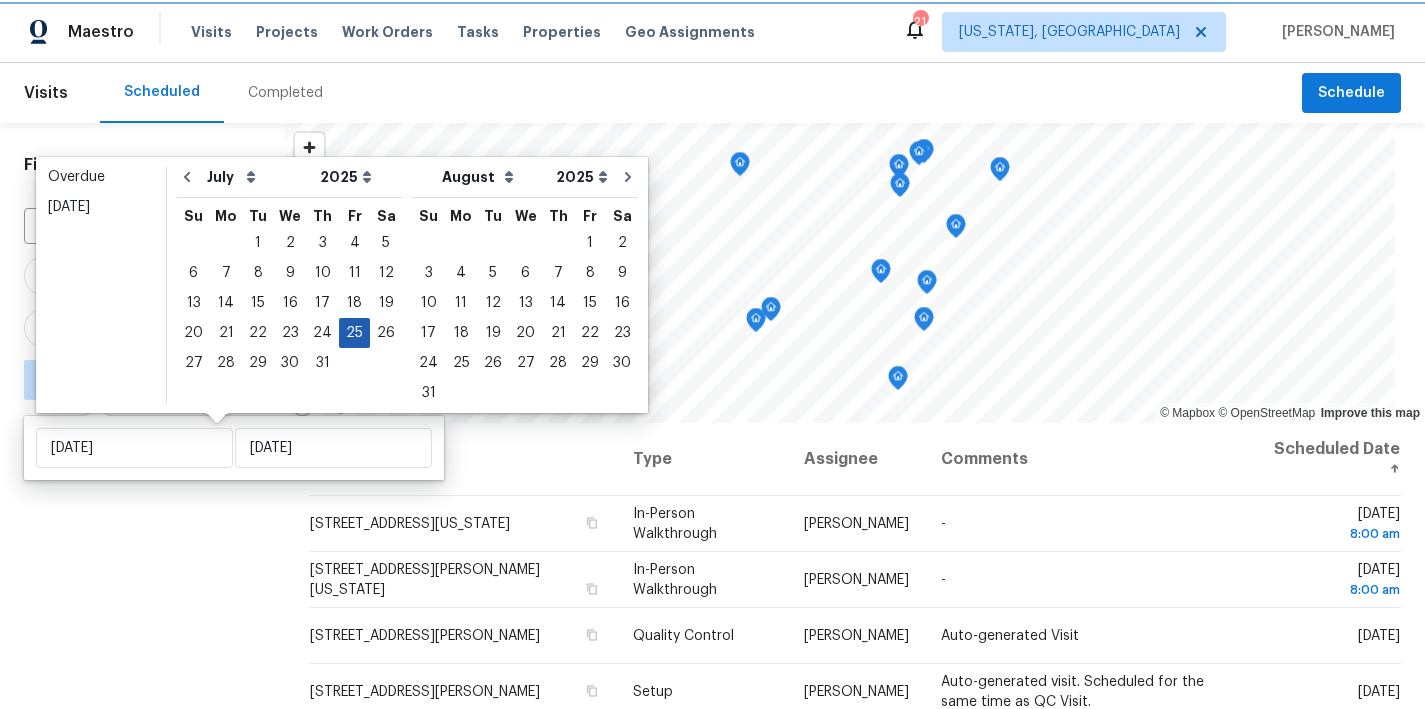 type on "Fri, Jul 25" 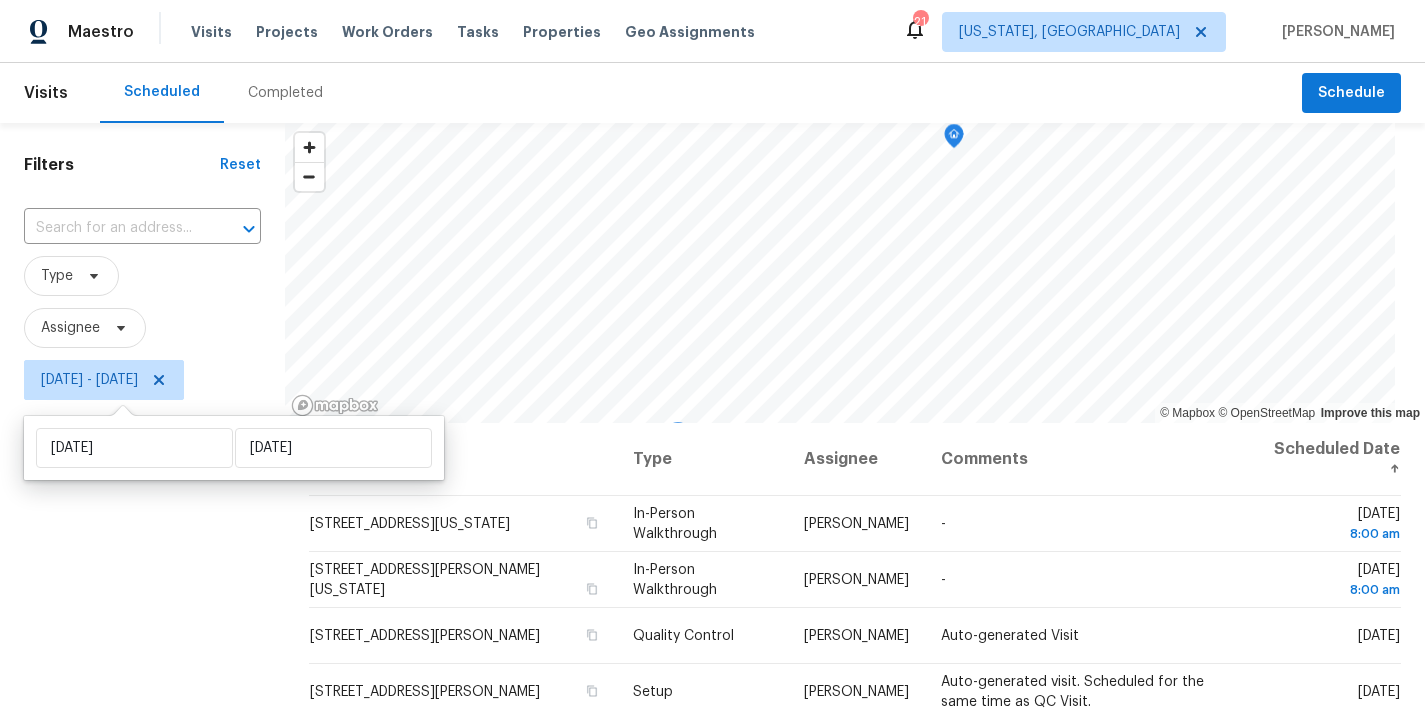 click on "Filters Reset ​ Type Assignee Fri, Jul 25 - Fri, Jul 25" at bounding box center [142, 556] 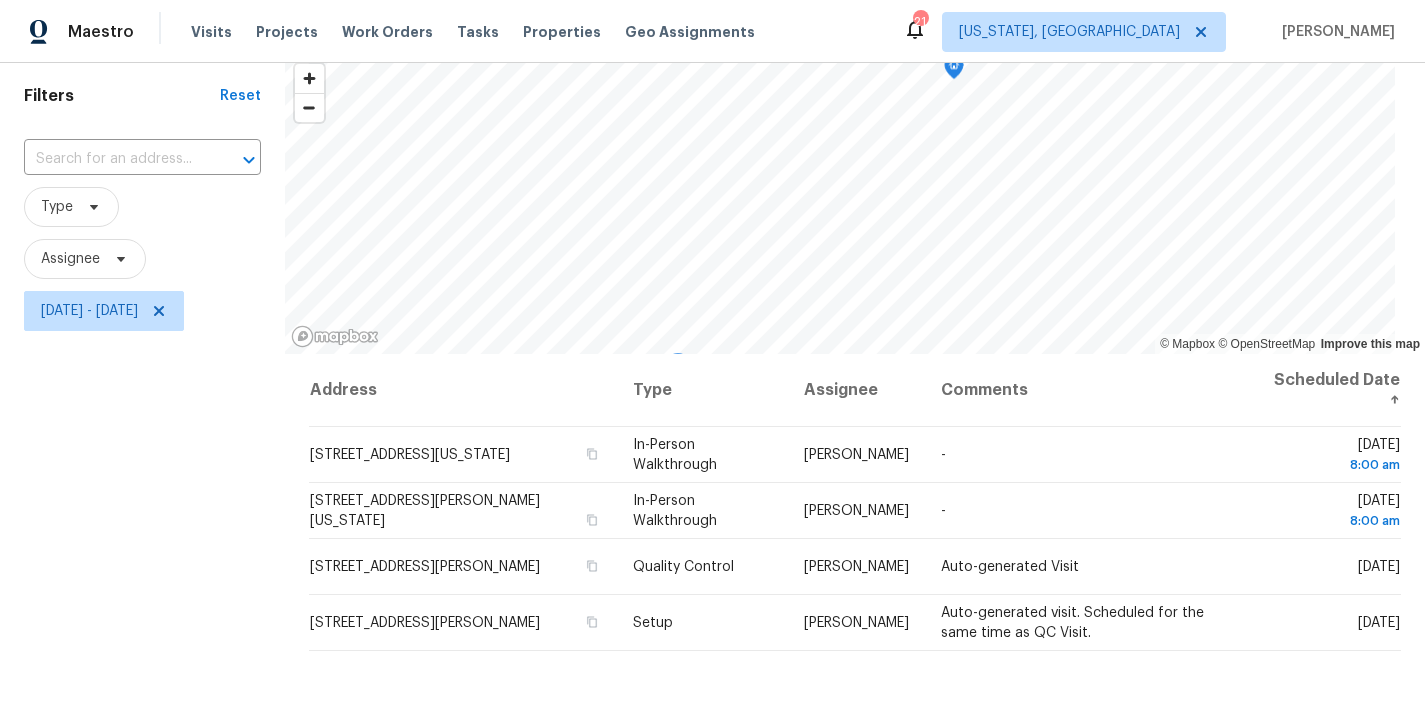 scroll, scrollTop: 0, scrollLeft: 0, axis: both 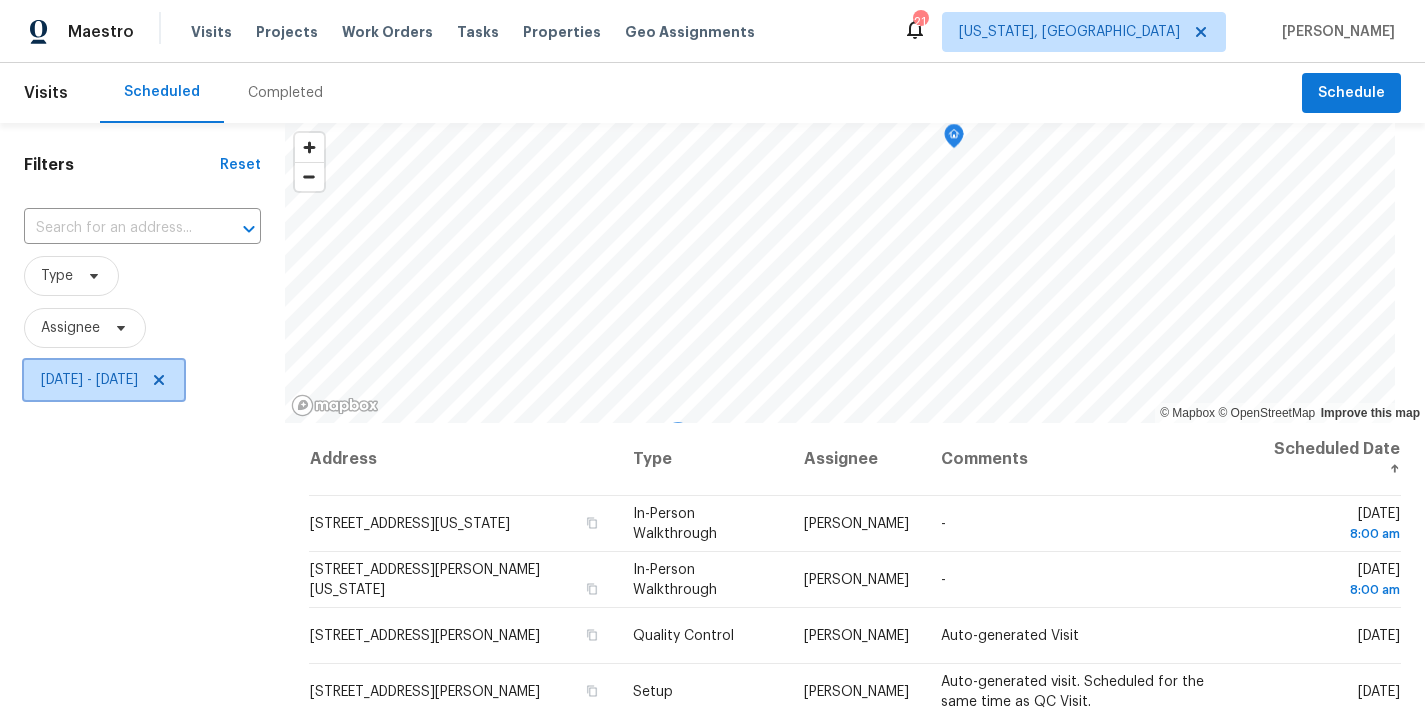 click 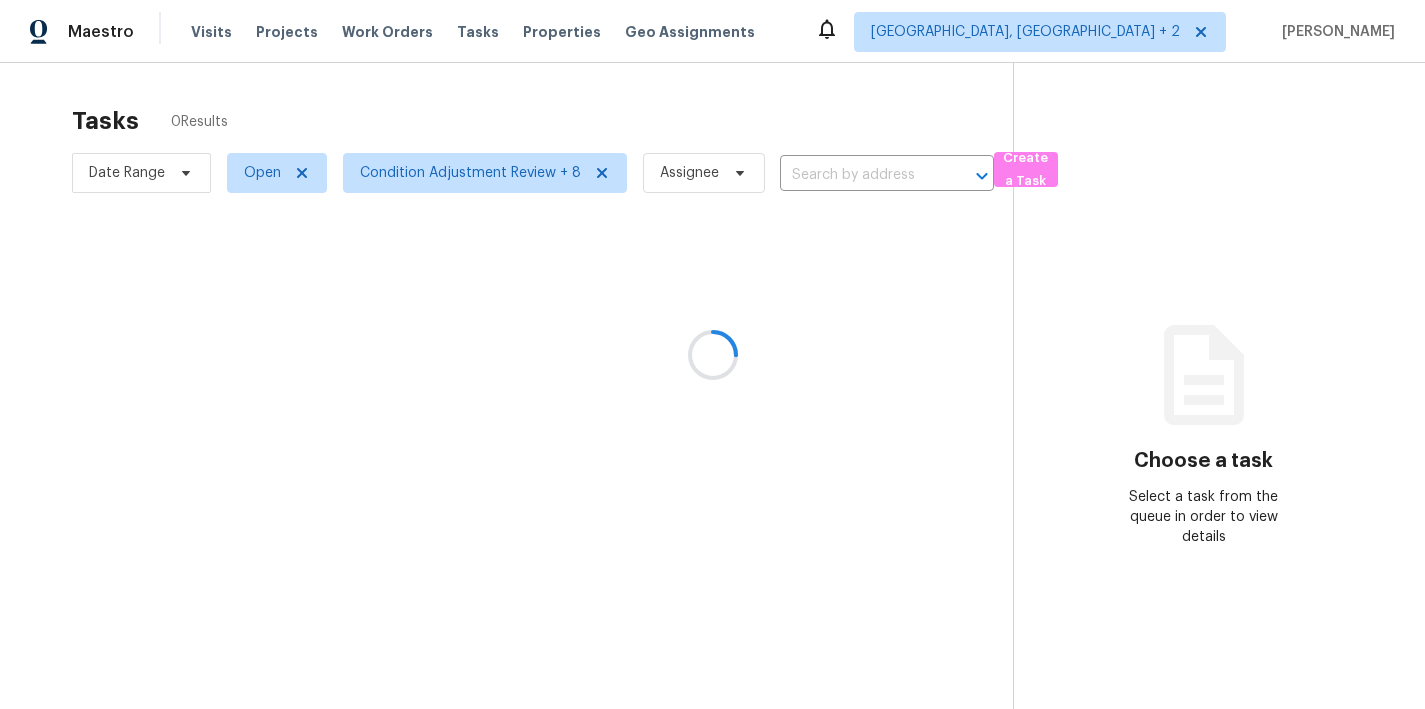 scroll, scrollTop: 0, scrollLeft: 0, axis: both 